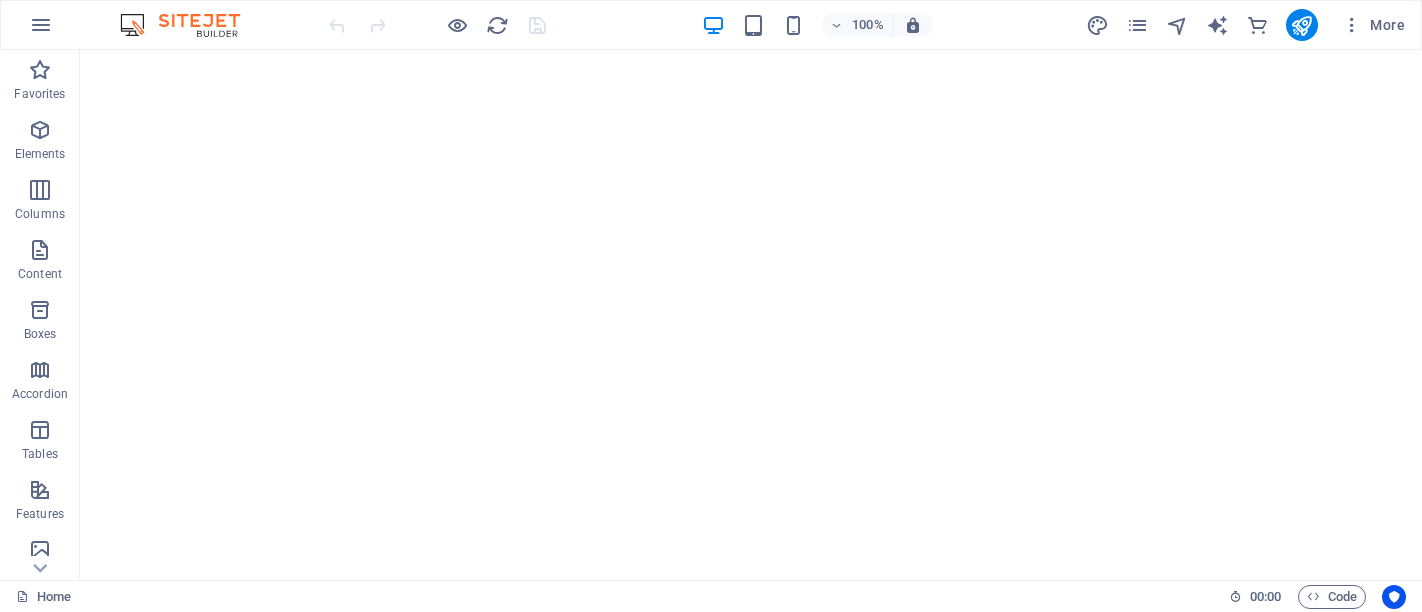 scroll, scrollTop: 0, scrollLeft: 0, axis: both 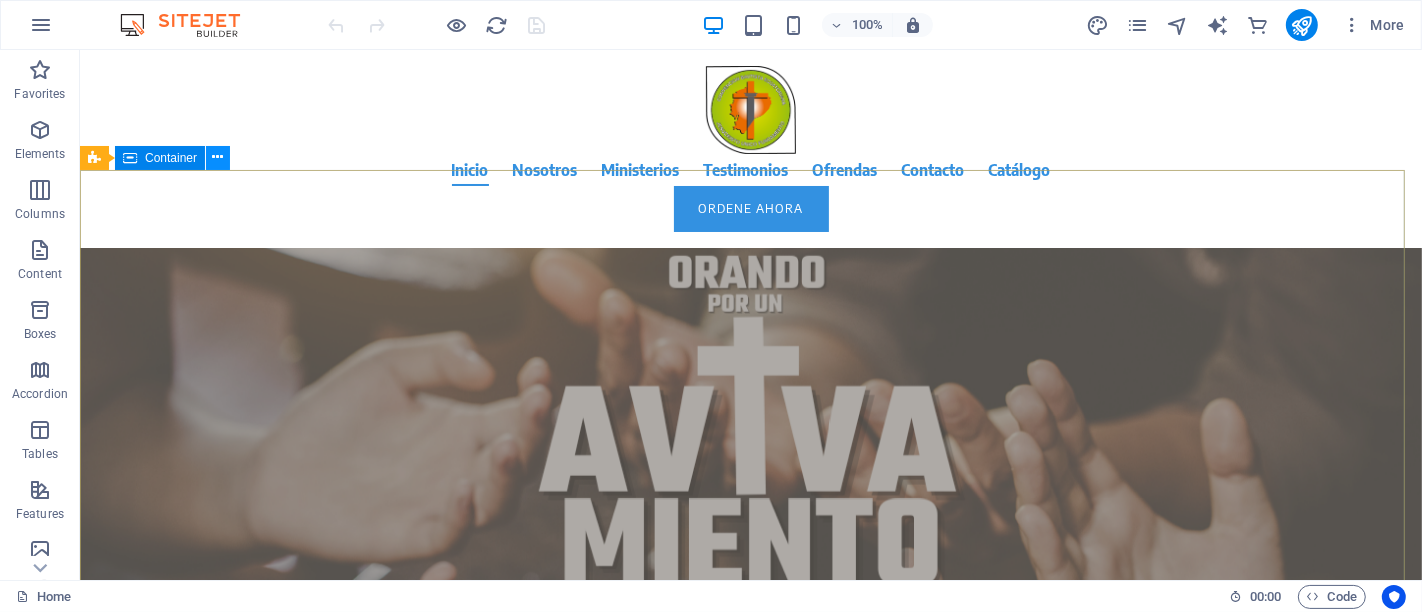 click at bounding box center (218, 157) 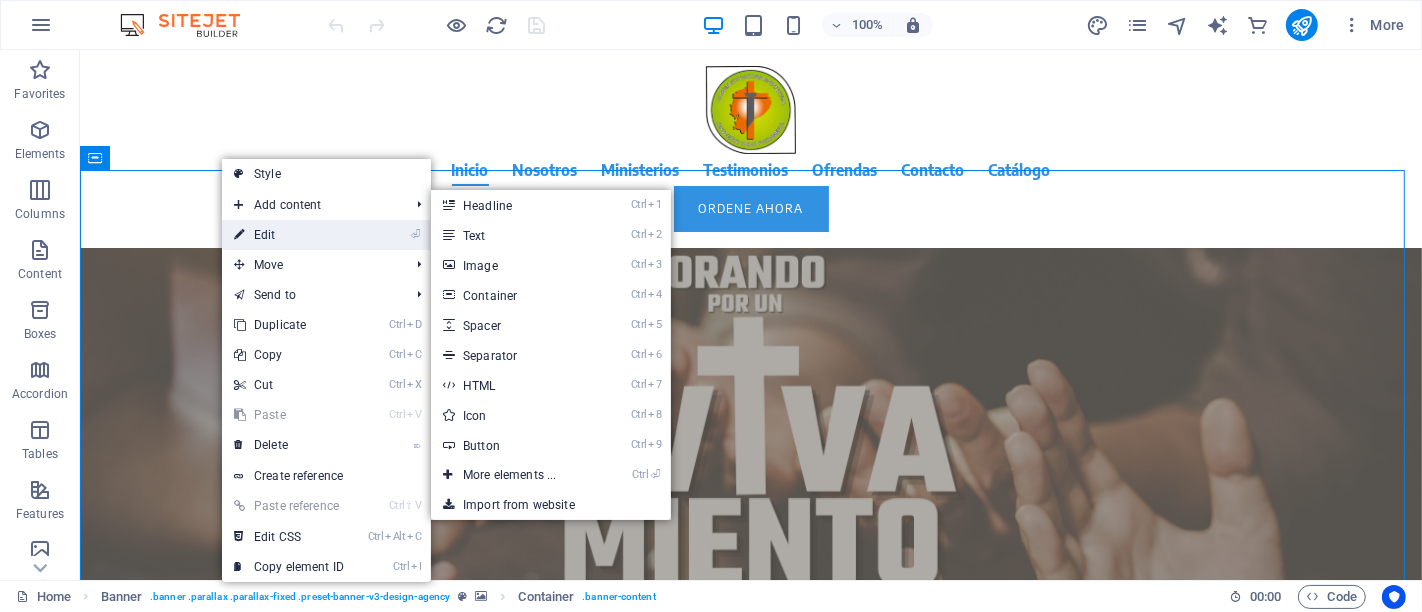 click on "⏎  Edit" at bounding box center [289, 235] 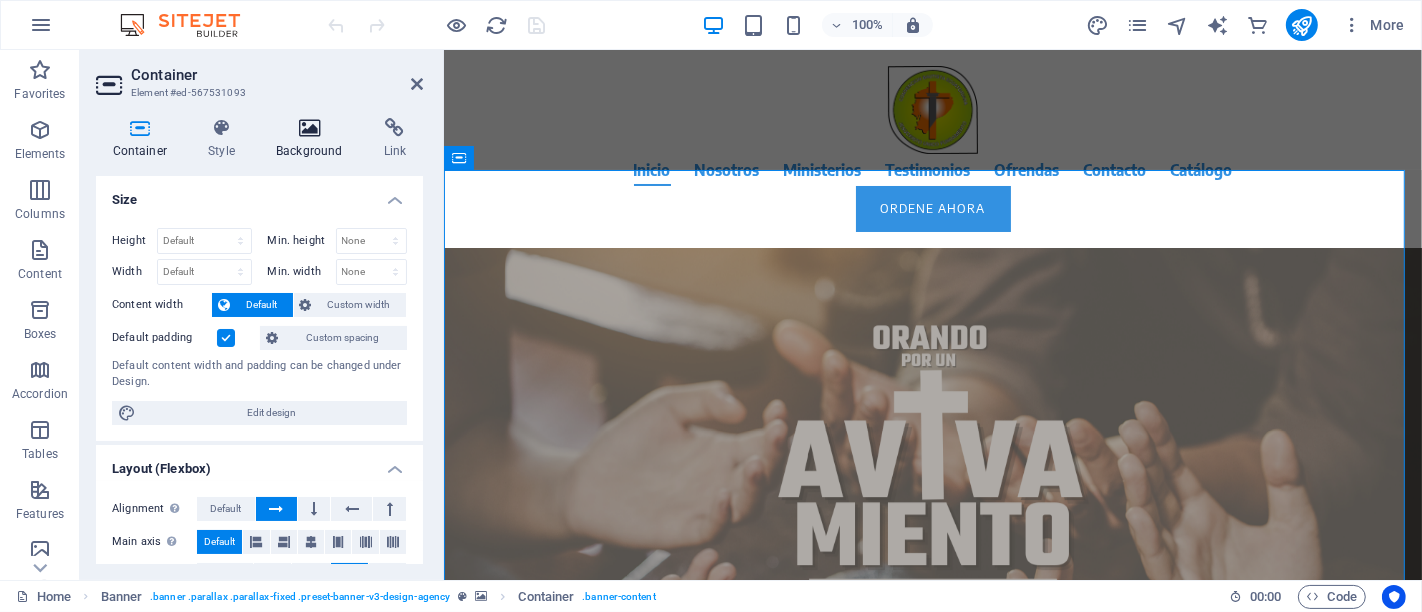 click on "Background" at bounding box center [314, 139] 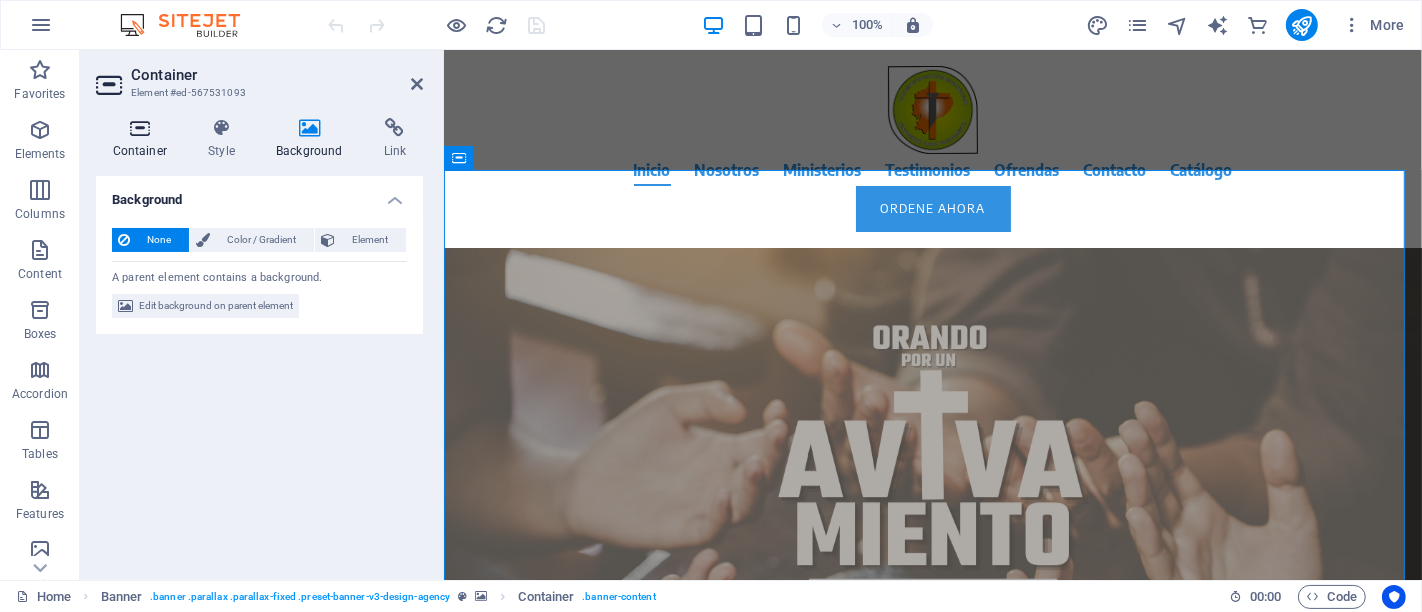 click at bounding box center (140, 128) 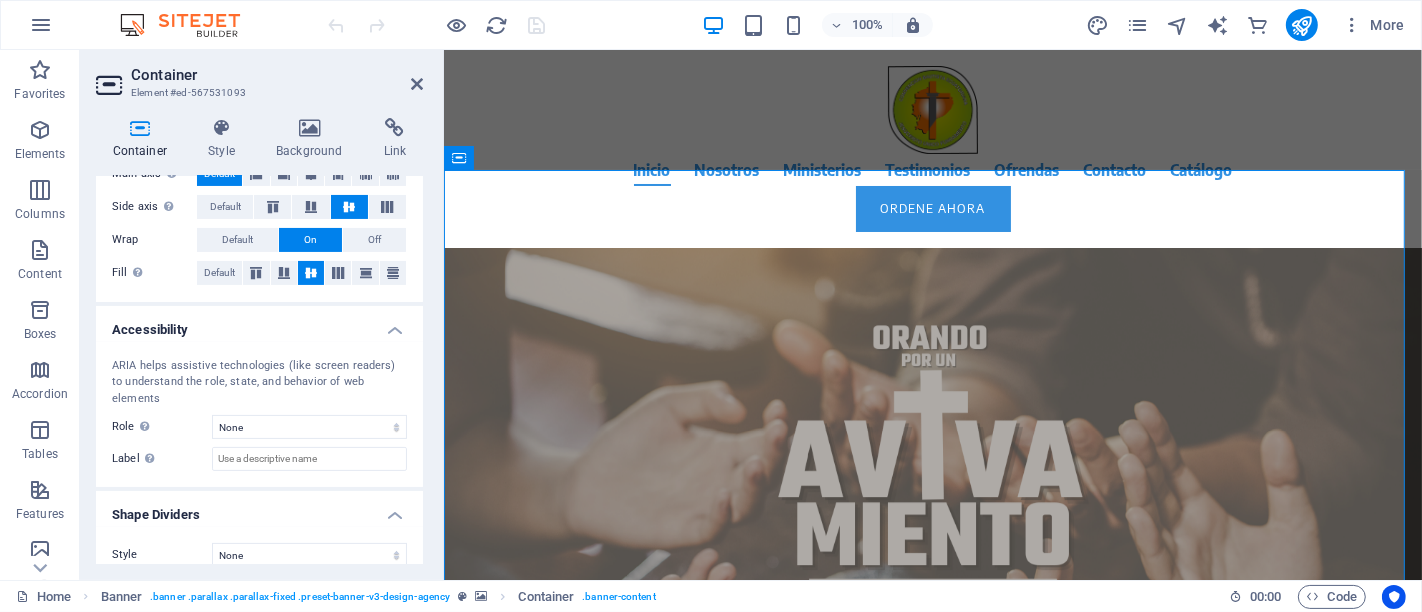 scroll, scrollTop: 257, scrollLeft: 0, axis: vertical 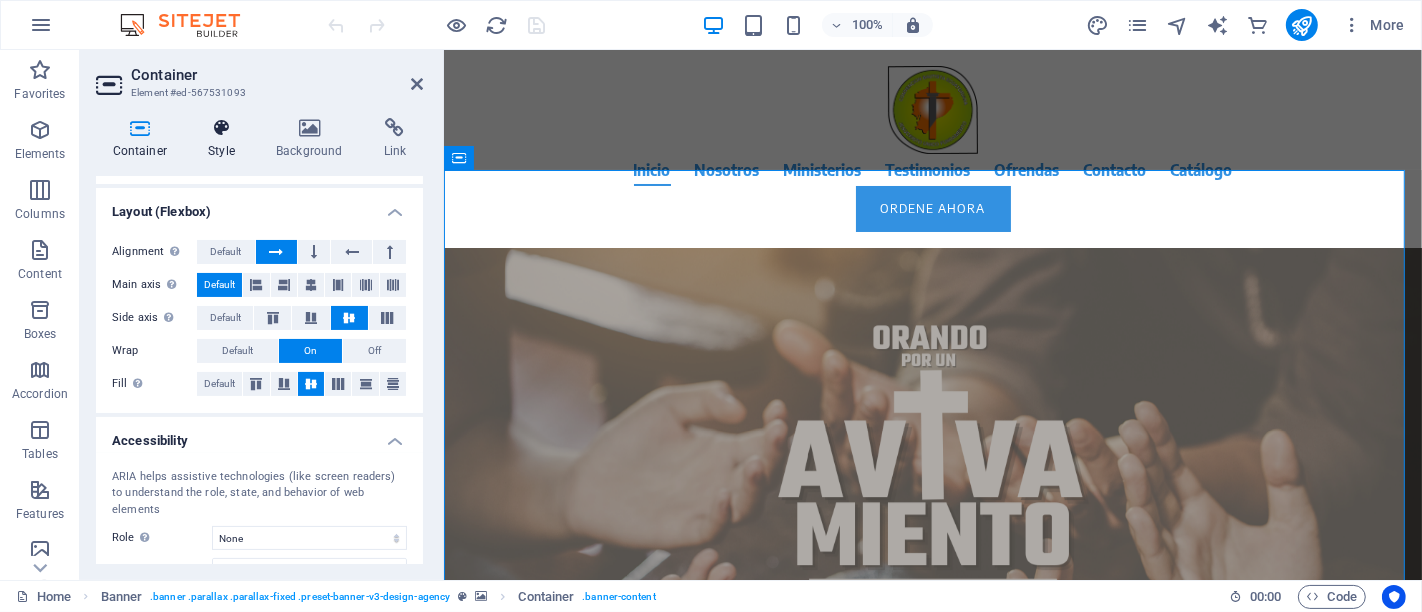 click at bounding box center [222, 128] 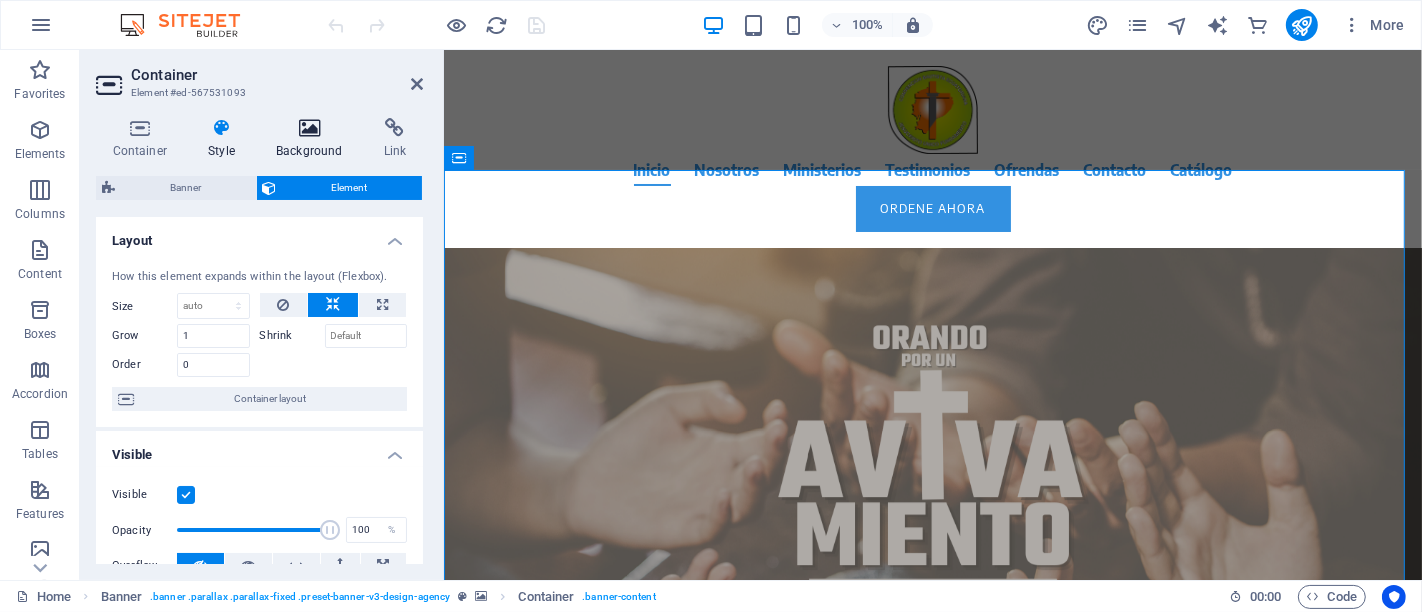 click at bounding box center (310, 128) 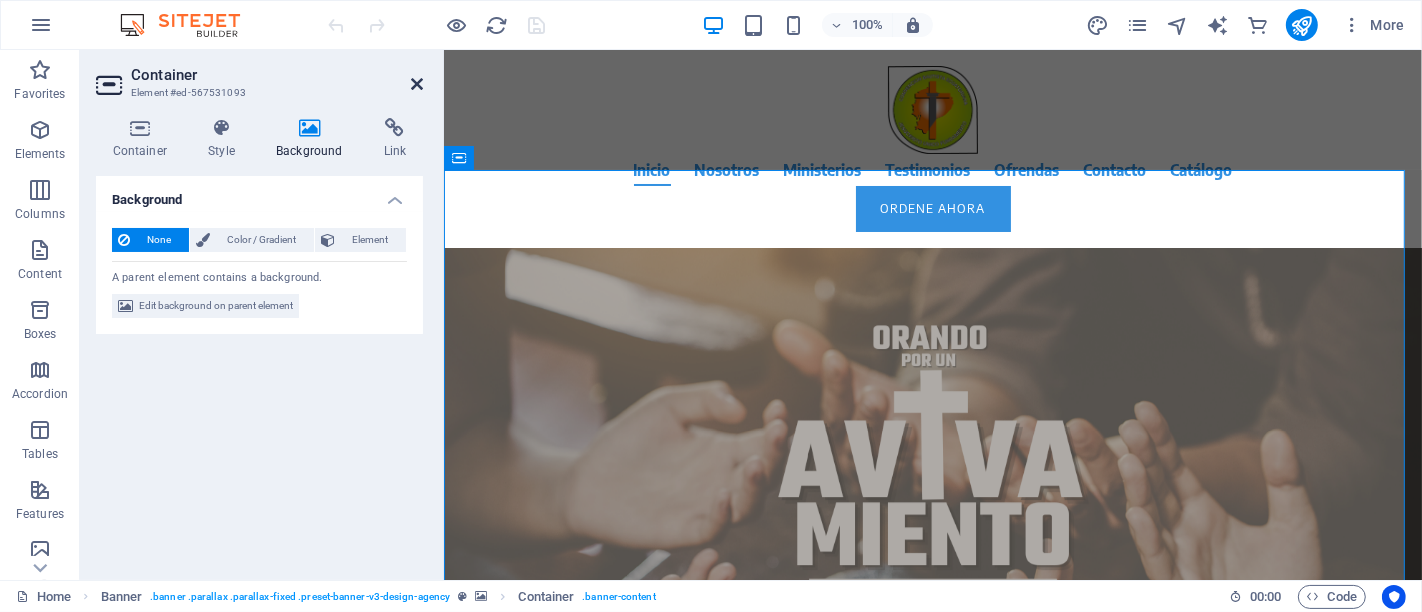 click at bounding box center [417, 84] 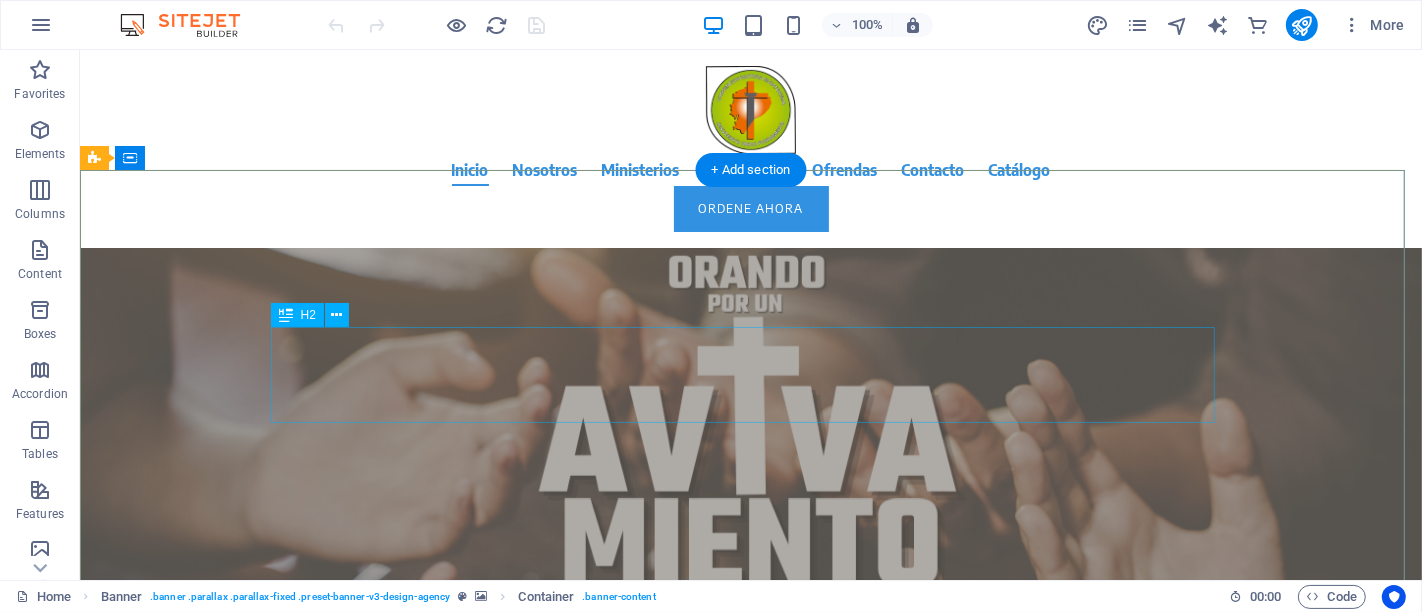 click on "Orando por un avivamiento, buscamos con fervor la renovación espiritual de nuestras iglesias, el compromiso con la Gran Comisión y el impacto del Evangelio en [COUNTRY]." at bounding box center [750, 338] 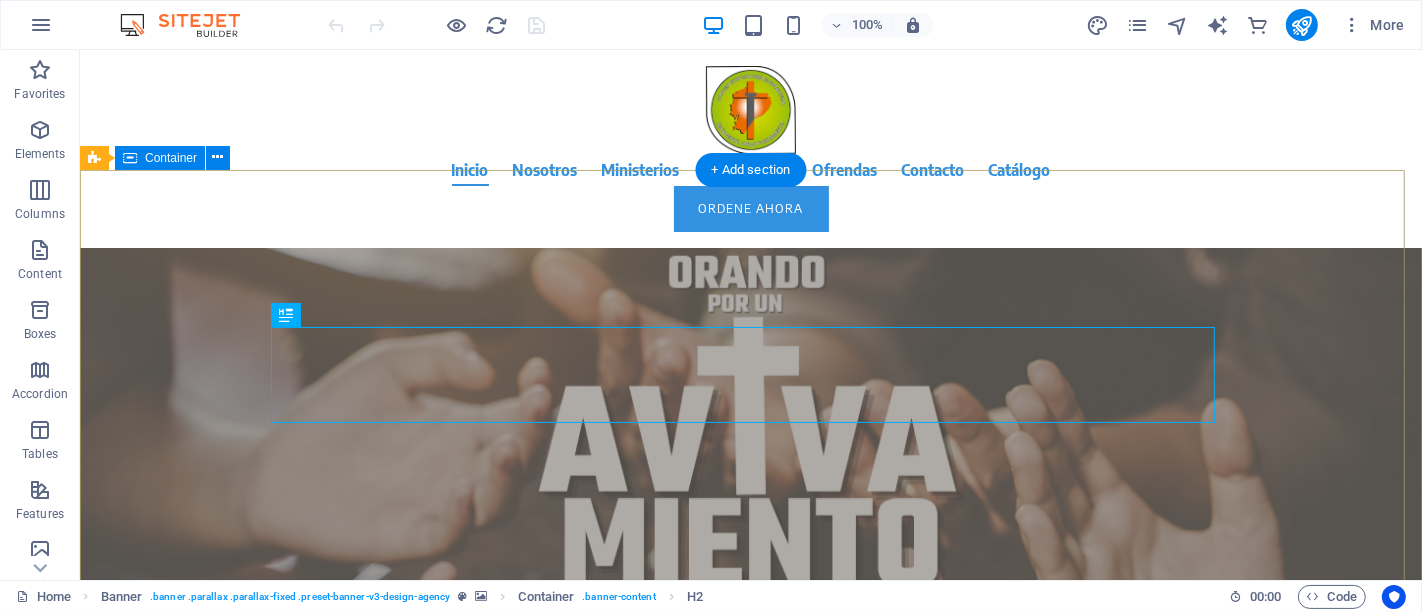 click on "Orando por un avivamiento, buscamos con fervor la renovación espiritual de nuestras iglesias, el compromiso con la Gran Comisión y el impacto del Evangelio en [COUNTRY]. Más información" at bounding box center (750, 371) 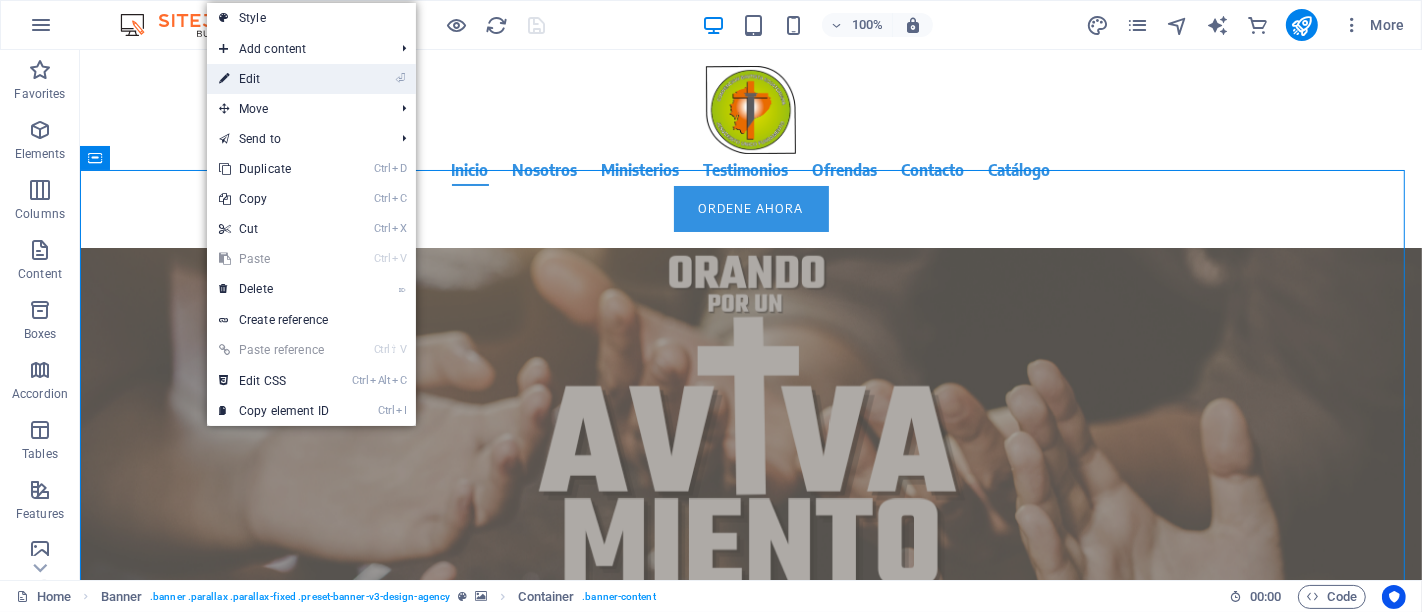 click on "⏎  Edit" at bounding box center [274, 79] 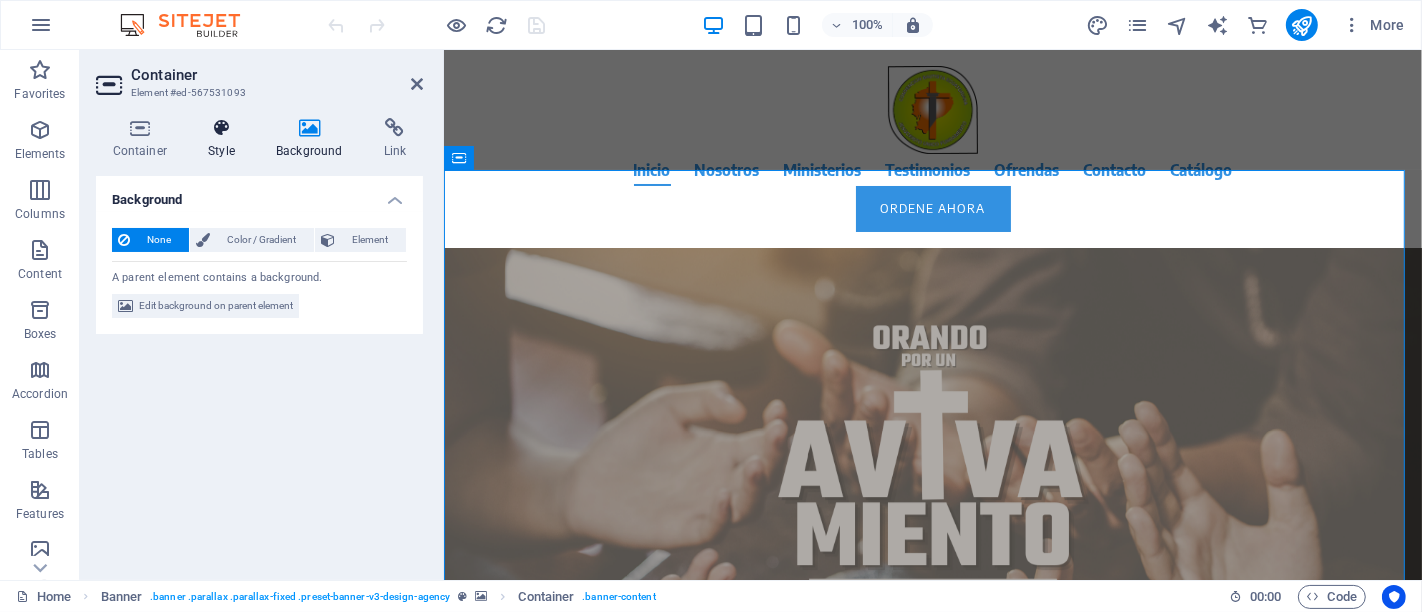 click on "Style" at bounding box center [226, 139] 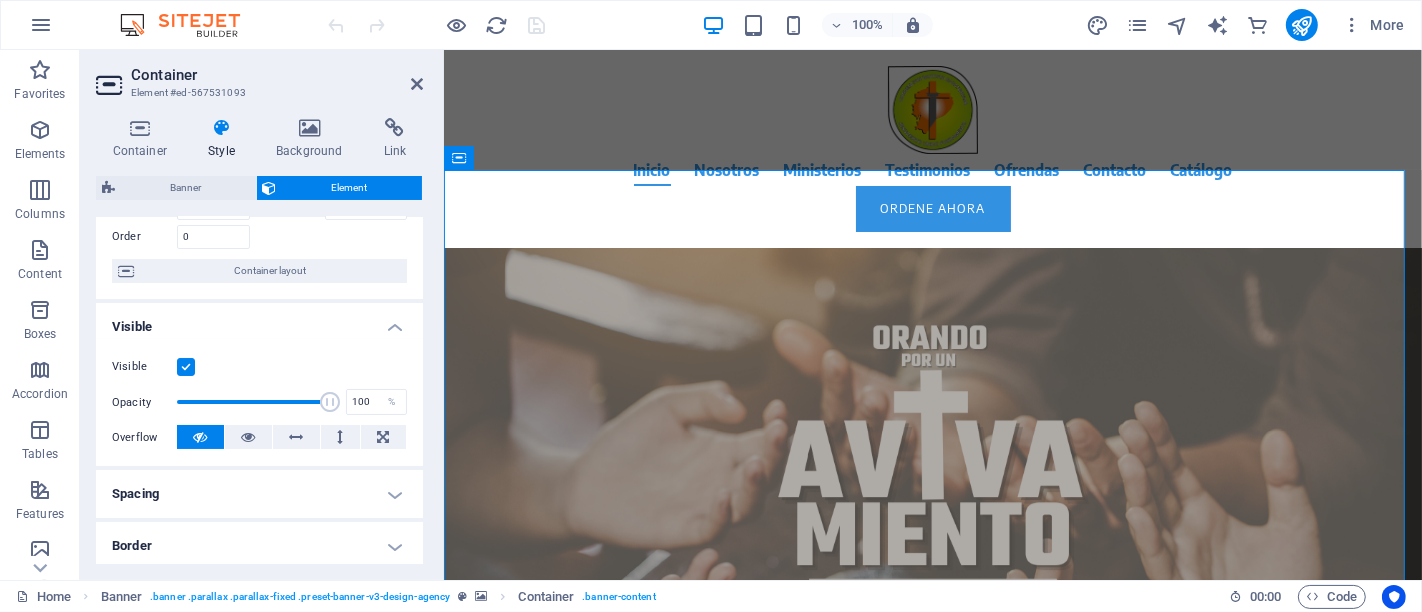 scroll, scrollTop: 52, scrollLeft: 0, axis: vertical 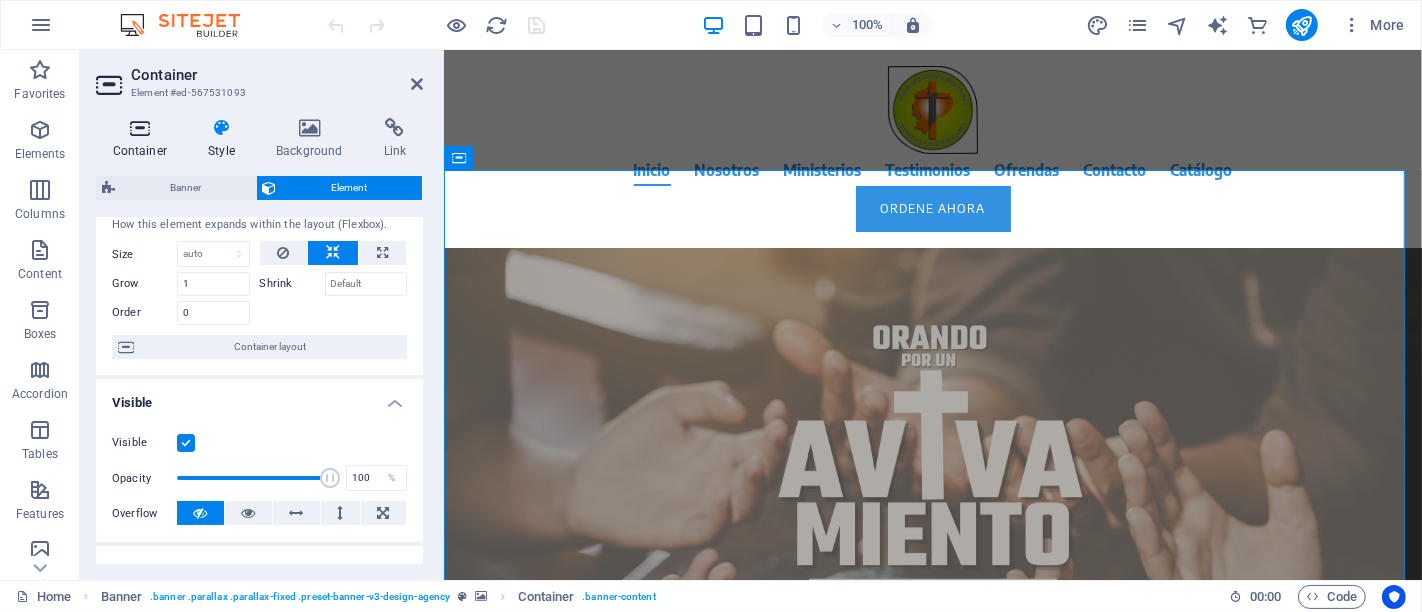 click at bounding box center [140, 128] 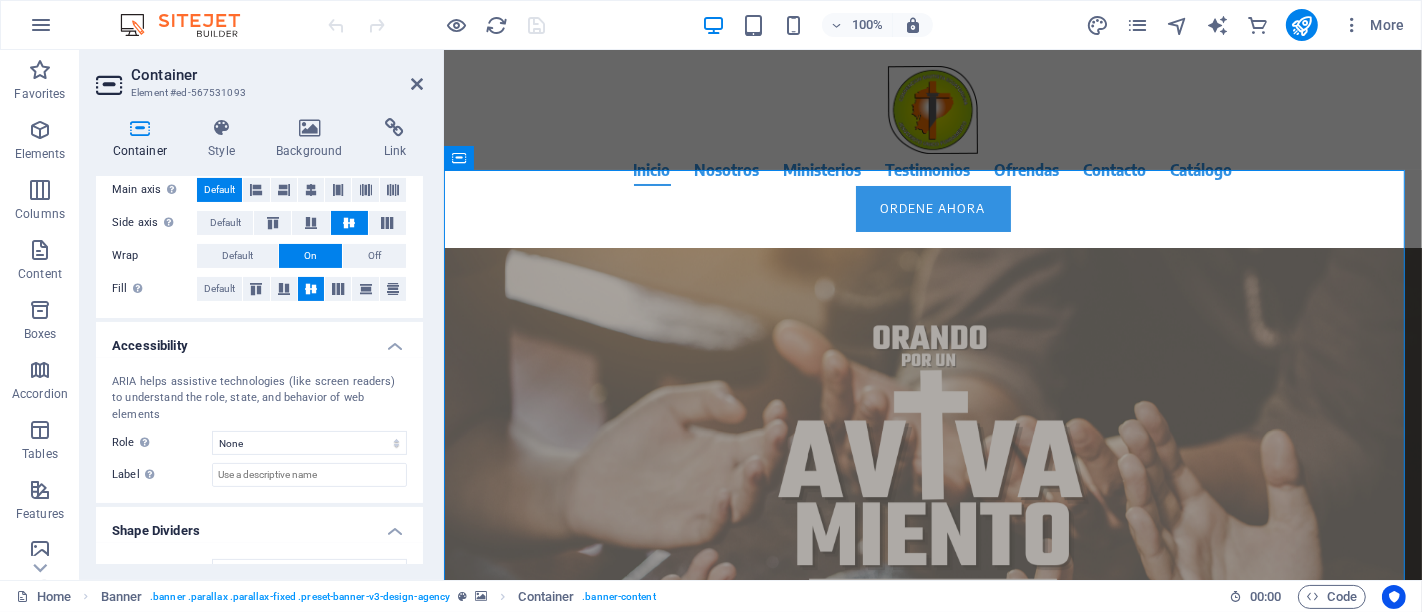 scroll, scrollTop: 368, scrollLeft: 0, axis: vertical 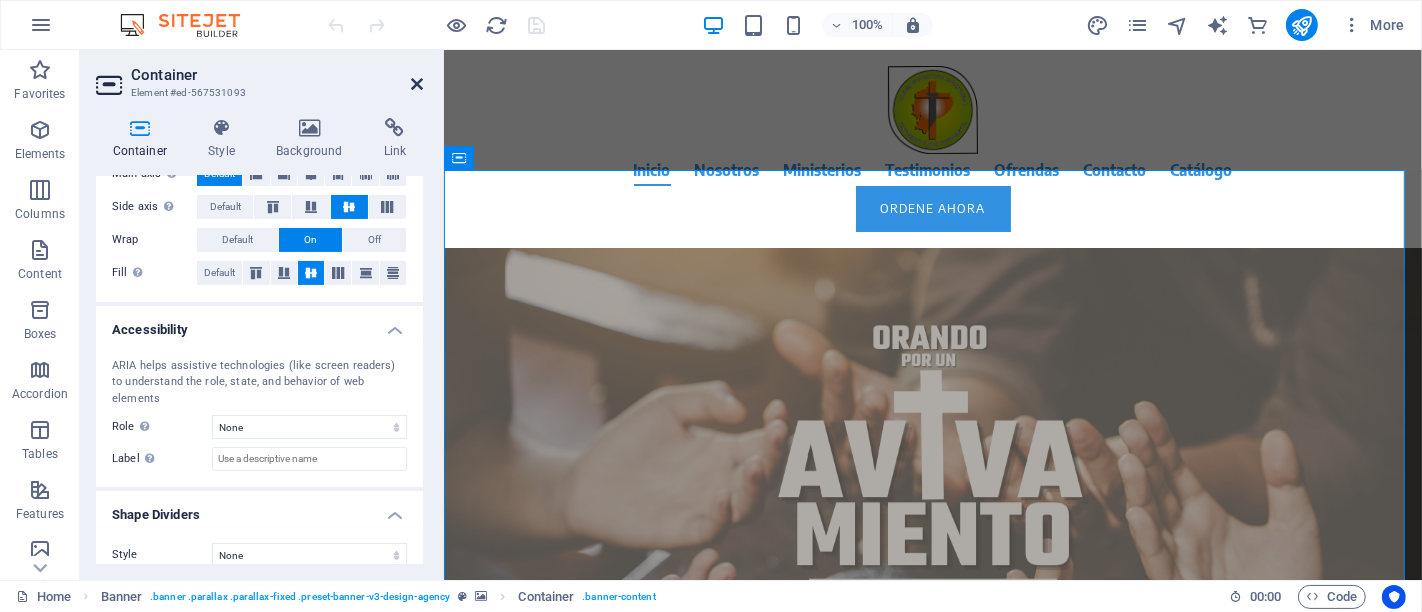 click at bounding box center (417, 84) 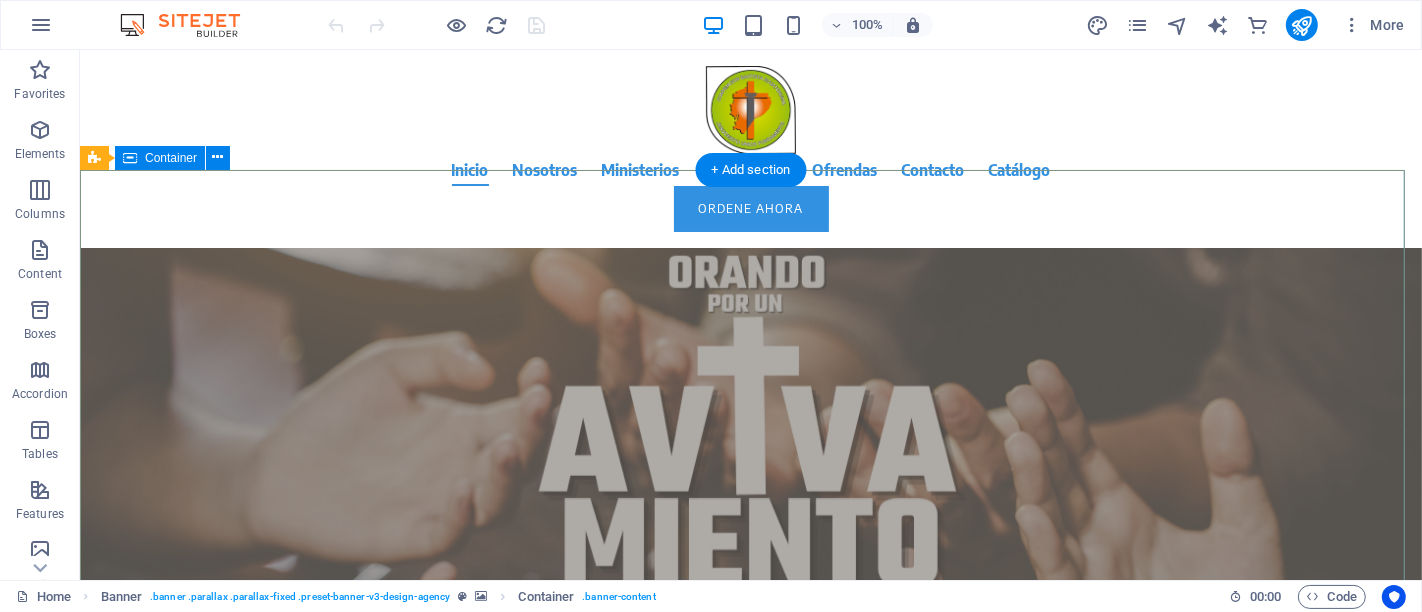 click on "Orando por un avivamiento, buscamos con fervor la renovación espiritual de nuestras iglesias, el compromiso con la Gran Comisión y el impacto del Evangelio en [COUNTRY]. Más información" at bounding box center (750, 371) 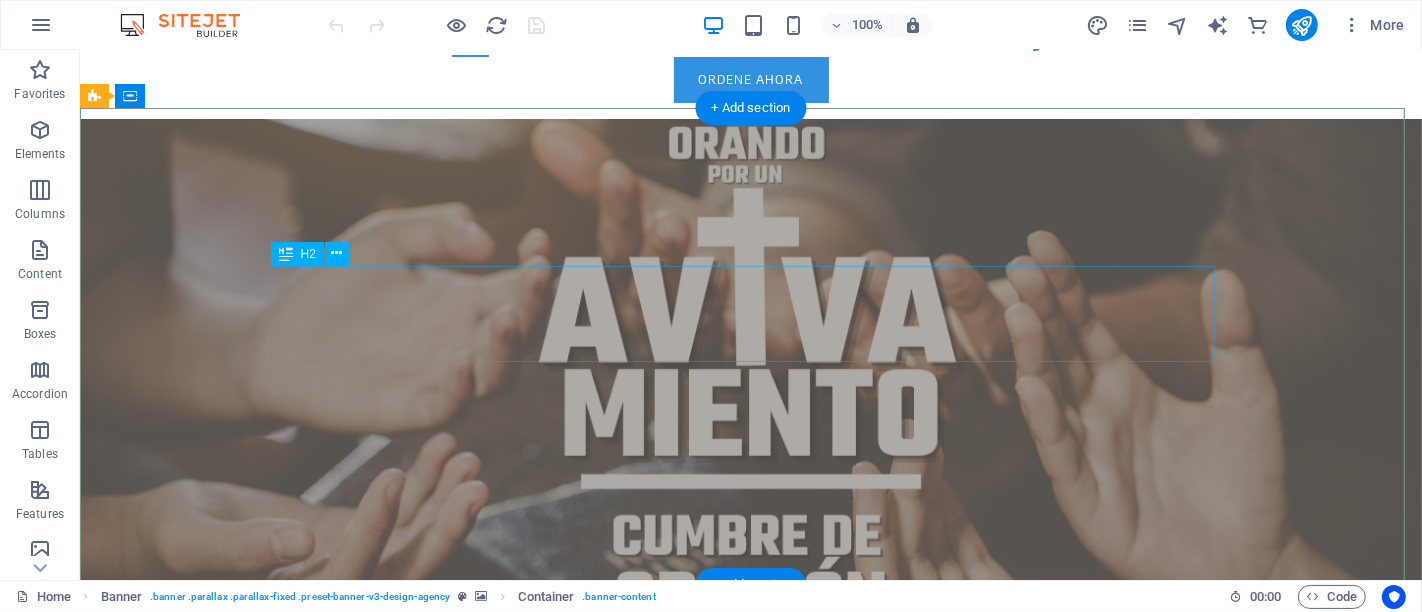 scroll, scrollTop: 222, scrollLeft: 0, axis: vertical 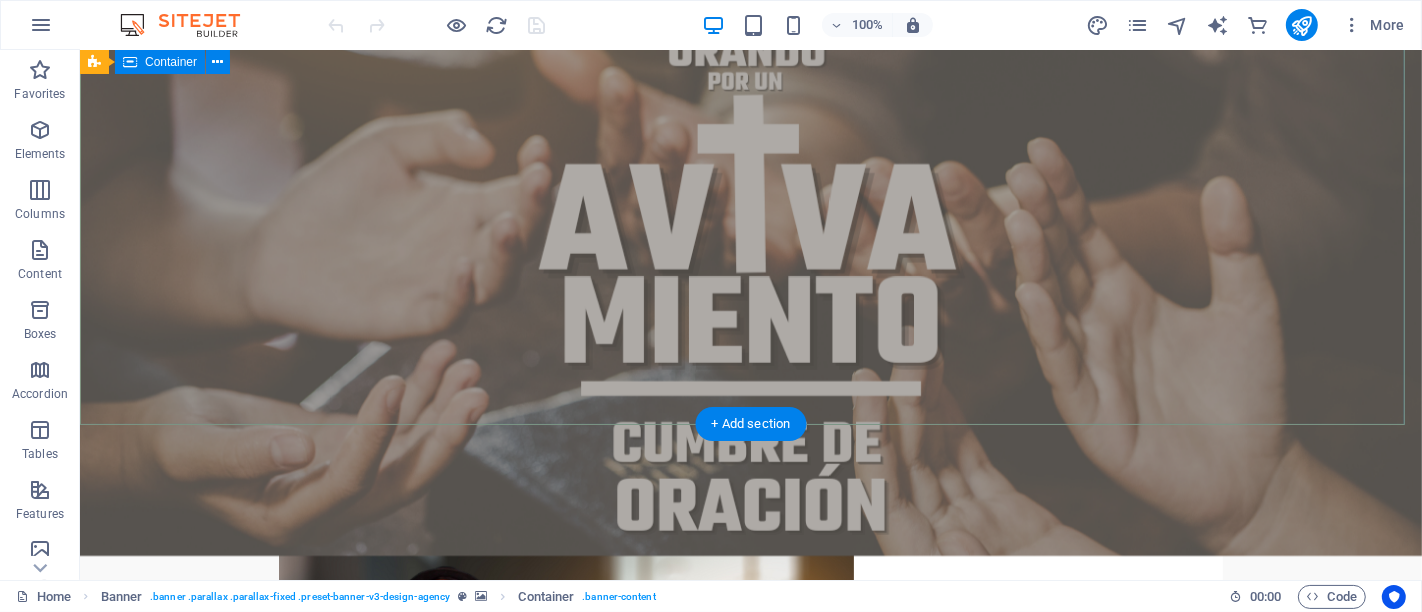 click on "Orando por un avivamiento, buscamos con fervor la renovación espiritual de nuestras iglesias, el compromiso con la Gran Comisión y el impacto del Evangelio en [COUNTRY]. Más información" at bounding box center (750, 149) 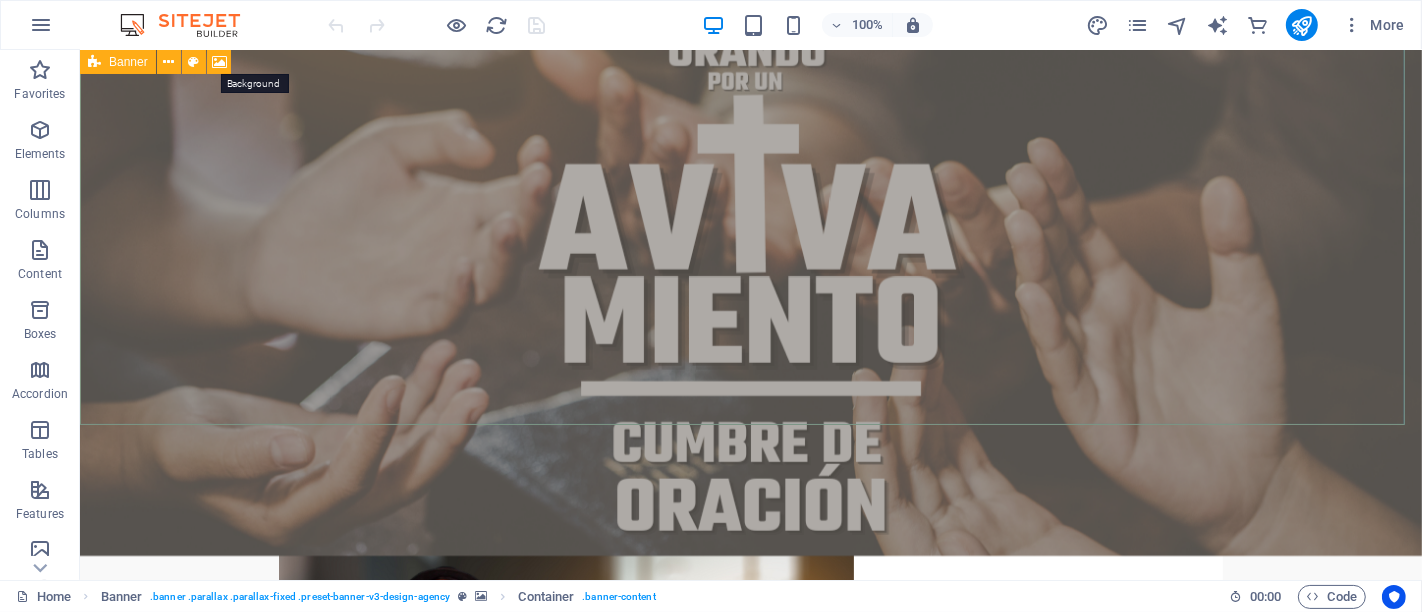 click at bounding box center (219, 62) 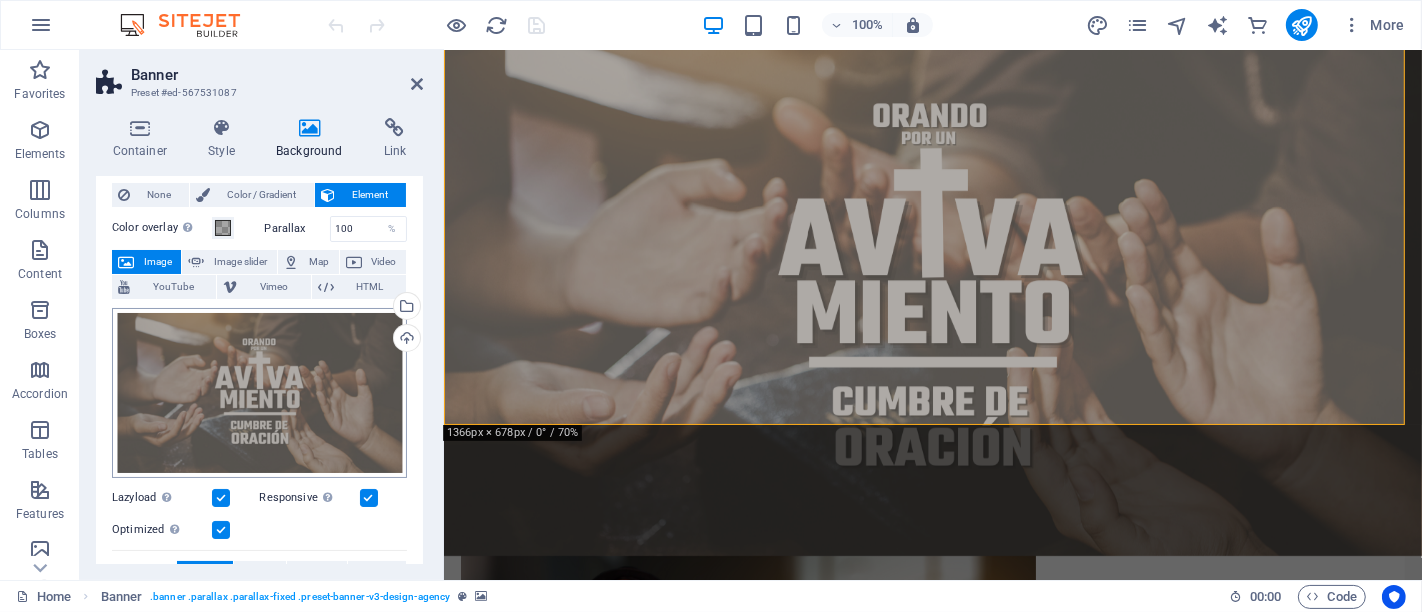 scroll, scrollTop: 111, scrollLeft: 0, axis: vertical 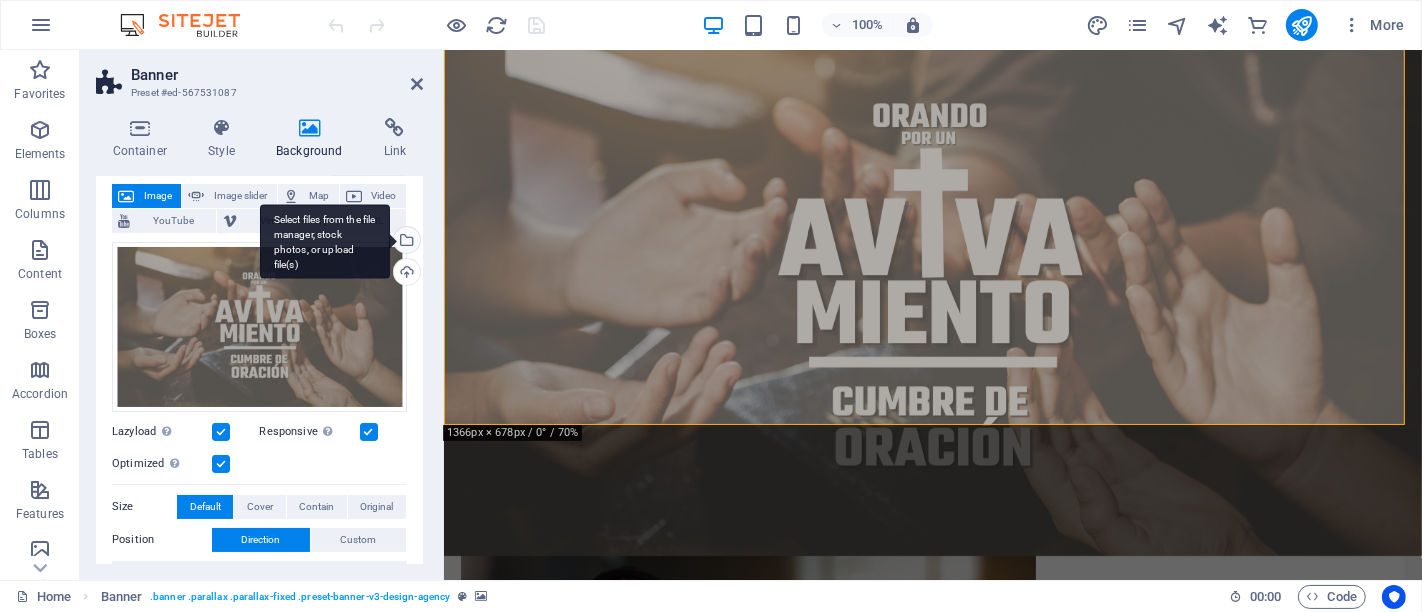 click on "Select files from the file manager, stock photos, or upload file(s)" at bounding box center (405, 242) 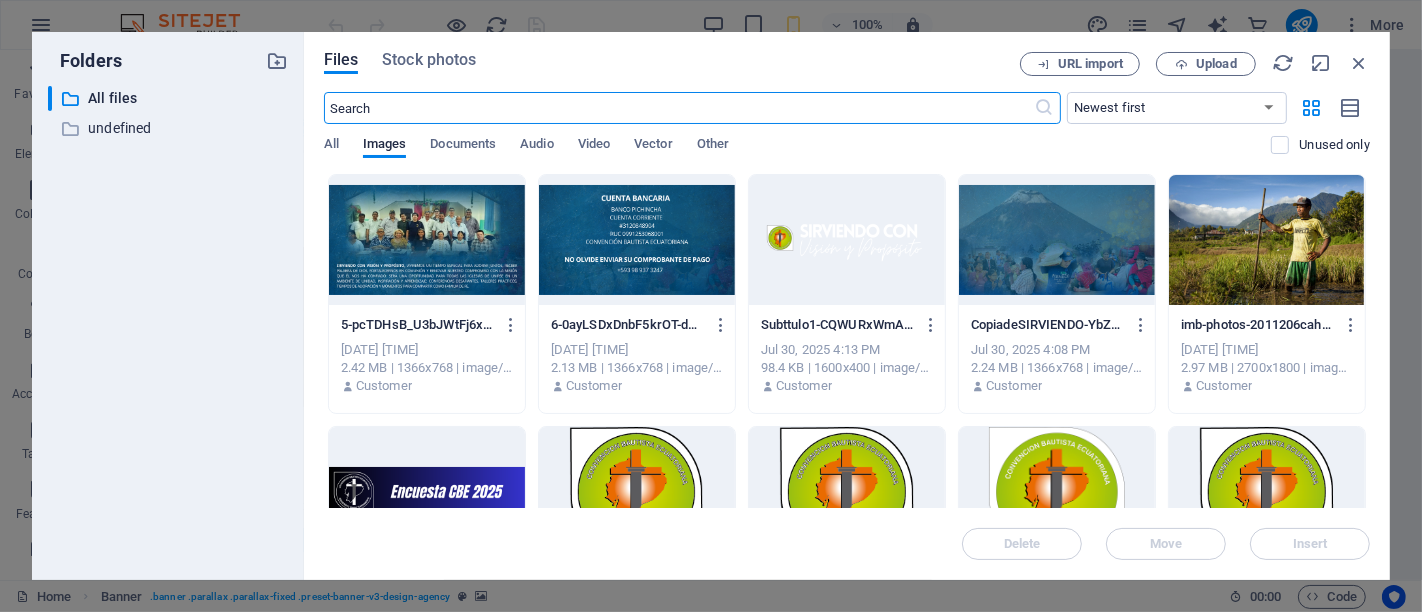 scroll, scrollTop: 265, scrollLeft: 0, axis: vertical 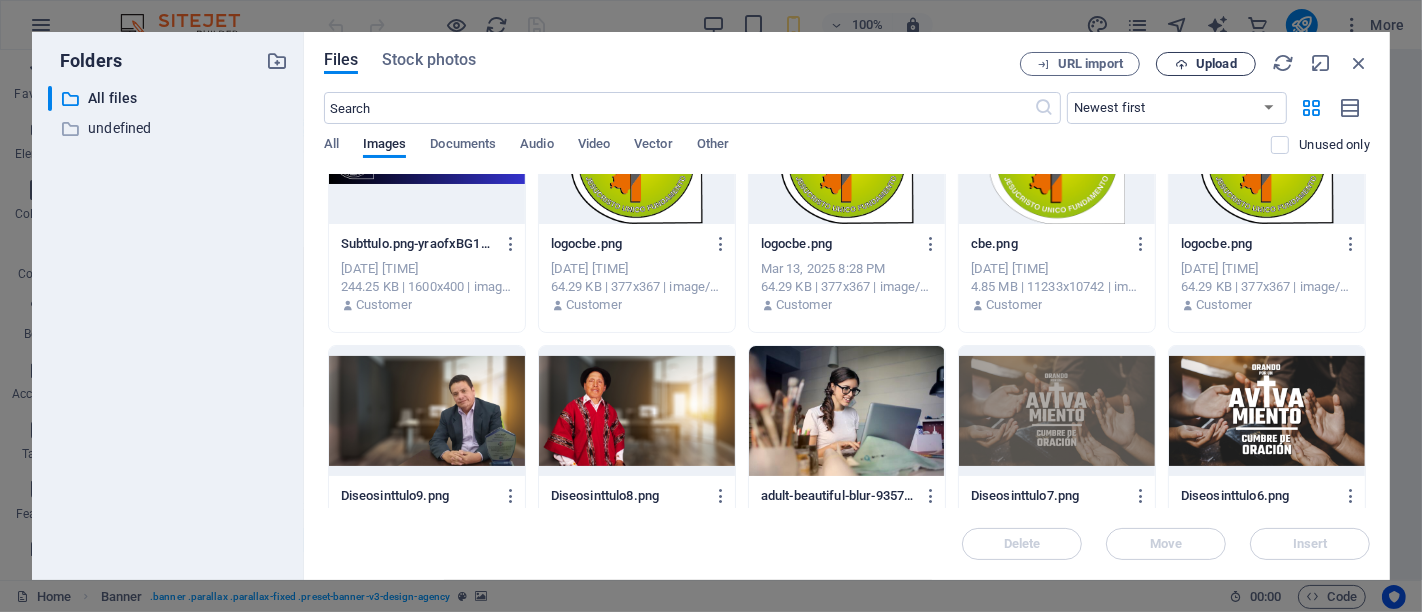 click on "Upload" at bounding box center [1216, 64] 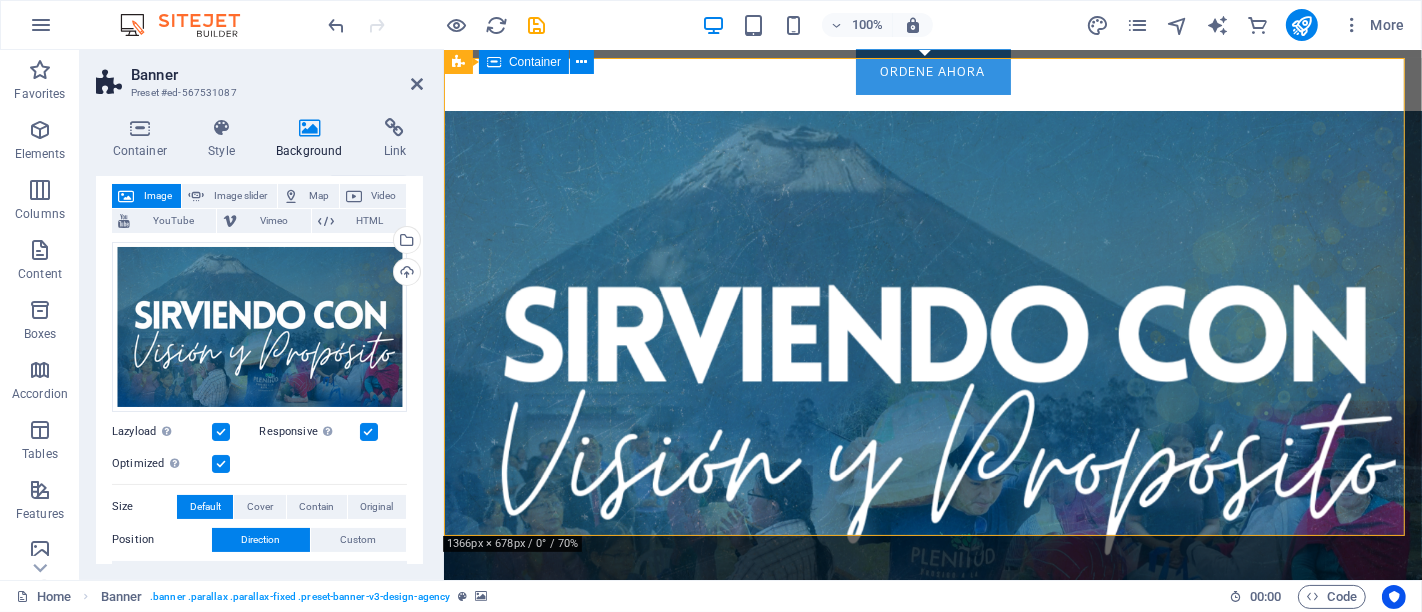 scroll, scrollTop: 111, scrollLeft: 0, axis: vertical 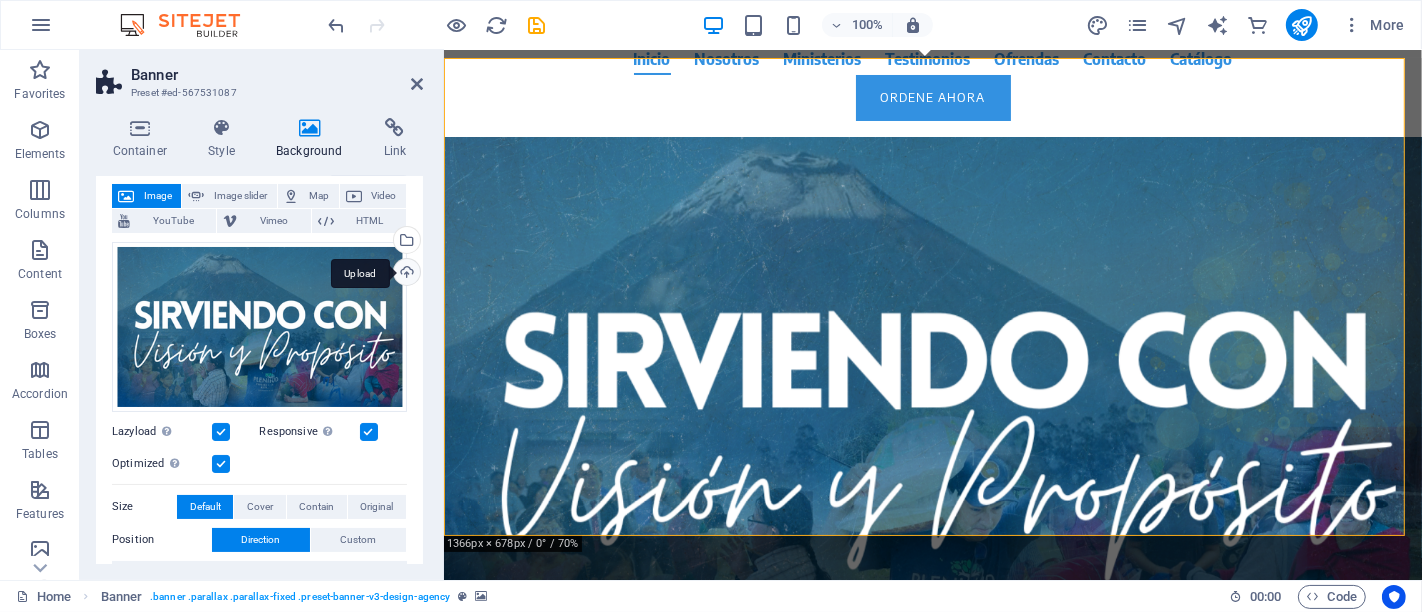 click on "Upload" at bounding box center (405, 274) 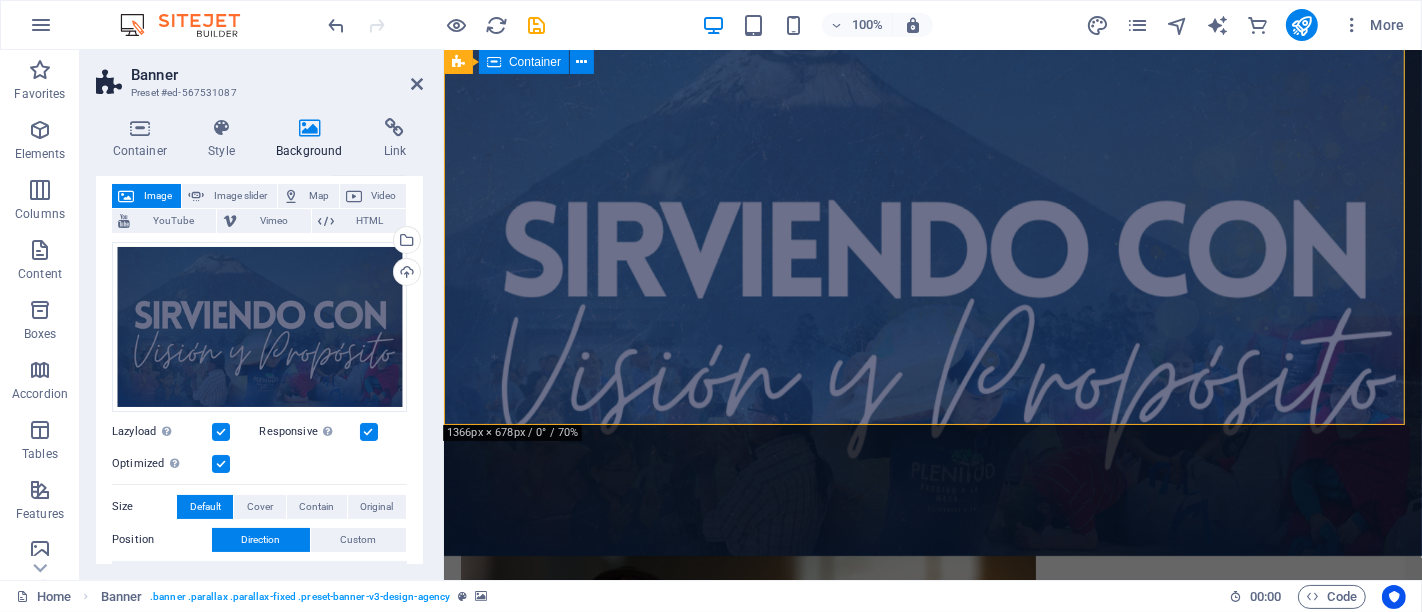 scroll, scrollTop: 0, scrollLeft: 0, axis: both 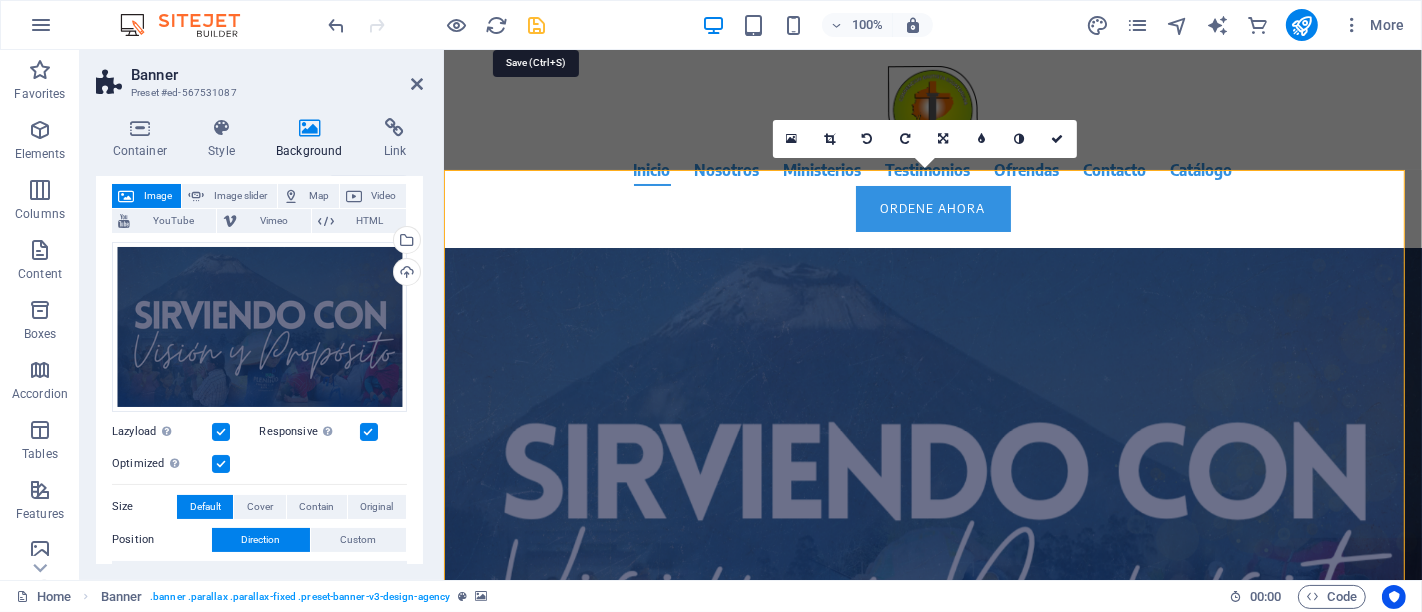 click at bounding box center [537, 25] 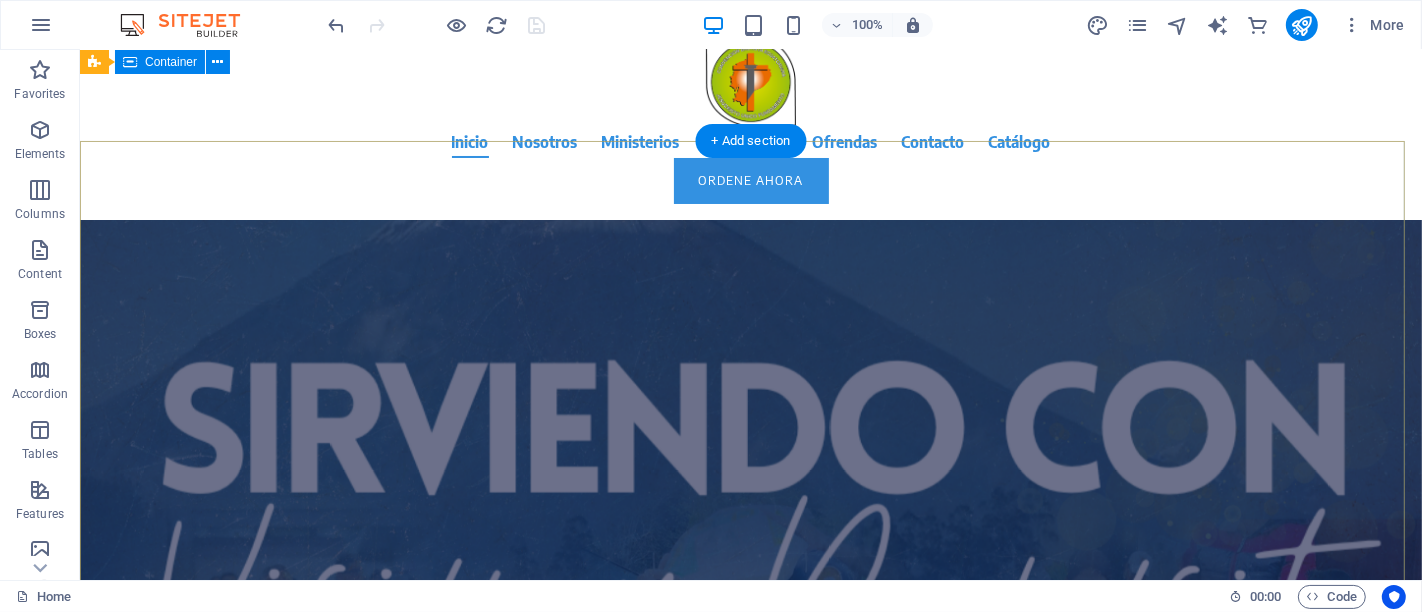 scroll, scrollTop: 0, scrollLeft: 0, axis: both 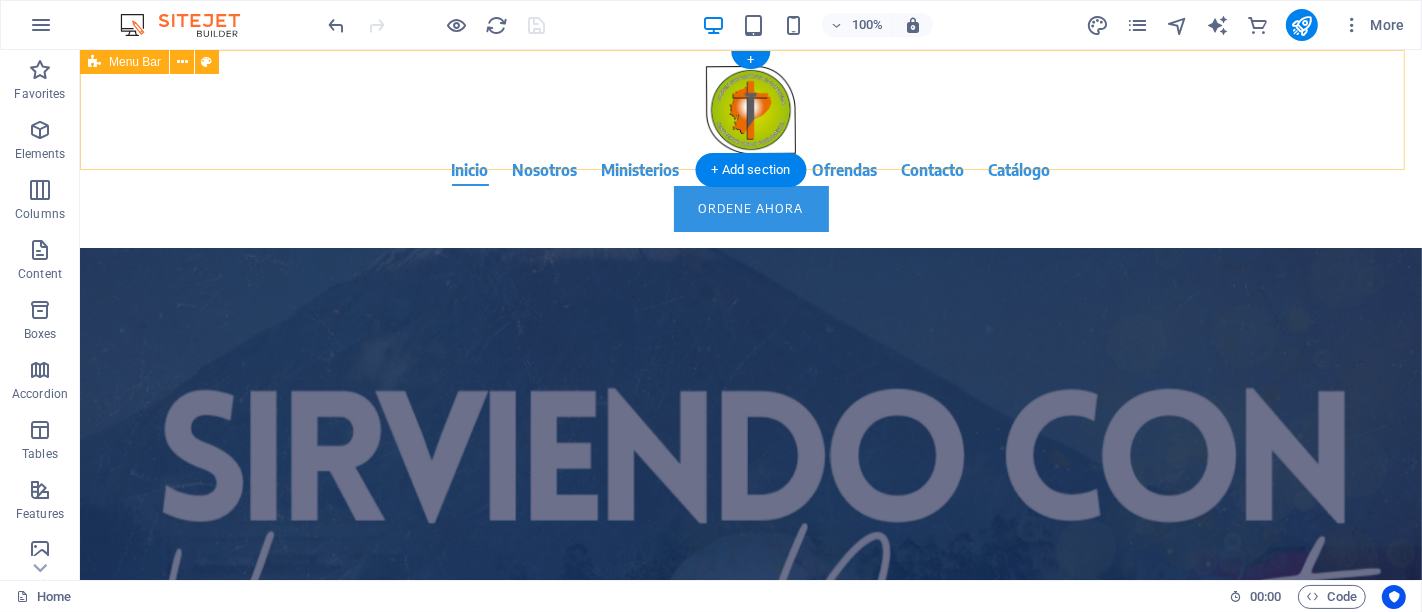 click on "Inicio Nosotros Ministerios Testimonios Ofrendas Contacto Catálogo Ordene ahora" at bounding box center (750, 149) 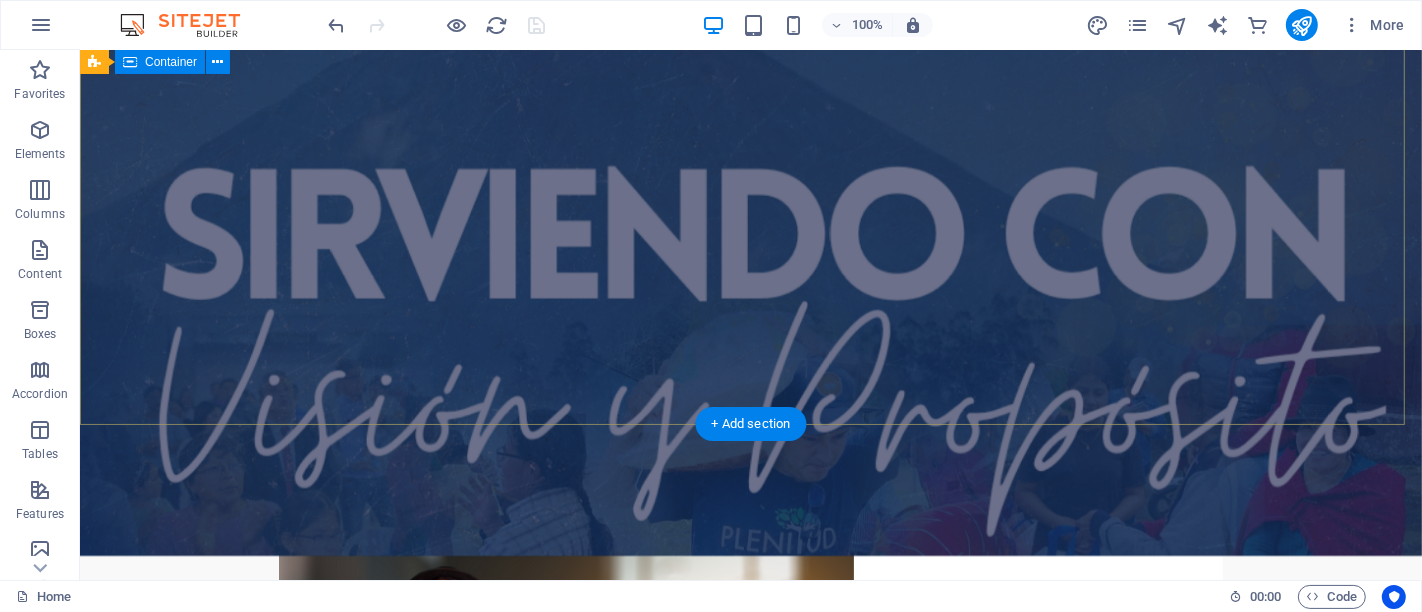 scroll, scrollTop: 111, scrollLeft: 0, axis: vertical 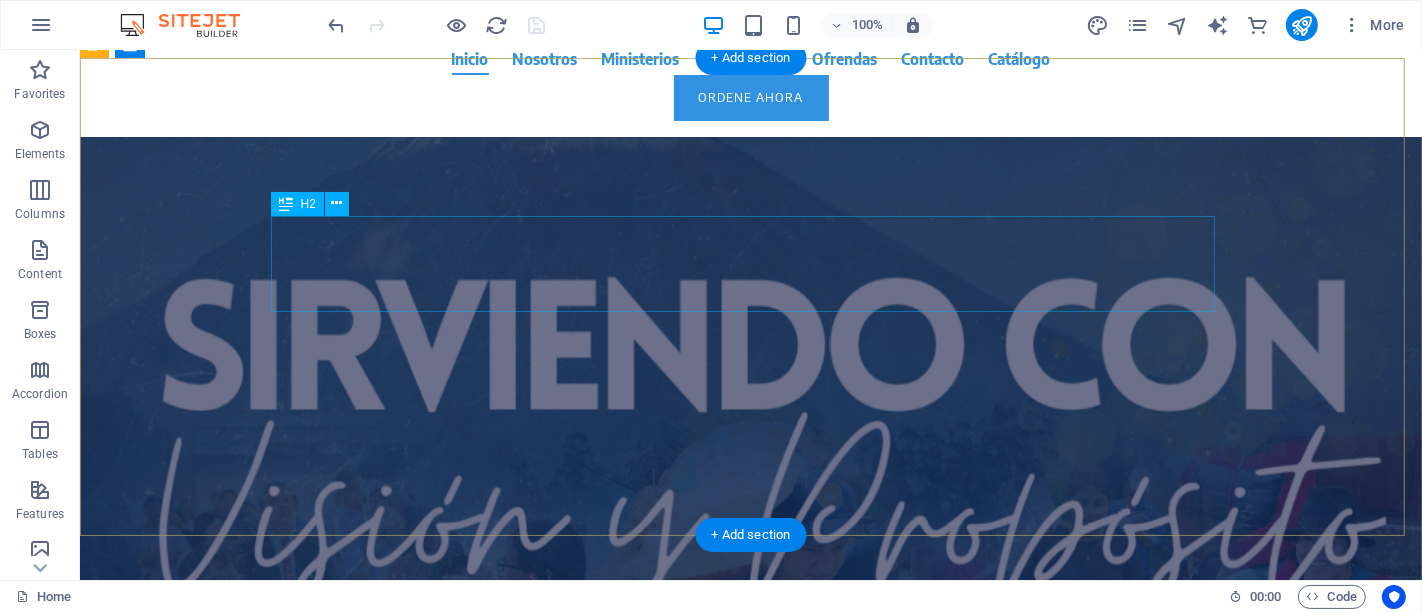 click on "Orando por un avivamiento, buscamos con fervor la renovación espiritual de nuestras iglesias, el compromiso con la Gran Comisión y el impacto del Evangelio en [COUNTRY]." at bounding box center [750, 227] 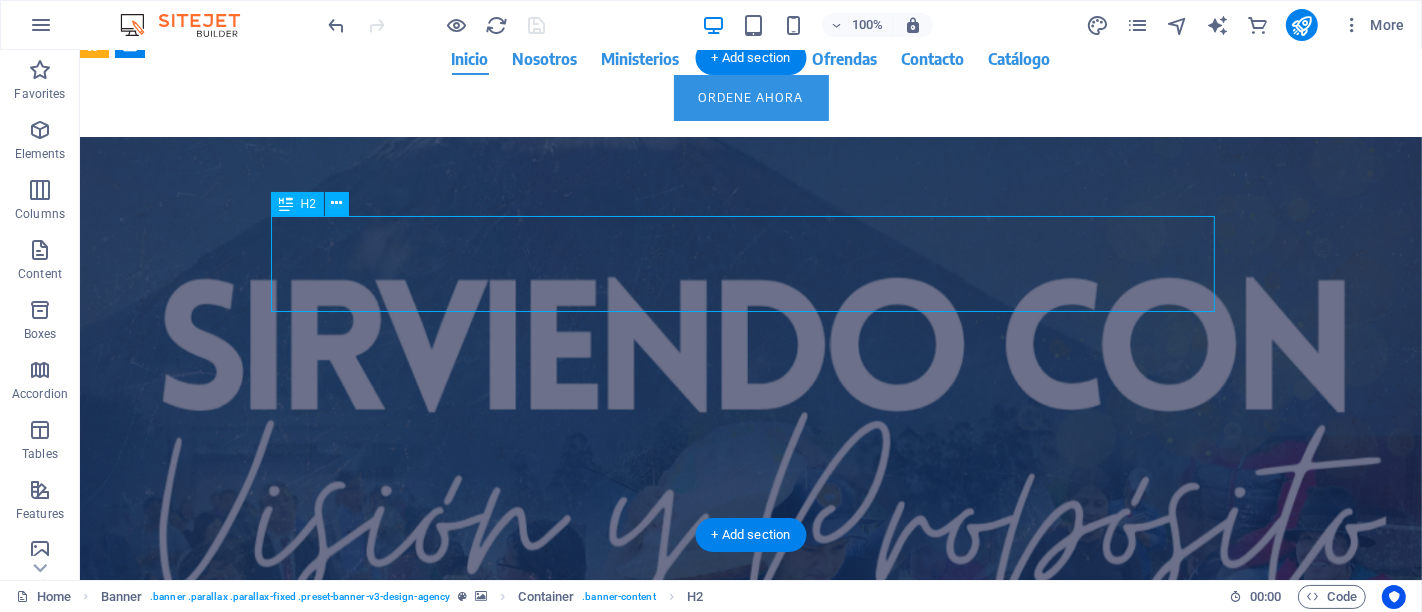 click on "Orando por un avivamiento, buscamos con fervor la renovación espiritual de nuestras iglesias, el compromiso con la Gran Comisión y el impacto del Evangelio en [COUNTRY]." at bounding box center (750, 227) 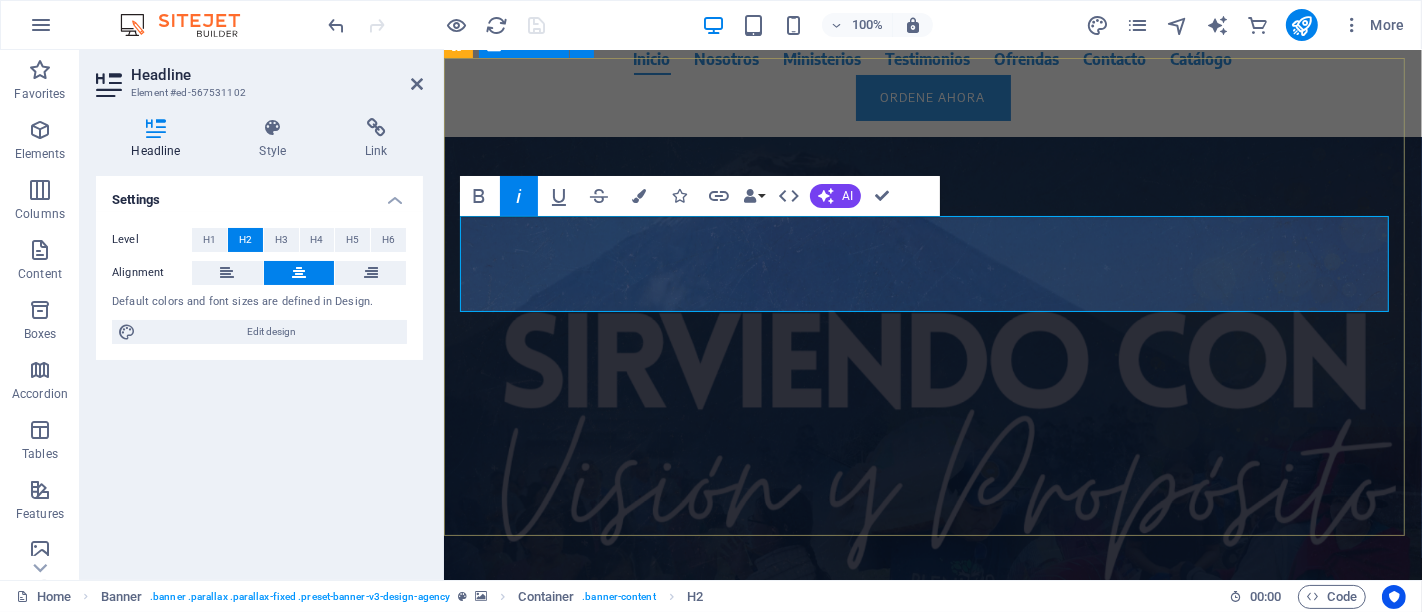 click on "ajo el lema “Sirviendo con Visión y Pasión”, viviremos un tiempo de comunión, capacitación y renovación para seguir sirviendo a Dios con propósito. Más información" at bounding box center [932, 260] 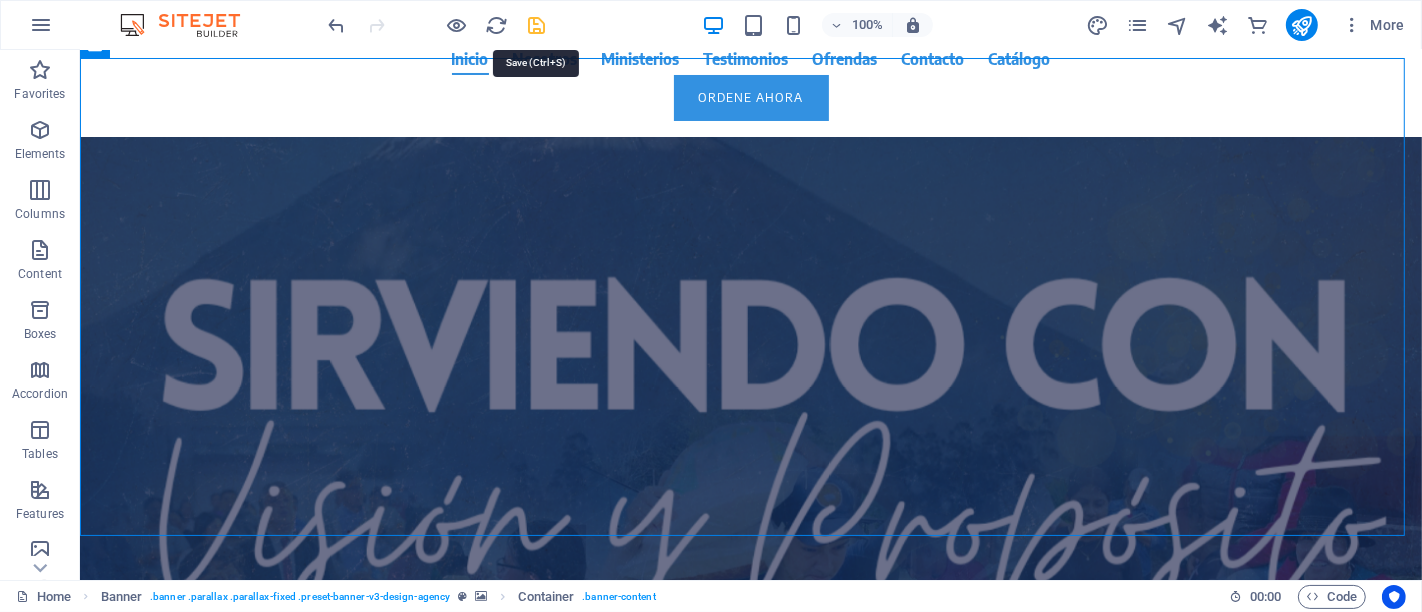 click at bounding box center [537, 25] 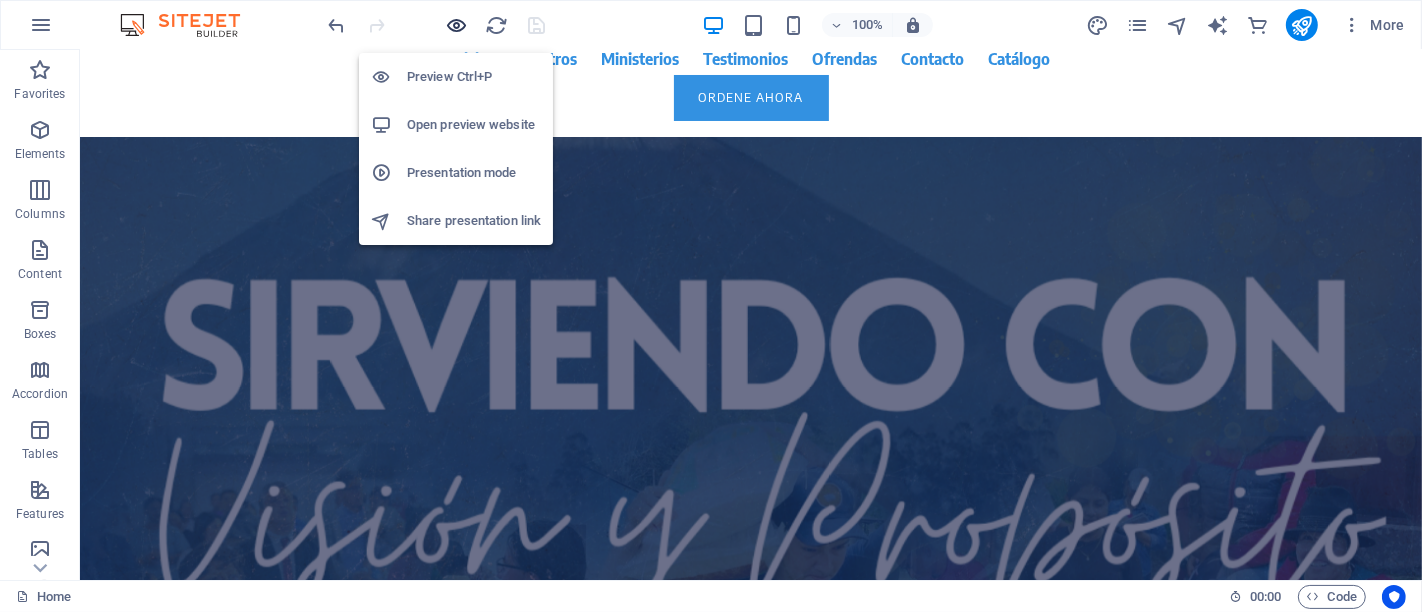 click at bounding box center [457, 25] 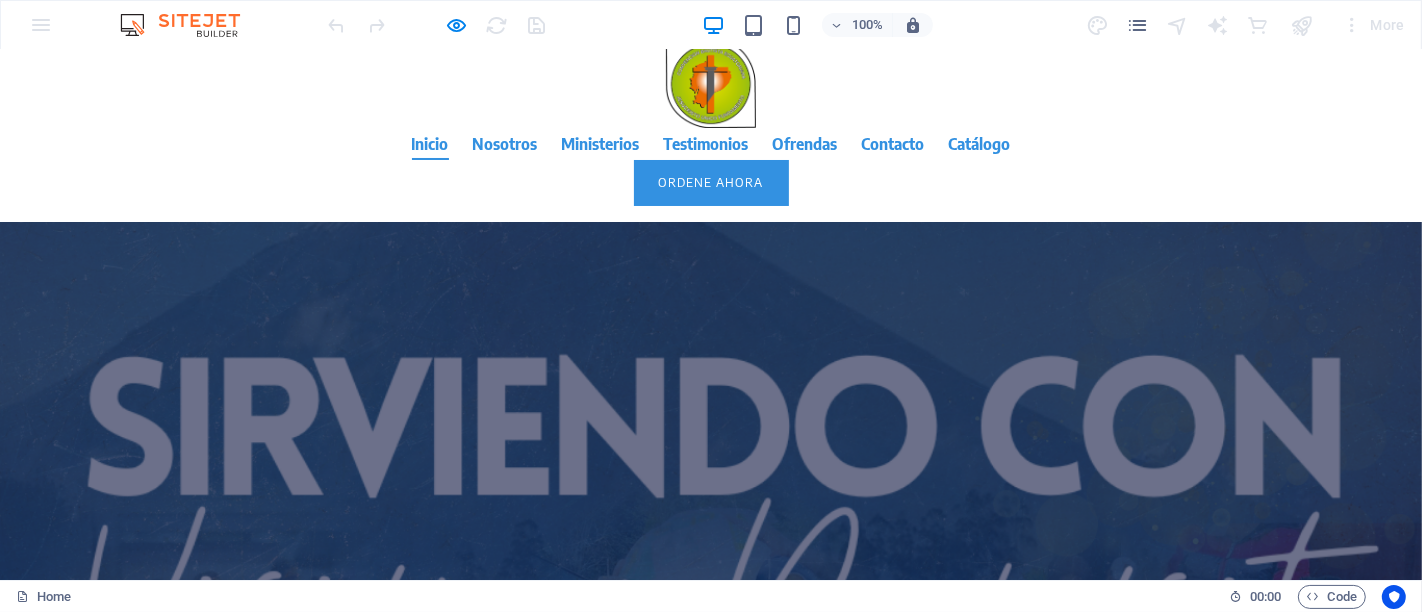 scroll, scrollTop: 0, scrollLeft: 0, axis: both 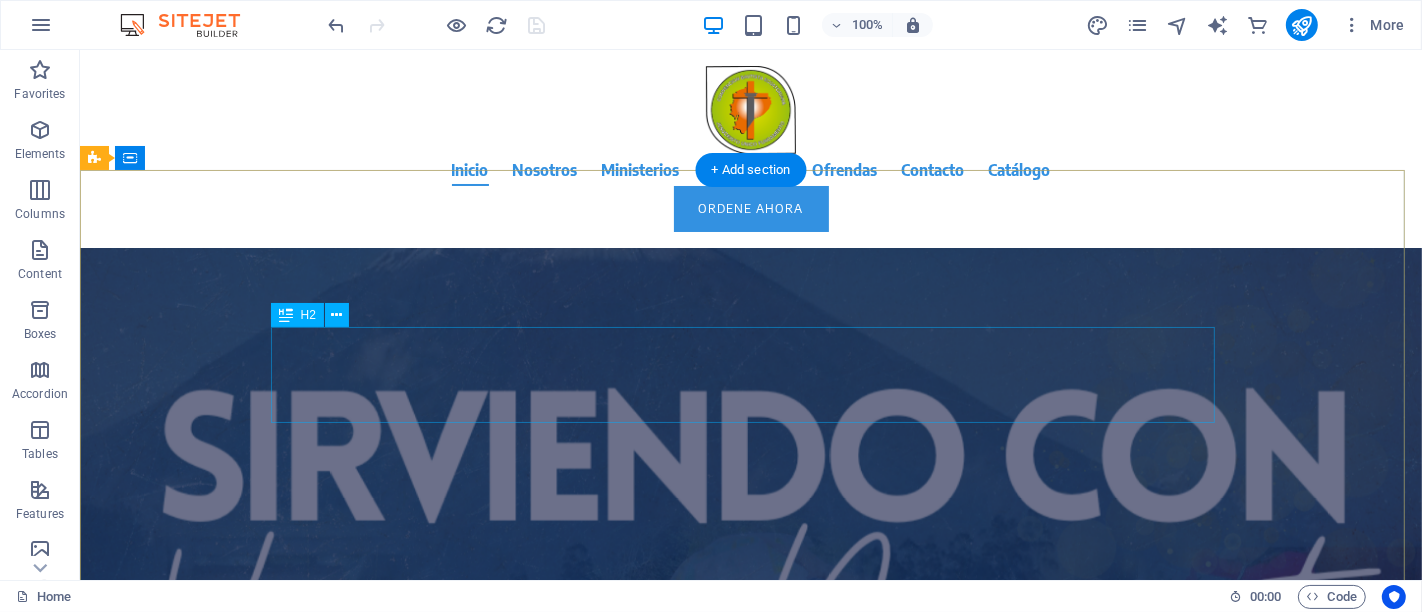 click on "ajo el lema “Sirviendo con Visión y Pasión”, viviremos un tiempo de comunión, capacitación y renovación para seguir sirviendo a Dios con propósito." at bounding box center [750, 338] 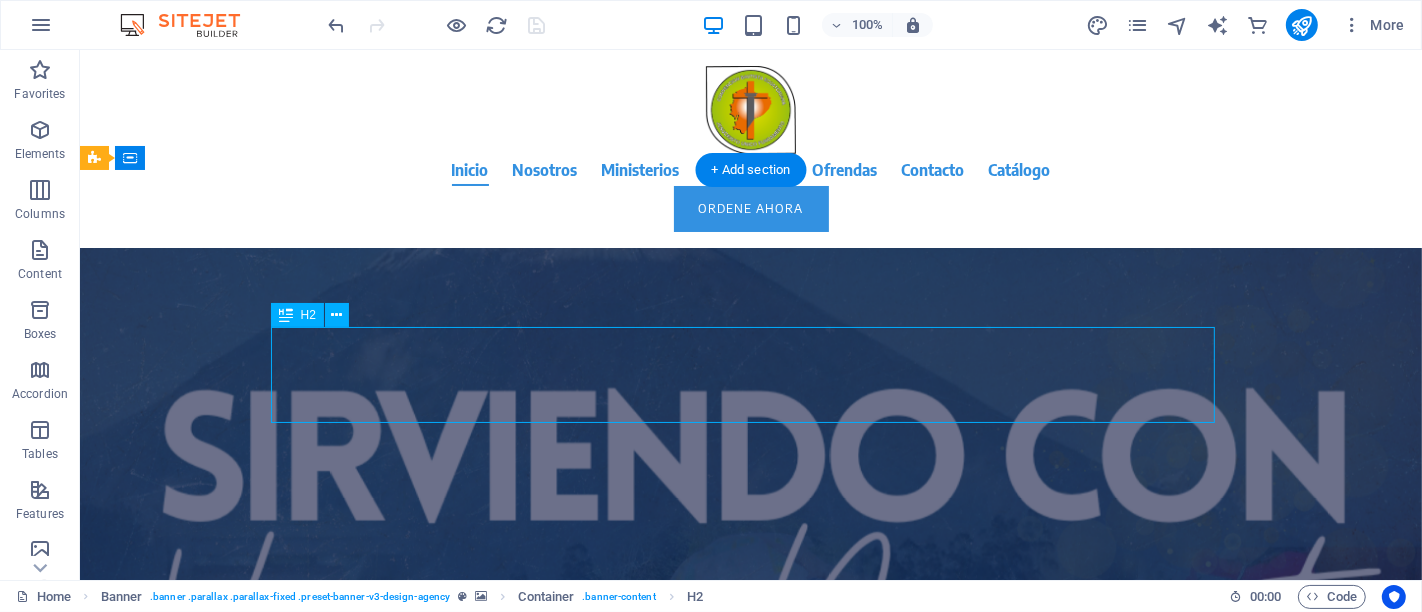 click on "ajo el lema “Sirviendo con Visión y Pasión”, viviremos un tiempo de comunión, capacitación y renovación para seguir sirviendo a Dios con propósito." at bounding box center [750, 338] 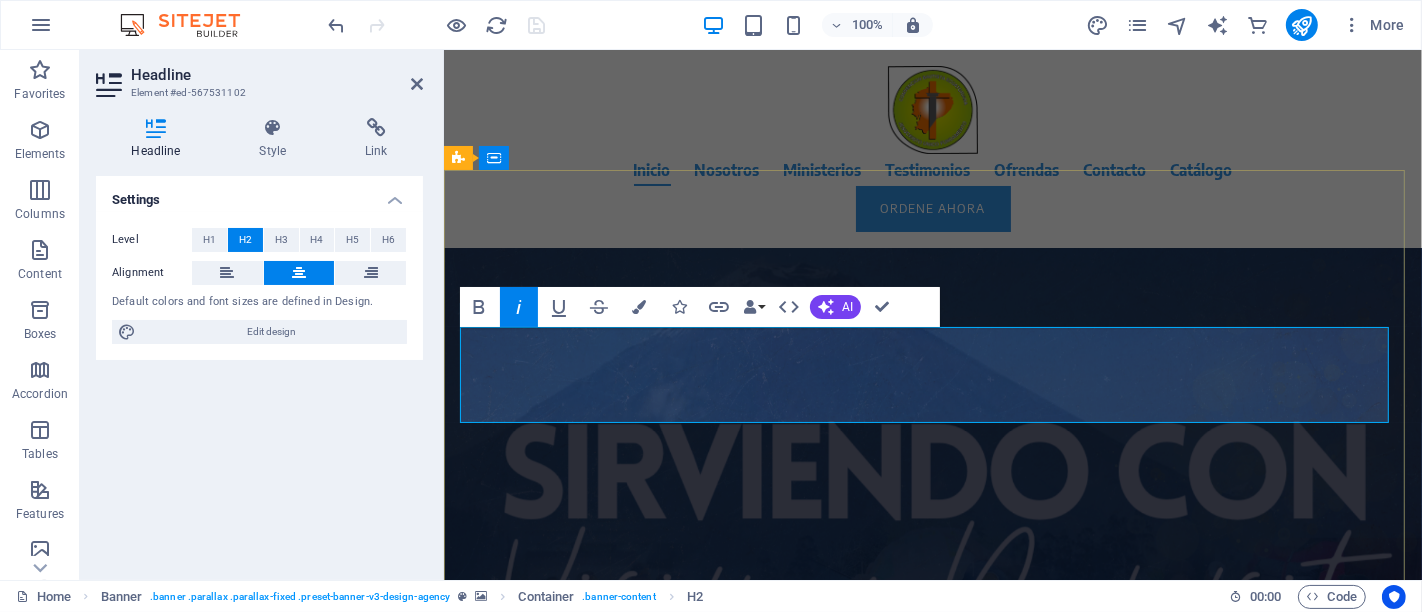 click on "ajo el lema “Sirviendo con Visión y Pasión”, viviremos un tiempo de comunión, capacitación y renovación para seguir sirviendo a Dios con propósito." at bounding box center [932, 338] 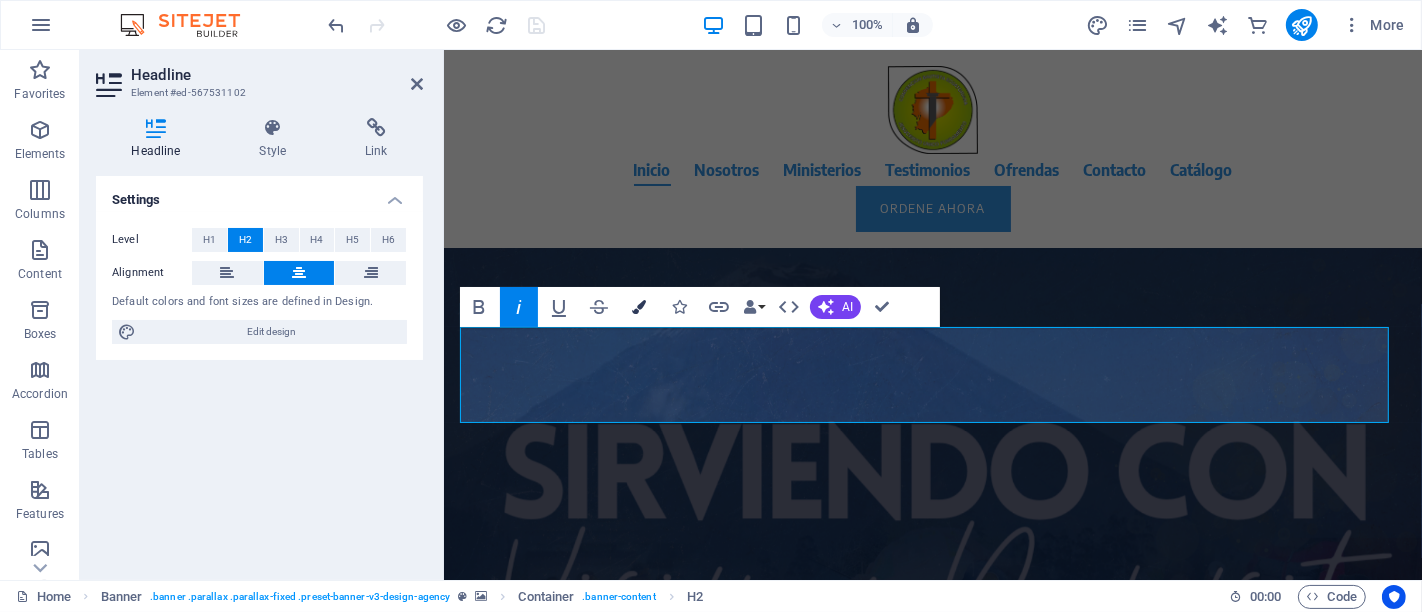 type 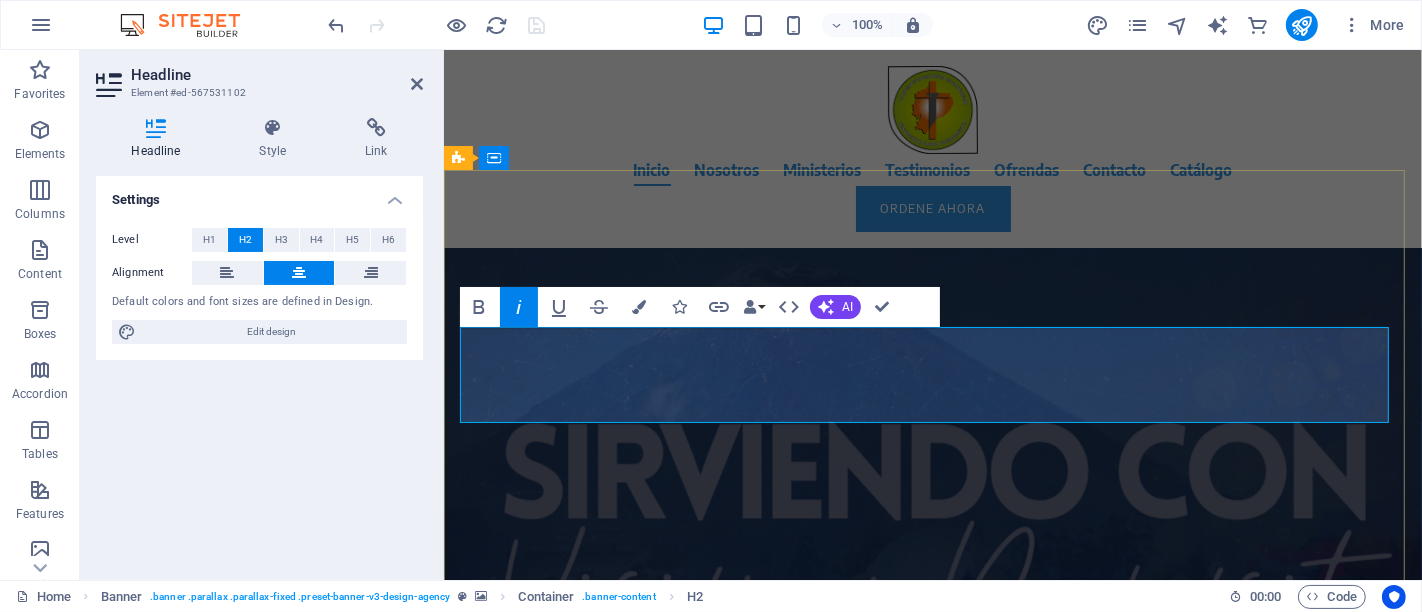 click on "Bajo el lema “Sirviendo con Visión y Pasión”, viviremos un tiempo de comunión, capacitación y renovación para seguir sirviendo a Dios con propósito. Más información" at bounding box center (932, 371) 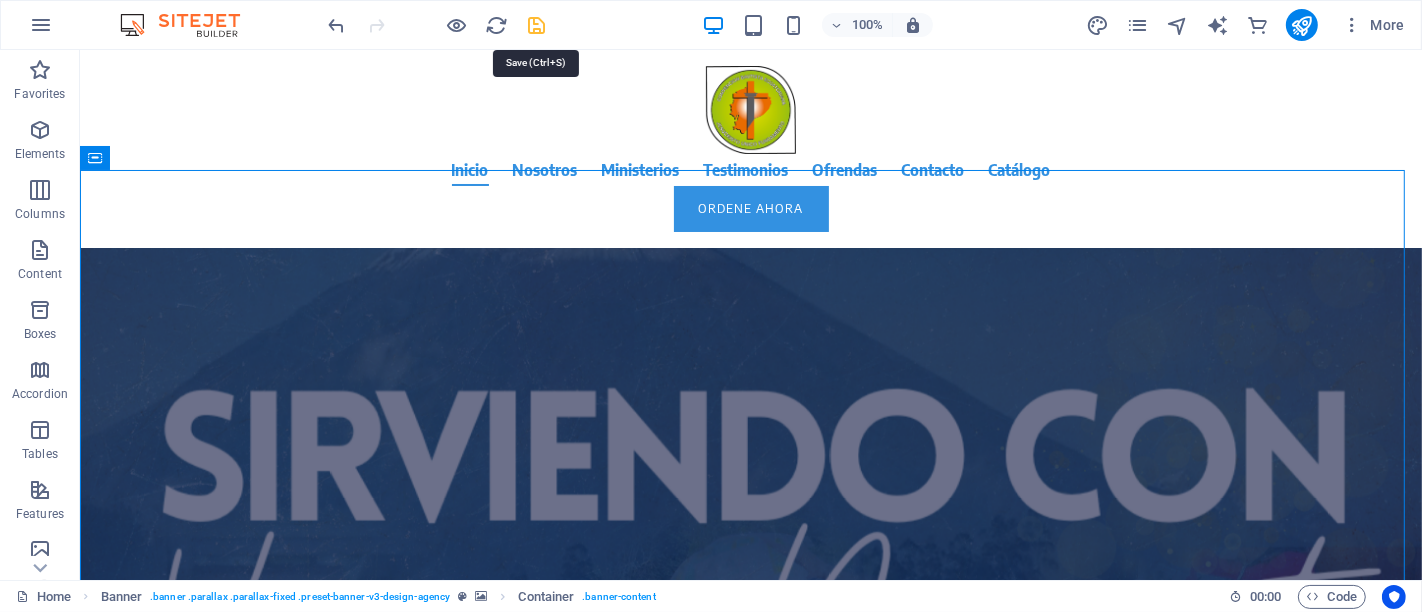 click at bounding box center [537, 25] 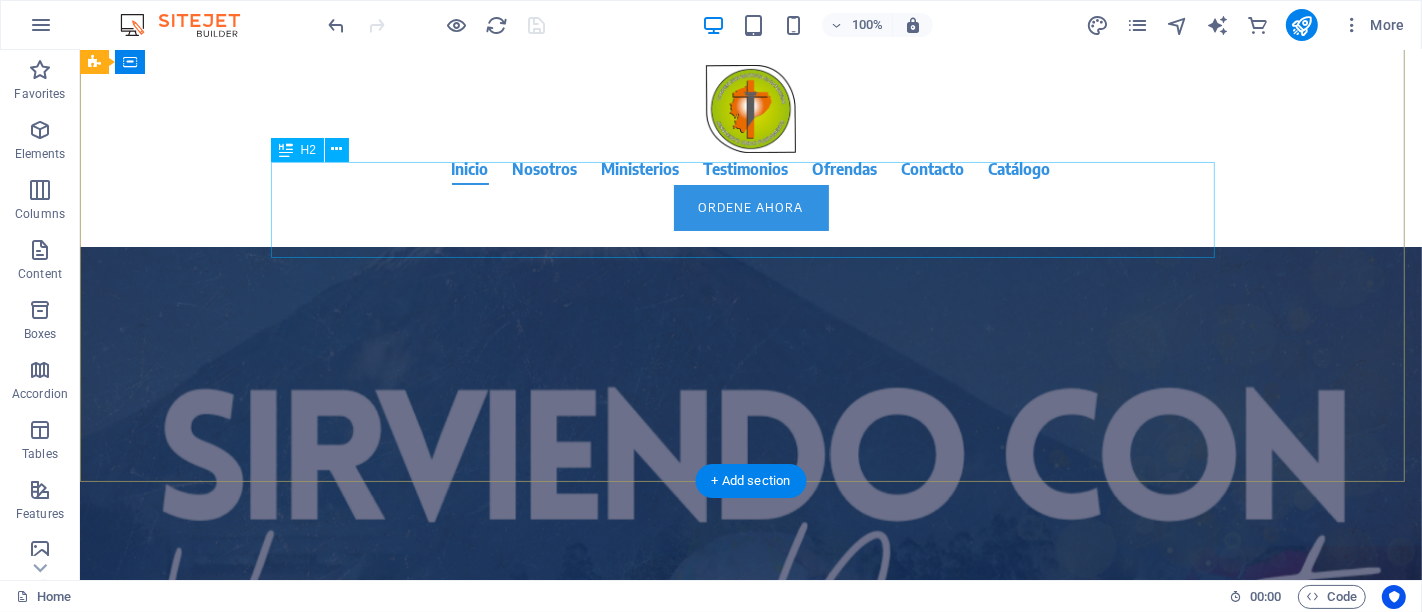scroll, scrollTop: 0, scrollLeft: 0, axis: both 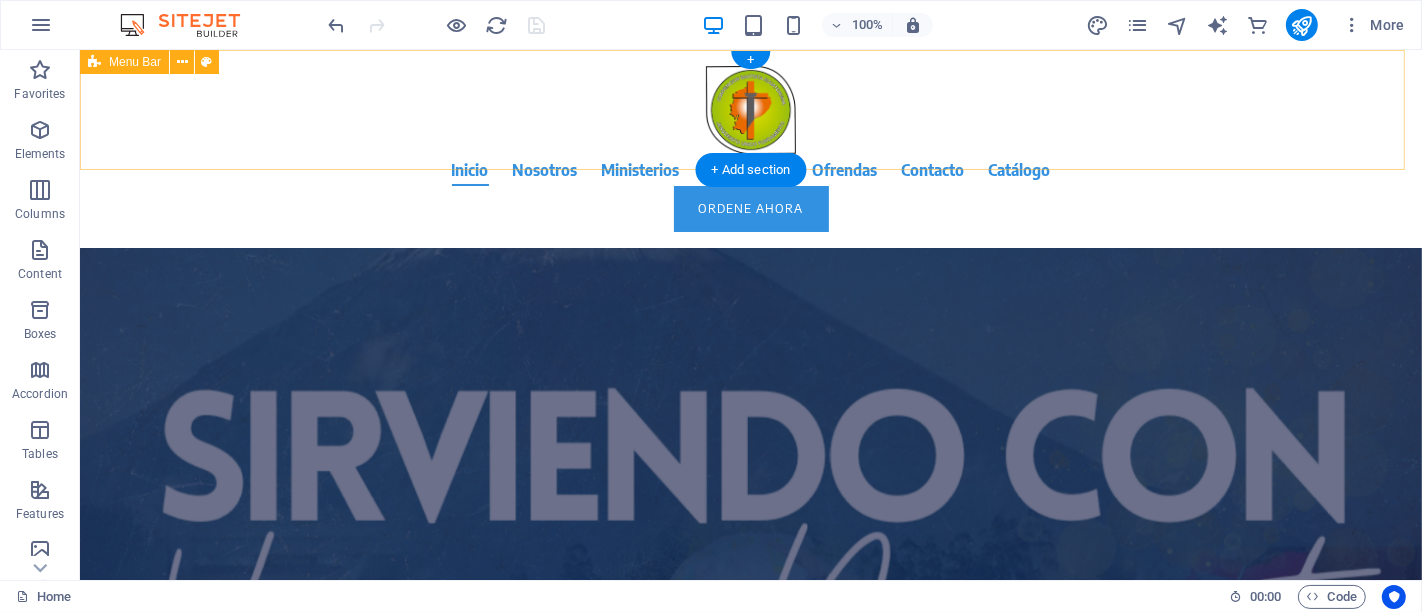 click on "Inicio Nosotros Ministerios Testimonios Ofrendas Contacto Catálogo Ordene ahora" at bounding box center (750, 149) 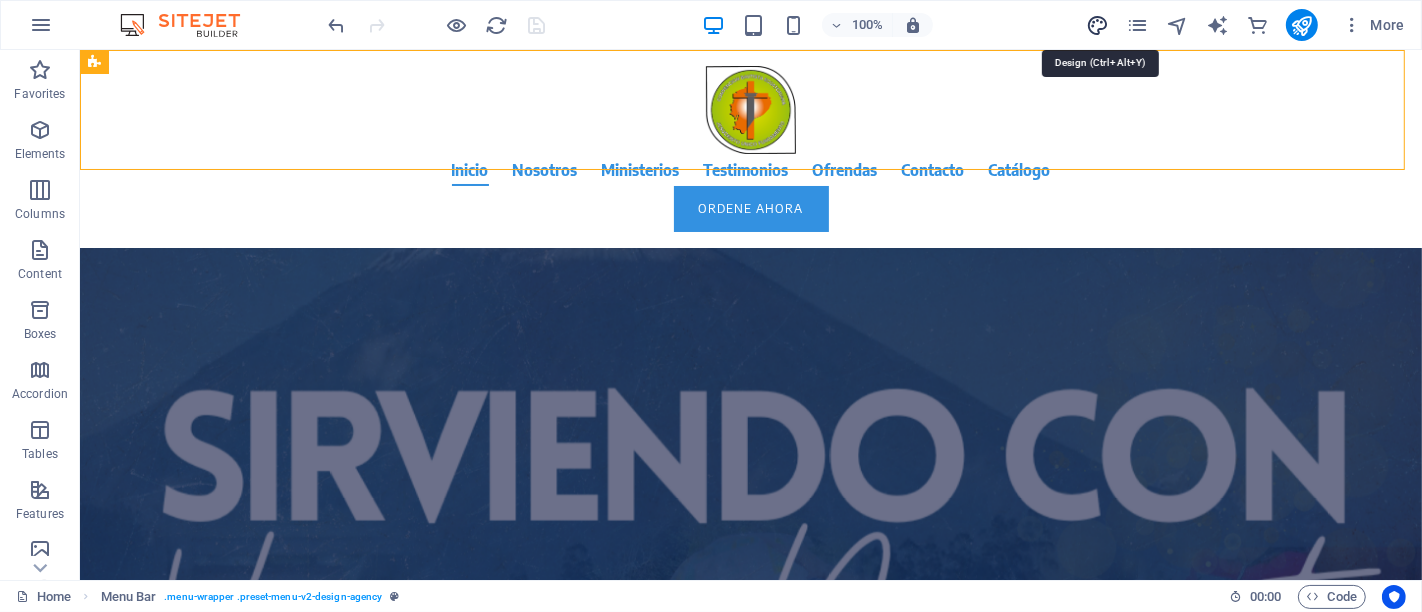 click at bounding box center [1097, 25] 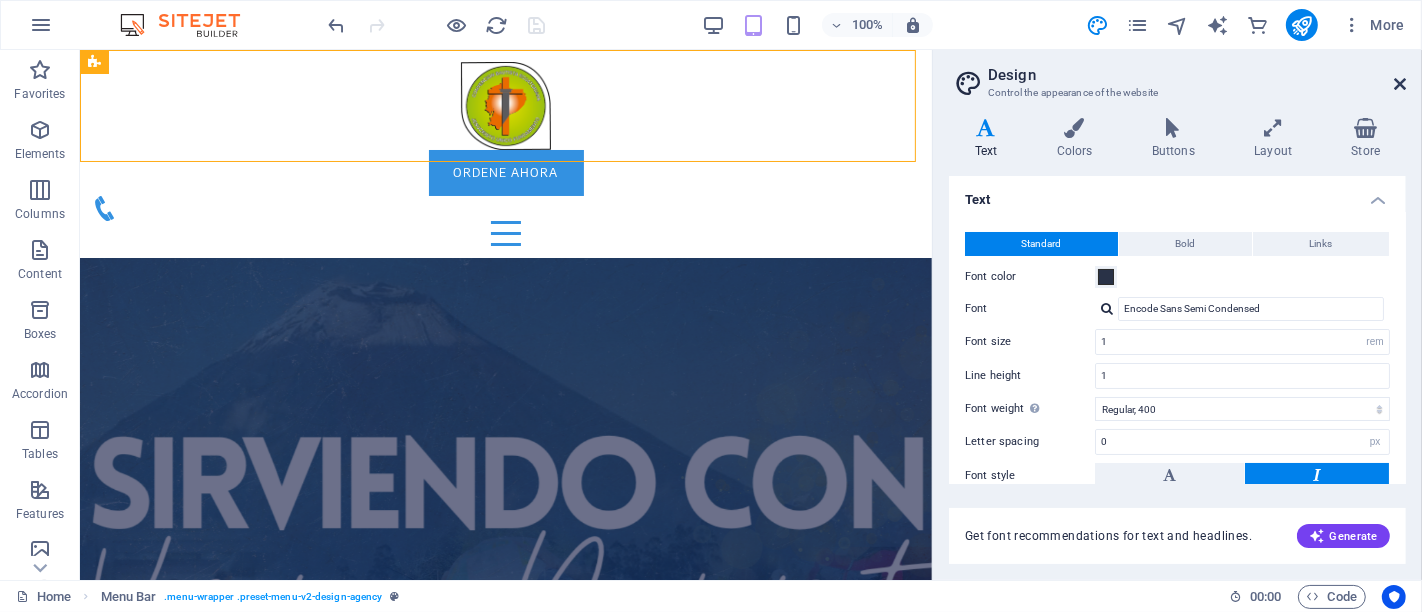 click at bounding box center (1400, 84) 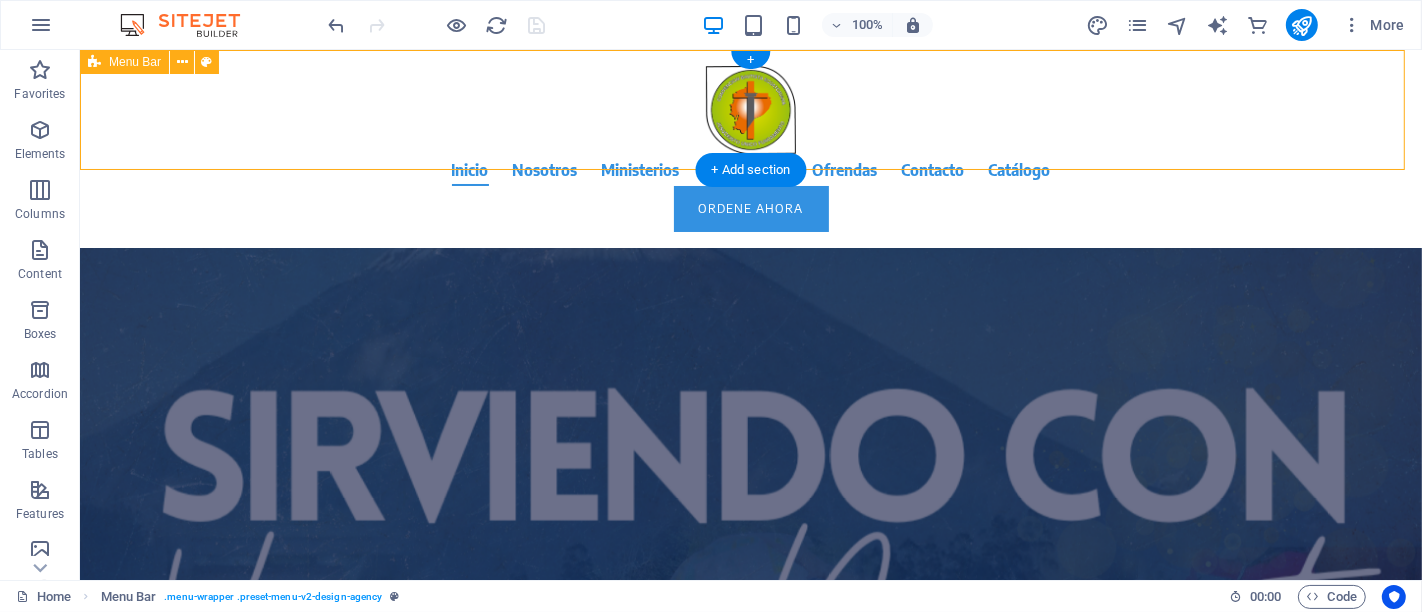 click on "Inicio Nosotros Ministerios Testimonios Ofrendas Contacto Catálogo Ordene ahora" at bounding box center (750, 149) 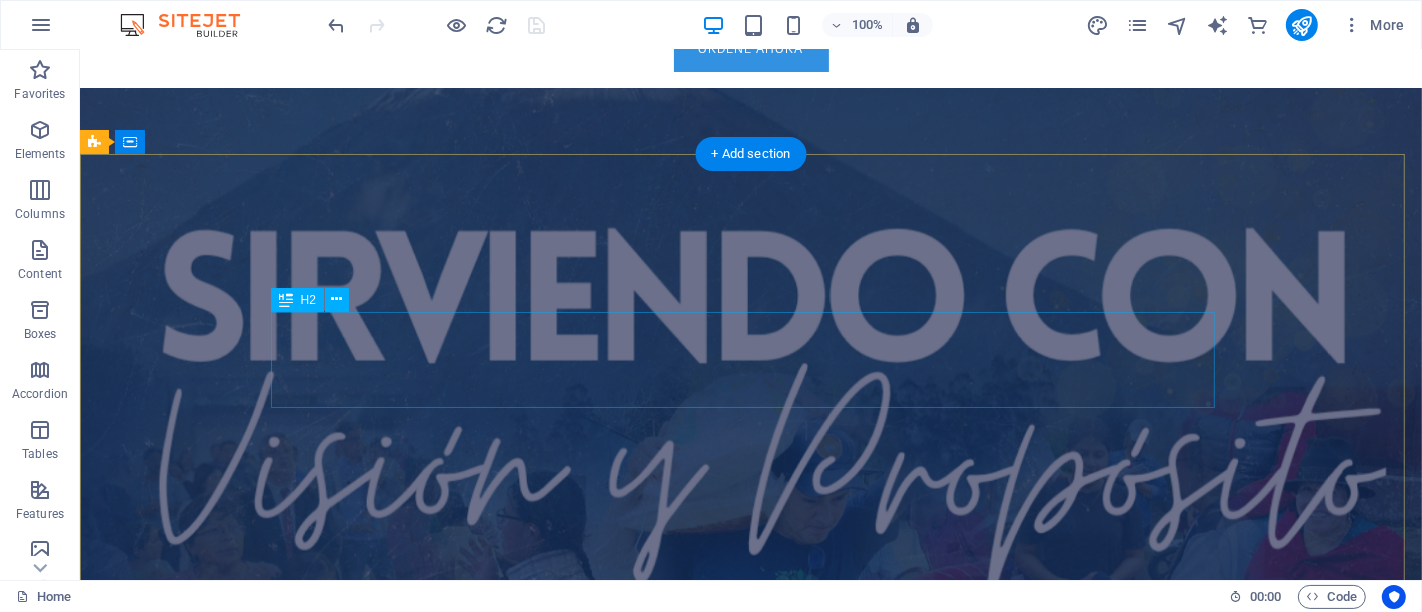 scroll, scrollTop: 0, scrollLeft: 0, axis: both 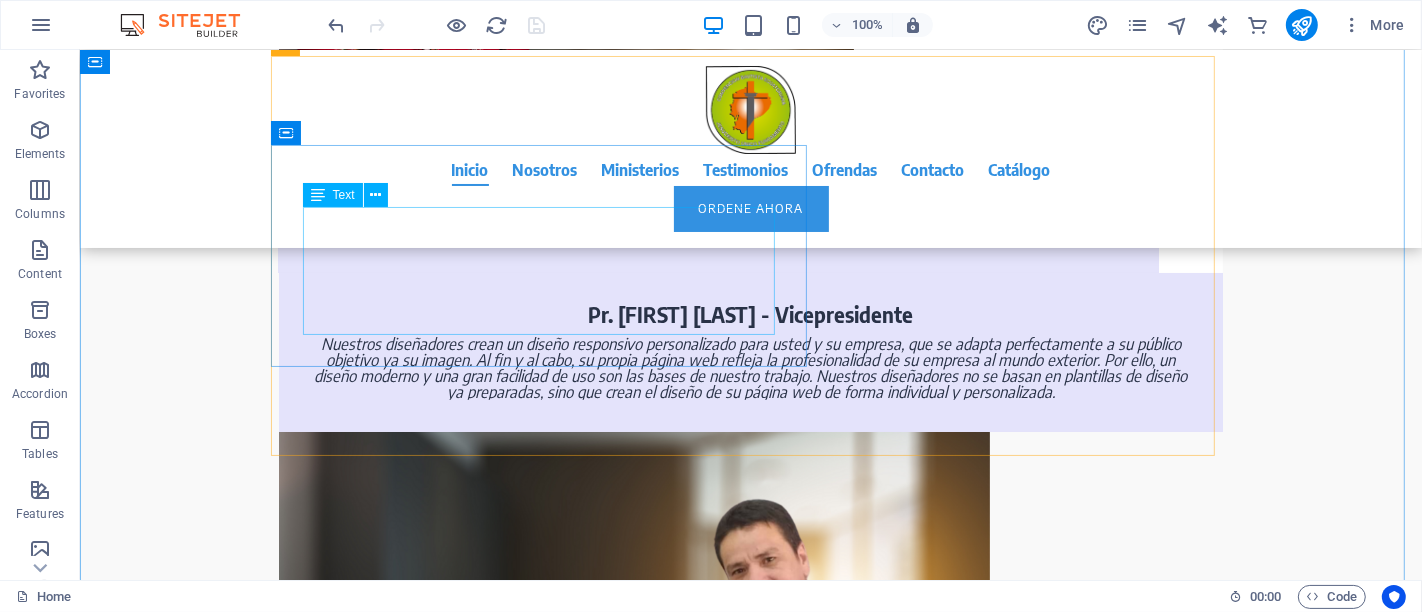 click on "Nuestros diseñadores crean un diseño responsivo personalizado para usted y su empresa, que se adapta perfectamente a su público objetivo ya su imagen. Al fin y al cabo, su propia página web refleja la profesionalidad de su empresa al mundo exterior. Por ello, un diseño moderno y una gran facilidad de uso son las bases de nuestro trabajo. Nuestros diseñadores no se basan en plantillas de diseño ya preparadas, sino que crean el diseño de su página web de forma individual y personalizada." at bounding box center (750, 368) 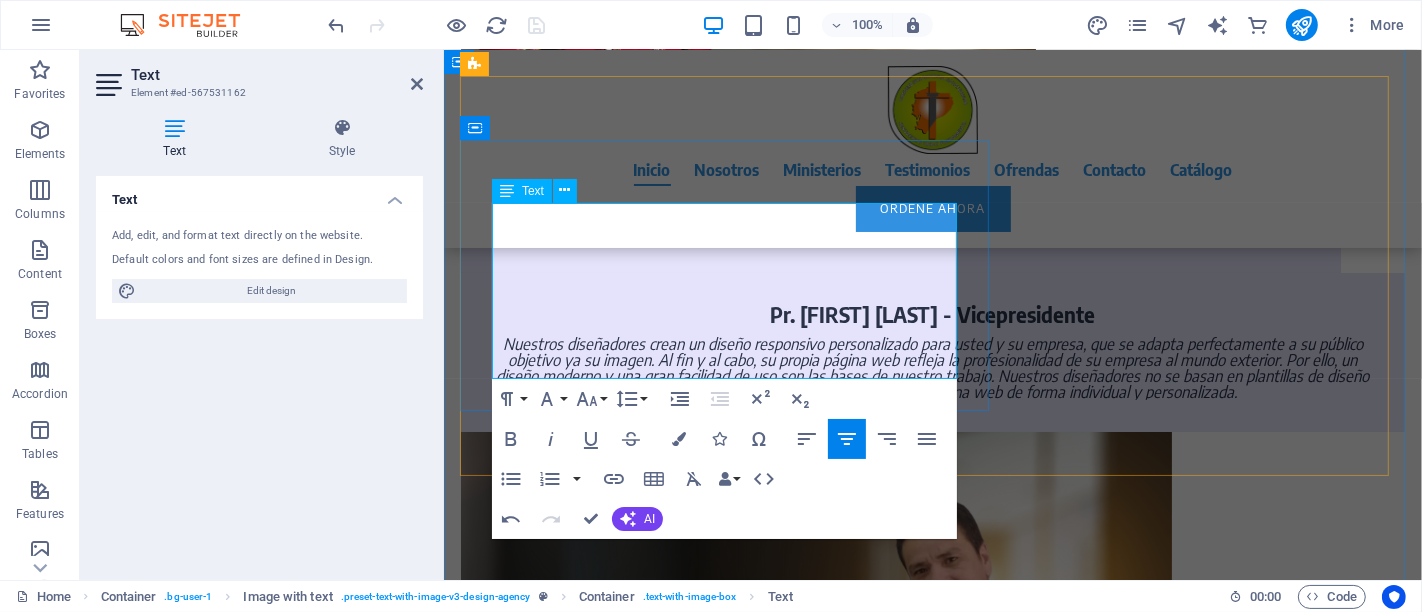 scroll, scrollTop: 865, scrollLeft: 0, axis: vertical 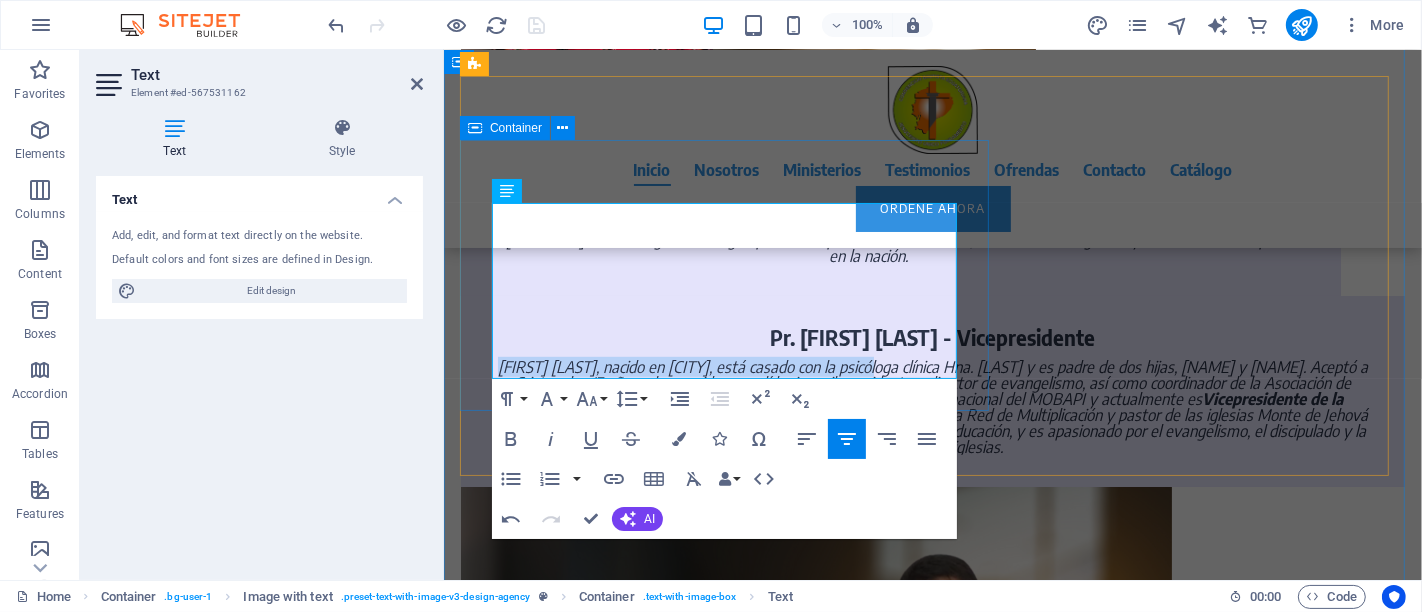 drag, startPoint x: 884, startPoint y: 213, endPoint x: 476, endPoint y: 193, distance: 408.4899 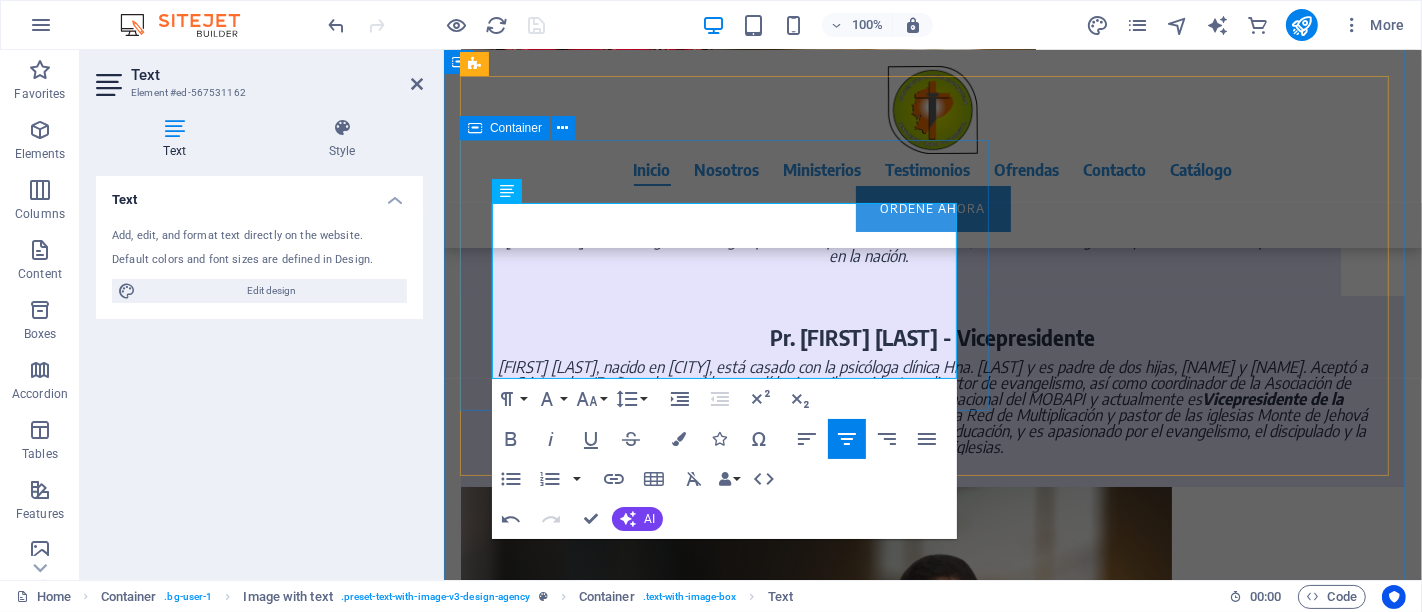 scroll, scrollTop: 872, scrollLeft: 0, axis: vertical 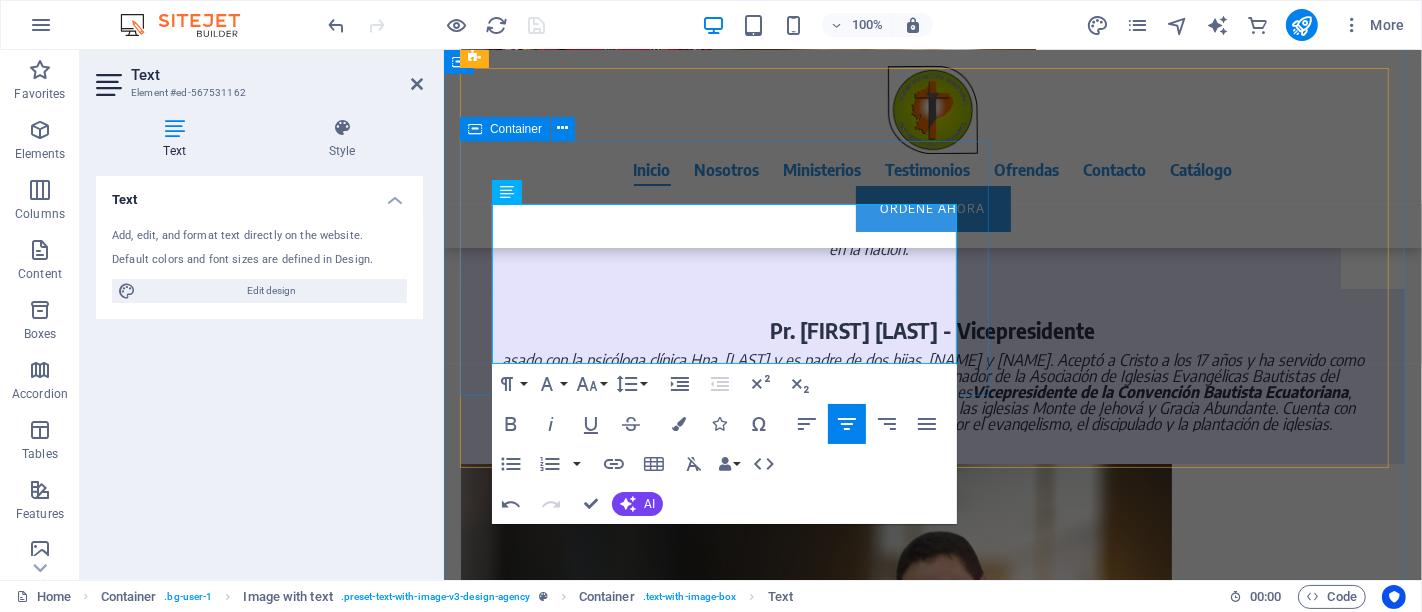 type 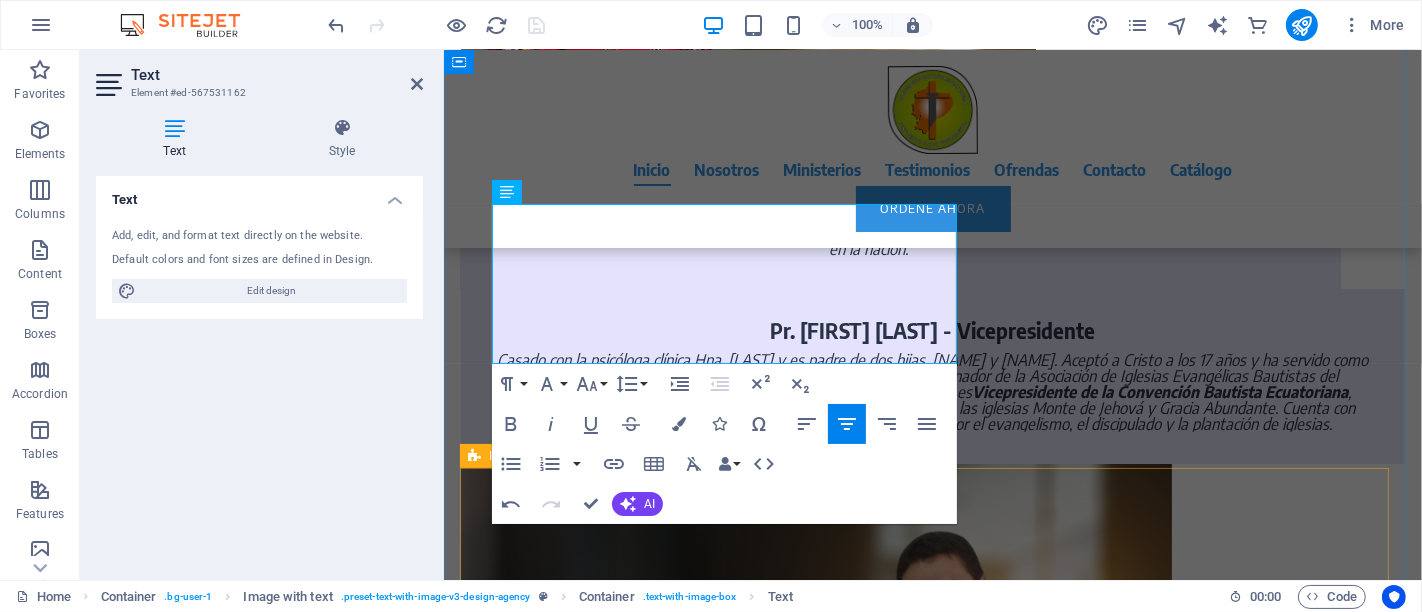 click on "3. ¿Listo? Lo concretamos juntos.
En cada fase, obtendrás una visión general del desarrollo de tu nuevo sitio web empresarial. Si tienes alguna pregunta, te llamaremos y te aclararemos todas las dudas de forma rápida y personal. Puedes participar en la creación de tu sitio web en cualquier momento y supervisar permanentemente al diseñador web durante el diseño del sitio web." at bounding box center (932, 1135) 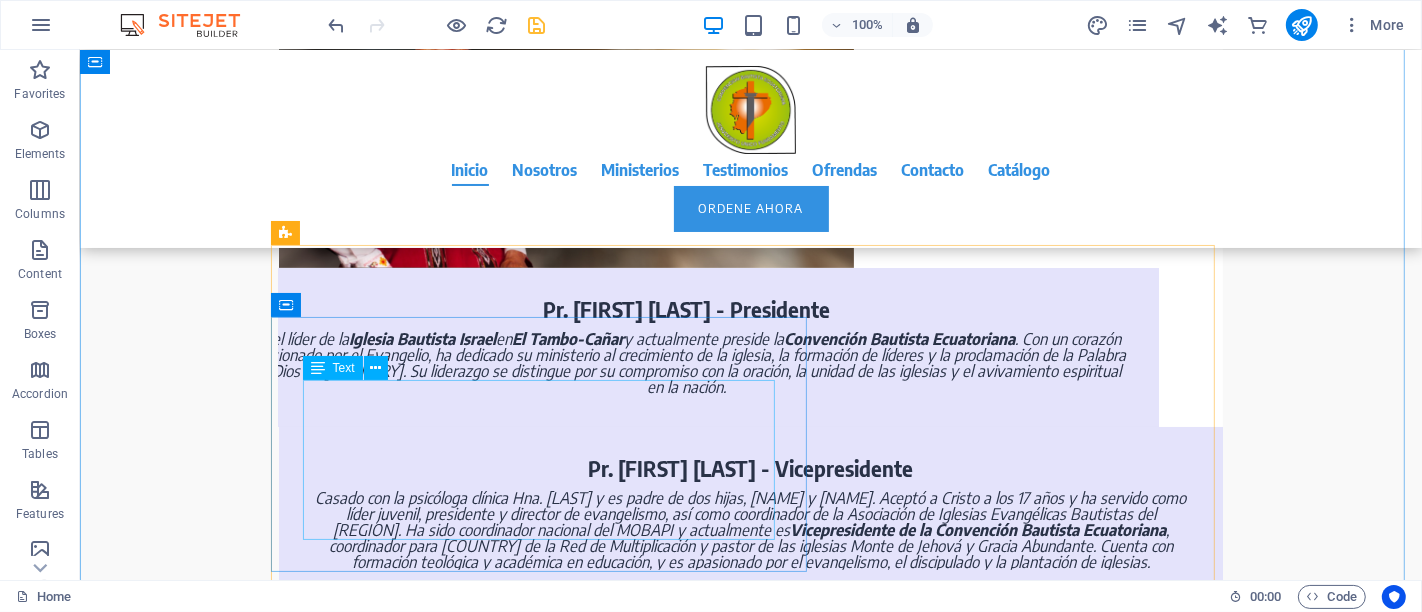 scroll, scrollTop: 761, scrollLeft: 0, axis: vertical 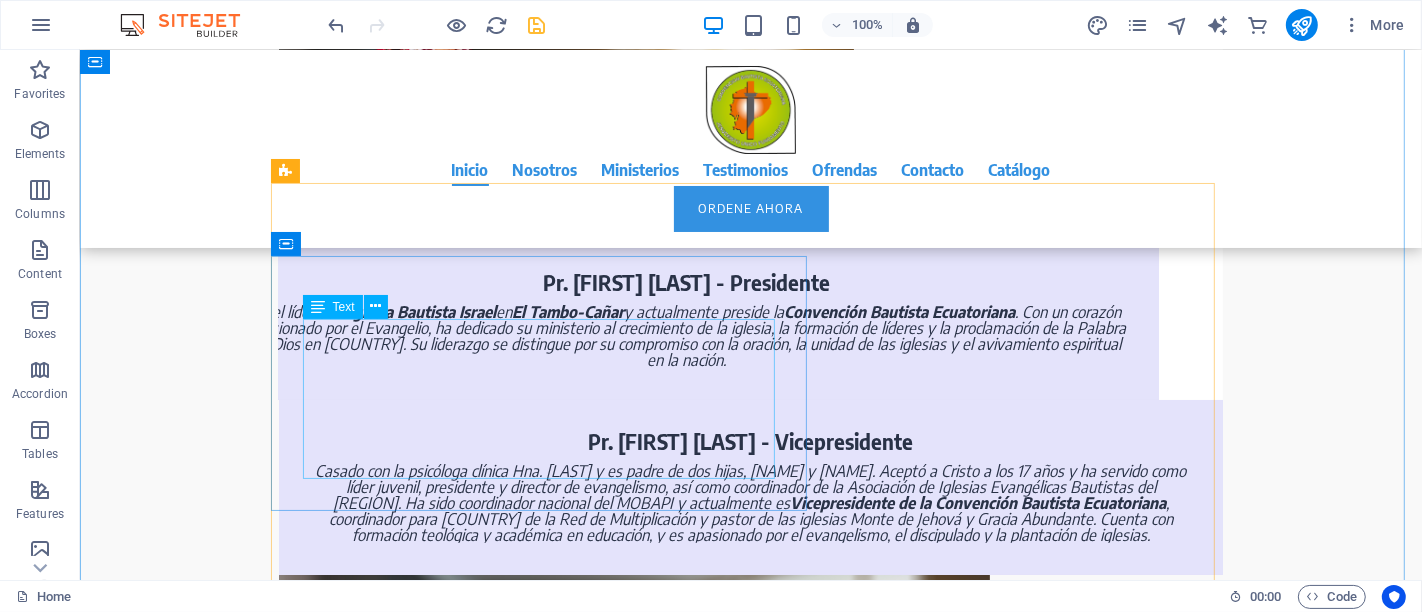 click on "Casado con la psicóloga clínica Hna. [LAST] y es padre de dos hijas, [NAME] y [NAME]. Aceptó a Cristo a los 17 años y ha servido como líder juvenil, presidente y director de evangelismo, así como coordinador de la Asociación de Iglesias Evangélicas Bautistas del [REGION]. Ha sido coordinador nacional del MOBAPI y actualmente es Vicepresidente de la Convención Bautista Ecuatoriana , coordinador para [COUNTRY] de la Red de Multiplicación y pastor de las iglesias Monte de Jehová y Gracia Abundante. Cuenta con formación teológica y académica en educación, y es apasionado por el evangelismo, el discipulado y la plantación de iglesias." at bounding box center [750, 503] 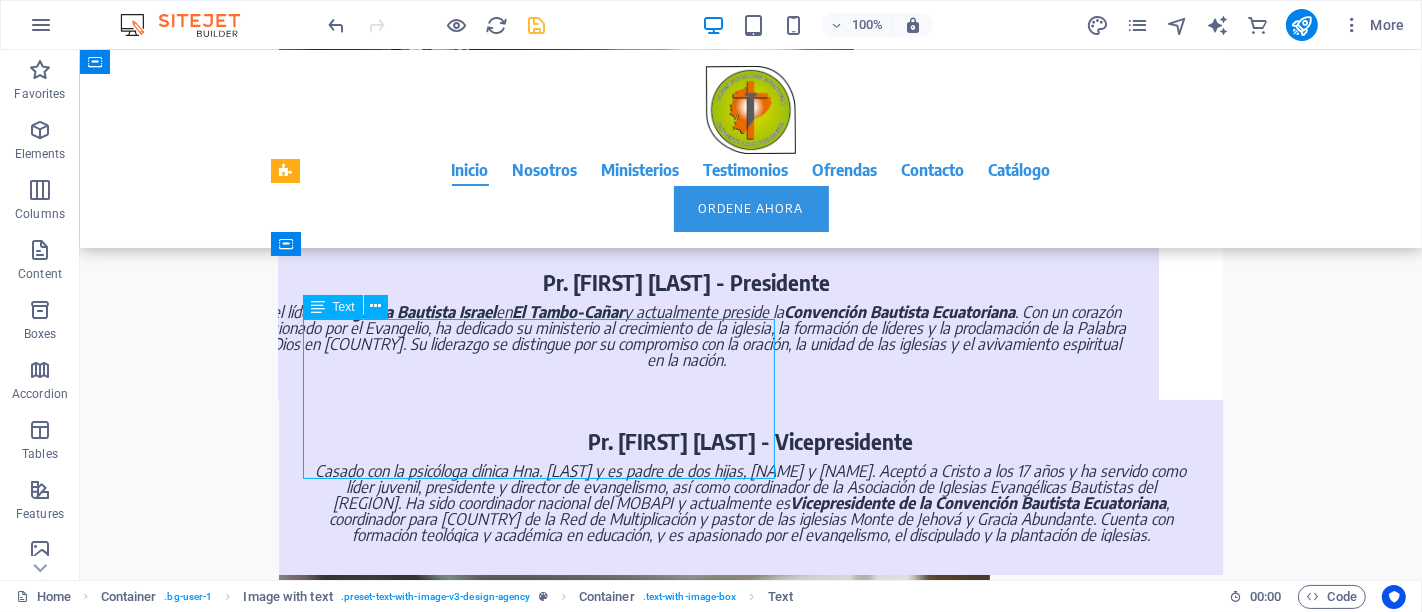 click on "Casado con la psicóloga clínica Hna. [LAST] y es padre de dos hijas, [NAME] y [NAME]. Aceptó a Cristo a los 17 años y ha servido como líder juvenil, presidente y director de evangelismo, así como coordinador de la Asociación de Iglesias Evangélicas Bautistas del [REGION]. Ha sido coordinador nacional del MOBAPI y actualmente es Vicepresidente de la Convención Bautista Ecuatoriana , coordinador para [COUNTRY] de la Red de Multiplicación y pastor de las iglesias Monte de Jehová y Gracia Abundante. Cuenta con formación teológica y académica en educación, y es apasionado por el evangelismo, el discipulado y la plantación de iglesias." at bounding box center (750, 503) 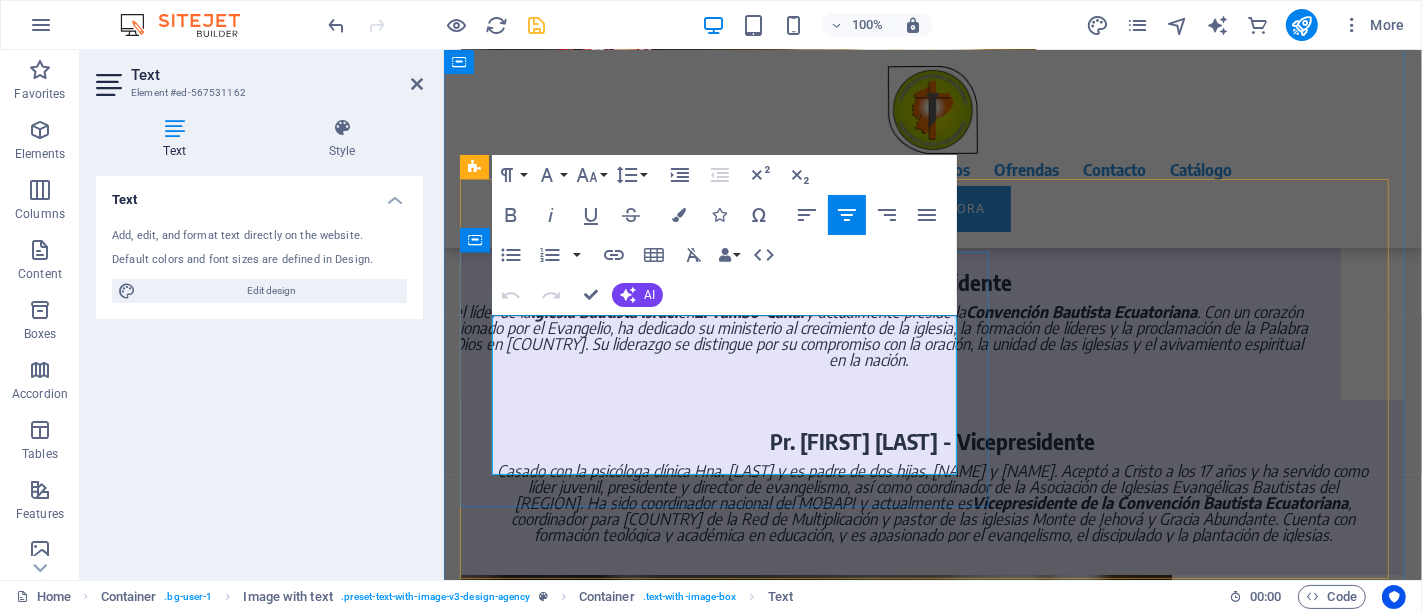 click on "Casado con la psicóloga clínica Hna. [LAST] y es padre de dos hijas, [NAME] y [NAME]. Aceptó a Cristo a los 17 años y ha servido como líder juvenil, presidente y director de evangelismo, así como coordinador de la Asociación de Iglesias Evangélicas Bautistas del [REGION]. Ha sido coordinador nacional del MOBAPI y actualmente es Vicepresidente de la Convención Bautista Ecuatoriana , coordinador para [COUNTRY] de la Red de Multiplicación y pastor de las iglesias Monte de Jehová y Gracia Abundante. Cuenta con formación teológica y académica en educación, y es apasionado por el evangelismo, el discipulado y la plantación de iglesias." at bounding box center [932, 503] 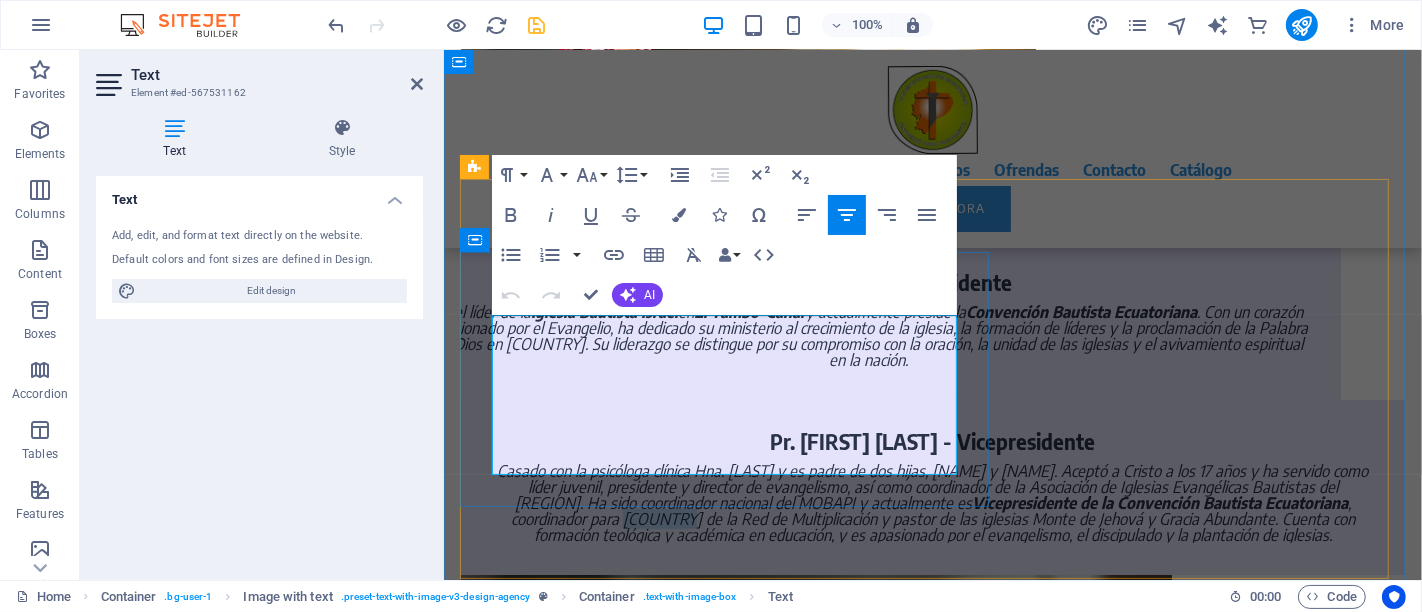 click on "Casado con la psicóloga clínica Hna. [LAST] y es padre de dos hijas, [NAME] y [NAME]. Aceptó a Cristo a los 17 años y ha servido como líder juvenil, presidente y director de evangelismo, así como coordinador de la Asociación de Iglesias Evangélicas Bautistas del [REGION]. Ha sido coordinador nacional del MOBAPI y actualmente es Vicepresidente de la Convención Bautista Ecuatoriana , coordinador para [COUNTRY] de la Red de Multiplicación y pastor de las iglesias Monte de Jehová y Gracia Abundante. Cuenta con formación teológica y académica en educación, y es apasionado por el evangelismo, el discipulado y la plantación de iglesias." at bounding box center (932, 503) 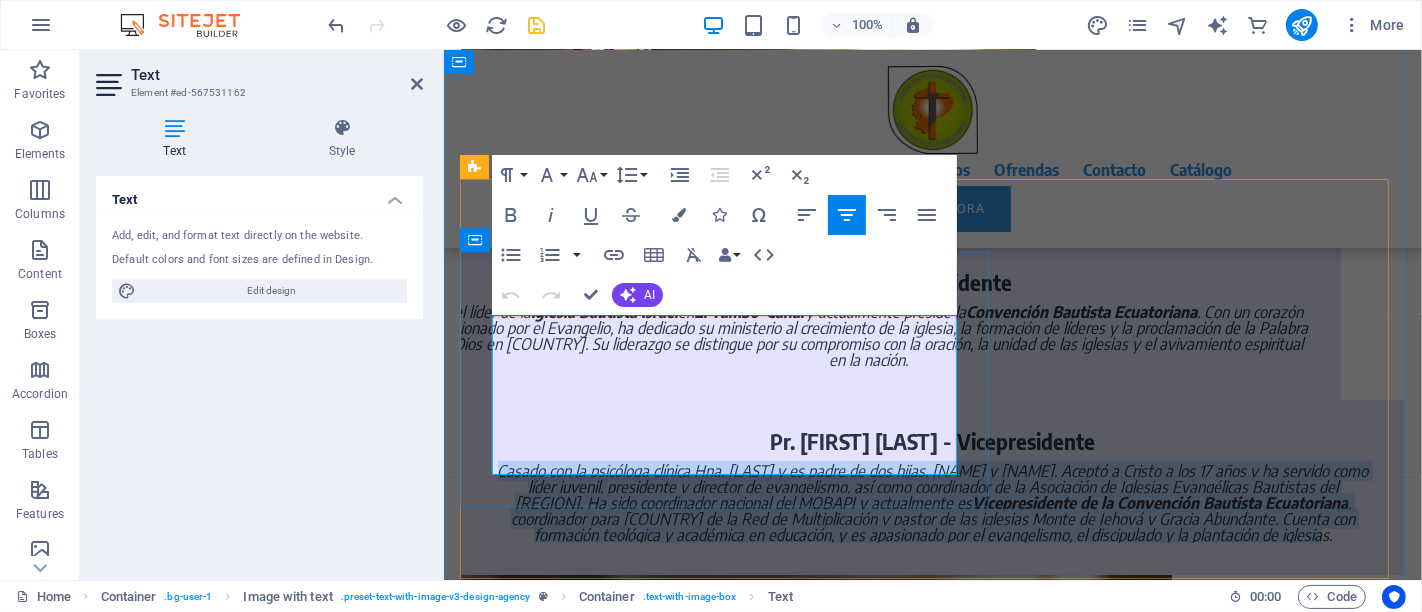 click on "Casado con la psicóloga clínica Hna. [LAST] y es padre de dos hijas, [NAME] y [NAME]. Aceptó a Cristo a los 17 años y ha servido como líder juvenil, presidente y director de evangelismo, así como coordinador de la Asociación de Iglesias Evangélicas Bautistas del [REGION]. Ha sido coordinador nacional del MOBAPI y actualmente es Vicepresidente de la Convención Bautista Ecuatoriana , coordinador para [COUNTRY] de la Red de Multiplicación y pastor de las iglesias Monte de Jehová y Gracia Abundante. Cuenta con formación teológica y académica en educación, y es apasionado por el evangelismo, el discipulado y la plantación de iglesias." at bounding box center [932, 503] 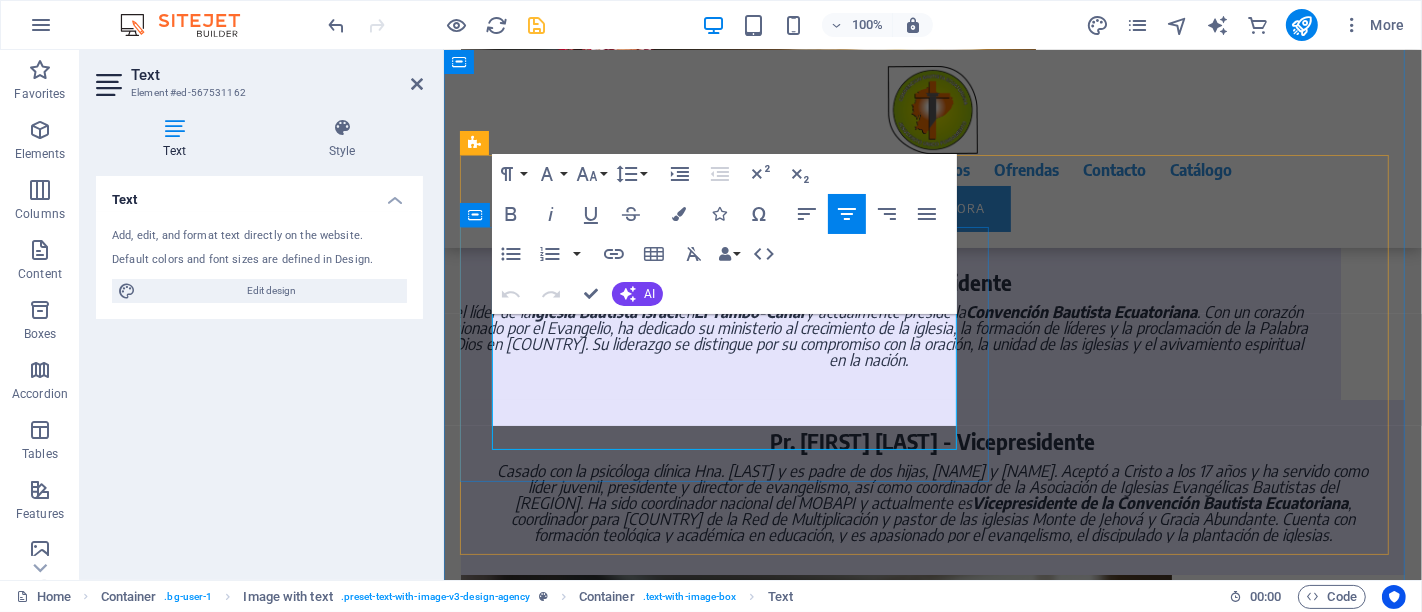 scroll, scrollTop: 785, scrollLeft: 0, axis: vertical 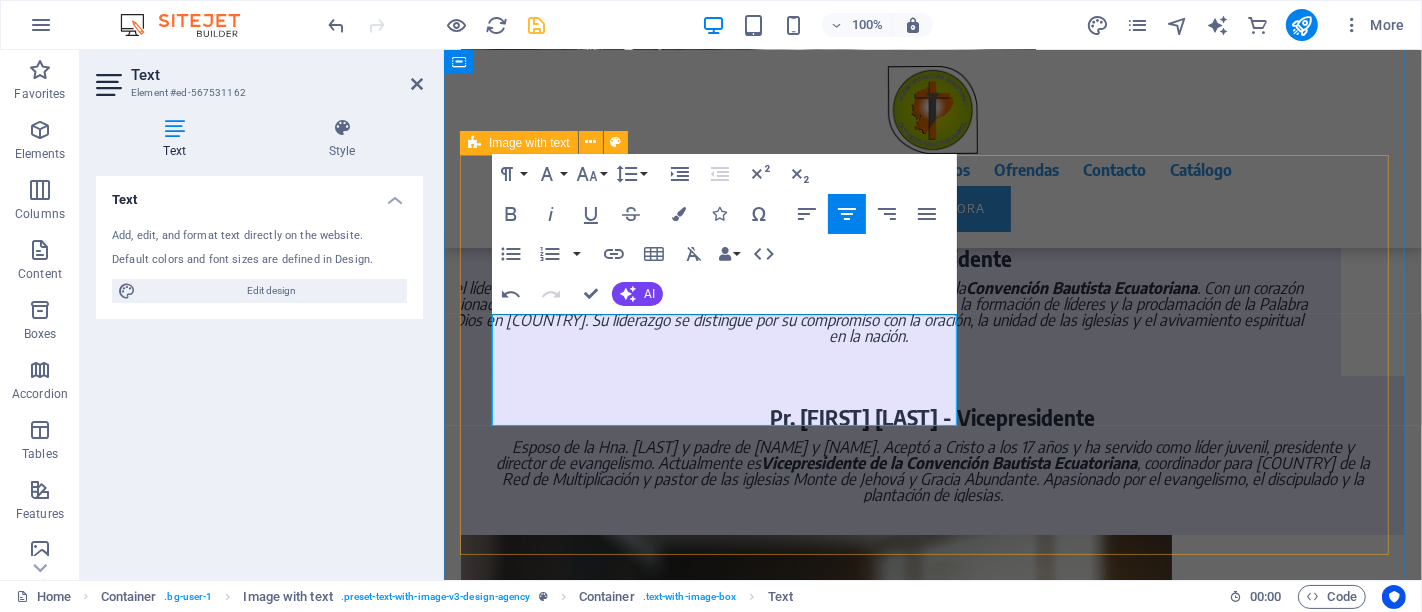 click on "Pr. [FIRST] [LAST] - Vicepresidente Esposo de la Hna. [LAST] y padre de [NAME] y [NAME]. Aceptó a Cristo a los 17 años y ha servido como líder juvenil, presidente y director de evangelismo. Actualmente es Vicepresidente de la Convención Bautista Ecuatoriana , coordinador para [COUNTRY] de la Red de Multiplicación y pastor de las iglesias Monte de Jehová y Gracia Abundante. Apasionado por el evangelismo, el discipulado y la plantación de iglesias." at bounding box center [932, 655] 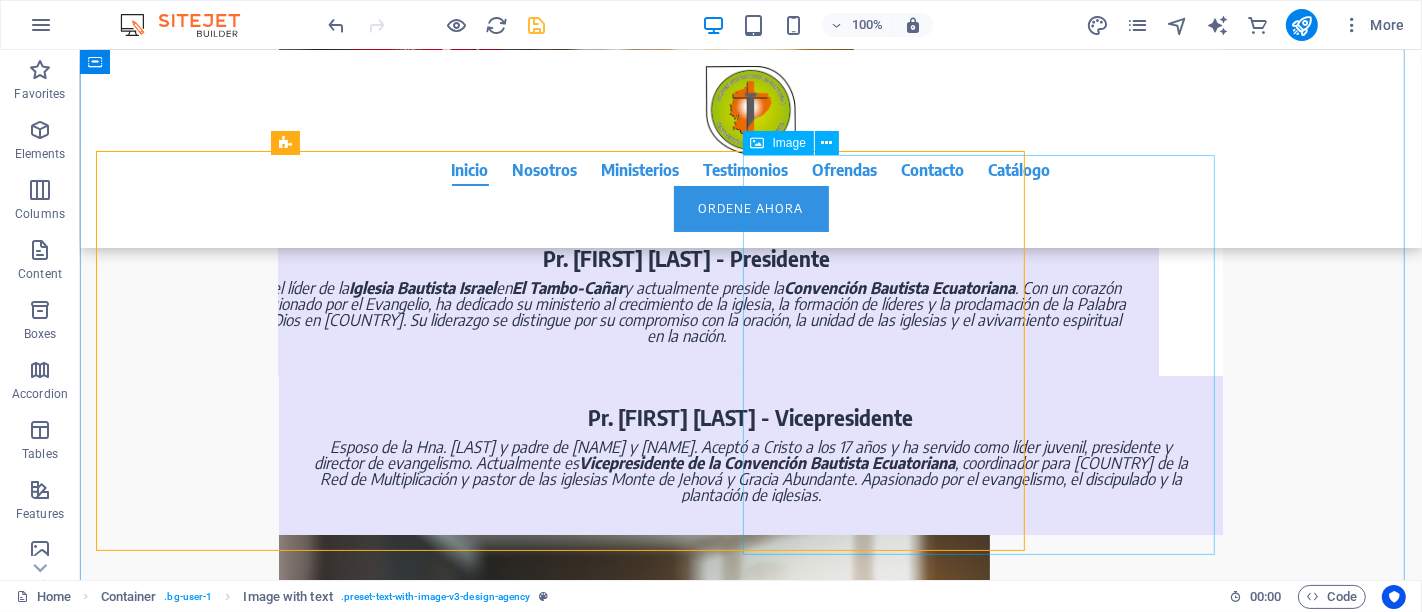 scroll, scrollTop: 789, scrollLeft: 0, axis: vertical 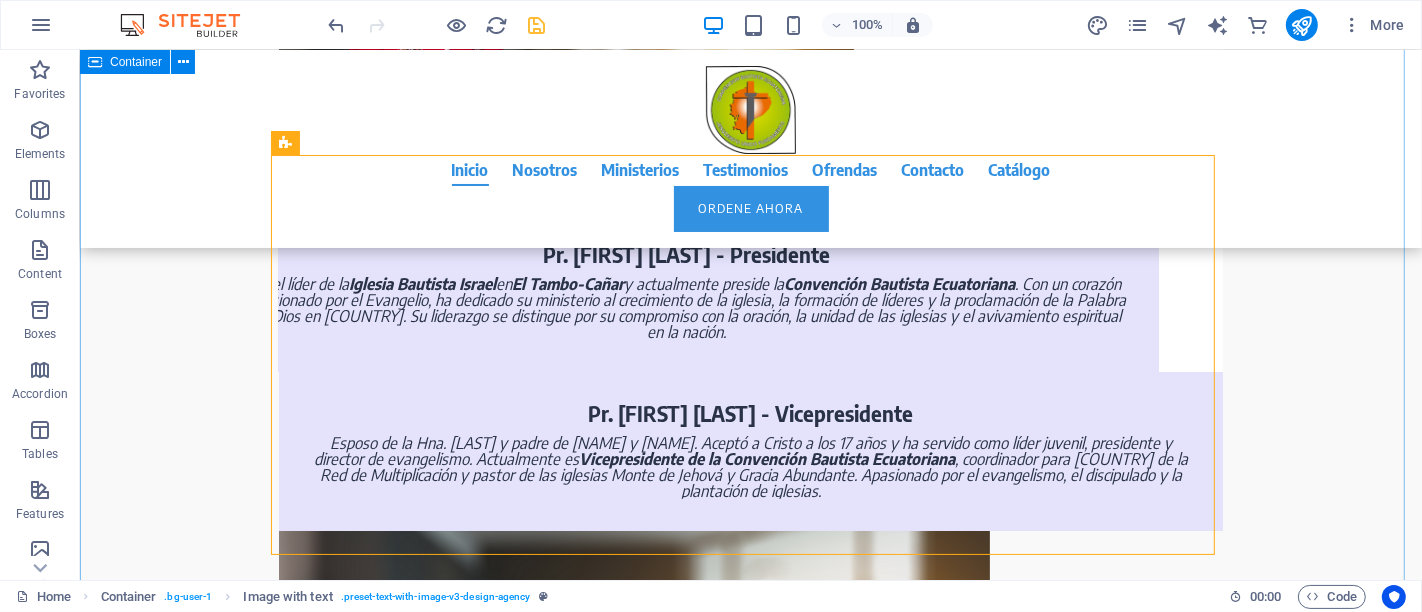 click on "Pr. [FIRST] [LAST] - Presidente Es el líder de la Iglesia Bautista Israel en [CITY]-[REGION] y actualmente preside la Convención Bautista Ecuatoriana . Con un corazón apasionado por el Evangelio, ha dedicado su ministerio al crecimiento de la iglesia, la formación de líderes y la proclamación de la Palabra de Dios en [COUNTRY]. Su liderazgo se distingue por su compromiso con la oración, la unidad de las iglesias y el avivamiento espiritual en la nación. Pr. [FIRST] [LAST] - Vicepresidente Esposo de la Hna. [LAST] y padre de [NAME] y [NAME]. Aceptó a Cristo a los 17 años y ha servido como líder juvenil, presidente y director de evangelismo. Actualmente es Vicepresidente de la Convención Bautista Ecuatoriana , coordinador para [COUNTRY] de la Red de Multiplicación y pastor de las iglesias Monte de Jehová y Gracia Abundante. Apasionado por el evangelismo, el discipulado y la plantación de iglesias. 3. ¿Listo? Lo concretamos juntos.
4. ¡Tu sitio web estará en línea!" at bounding box center (750, 953) 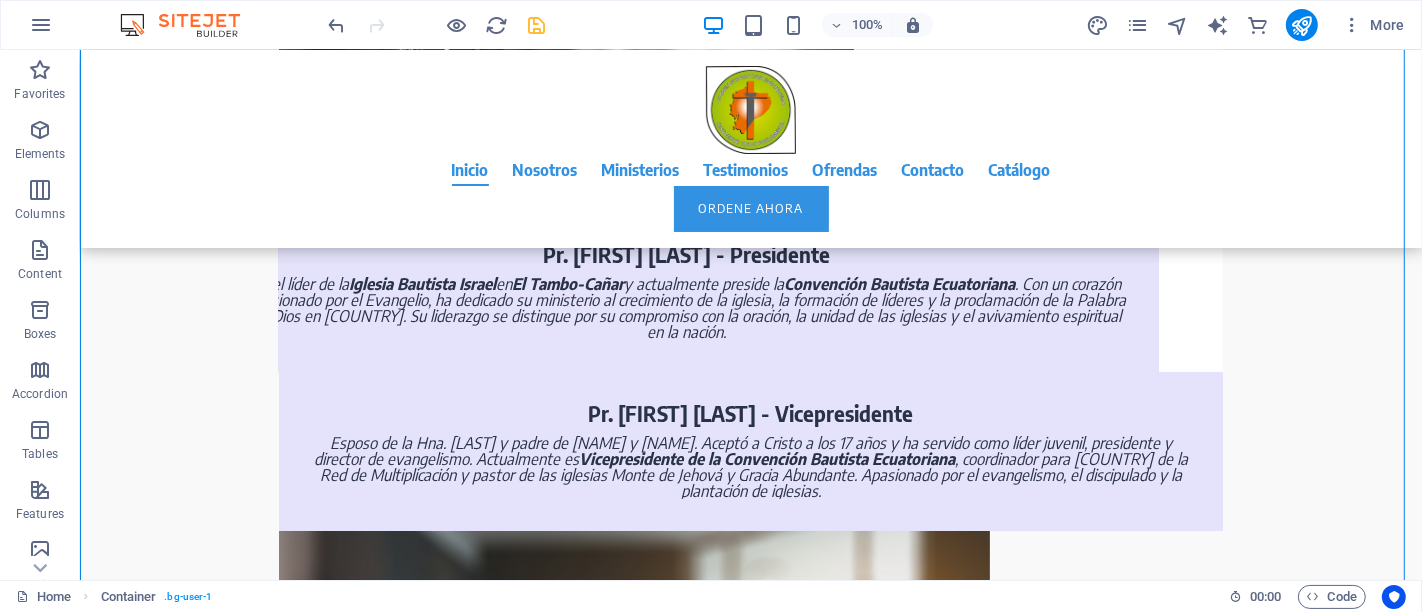 click at bounding box center (537, 25) 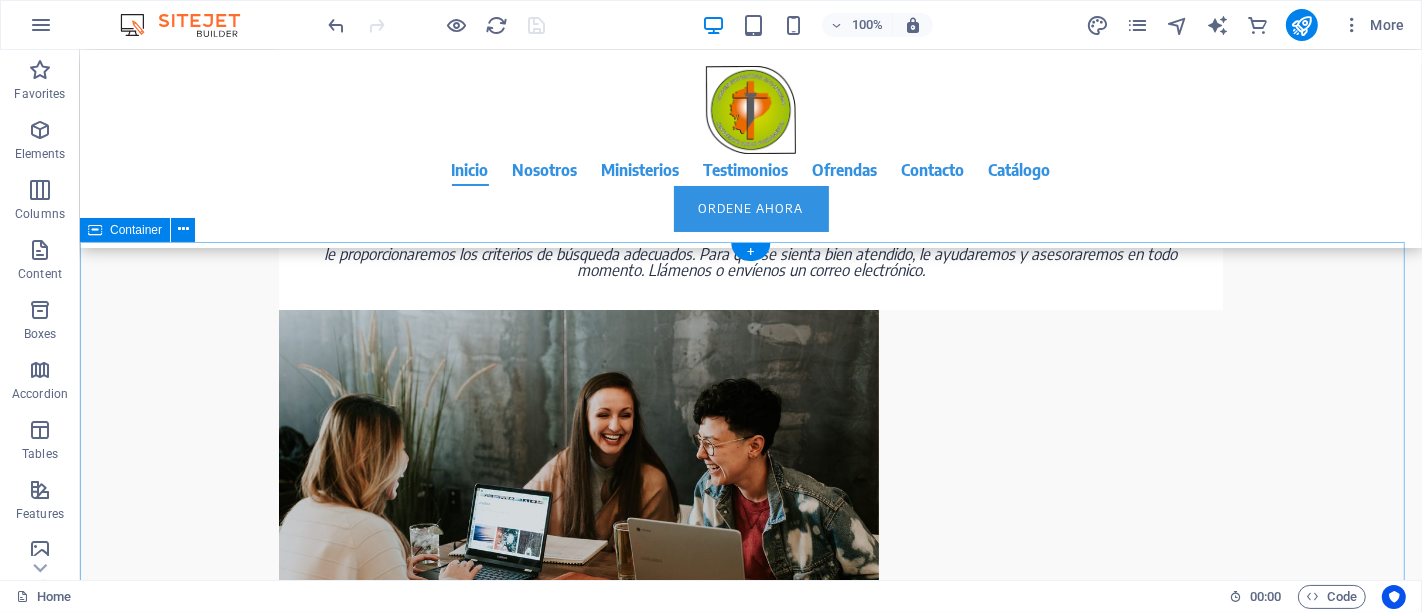 scroll, scrollTop: 2122, scrollLeft: 0, axis: vertical 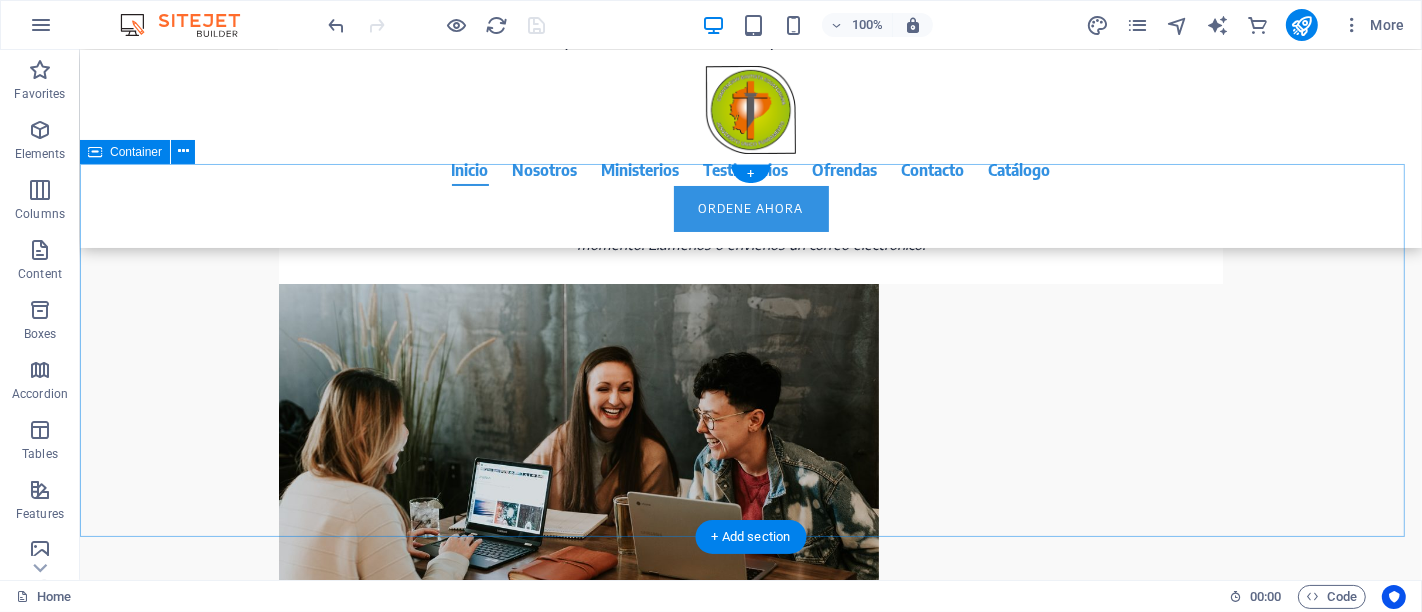 click on "Ahorrar dinero
Una presencia web profesional y moderna no tiene por qué ser cara. Nuestros paquetes hacen que su nuevo sitio web sea fácil de calcular. Con nosotros, usted tiene todos los costos bajo control. Servicio completo
Nos encargamos de todo: seleccionamos las imágenes perfectas, redactamos los textos, integramos tu contenido y te proporcionamos el alojamiento. Tú no tienes que preocuparte por nada. Ahorra tiempo
Si desea realizar algún cambio en su sitio web, simplemente llámenos o envíenos un correo electrónico. Implementaremos sus deseos directamente. Diseño perfecto
Nuestros expertos crean su sitio web profesional según los últimos estándares técnicos, optimizado para teléfonos inteligentes y tabletas desde el principio." at bounding box center [750, 1464] 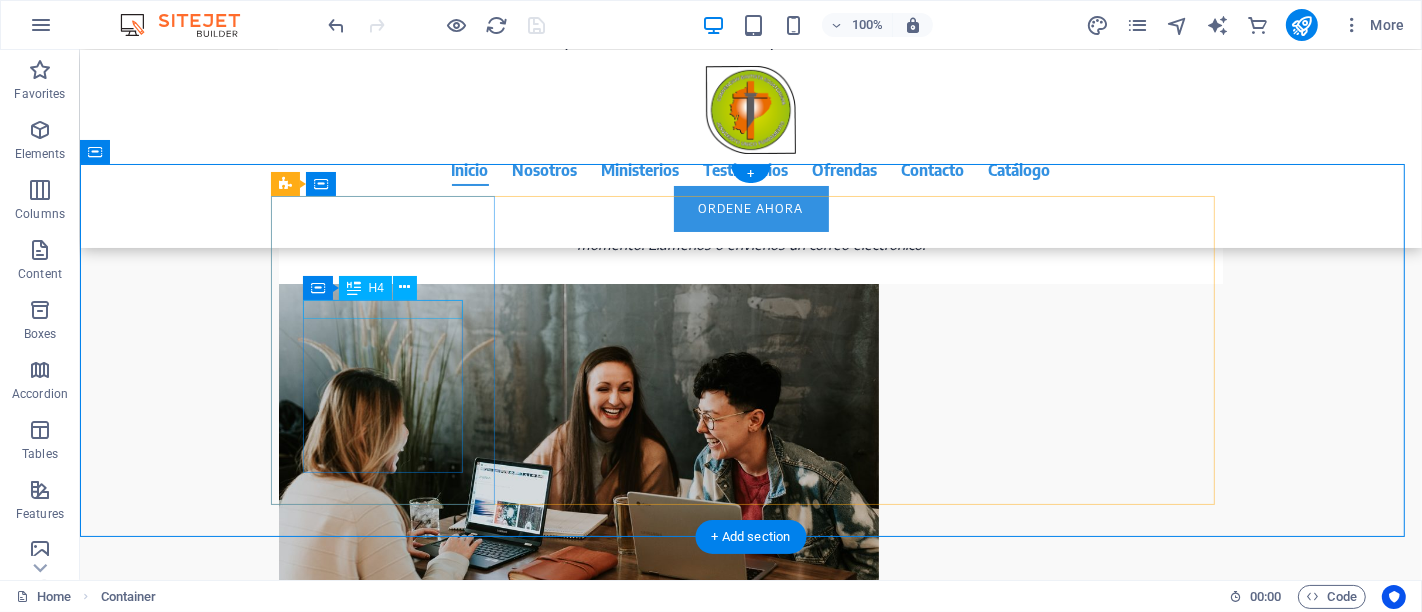 click on "Ahorrar dinero" at bounding box center (390, 971) 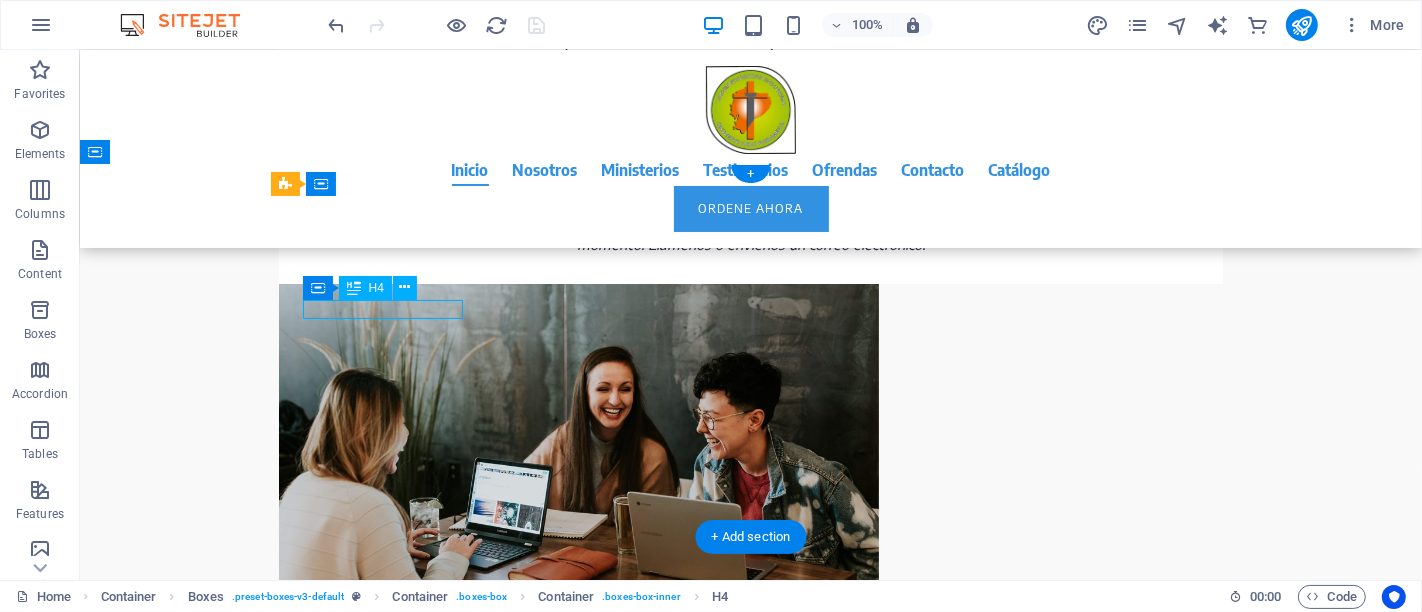 click on "Ahorrar dinero" at bounding box center (390, 971) 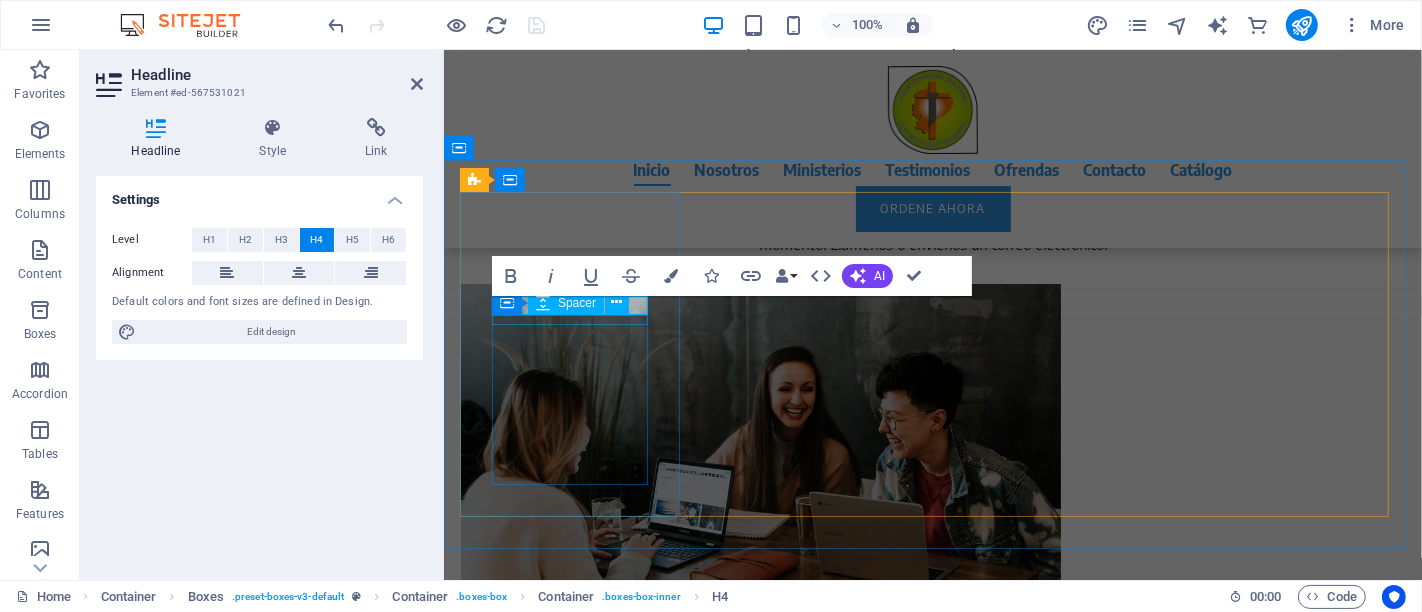 click on "Container   Spacer" at bounding box center [567, 303] 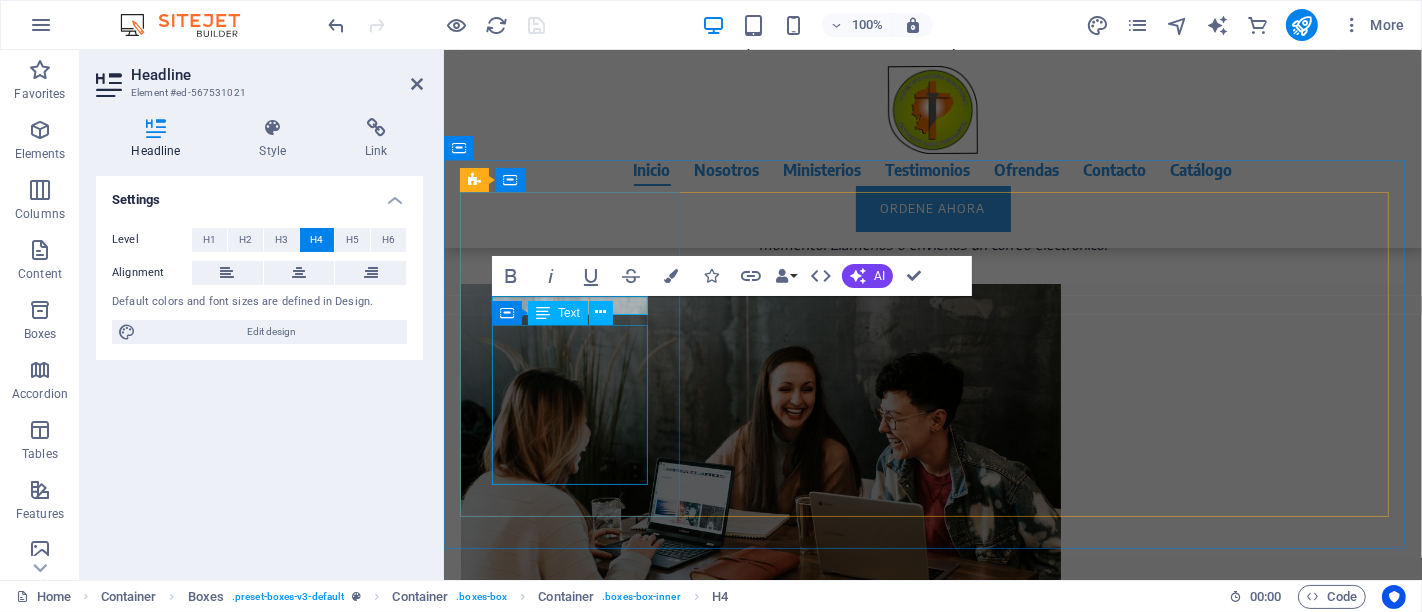 click on "Una presencia web profesional y moderna no tiene por qué ser cara. Nuestros paquetes hacen que su nuevo sitio web sea fácil de calcular. Con nosotros, usted tiene todos los costos bajo control." at bounding box center (572, 1063) 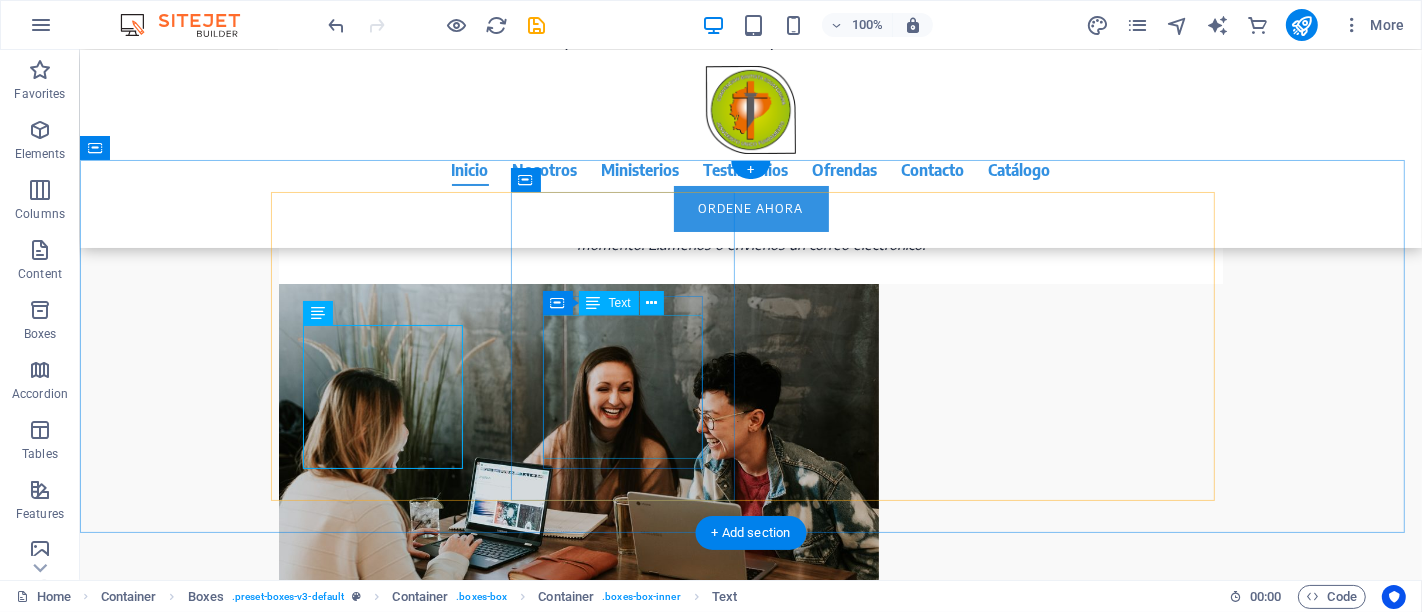 scroll, scrollTop: 2126, scrollLeft: 0, axis: vertical 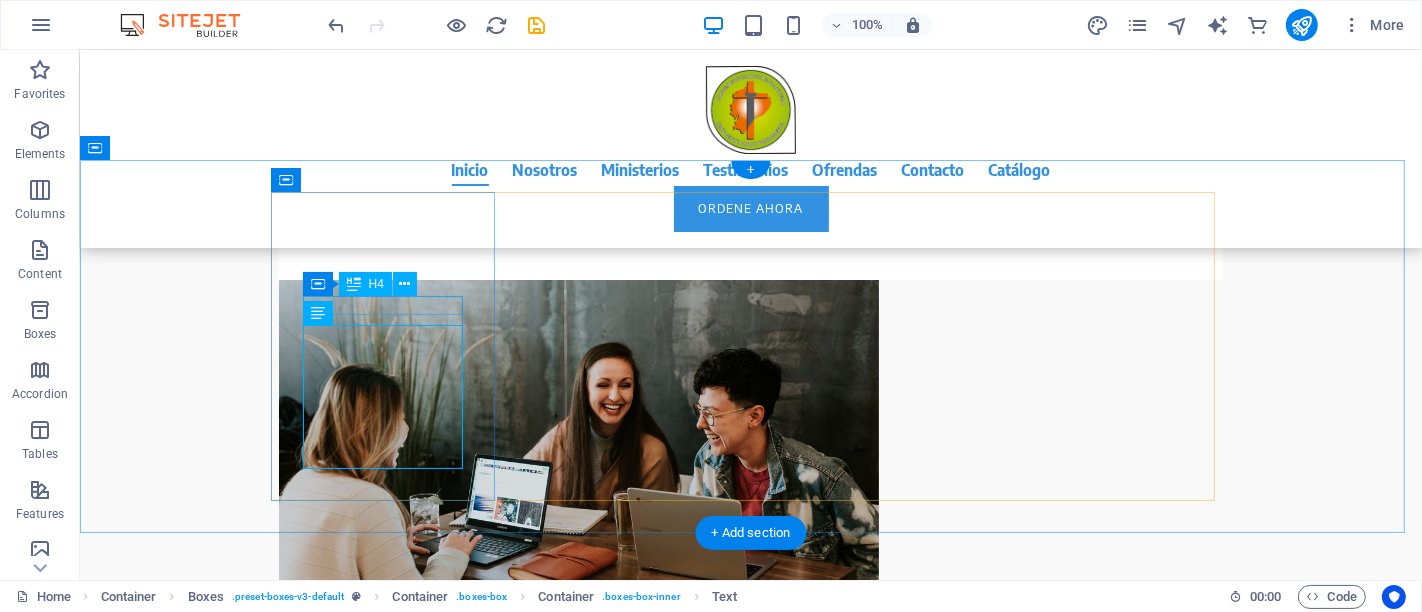 click on "Ahorrar dinero" at bounding box center [390, 967] 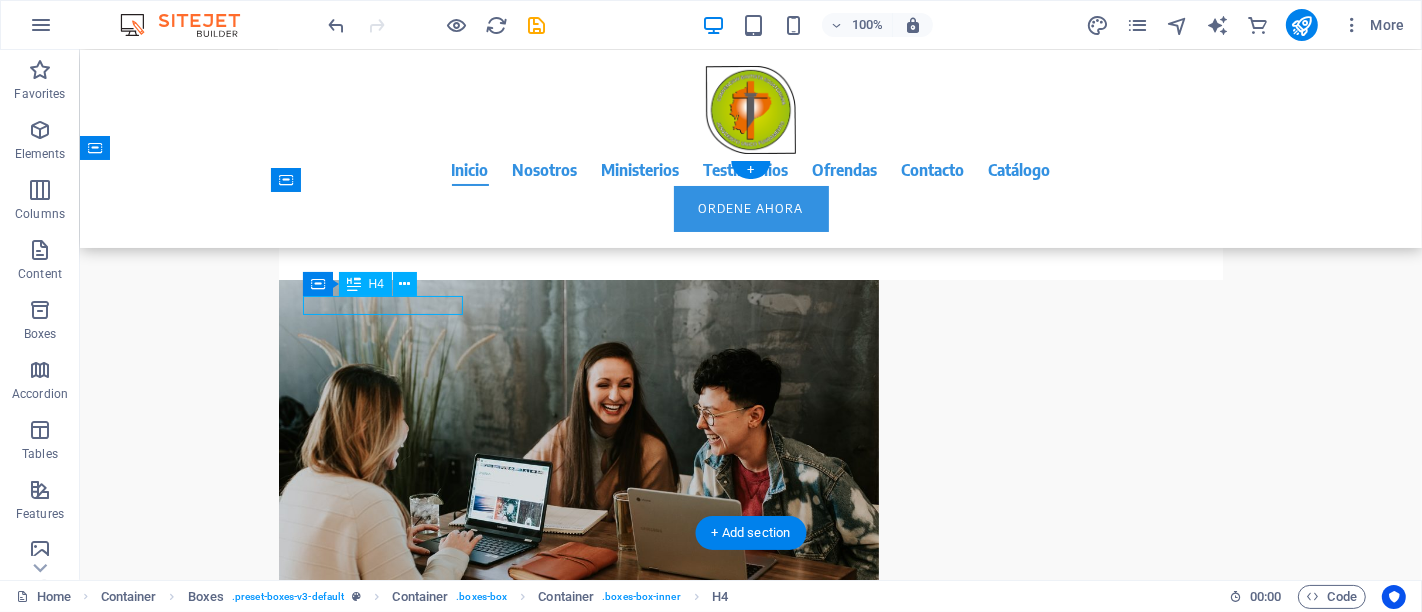 click on "Ahorrar dinero" at bounding box center [390, 967] 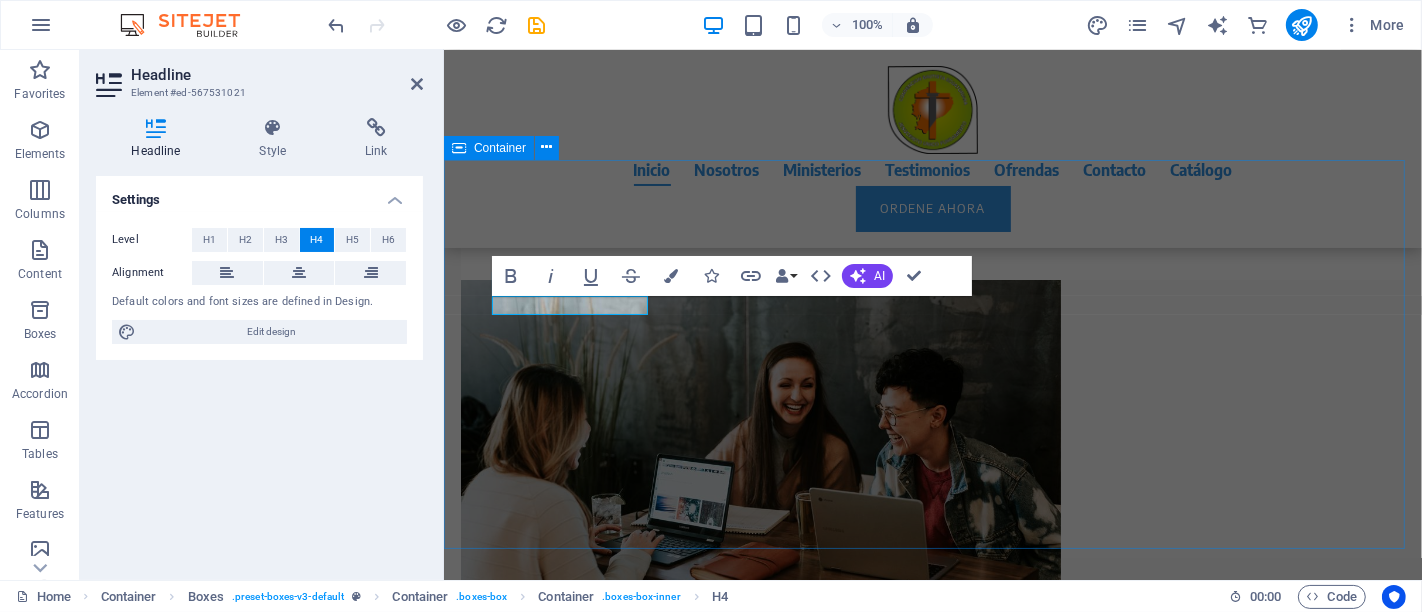 scroll, scrollTop: 2122, scrollLeft: 0, axis: vertical 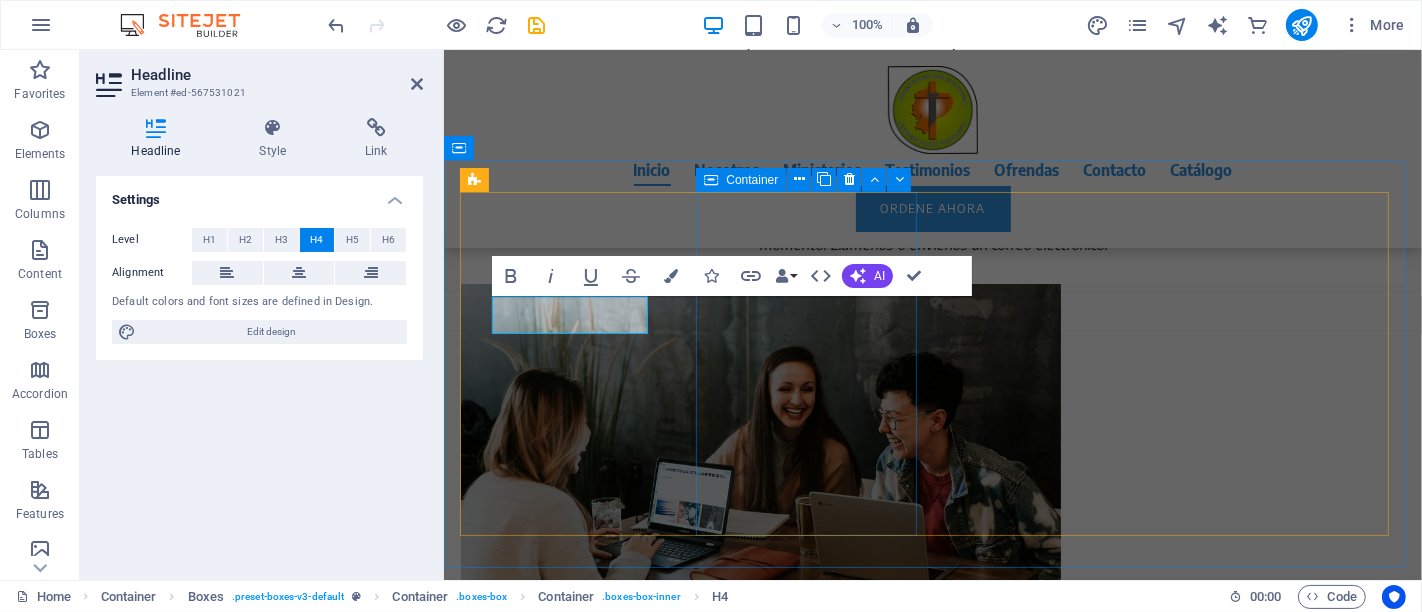 click on "Servicio completo
Nos encargamos de todo: seleccionamos las imágenes perfectas, redactamos los textos, integramos tu contenido y te proporcionamos el alojamiento. Tú no tienes que preocuparte por nada." at bounding box center (572, 1348) 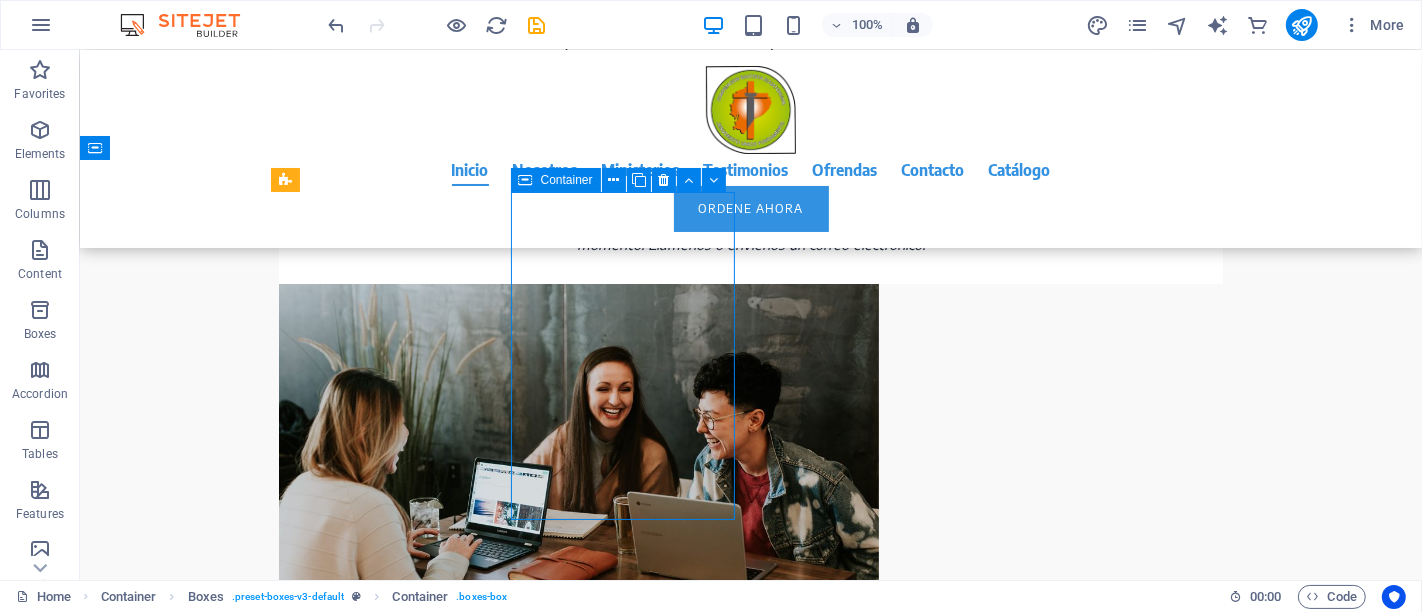 scroll, scrollTop: 2126, scrollLeft: 0, axis: vertical 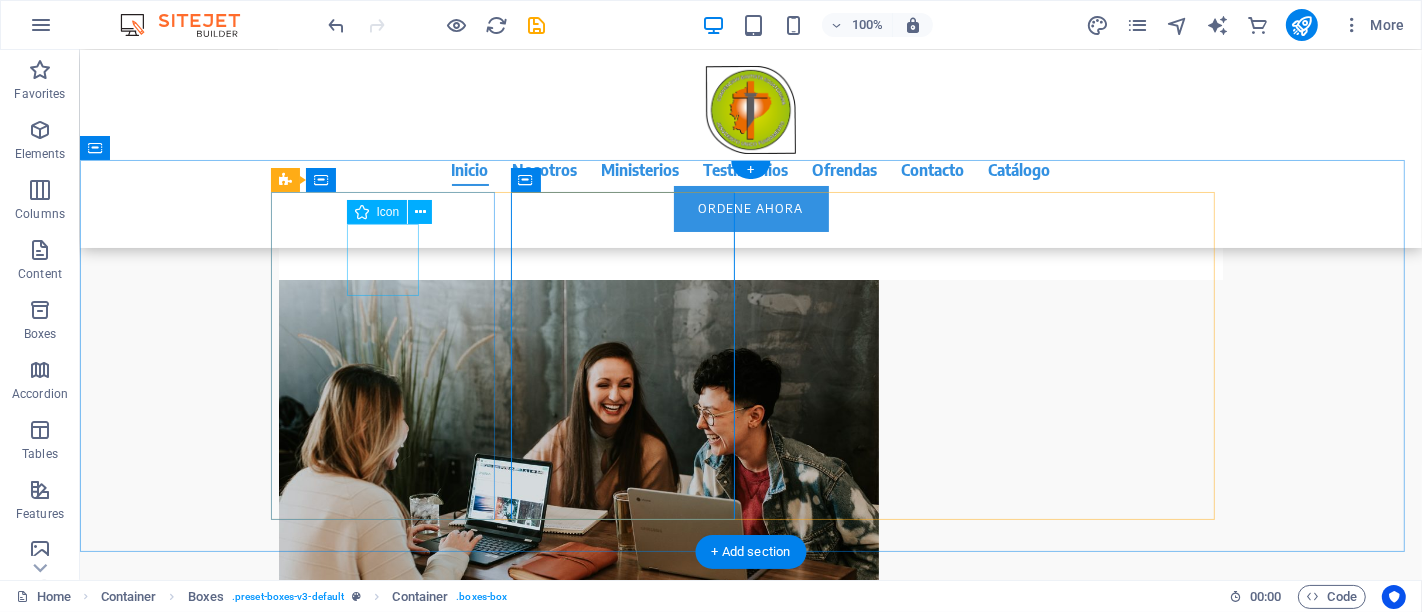 click at bounding box center [390, 922] 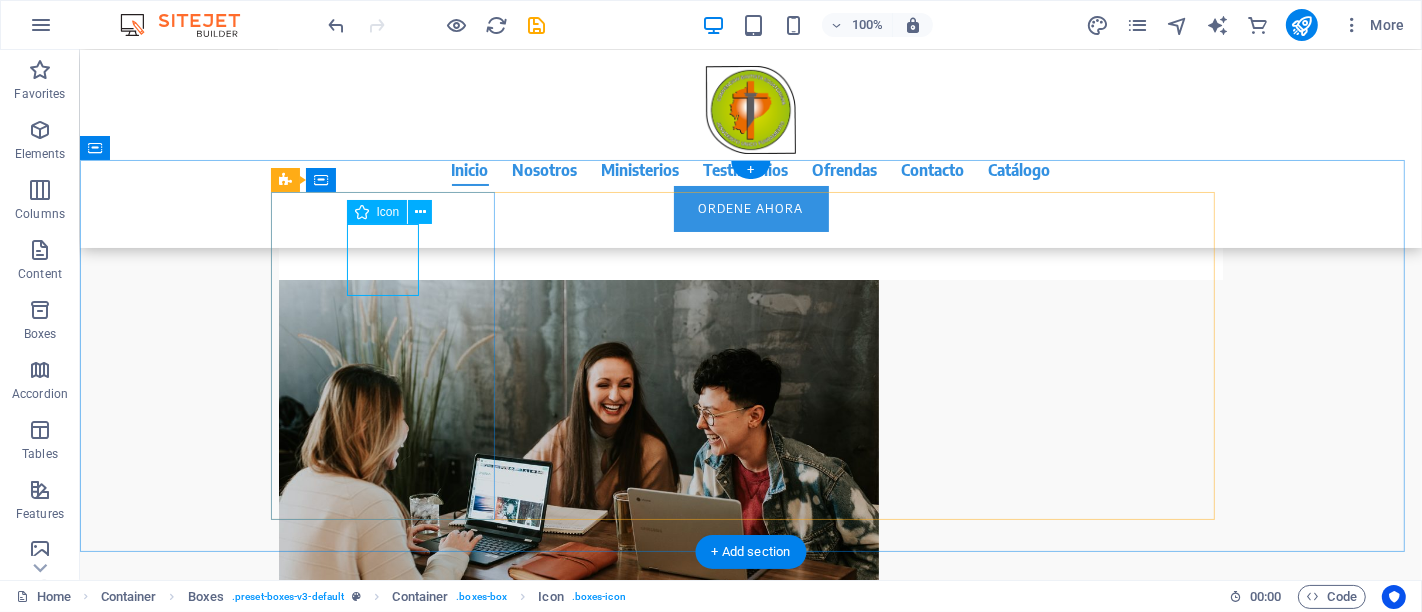 click at bounding box center [390, 922] 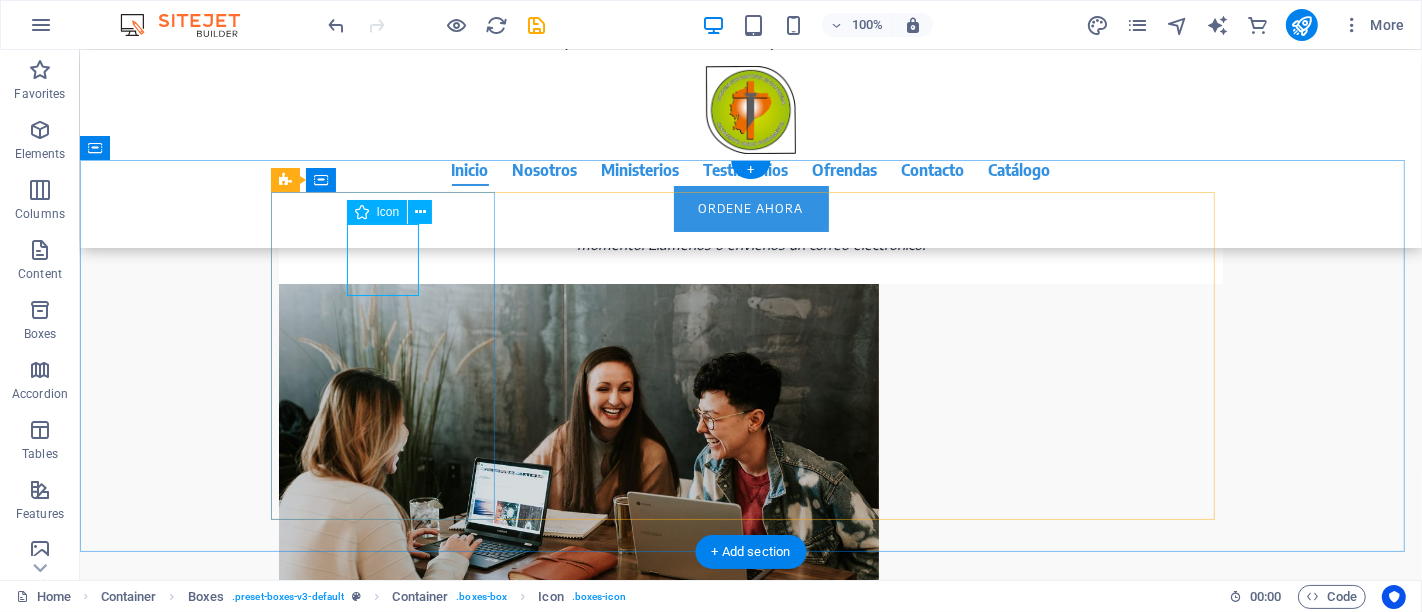 select on "xMidYMid" 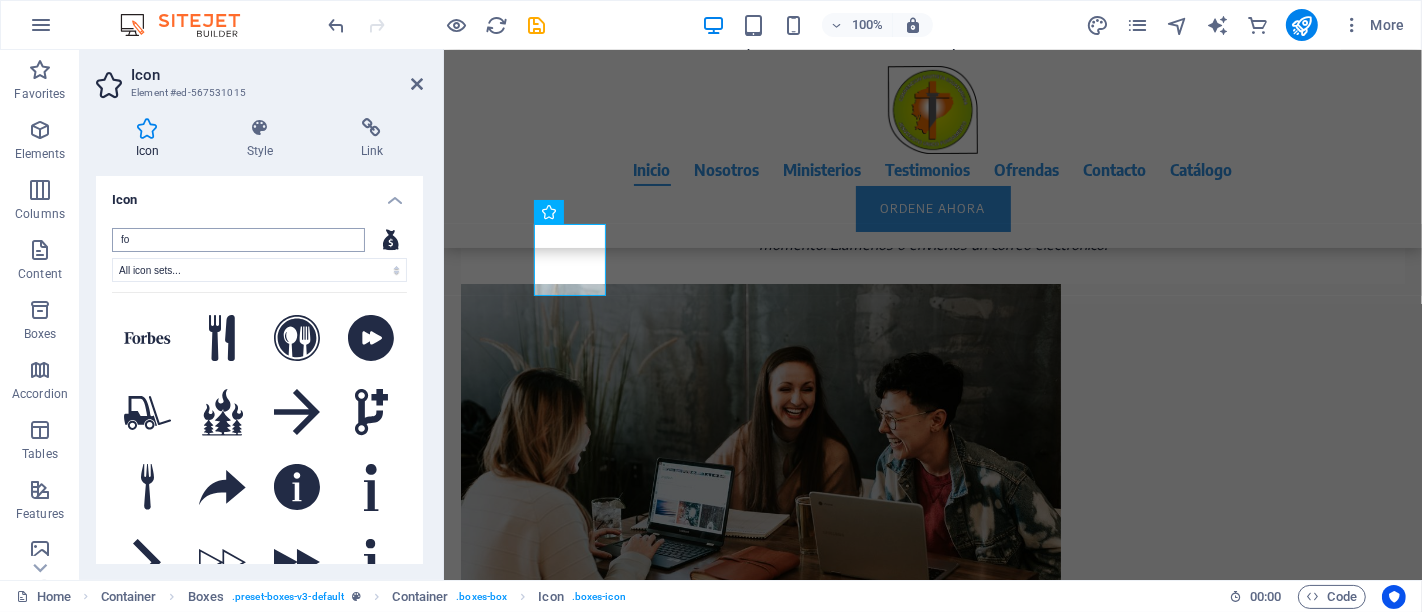 type on "f" 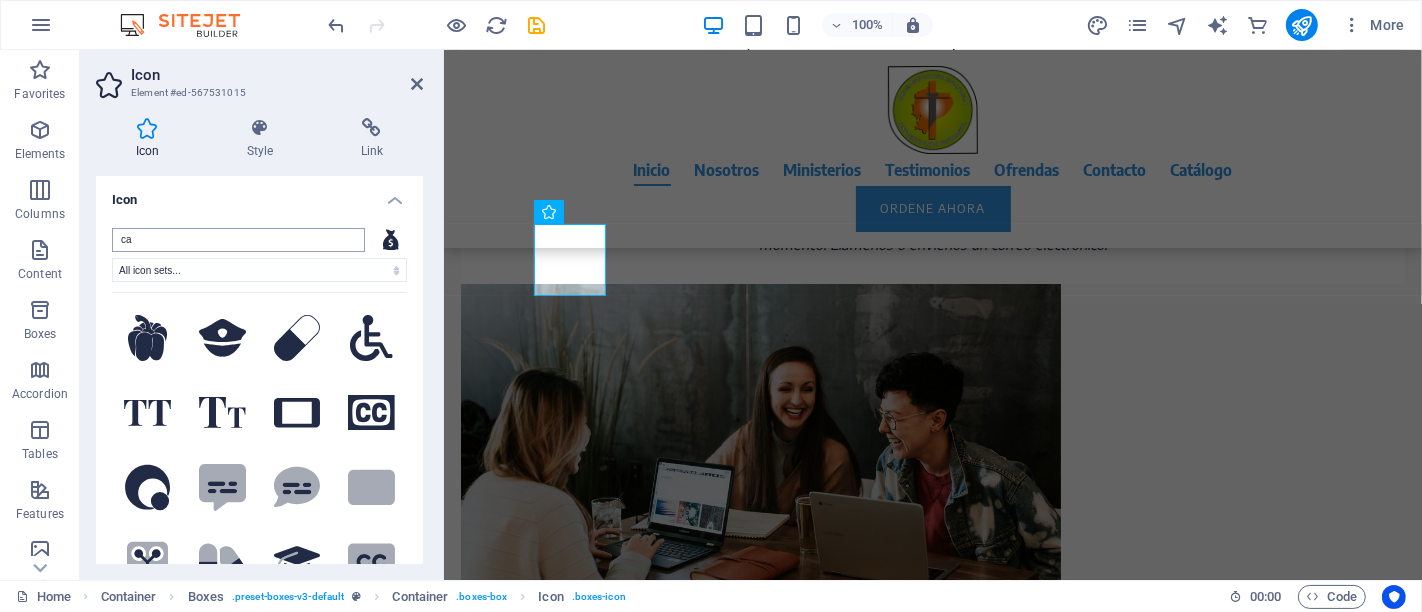 type on "c" 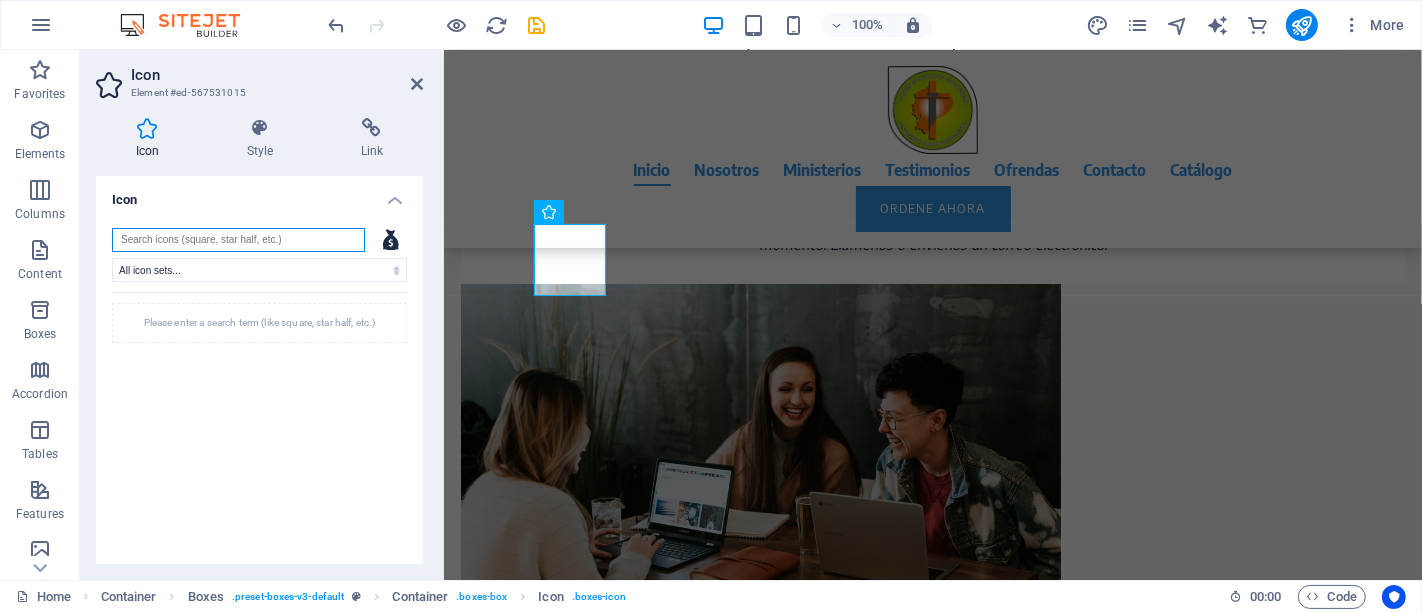 click at bounding box center (238, 240) 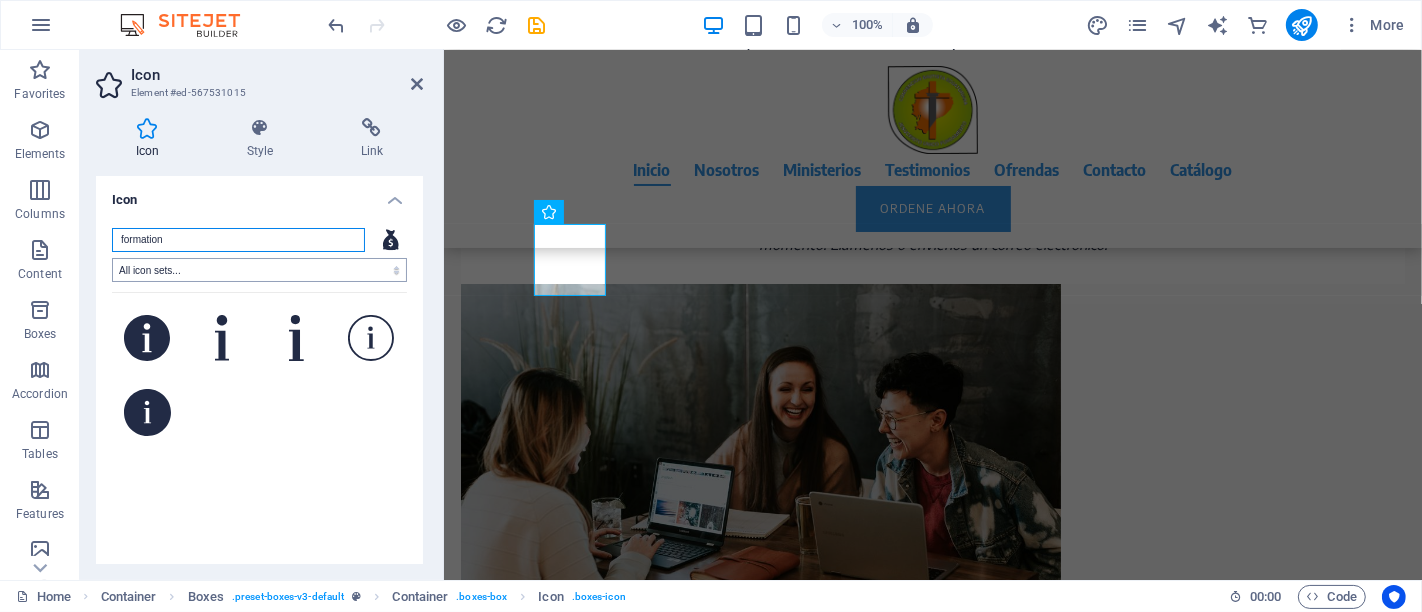 type on "formation" 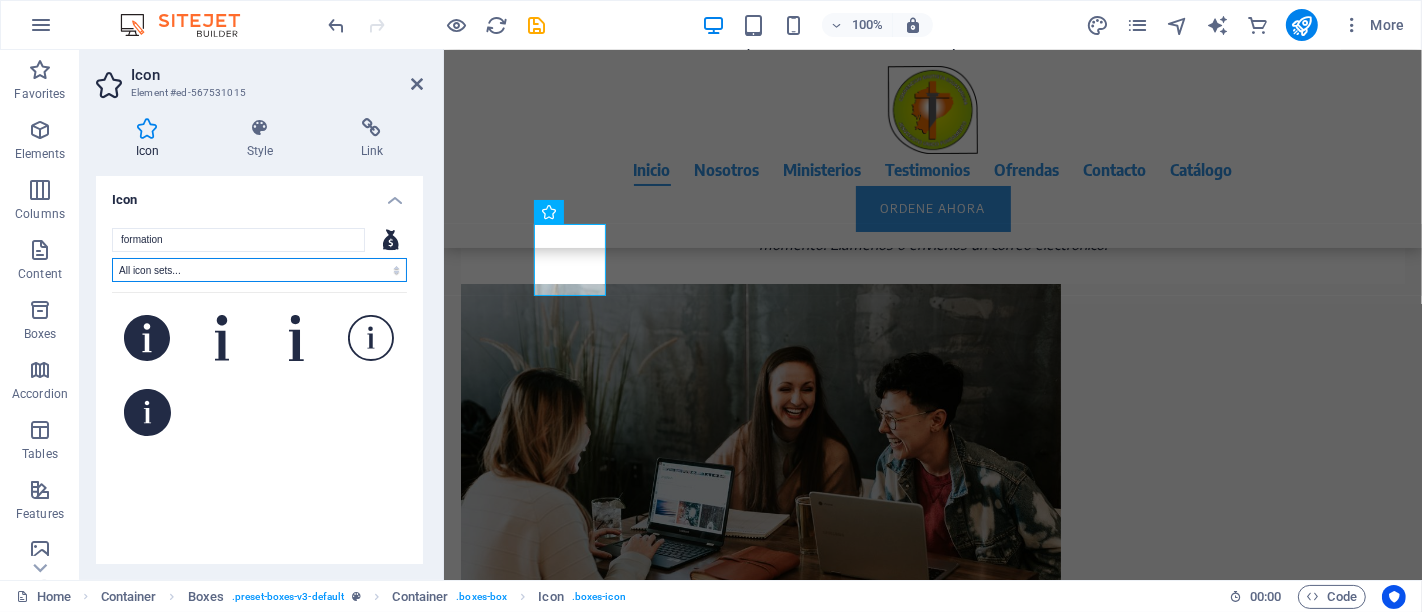 click on "All icon sets... IcoFont Ionicons FontAwesome Brands FontAwesome Duotone FontAwesome Solid FontAwesome Regular FontAwesome Light FontAwesome Thin FontAwesome Sharp Solid FontAwesome Sharp Regular FontAwesome Sharp Light FontAwesome Sharp Thin" at bounding box center (259, 270) 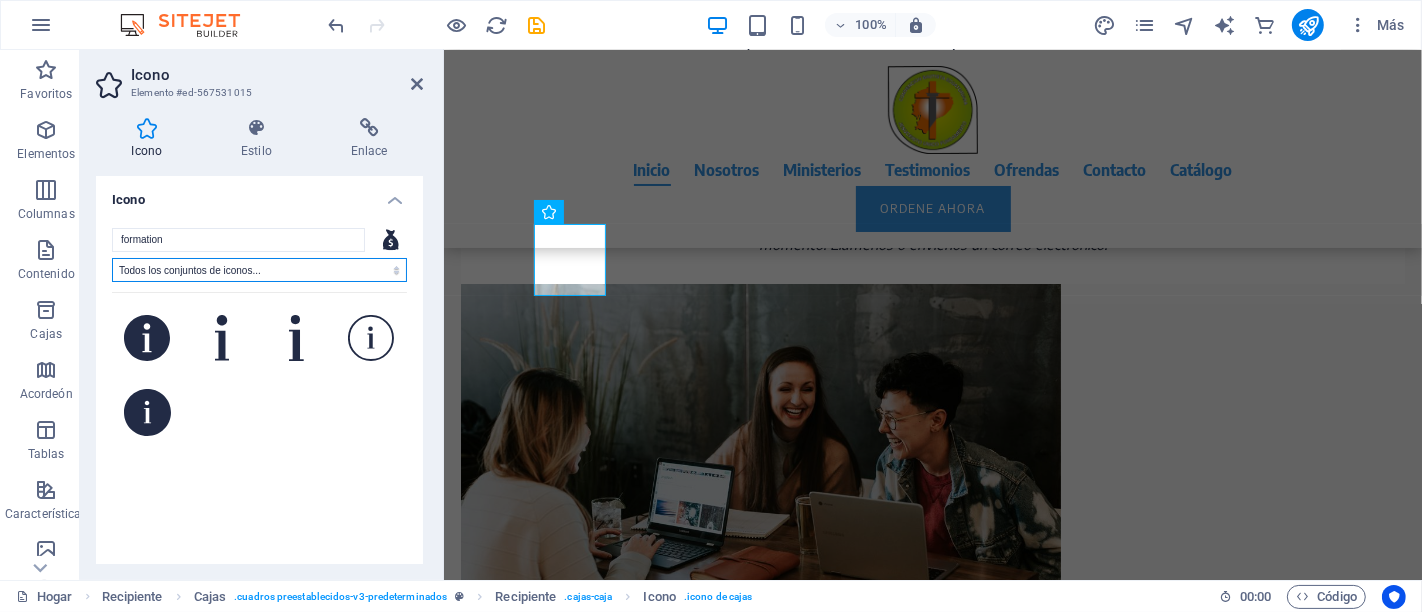click on "Todos los conjuntos de iconos... IcoFont Ionicones Marcas FontAwesome FontAwesome Duotone FontAwesome Sólido FontAwesome Regular FontAwesome Light Fuente Awesome delgada FontAwesome Sharp Solid FontAwesome Sharp Regular FontAwesome Luz nítida FontAwesome Sharp Thin" at bounding box center [259, 270] 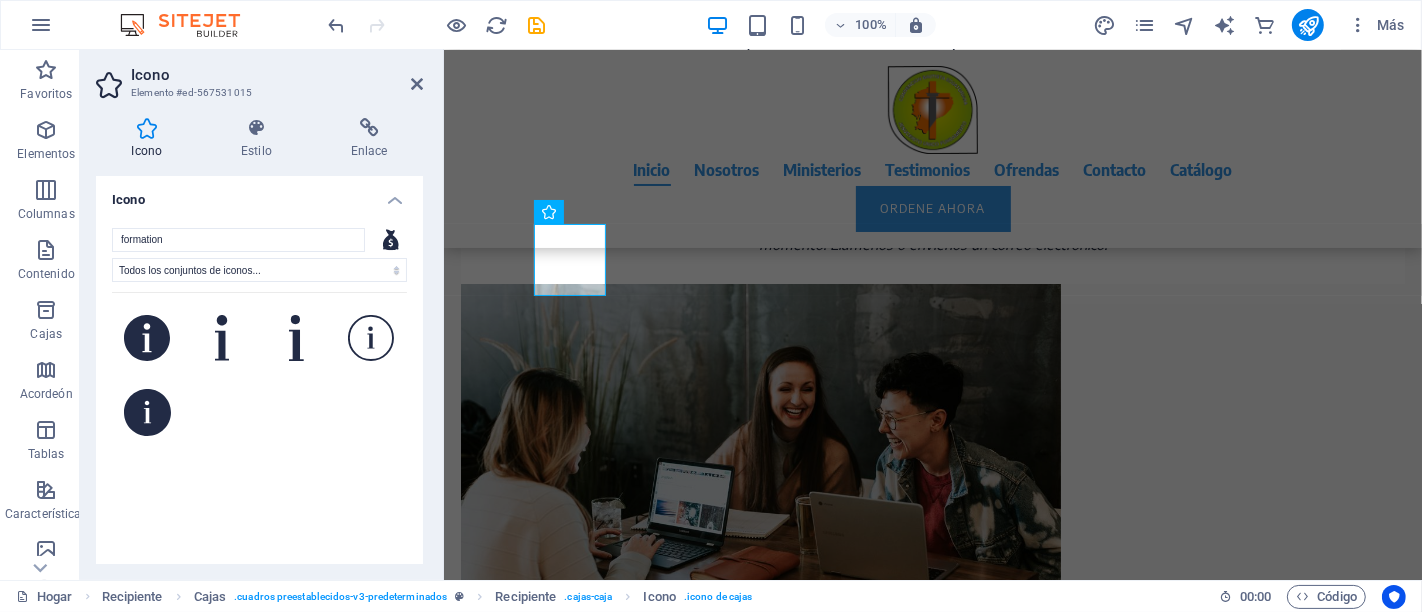 click on "Ingrese un término de búsqueda (como cuadrado, media estrella, etc.)" at bounding box center (259, 437) 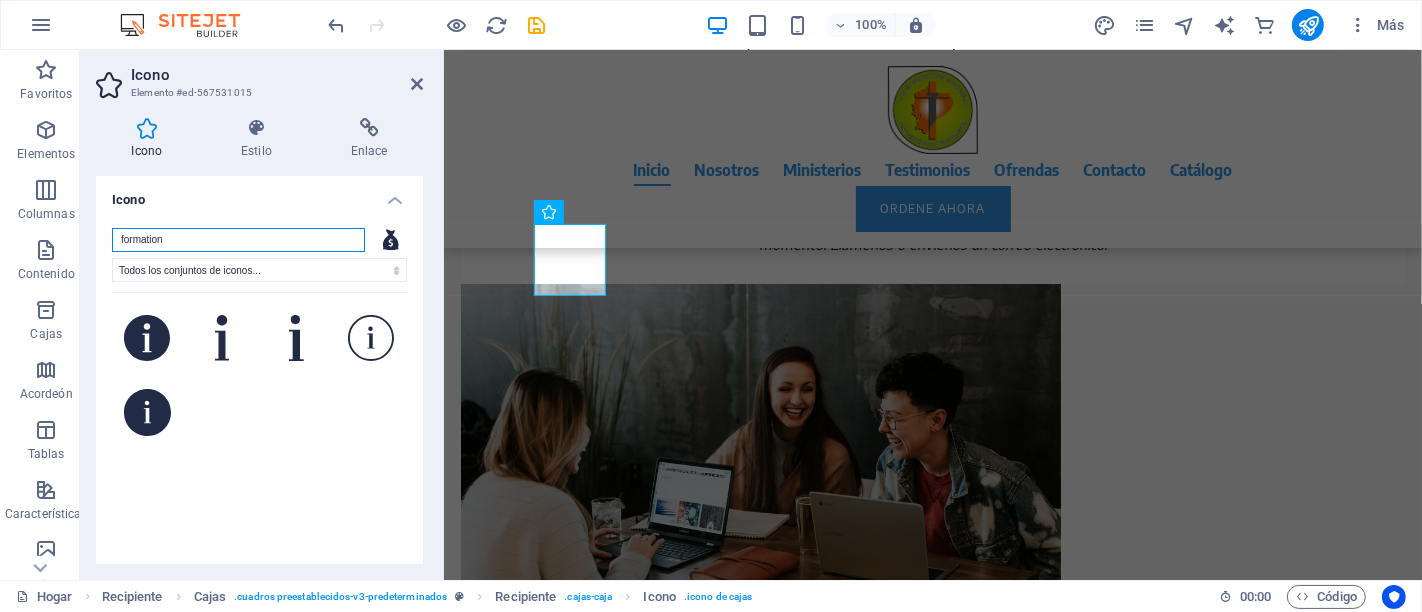 click on "formation" at bounding box center [238, 240] 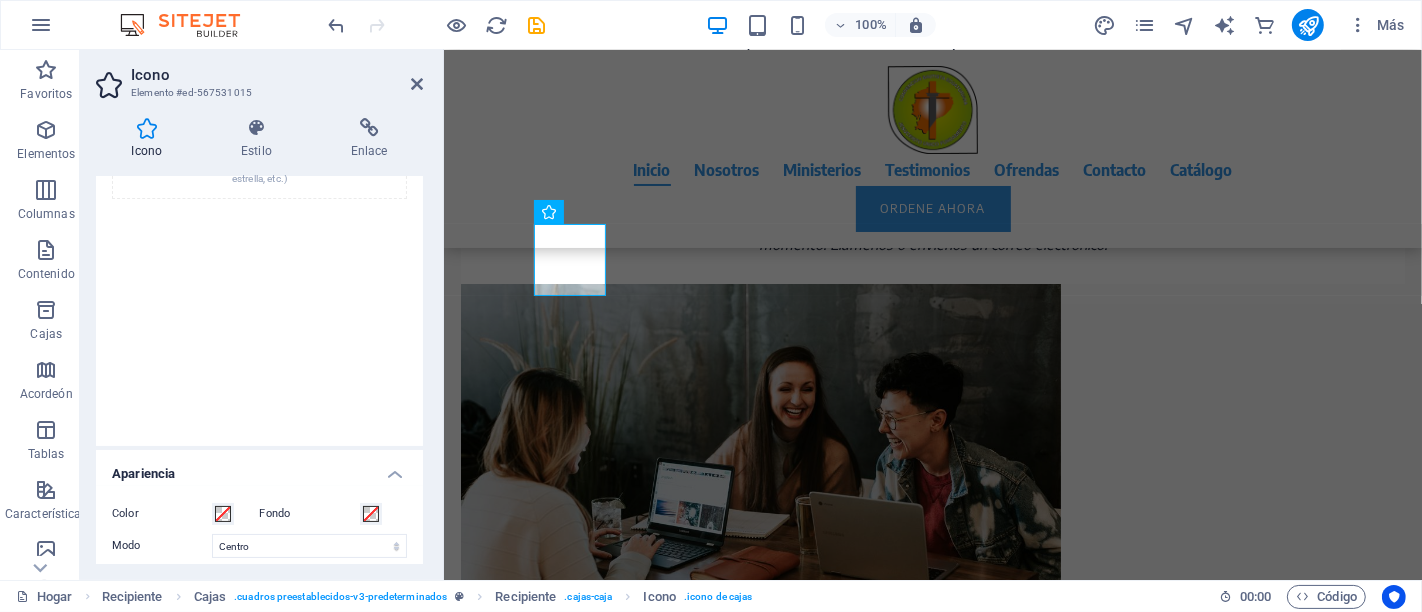 scroll, scrollTop: 0, scrollLeft: 0, axis: both 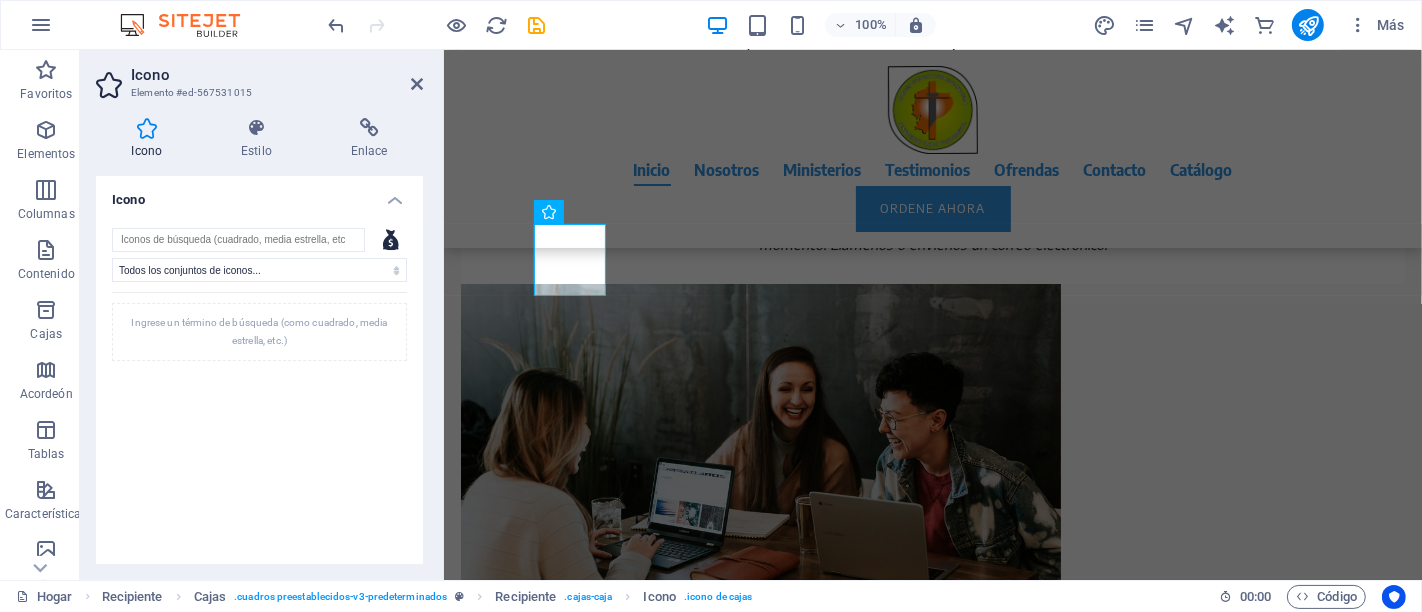click on "Ingrese un término de búsqueda (como cuadrado, media estrella, etc.)" at bounding box center [259, 332] 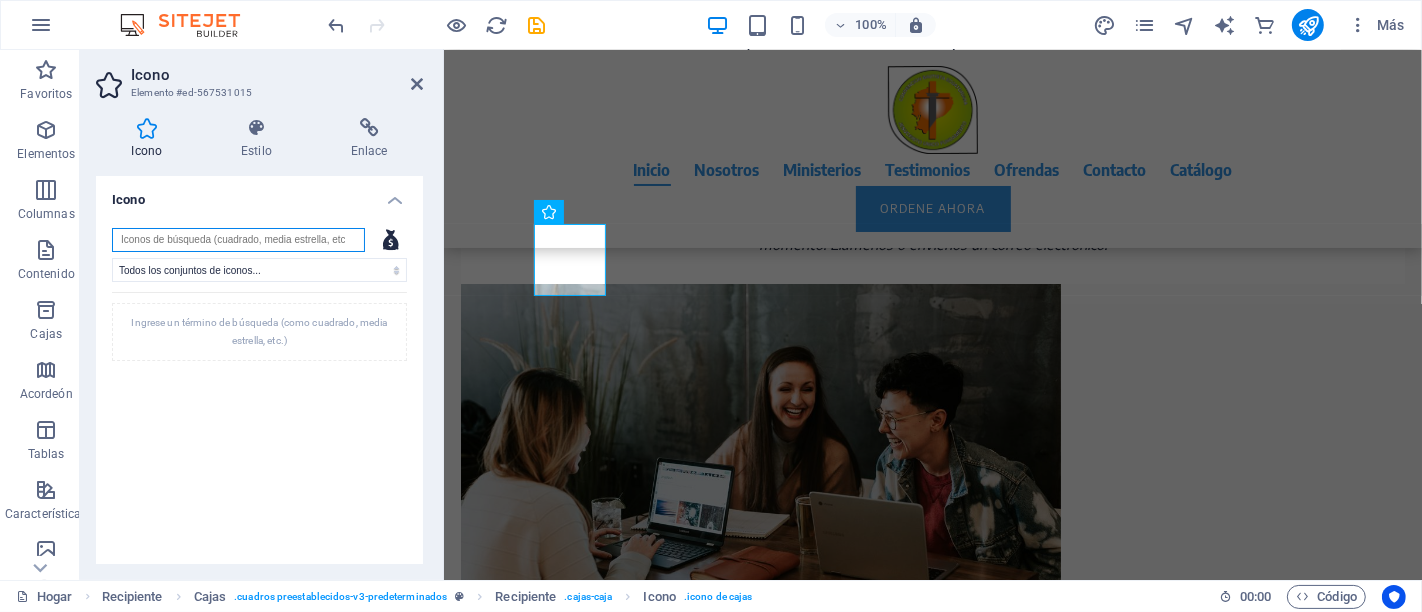 click at bounding box center [238, 240] 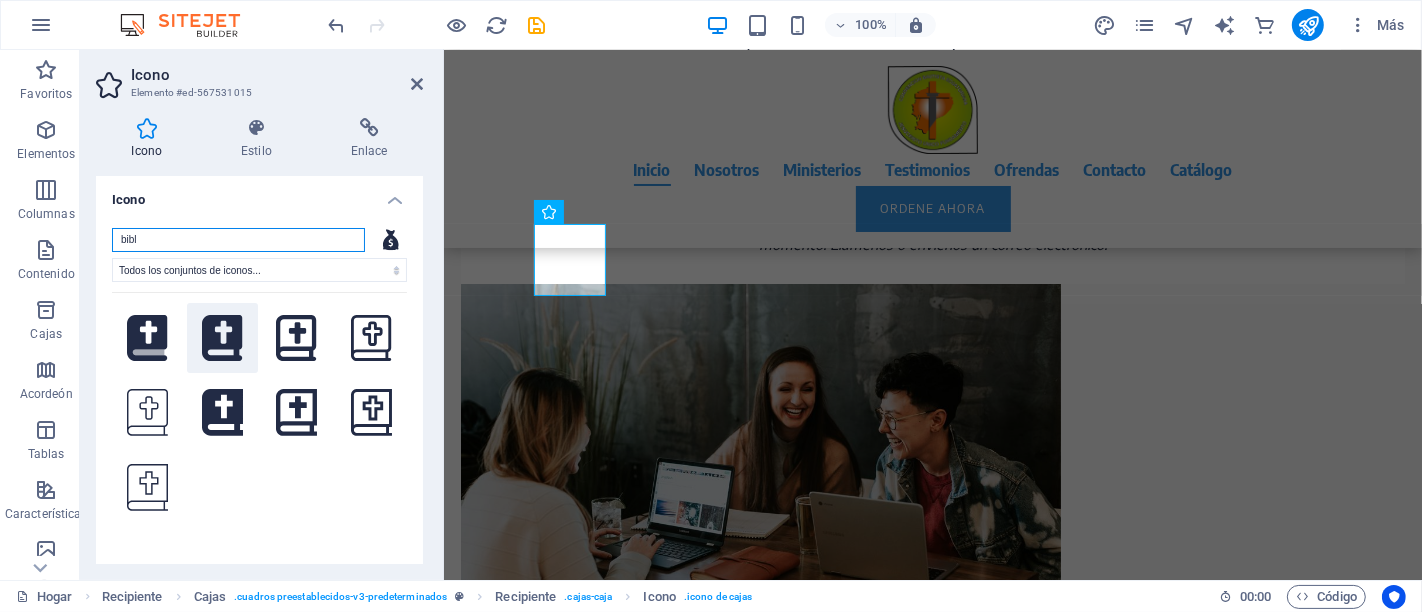 type on "bibl" 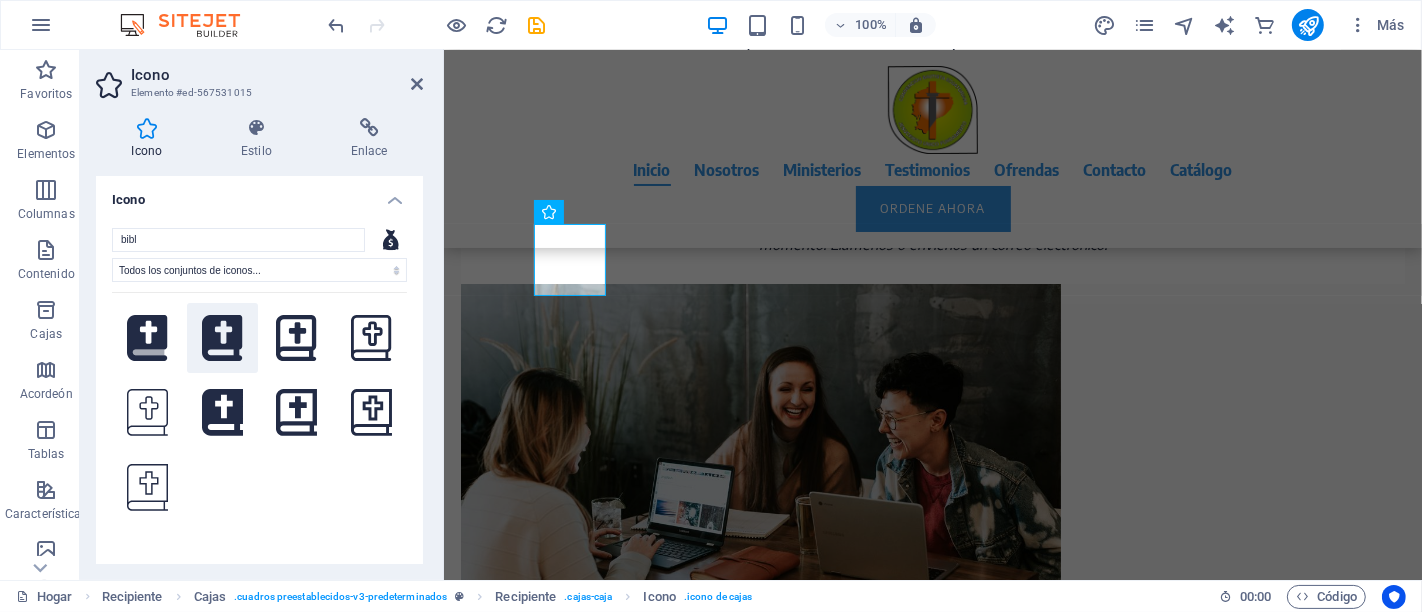click 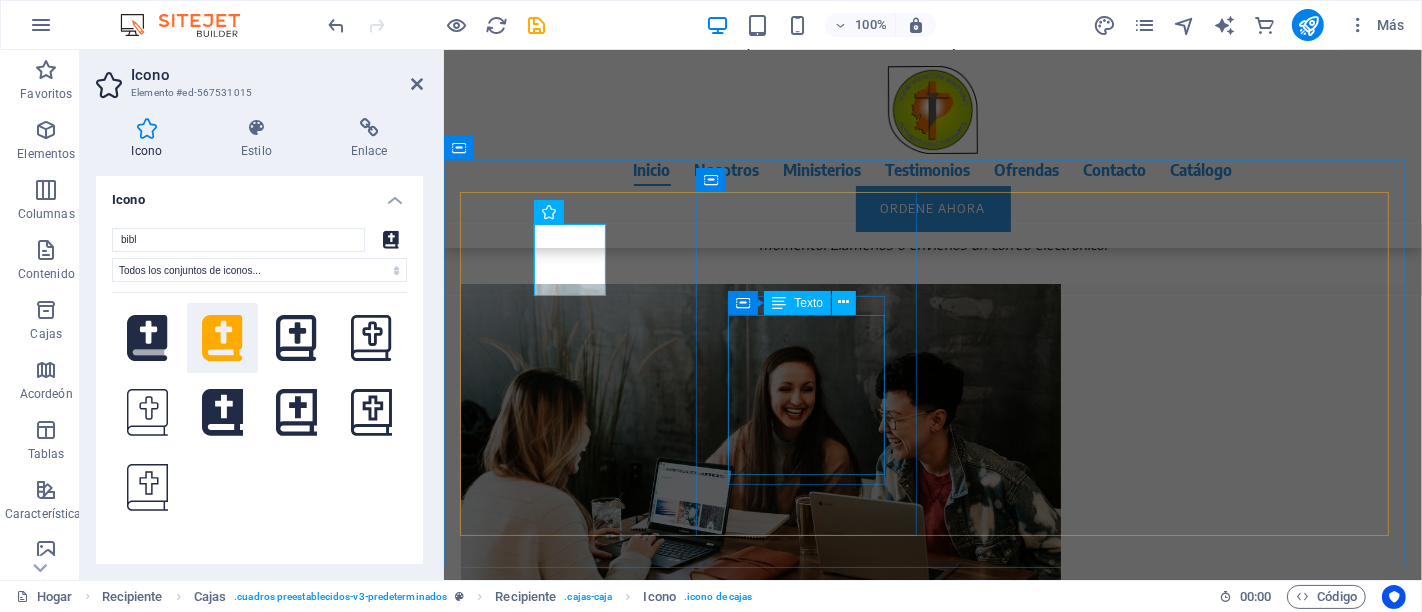 click on "Nos encargamos de todo: seleccionamos las imágenes perfectas, redactamos los textos, integramos tu contenido y te proporcionamos el alojamiento. Tú no tienes que preocuparte por nada." at bounding box center [572, 1389] 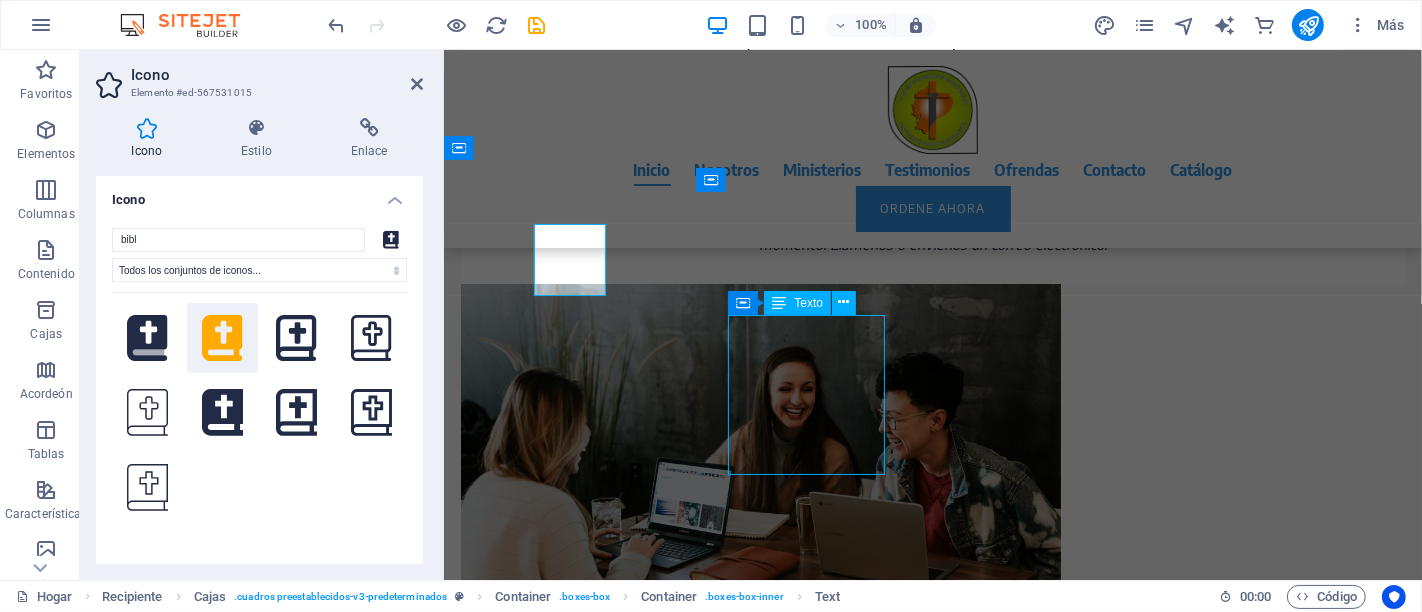 scroll, scrollTop: 2126, scrollLeft: 0, axis: vertical 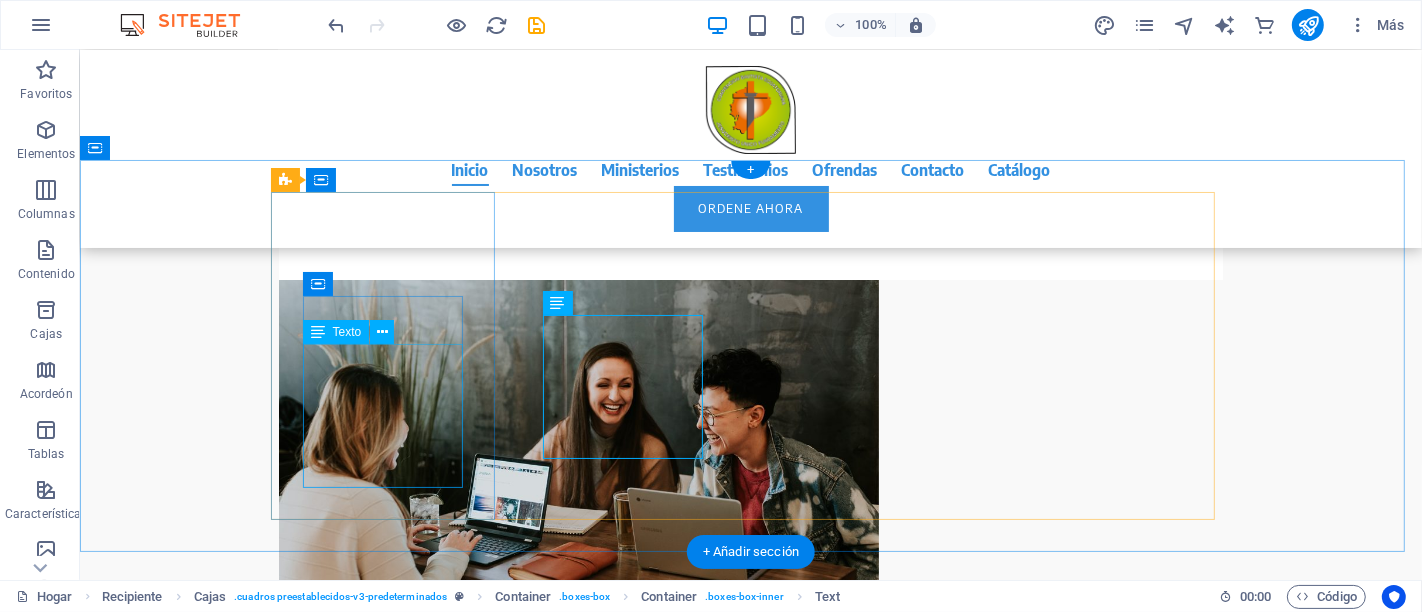 click on "Una presencia web profesional y moderna no tiene por qué ser cara. Nuestros paquetes hacen que su nuevo sitio web sea fácil de calcular. Con nosotros, usted tiene todos los costos bajo control." at bounding box center (390, 1078) 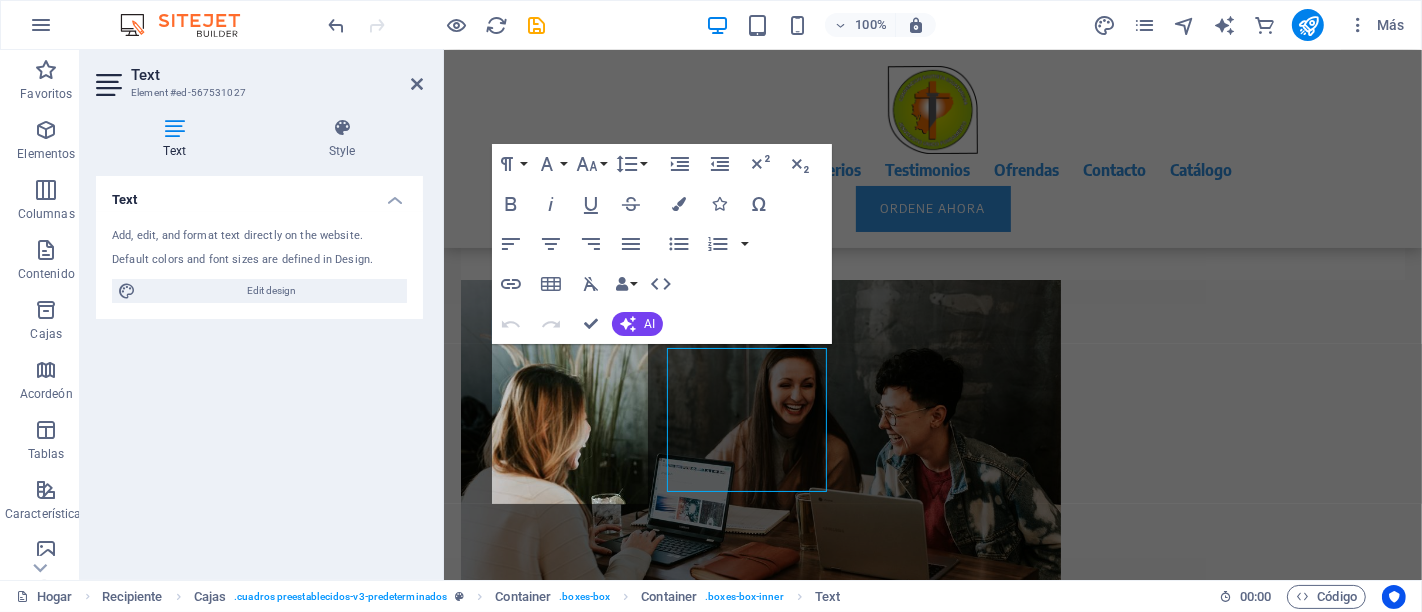 scroll, scrollTop: 2122, scrollLeft: 0, axis: vertical 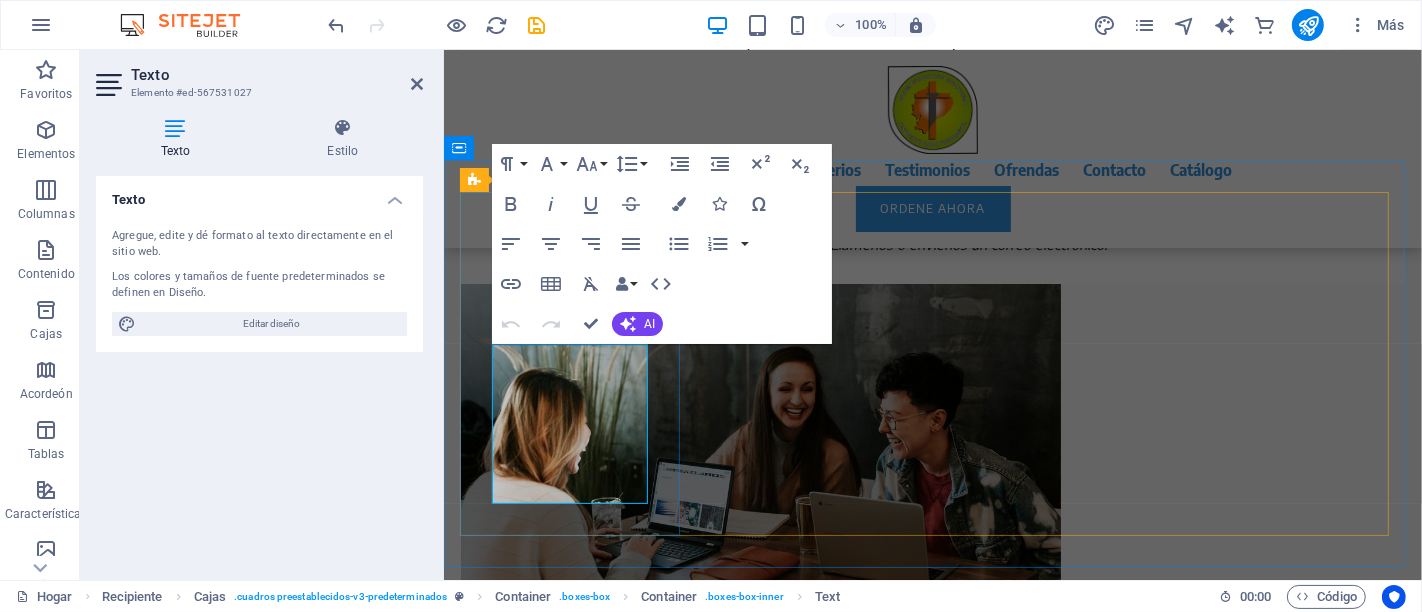 click on "Una presencia web profesional y moderna no tiene por qué ser cara. Nuestros paquetes hacen que su nuevo sitio web sea fácil de calcular. Con nosotros, usted tiene todos los costos bajo control." at bounding box center [572, 1082] 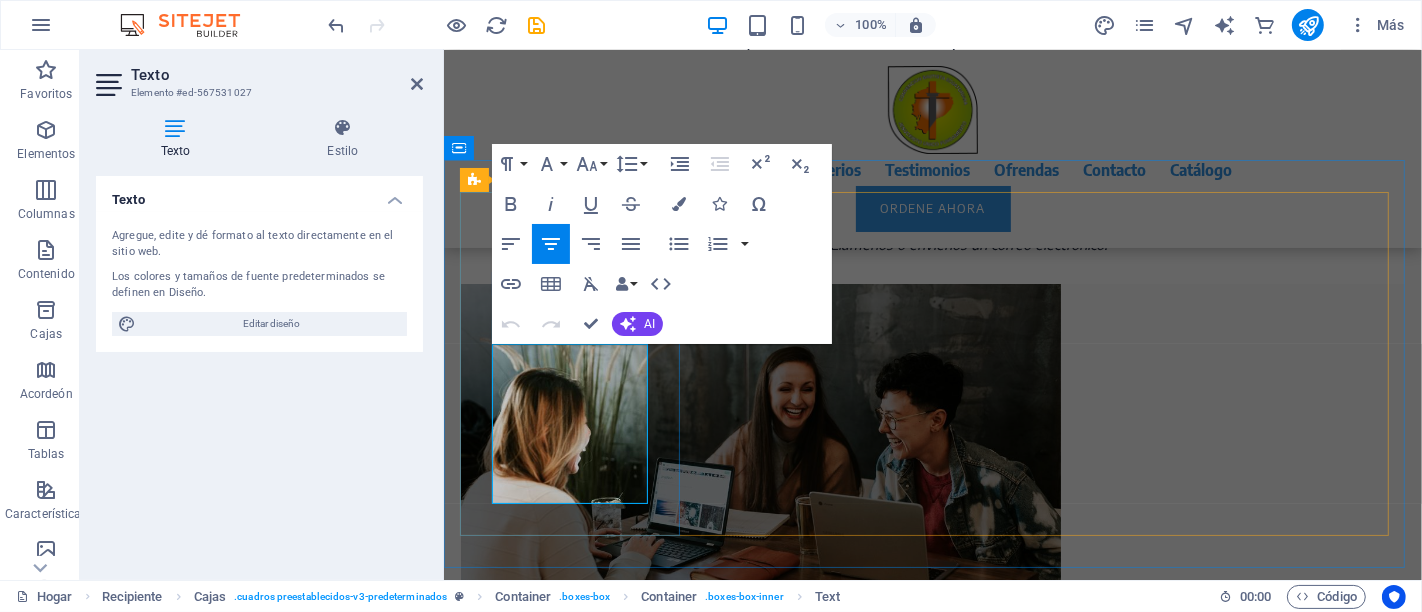 click on "Una presencia web profesional y moderna no tiene por qué ser cara. Nuestros paquetes hacen que su nuevo sitio web sea fácil de calcular. Con nosotros, usted tiene todos los costos bajo control." at bounding box center (572, 1082) 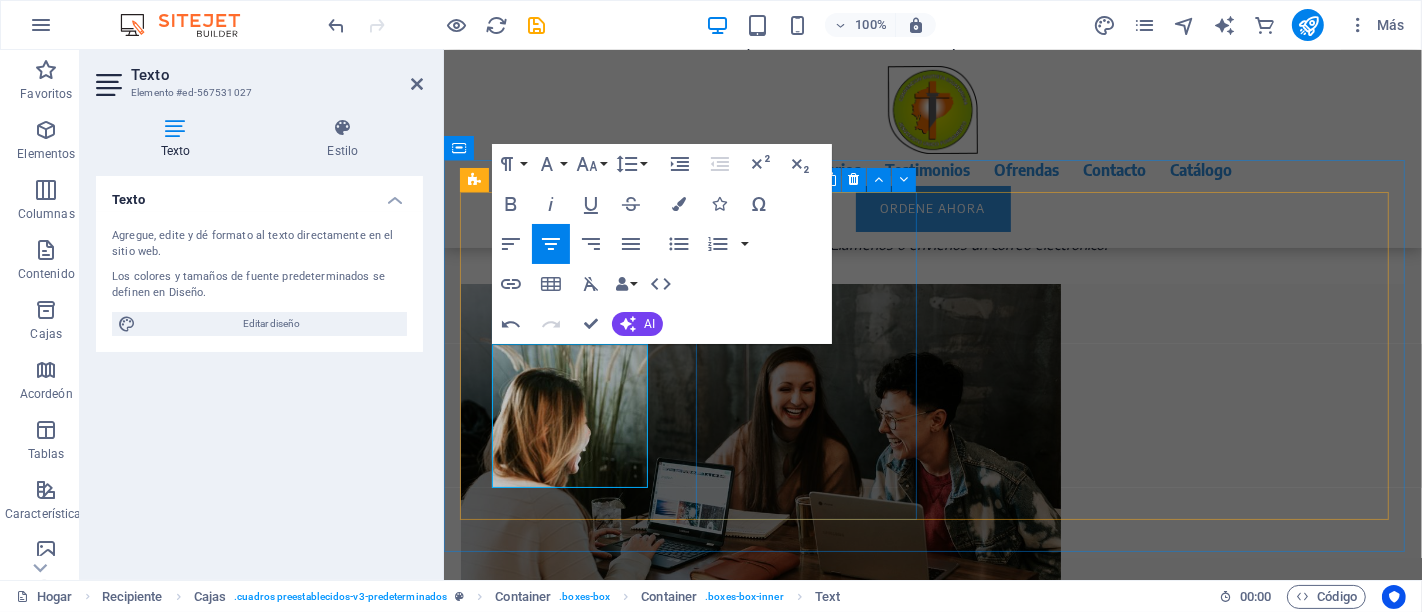 click on "Servicio completo
Nos encargamos de todo: seleccionamos las imágenes perfectas, redactamos los textos, integramos tu contenido y te proporcionamos el alojamiento. Tú no tienes que preocuparte por nada." at bounding box center [572, 1348] 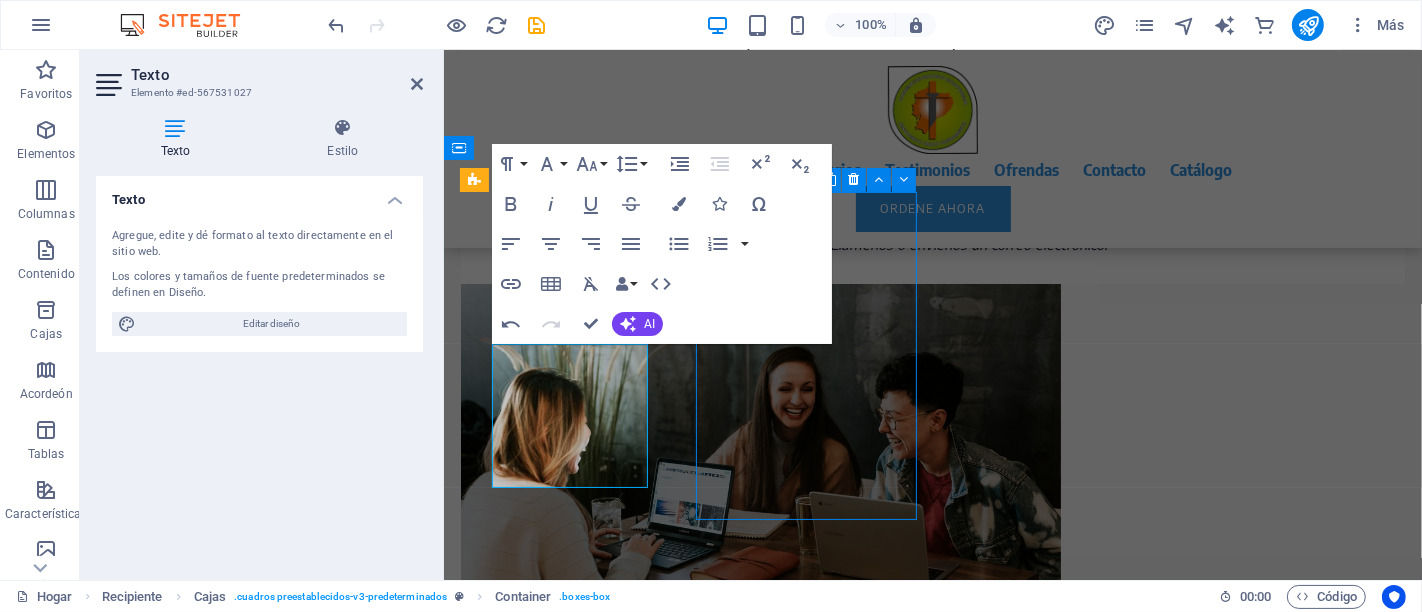 scroll, scrollTop: 2126, scrollLeft: 0, axis: vertical 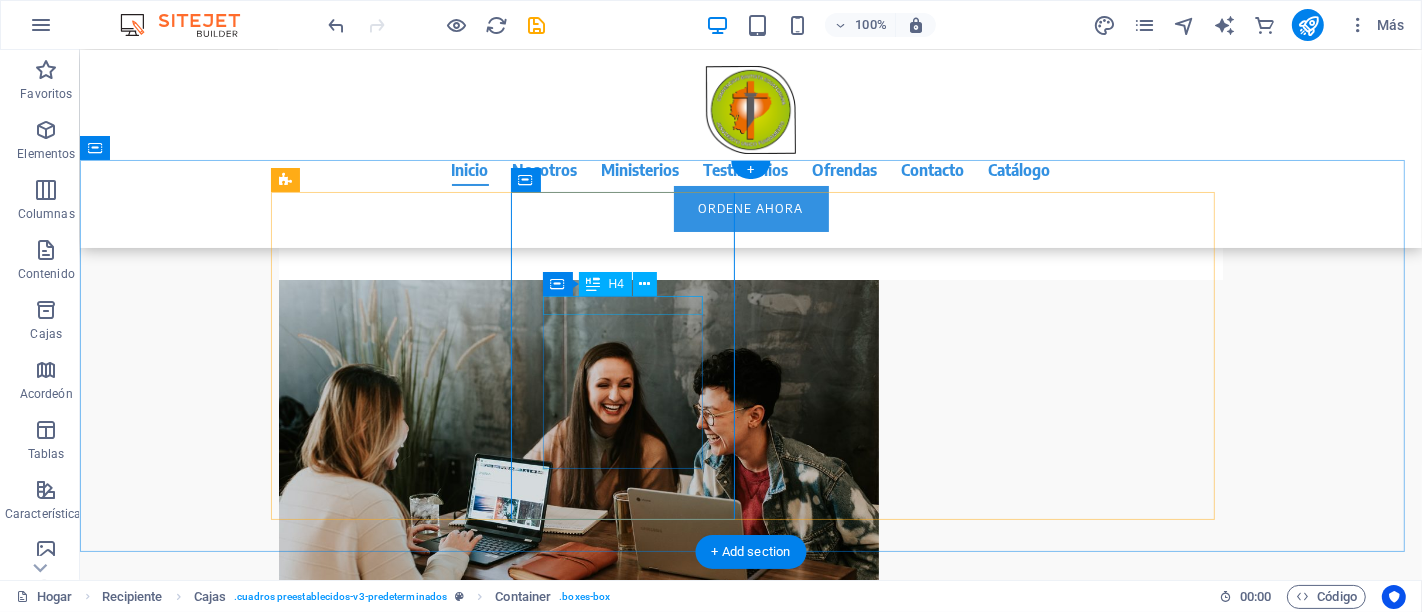 click on "Servicio completo" at bounding box center (390, 1303) 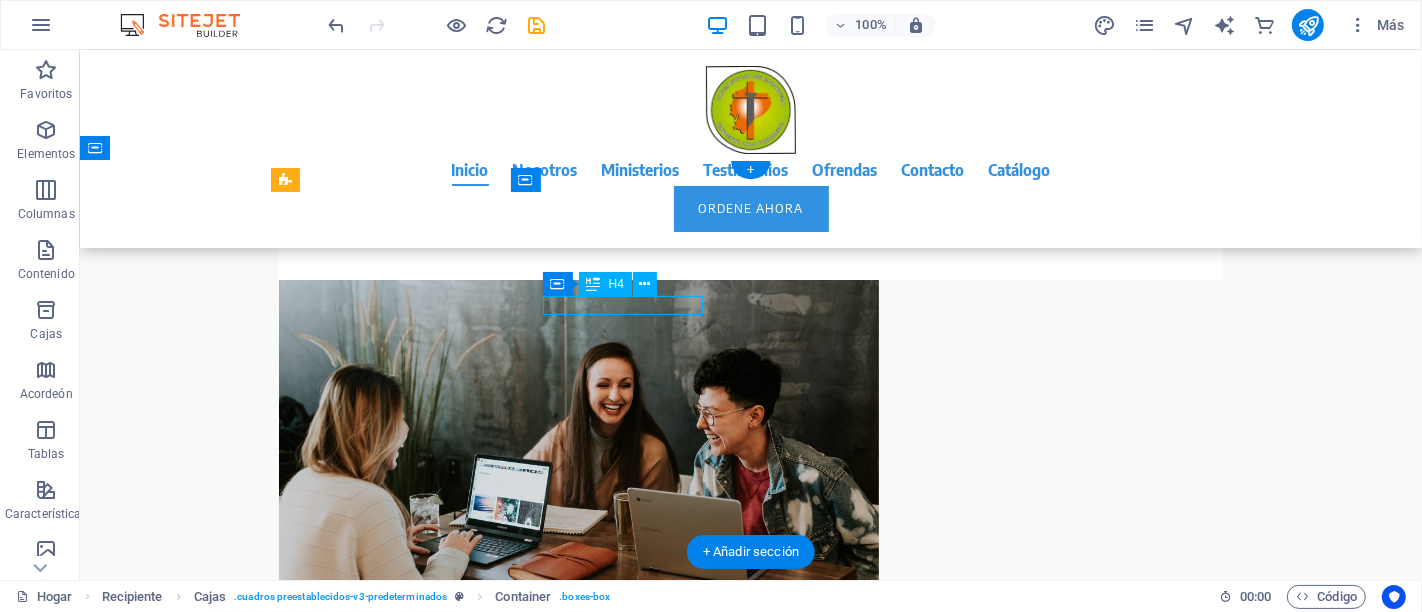 click on "Servicio completo" at bounding box center (390, 1303) 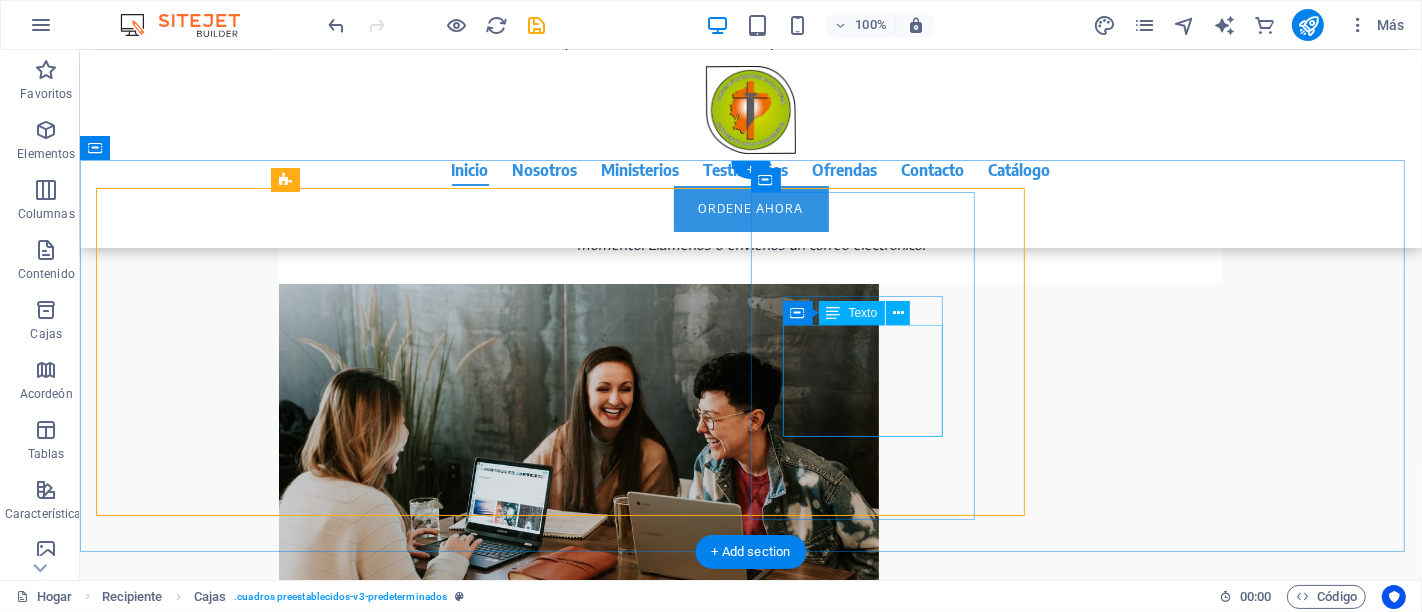 scroll, scrollTop: 2126, scrollLeft: 0, axis: vertical 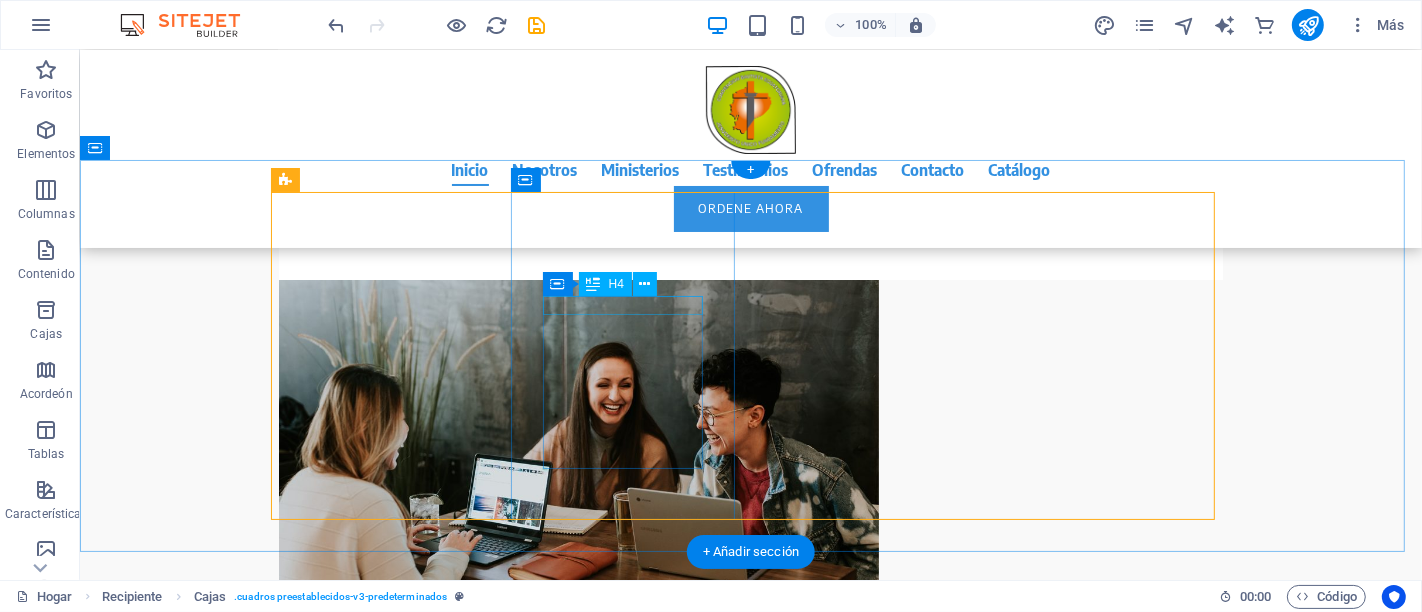 click on "Servicio completo" at bounding box center [390, 1303] 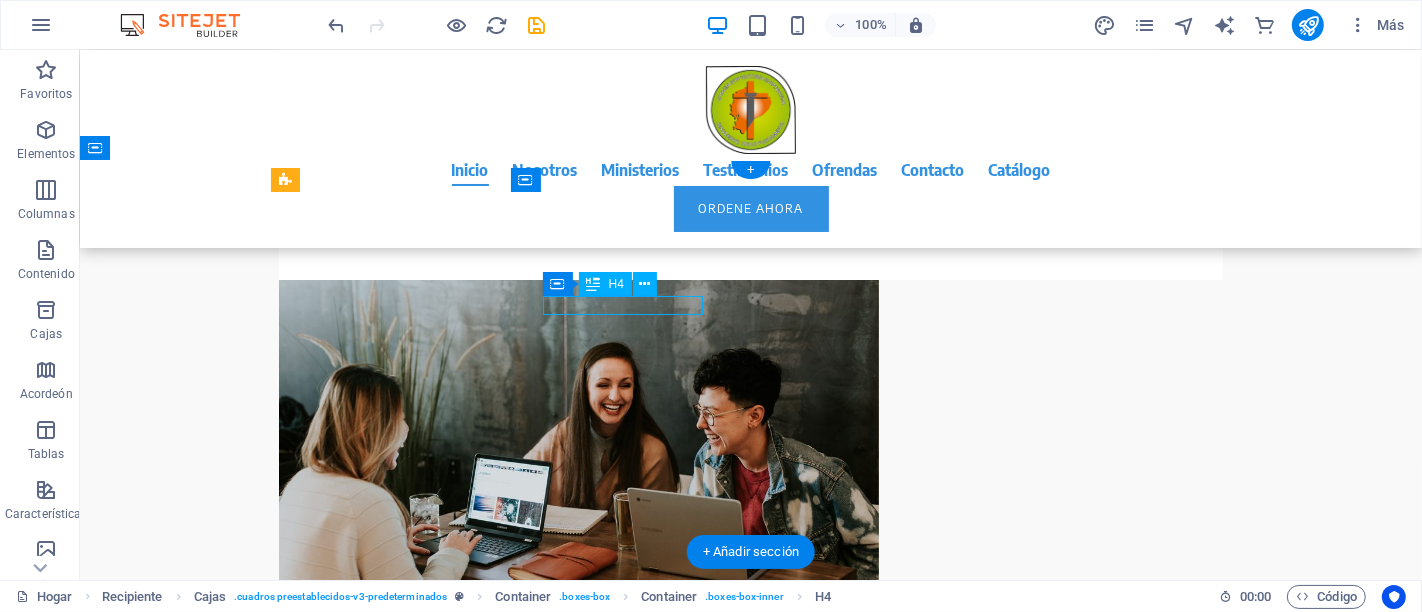 click on "Servicio completo" at bounding box center (390, 1303) 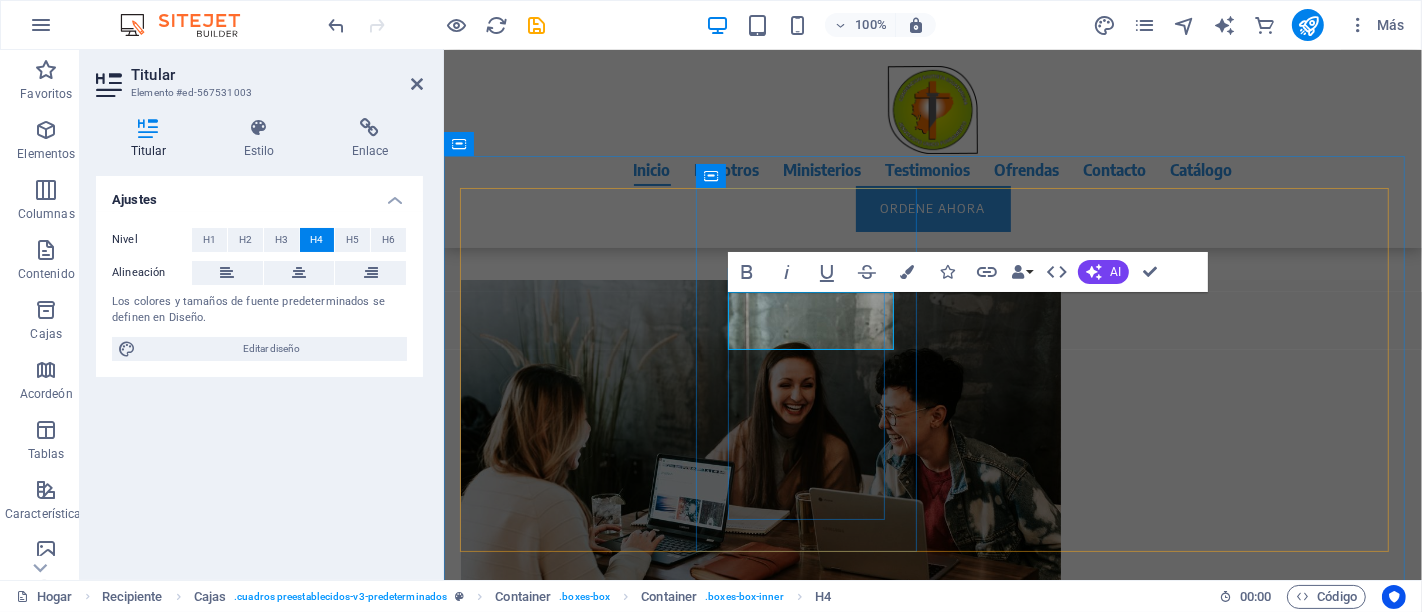 click on "Servicio completo" at bounding box center [547, 1312] 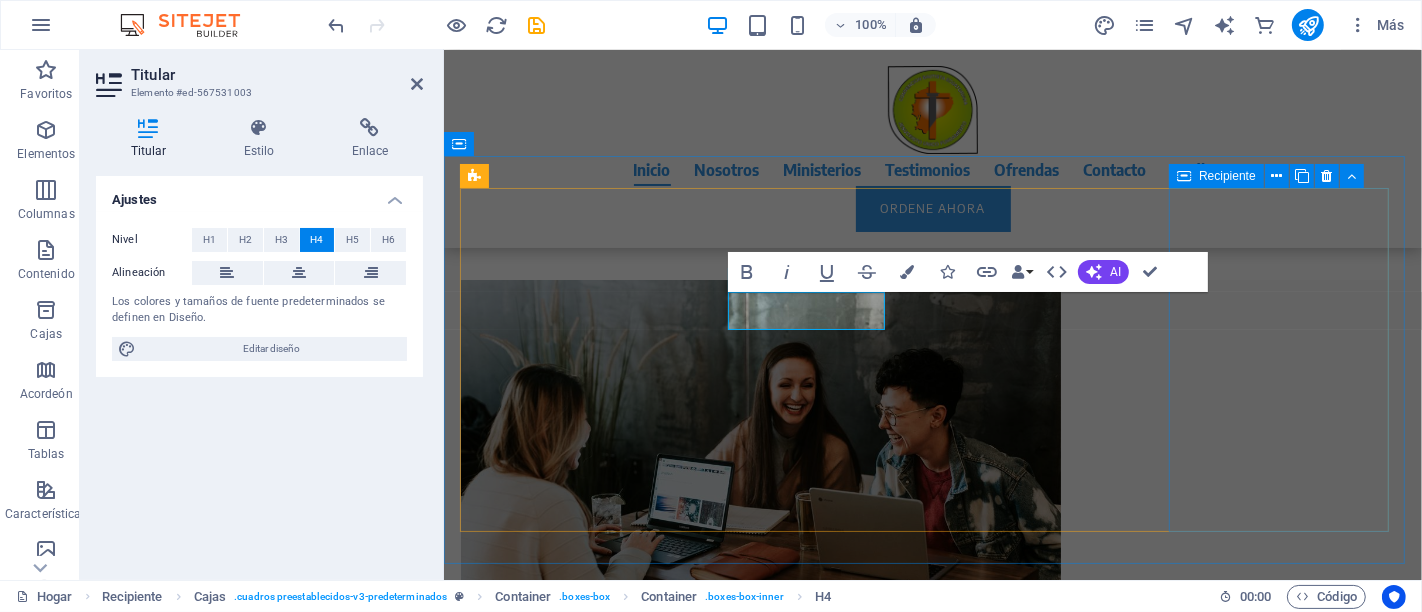 click on "Diseño perfecto
Nuestros expertos crean su sitio web profesional según los últimos estándares técnicos, optimizado para teléfonos inteligentes y tabletas desde el principio." at bounding box center [572, 1958] 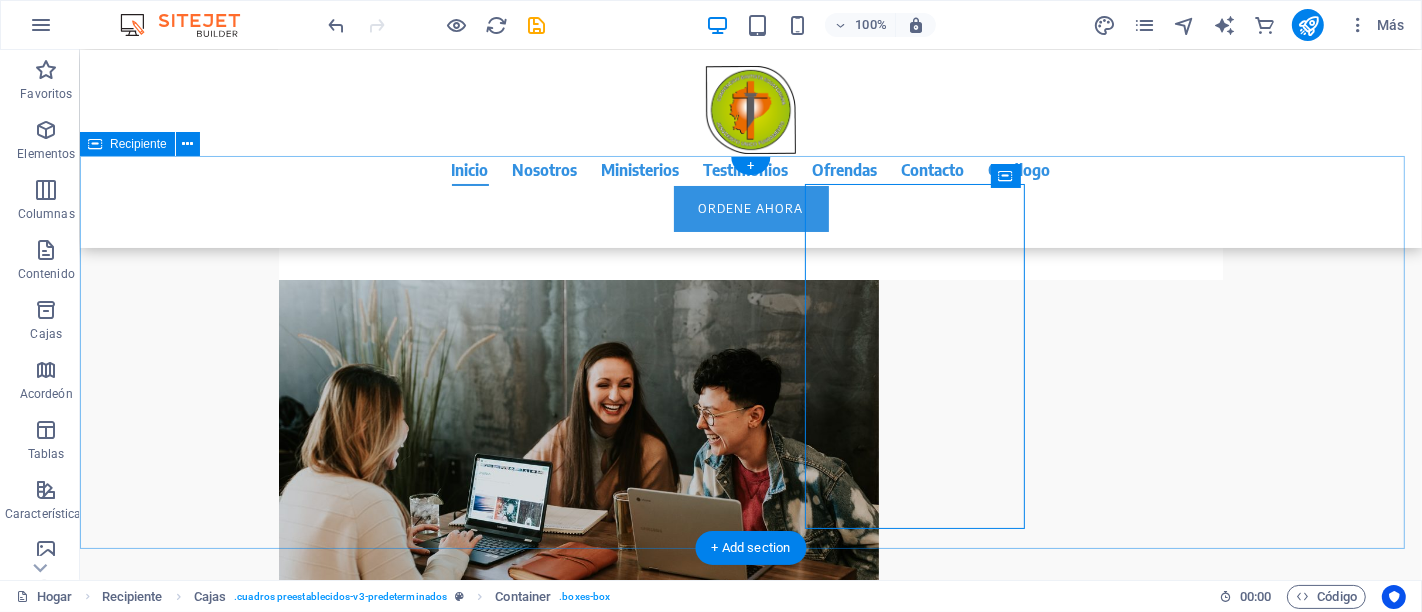 scroll, scrollTop: 2130, scrollLeft: 0, axis: vertical 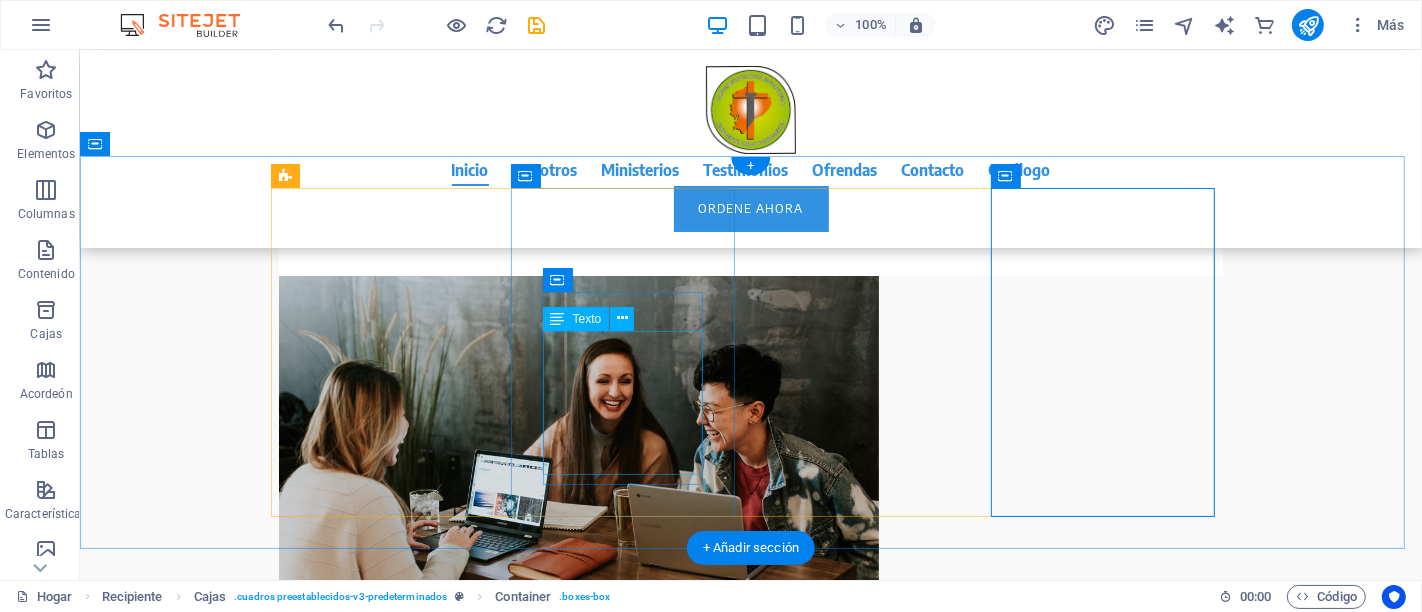 click on "Nos encargamos de todo: seleccionamos las imágenes perfectas, redactamos los textos, integramos tu contenido y te proporcionamos el alojamiento. Tú no tienes que preocuparte por nada." at bounding box center (390, 1400) 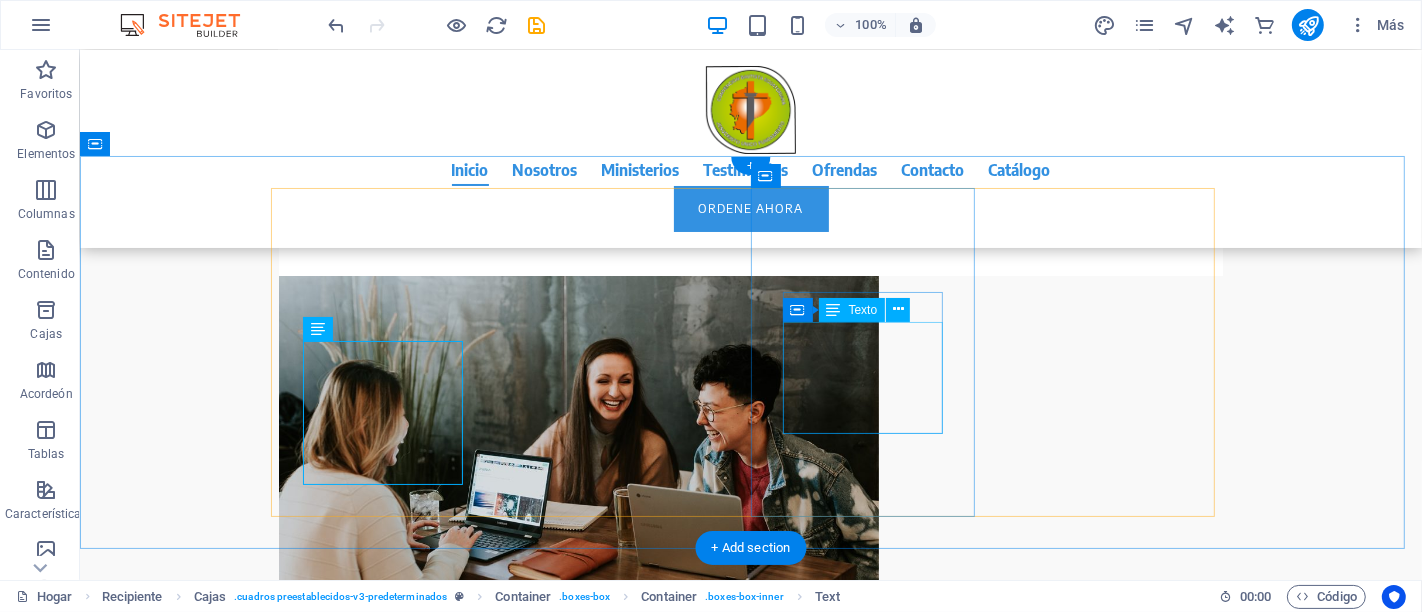click on "Si desea realizar algún cambio en su sitio web, simplemente llámenos o envíenos un correo electrónico. Implementaremos sus deseos directamente." at bounding box center (390, 1712) 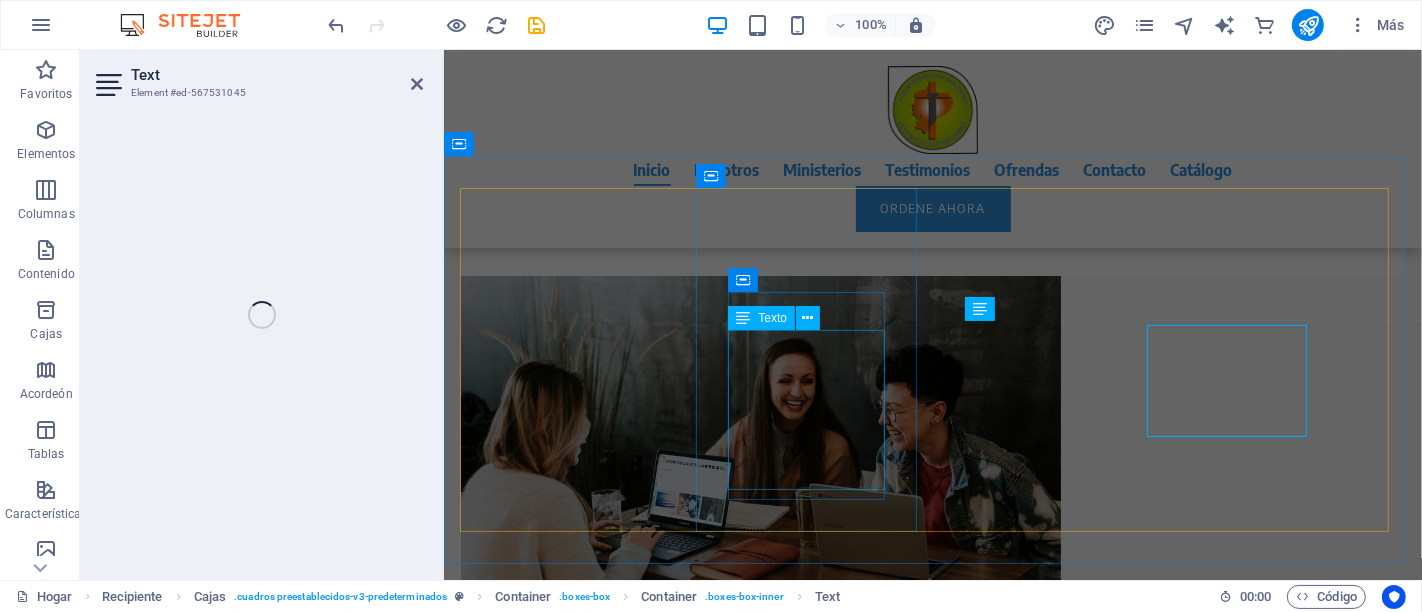 scroll, scrollTop: 2126, scrollLeft: 0, axis: vertical 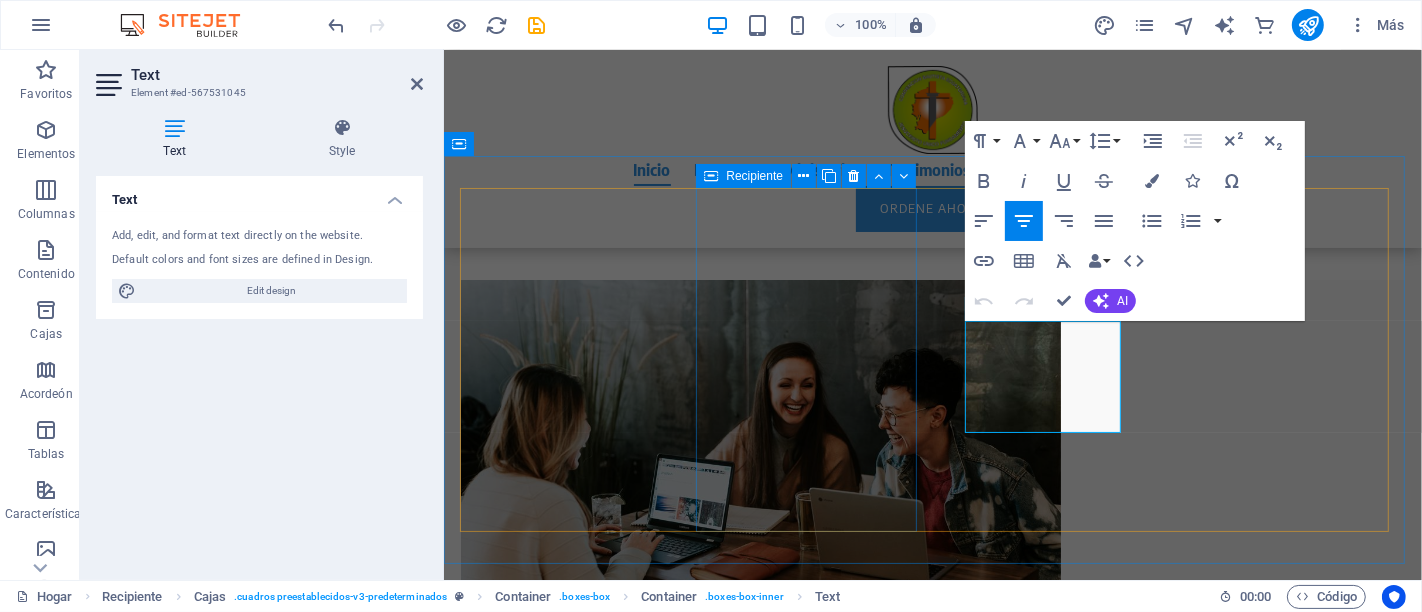 click on "Formación pastoral y liderazgo. Capacitamos a pastores, líderes y obreros para servir con excelencia, proveyendo entrenamientos bíblicos y prácticos que fortalecen el ministerio en cada iglesia bautista del [COUNTRY]. Movilización misionera Nos encargamos de todo: seleccionamos las imágenes perfectas, redactamos los textos, integramos tu contenido y te proporcionamos el alojamiento. Tú no tienes que preocuparte por nada. Ahorra tiempo Si desea realizar algún cambio en su sitio web, simplemente llámenos o envíenos un correo electrónico. Implementaremos sus deseos directamente. Diseño perfecto
Nuestros expertos crean su sitio web profesional según los últimos estándares técnicos, optimizado para teléfonos inteligentes y tabletas desde el principio." at bounding box center [932, 1479] 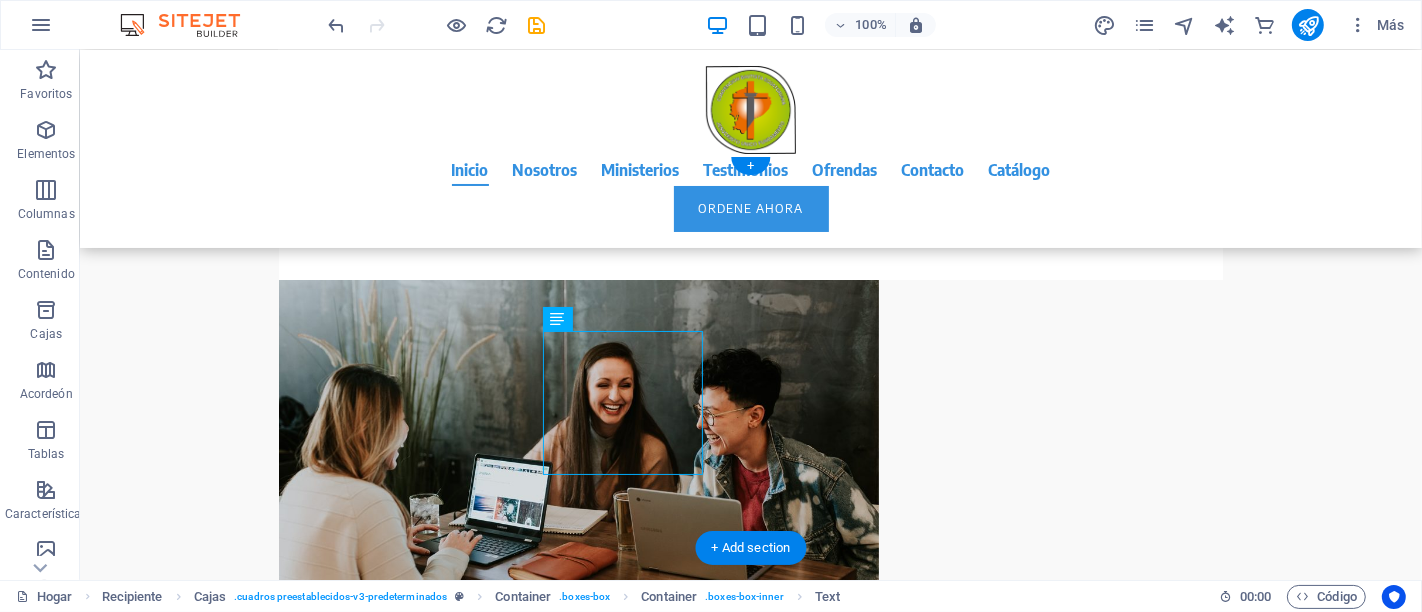 click on "Ahorra tiempo Si desea realizar algún cambio en su sitio web, simplemente llámenos o envíenos un correo electrónico. Implementaremos sus deseos directamente." at bounding box center (390, 1664) 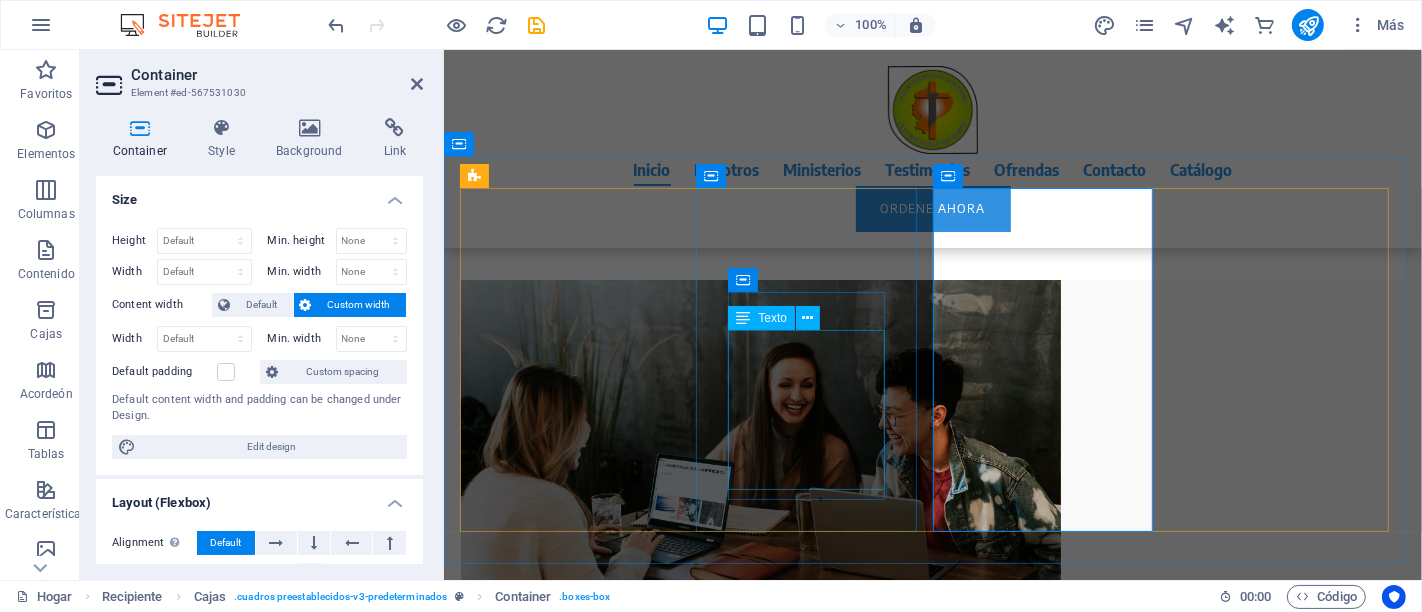 click on "Nos encargamos de todo: seleccionamos las imágenes perfectas, redactamos los textos, integramos tu contenido y te proporcionamos el alojamiento. Tú no tienes que preocuparte por nada." at bounding box center [572, 1404] 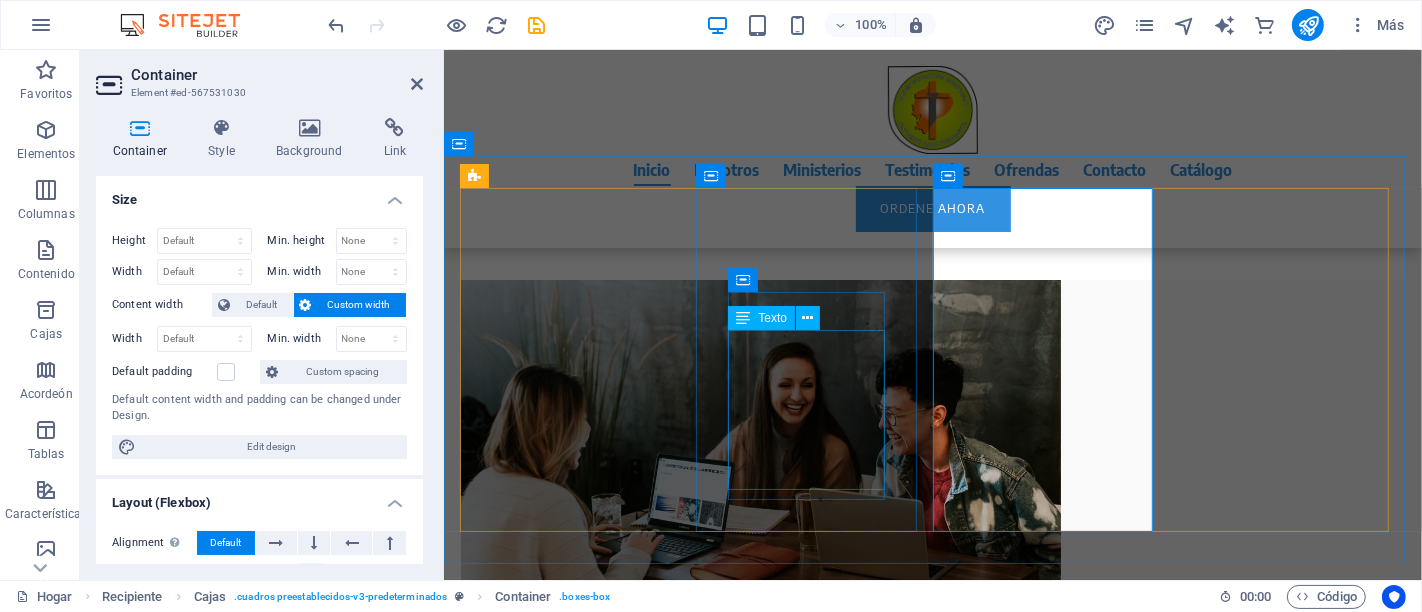click on "Nos encargamos de todo: seleccionamos las imágenes perfectas, redactamos los textos, integramos tu contenido y te proporcionamos el alojamiento. Tú no tienes que preocuparte por nada." at bounding box center [572, 1404] 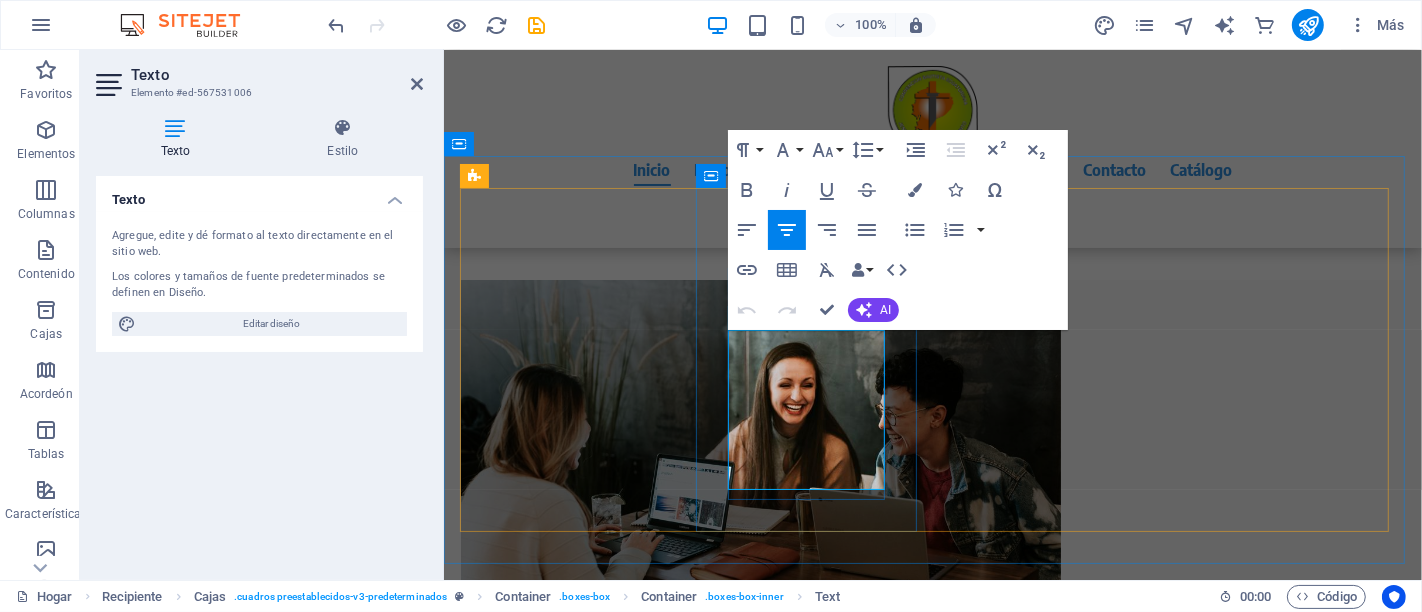 click on "Nos encargamos de todo: seleccionamos las imágenes perfectas, redactamos los textos, integramos tu contenido y te proporcionamos el alojamiento. Tú no tienes que preocuparte por nada." at bounding box center (572, 1404) 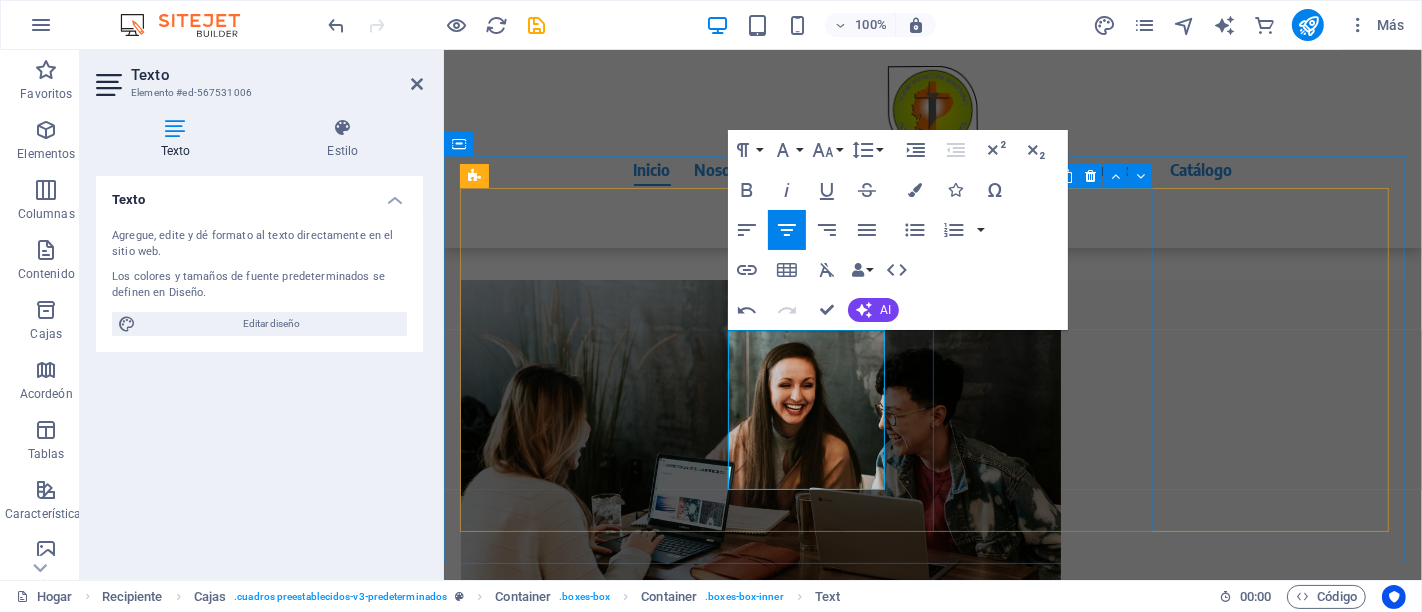 click on "Ahorra tiempo Si desea realizar algún cambio en su sitio web, simplemente llámenos o envíenos un correo electrónico. Implementaremos sus deseos directamente." at bounding box center (572, 1664) 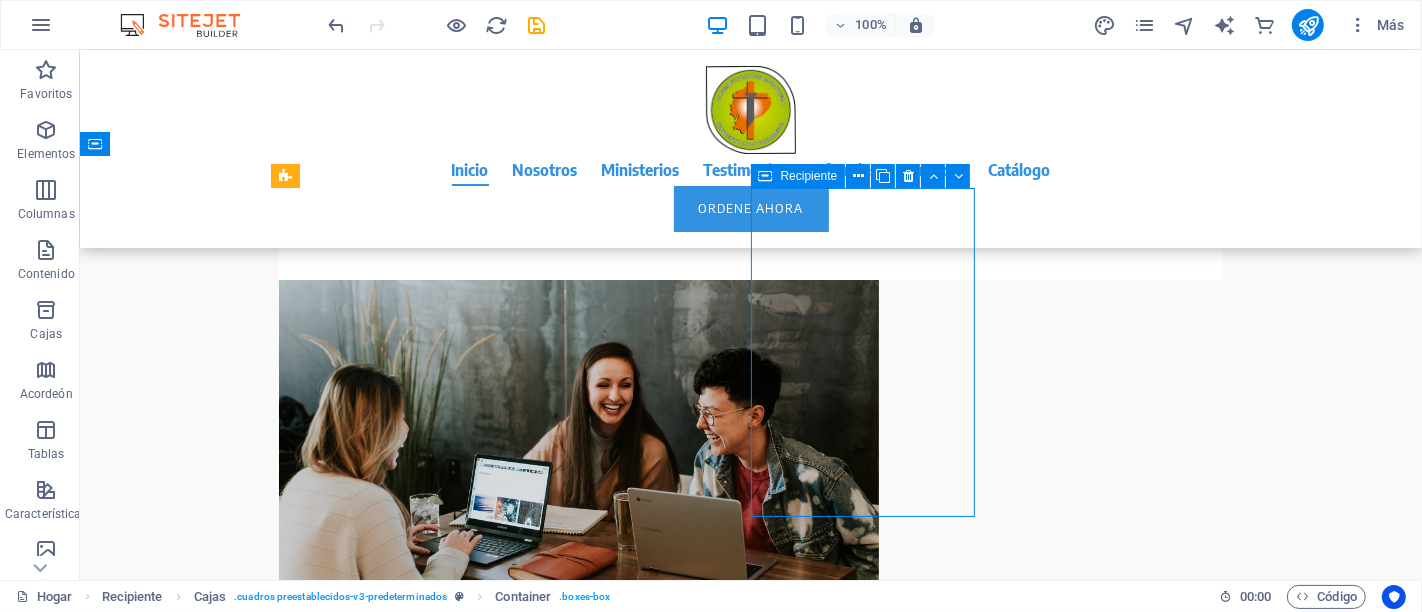 scroll, scrollTop: 2130, scrollLeft: 0, axis: vertical 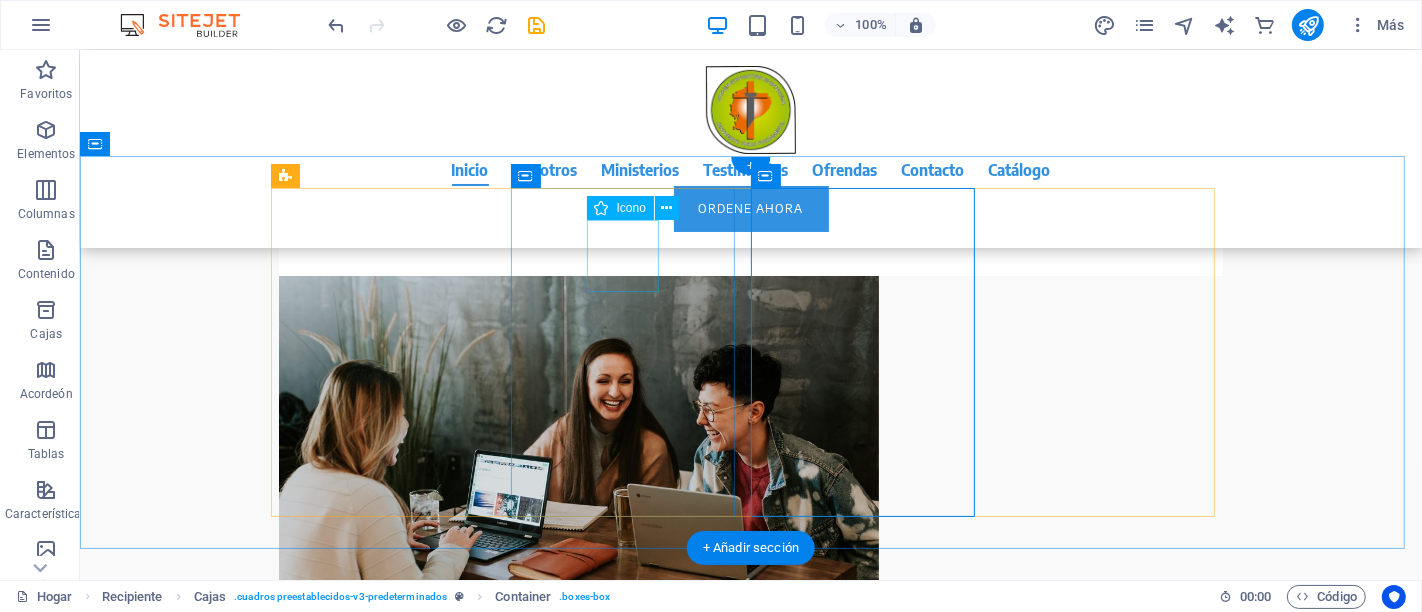 click at bounding box center (390, 1254) 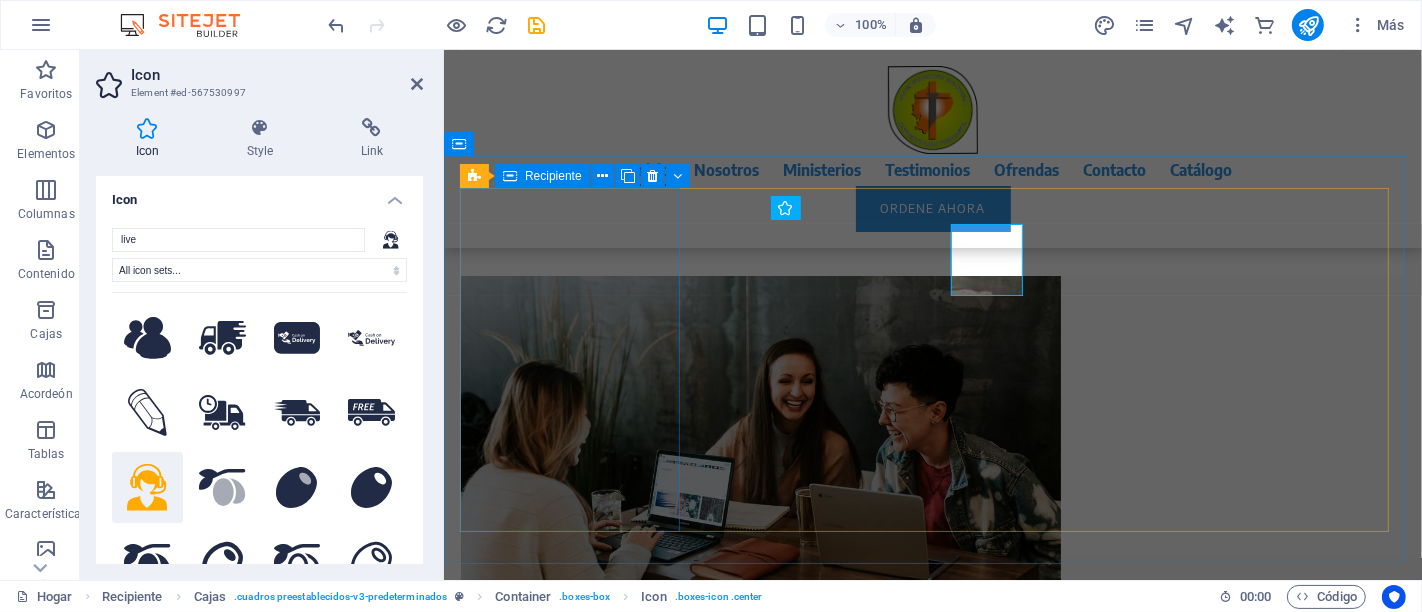 scroll, scrollTop: 2126, scrollLeft: 0, axis: vertical 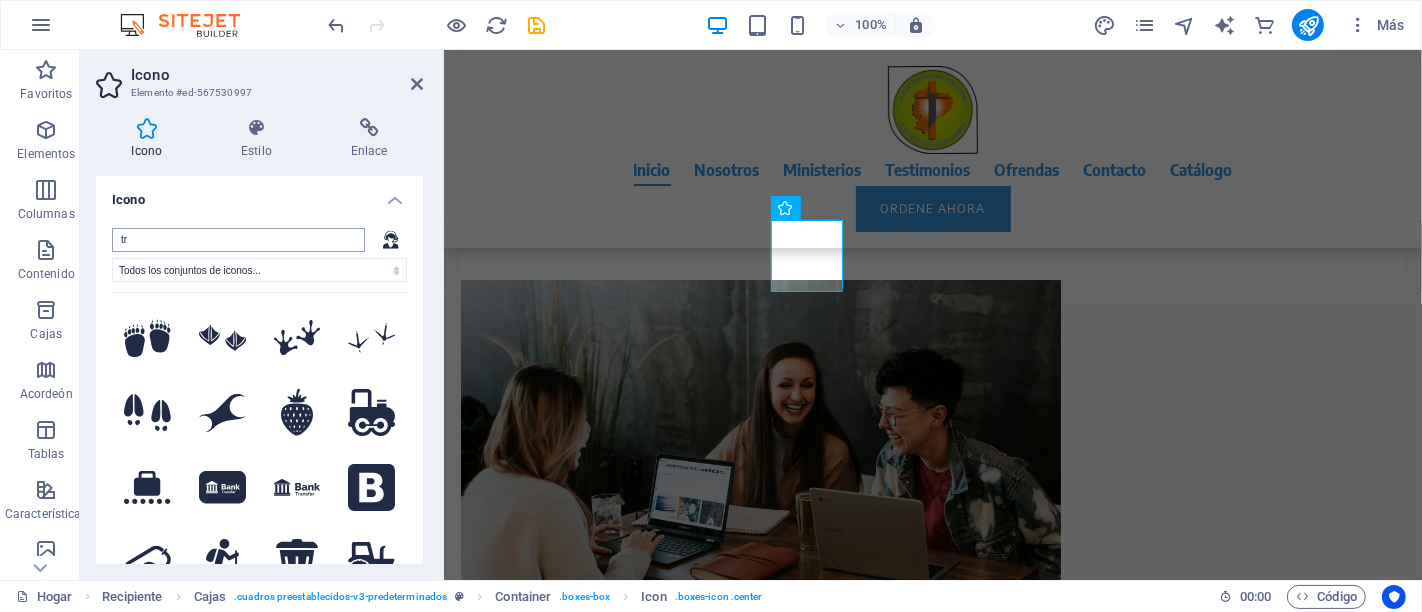 type on "t" 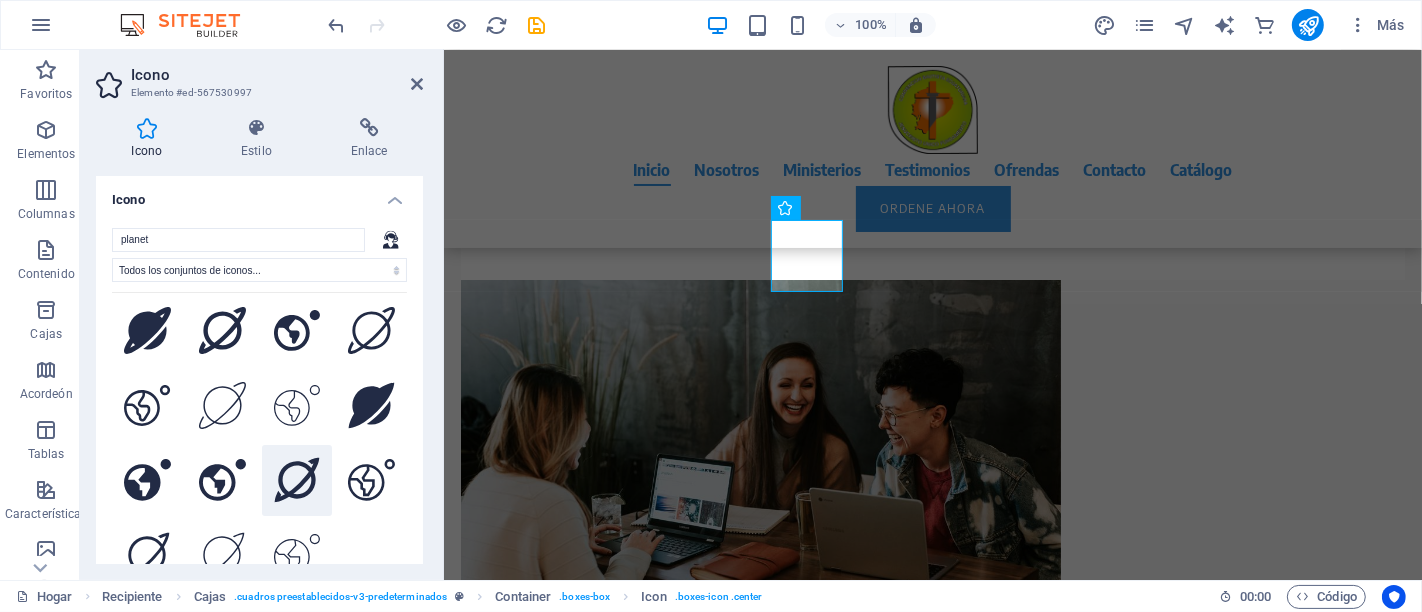 scroll, scrollTop: 81, scrollLeft: 0, axis: vertical 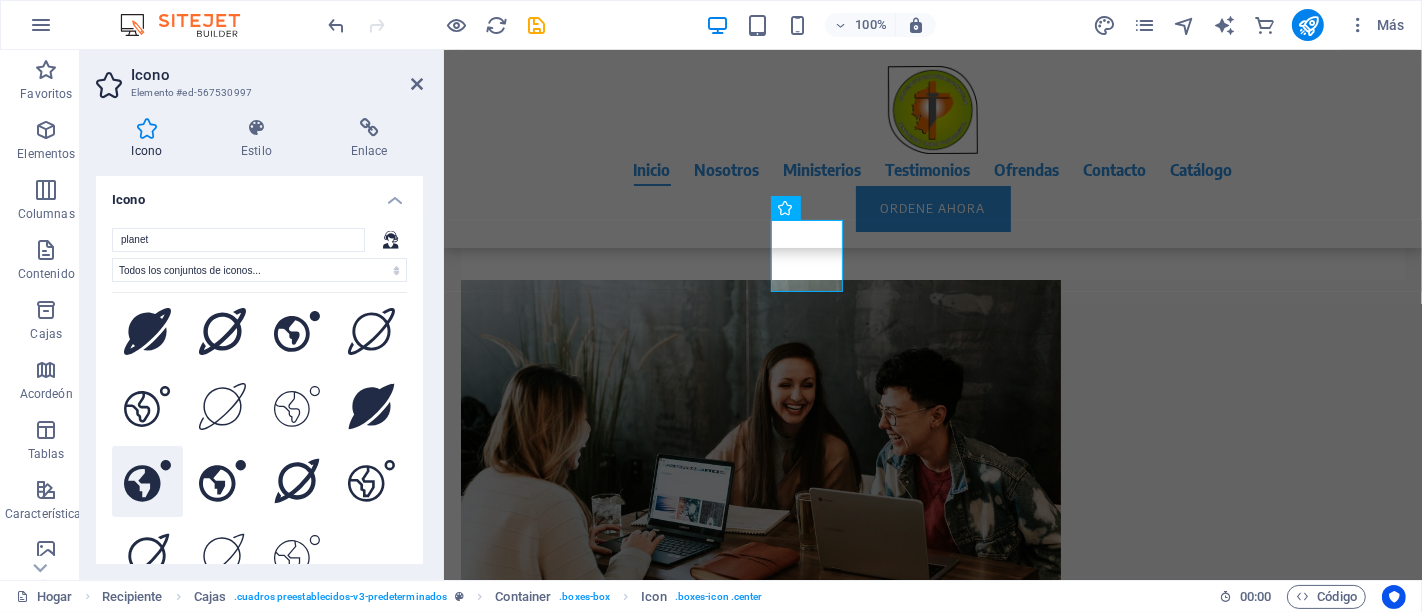 type on "planet" 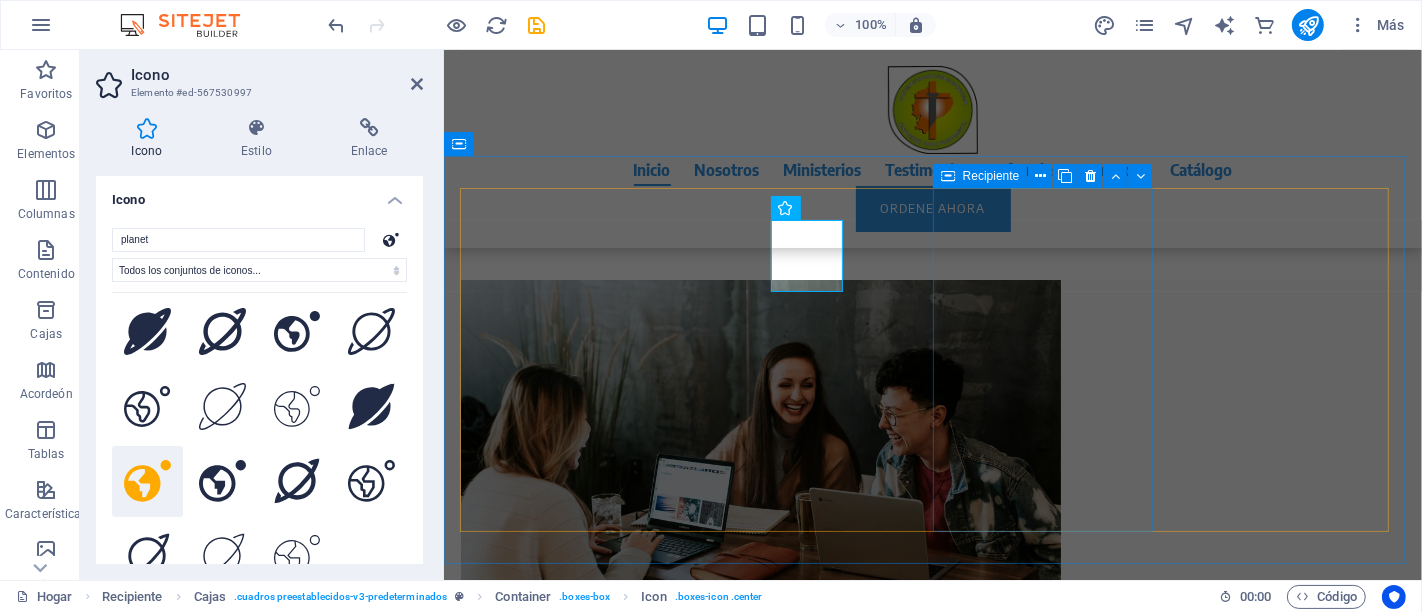 click on "Ahorra tiempo Si desea realizar algún cambio en su sitio web, simplemente llámenos o envíenos un correo electrónico. Implementaremos sus deseos directamente." at bounding box center [572, 1664] 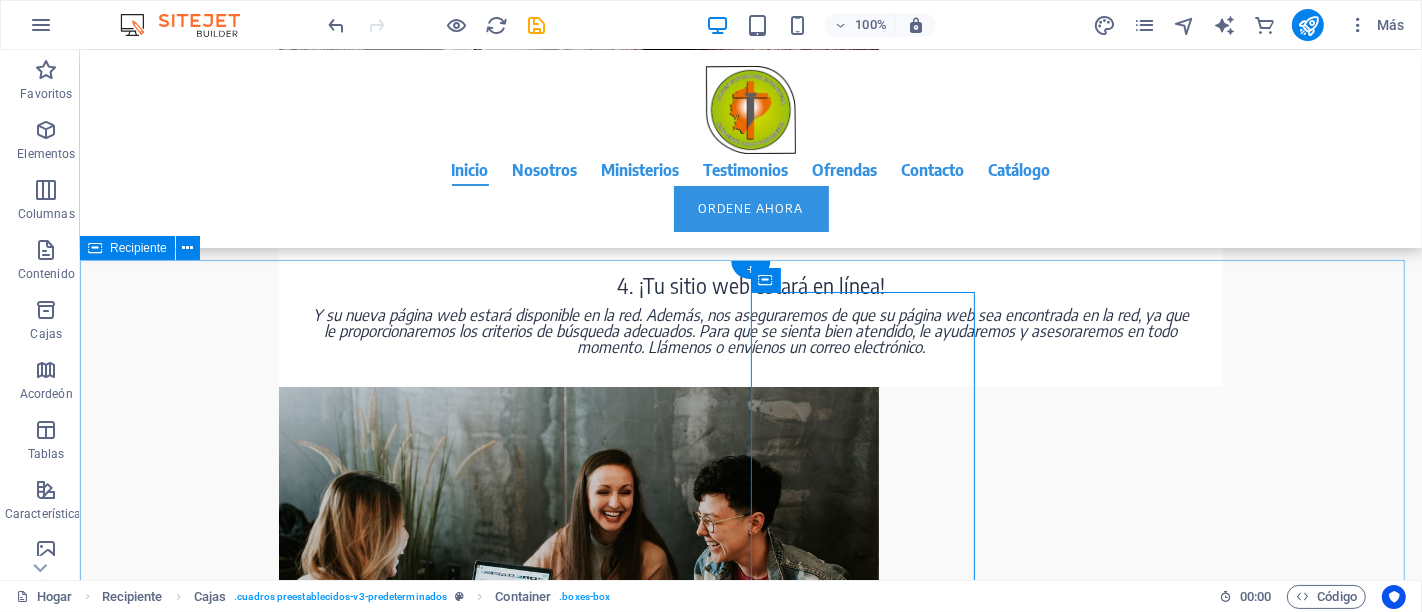 scroll, scrollTop: 2130, scrollLeft: 0, axis: vertical 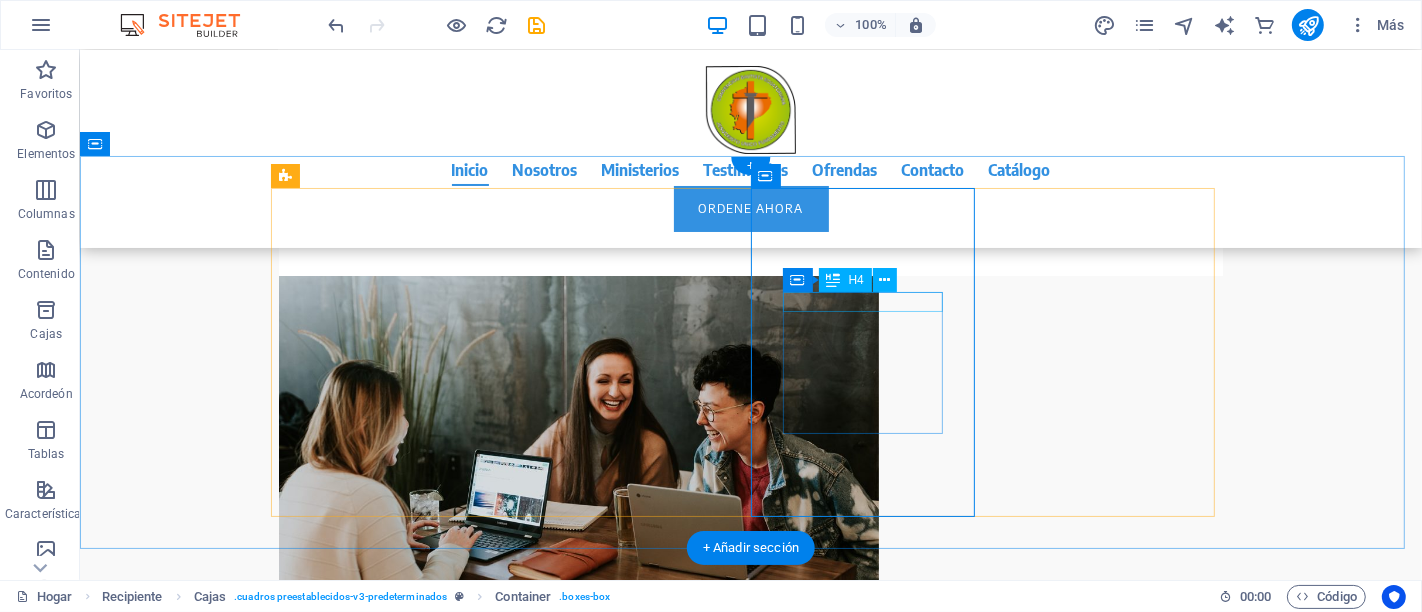 click on "Ahorra tiempo" at bounding box center (390, 1635) 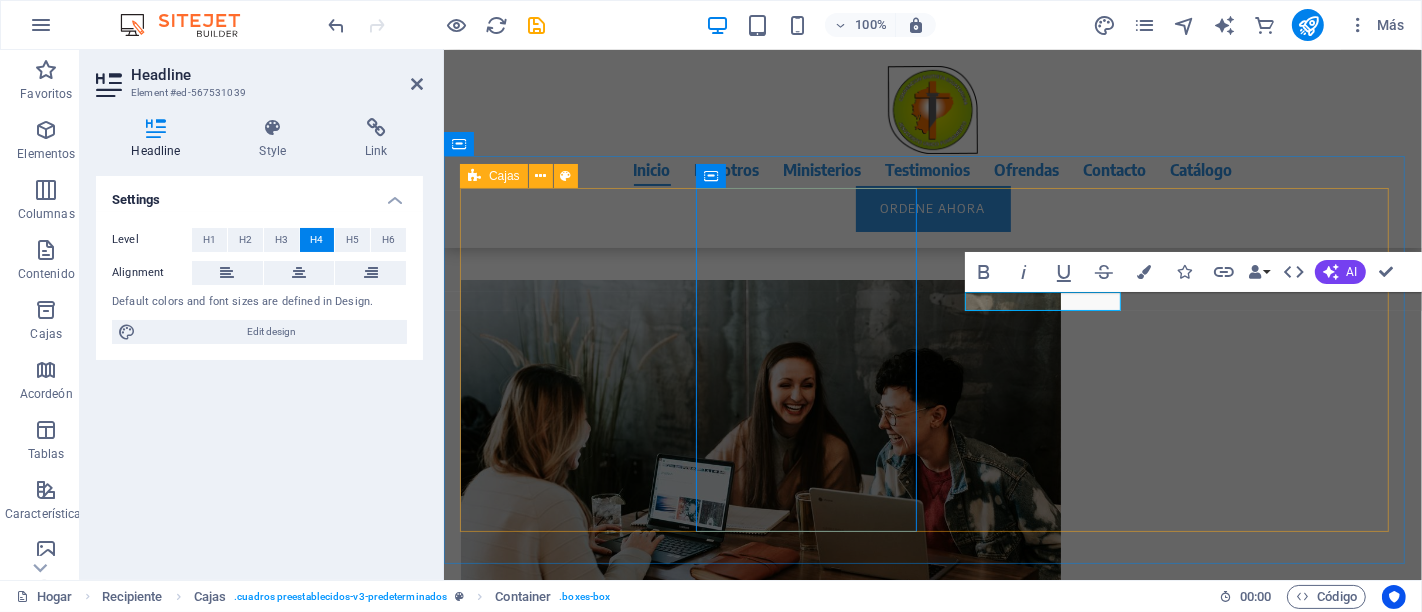 scroll, scrollTop: 2130, scrollLeft: 0, axis: vertical 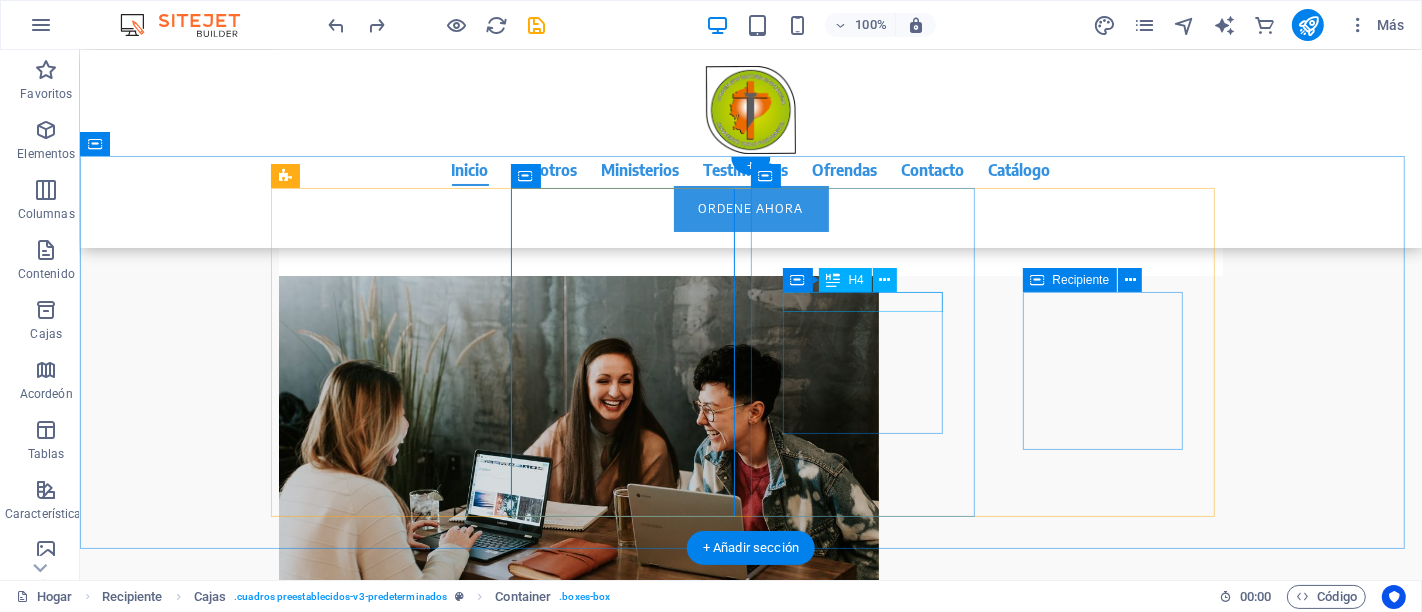 click on "Ahorra tiempo" at bounding box center (390, 1635) 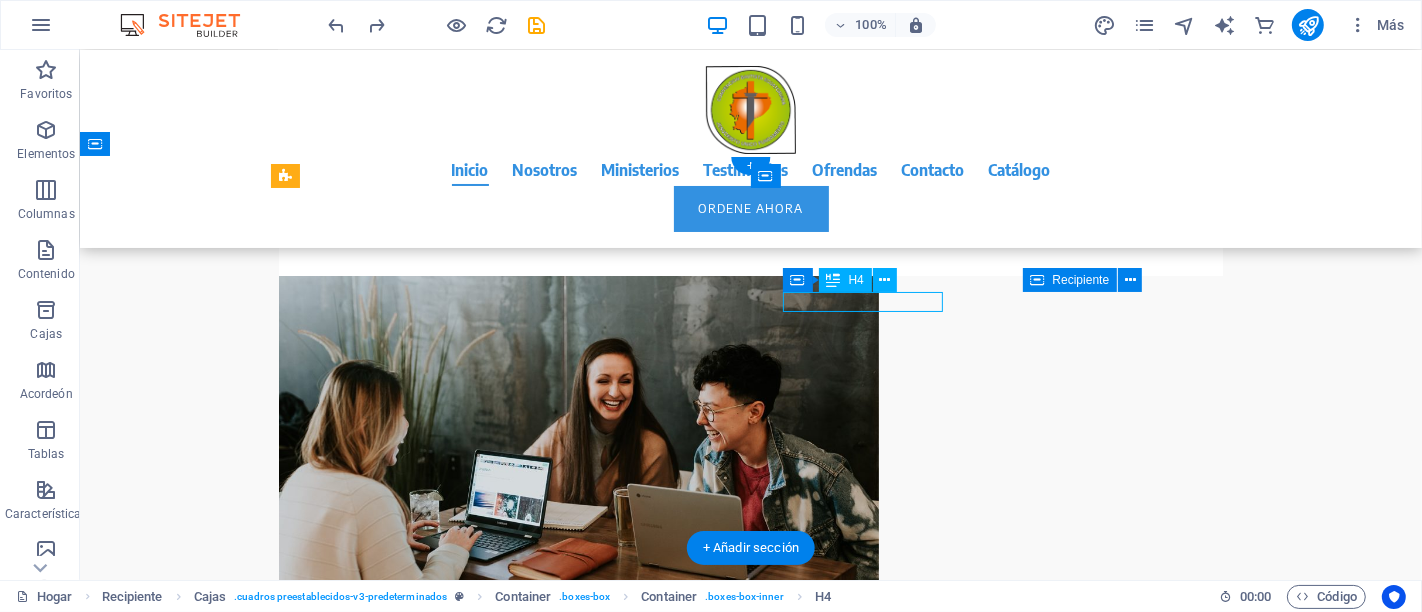 click on "Ahorra tiempo" at bounding box center (390, 1635) 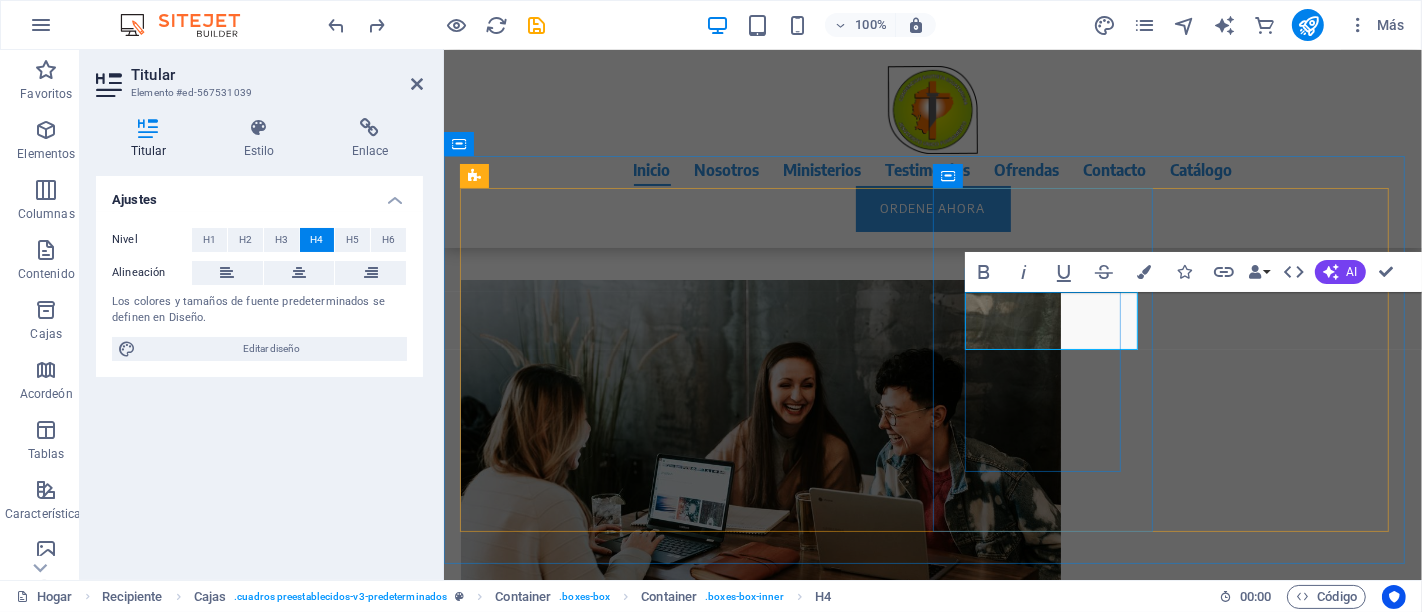 click on "Fortalecimiento de iglesias" at bounding box center (587, 1668) 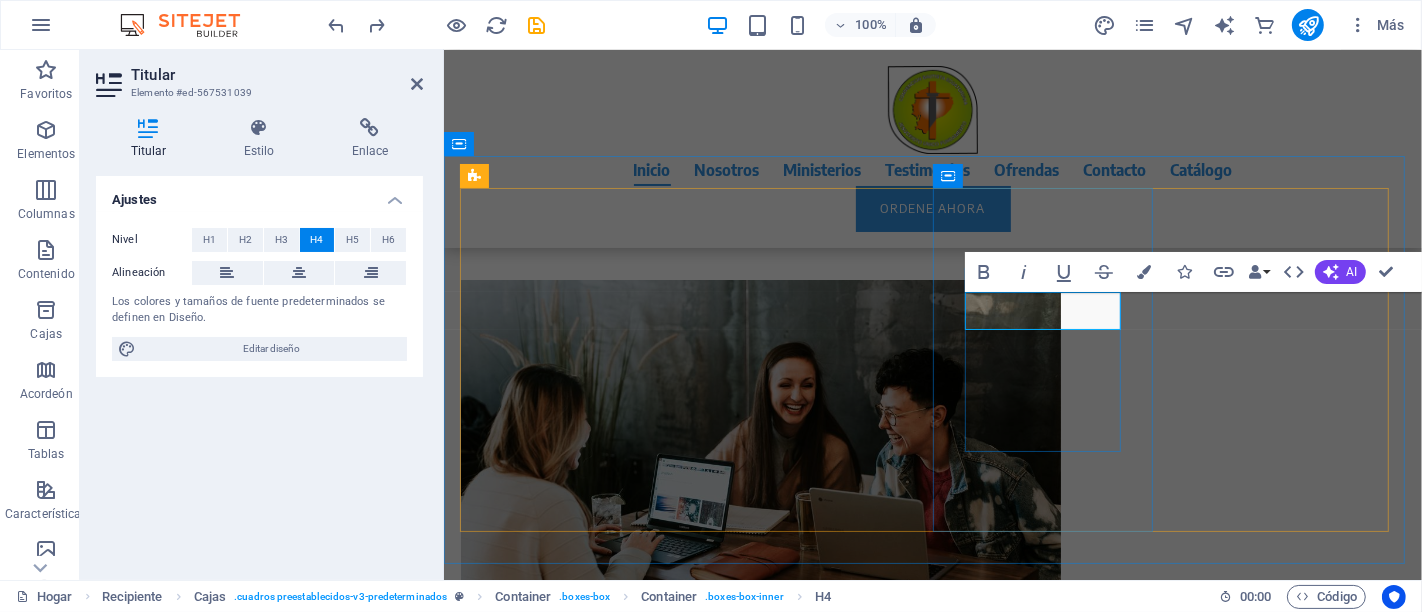 drag, startPoint x: 1064, startPoint y: 304, endPoint x: 1031, endPoint y: 306, distance: 33.06055 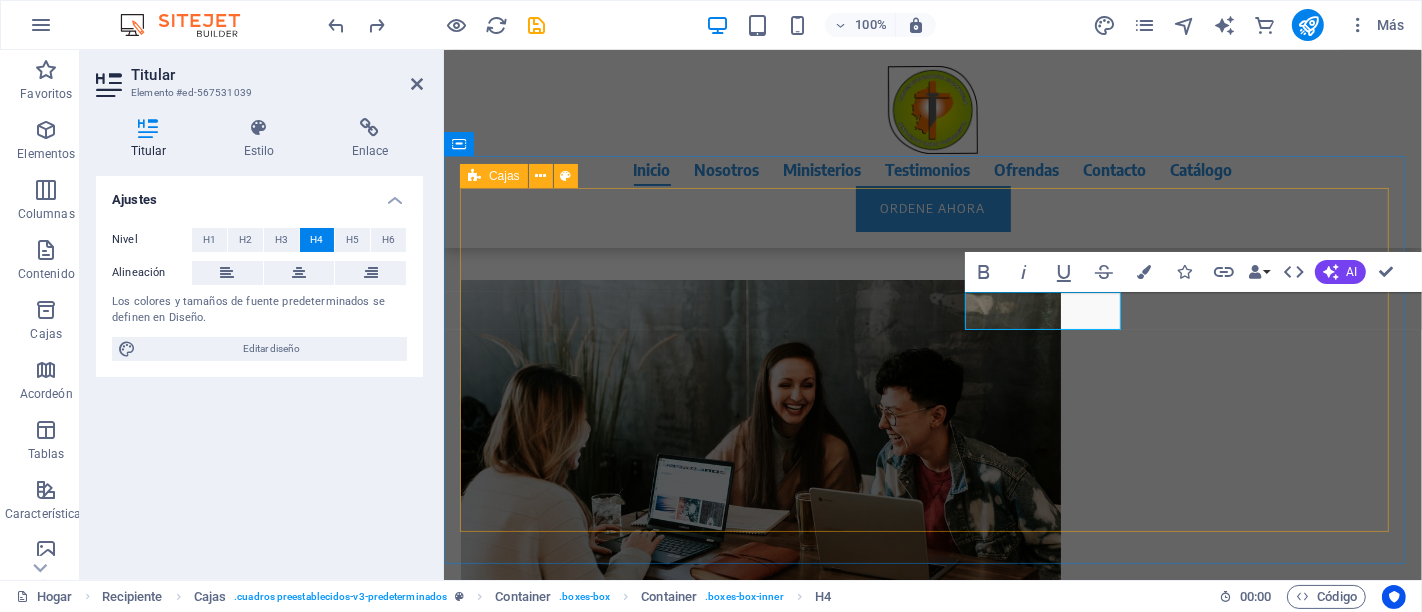 click on "Formación pastoral y liderazgo. Capacitamos a pastores, líderes y obreros para servir con excelencia, proveyendo entrenamientos bíblicos y prácticos que fortalecen el ministerio en cada iglesia bautista del Ecuador. Movilización misionera Impulsamos el envío de misioneros a nivel nacional e internacional, apoyando el cumplimiento de la Gran Comisión y extendiendo el Evangelio a lugares donde Cristo aún no es conocido. Fortalecimiento de iglesias Si desea realizar algún cambio en su sitio web, simplemente llámenos o envíenos un correo electrónico. Implementaremos sus deseos directamente. Diseño perfecto
Nuestros expertos crean su sitio web profesional según los últimos estándares técnicos, optimizado para teléfonos inteligentes y tabletas desde el principio." at bounding box center [932, 1489] 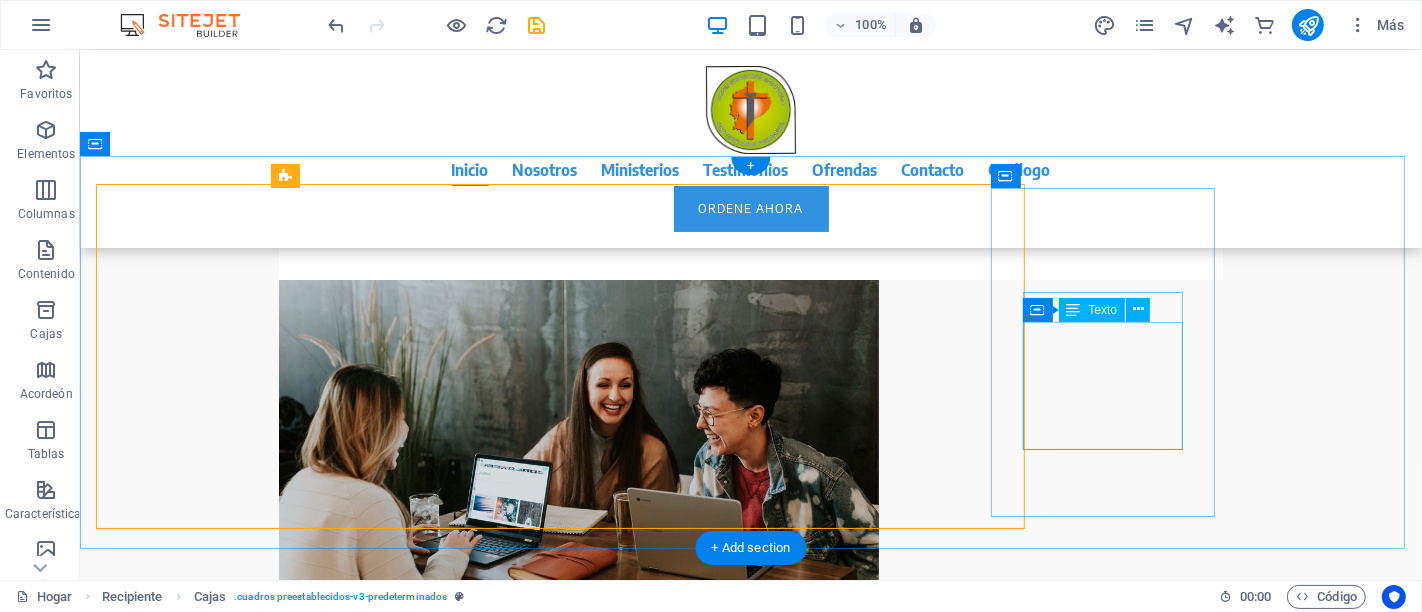 scroll, scrollTop: 2130, scrollLeft: 0, axis: vertical 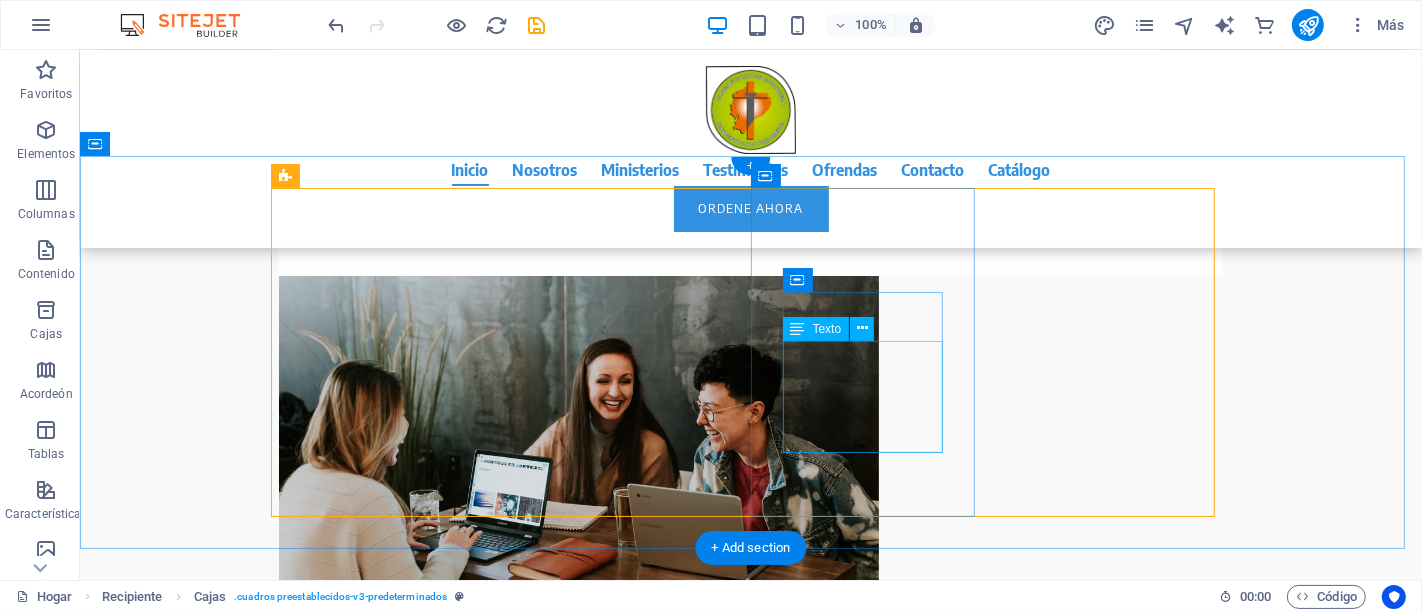click on "Si desea realizar algún cambio en su sitio web, simplemente llámenos o envíenos un correo electrónico. Implementaremos sus deseos directamente." at bounding box center [390, 1731] 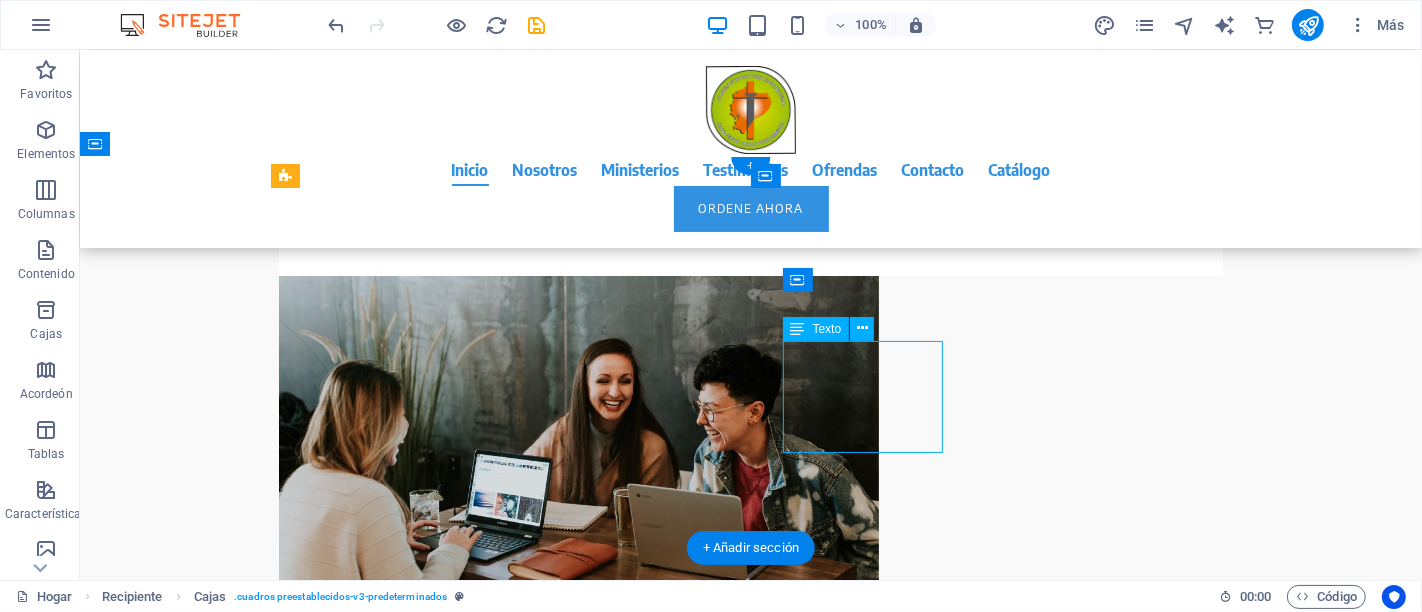 click on "Si desea realizar algún cambio en su sitio web, simplemente llámenos o envíenos un correo electrónico. Implementaremos sus deseos directamente." at bounding box center [390, 1731] 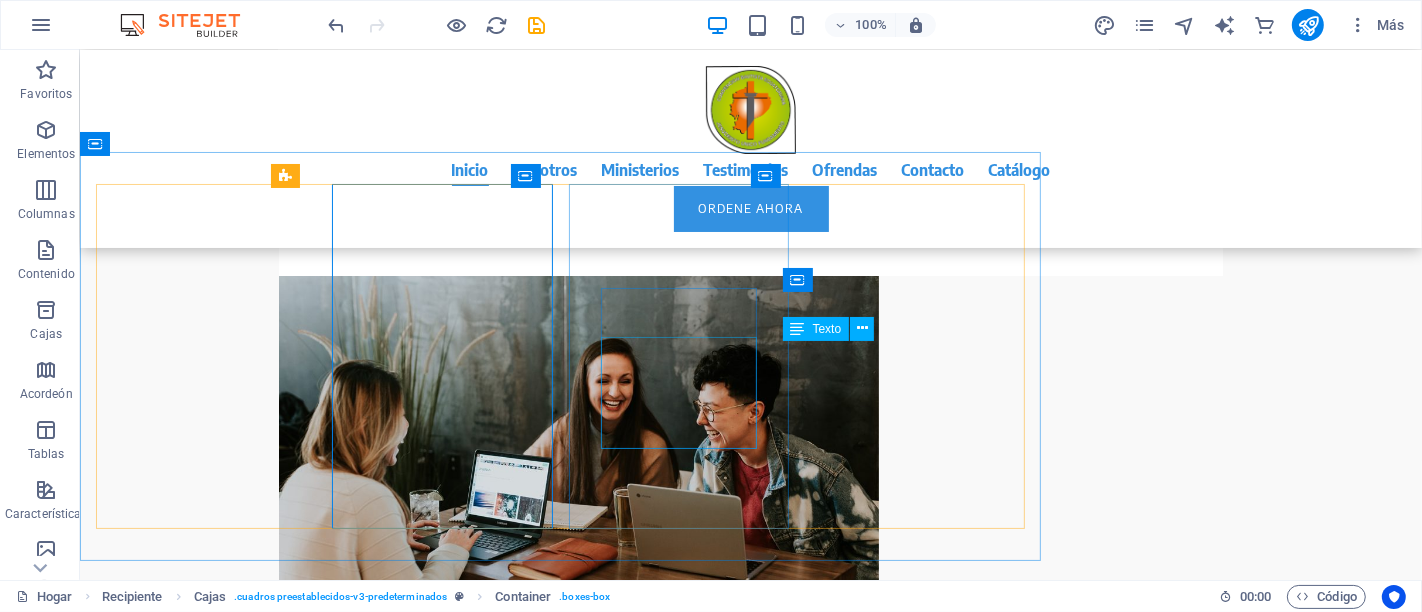 click on "Nuestros expertos crean su sitio web profesional según los últimos estándares técnicos, optimizado para teléfonos inteligentes y tabletas desde el principio." at bounding box center (390, 2024) 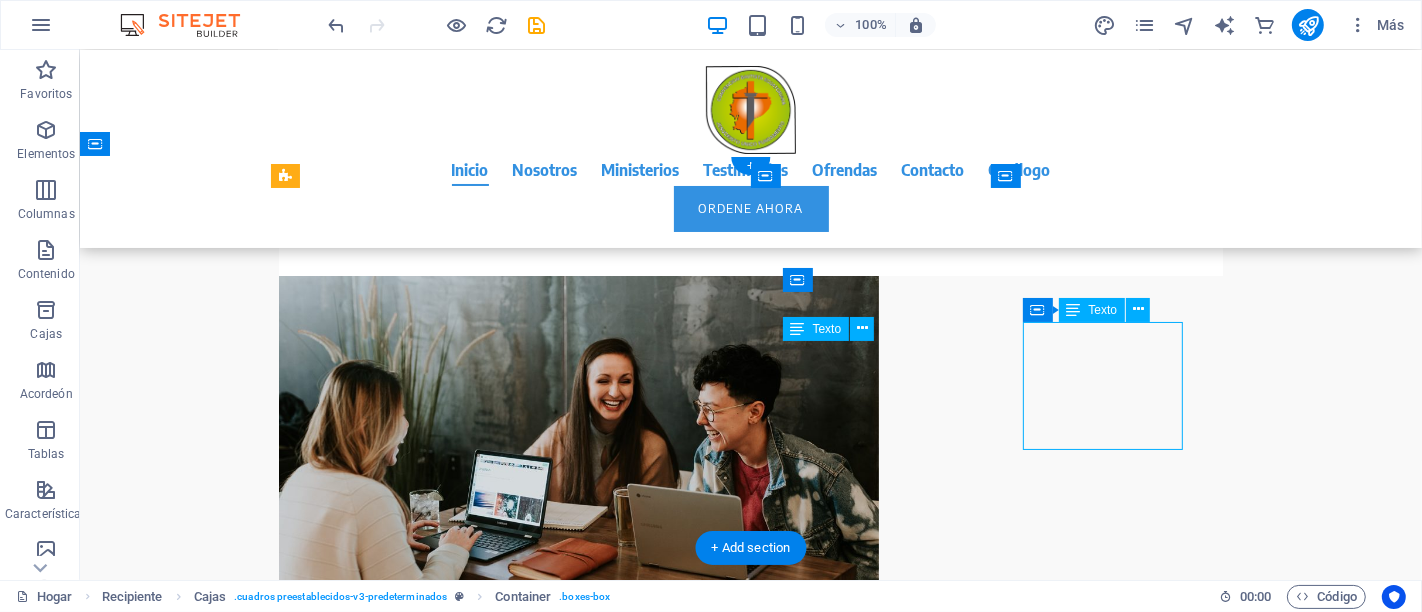 click on "Nuestros expertos crean su sitio web profesional según los últimos estándares técnicos, optimizado para teléfonos inteligentes y tabletas desde el principio." at bounding box center (390, 2024) 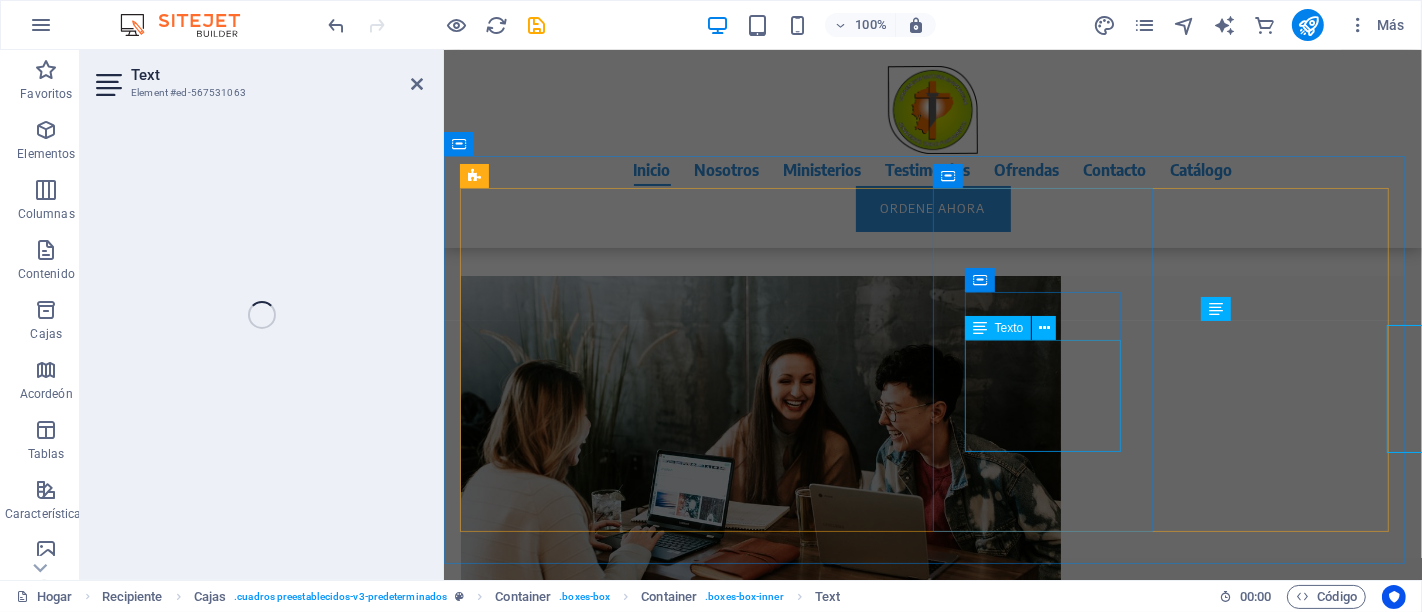 scroll, scrollTop: 2126, scrollLeft: 0, axis: vertical 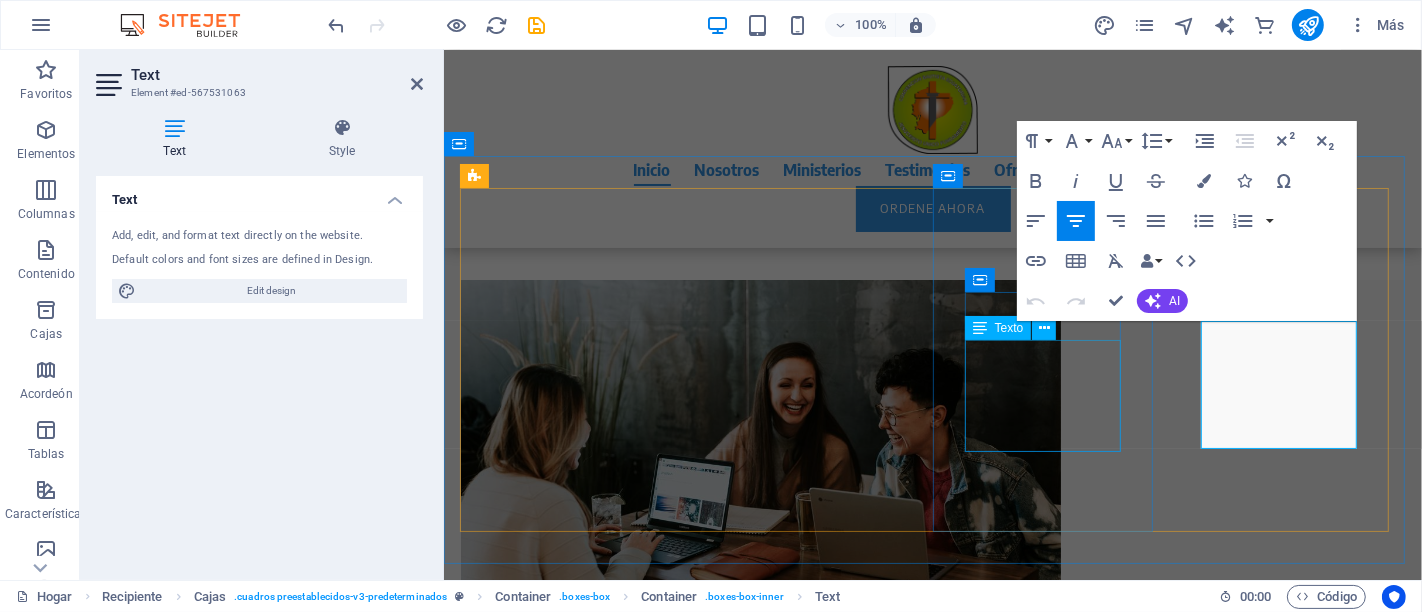 click on "Si desea realizar algún cambio en su sitio web, simplemente llámenos o envíenos un correo electrónico. Implementaremos sus deseos directamente." at bounding box center (572, 1735) 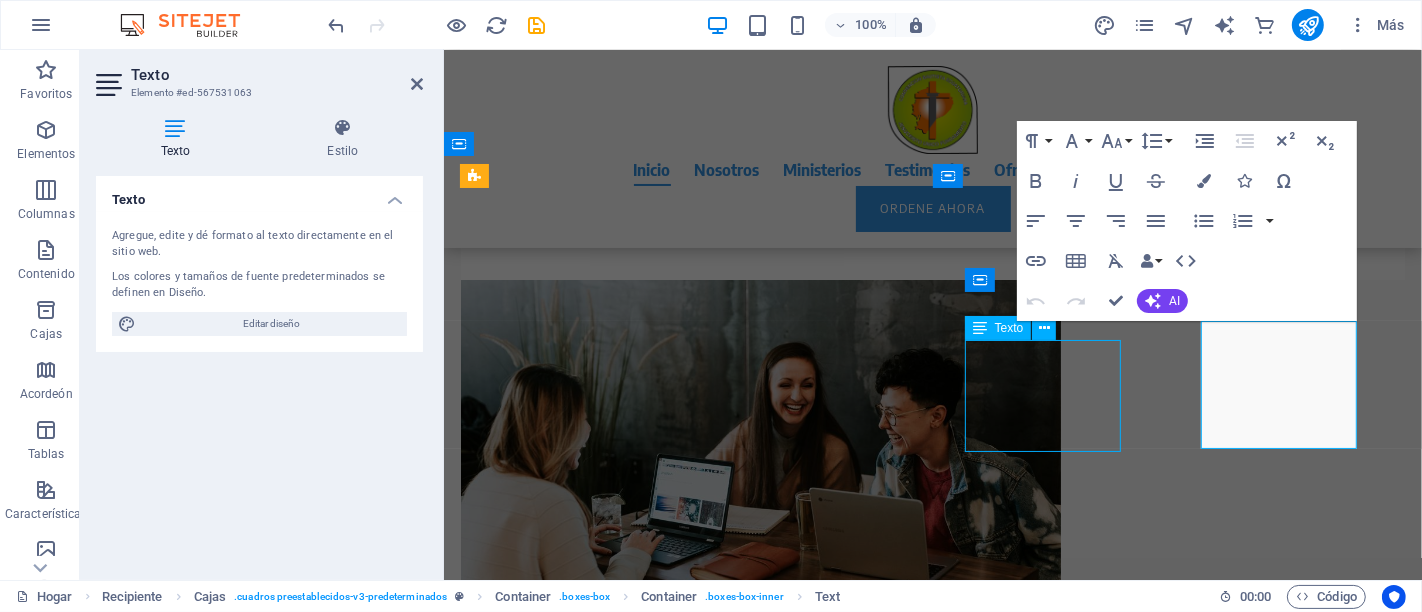 click on "Diseño perfecto Nuestros expertos crean su sitio web profesional según los últimos estándares técnicos, optimizado para teléfonos inteligentes y tabletas desde el principio." at bounding box center (572, 1977) 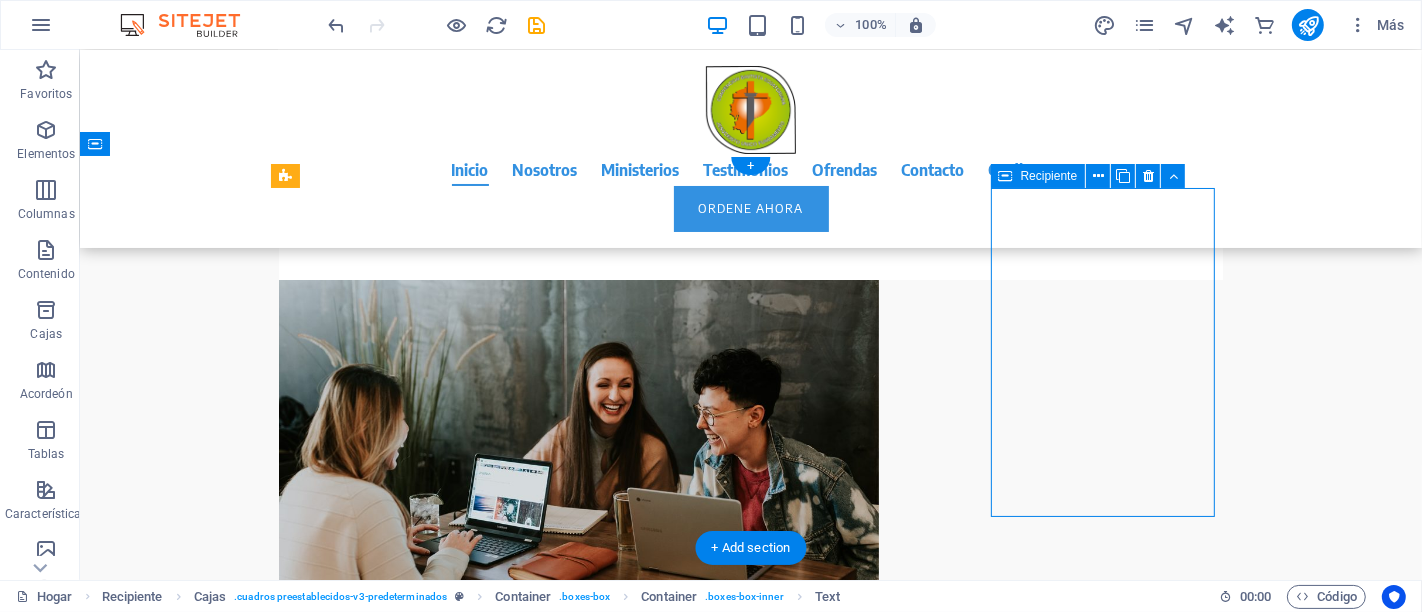 scroll, scrollTop: 2130, scrollLeft: 0, axis: vertical 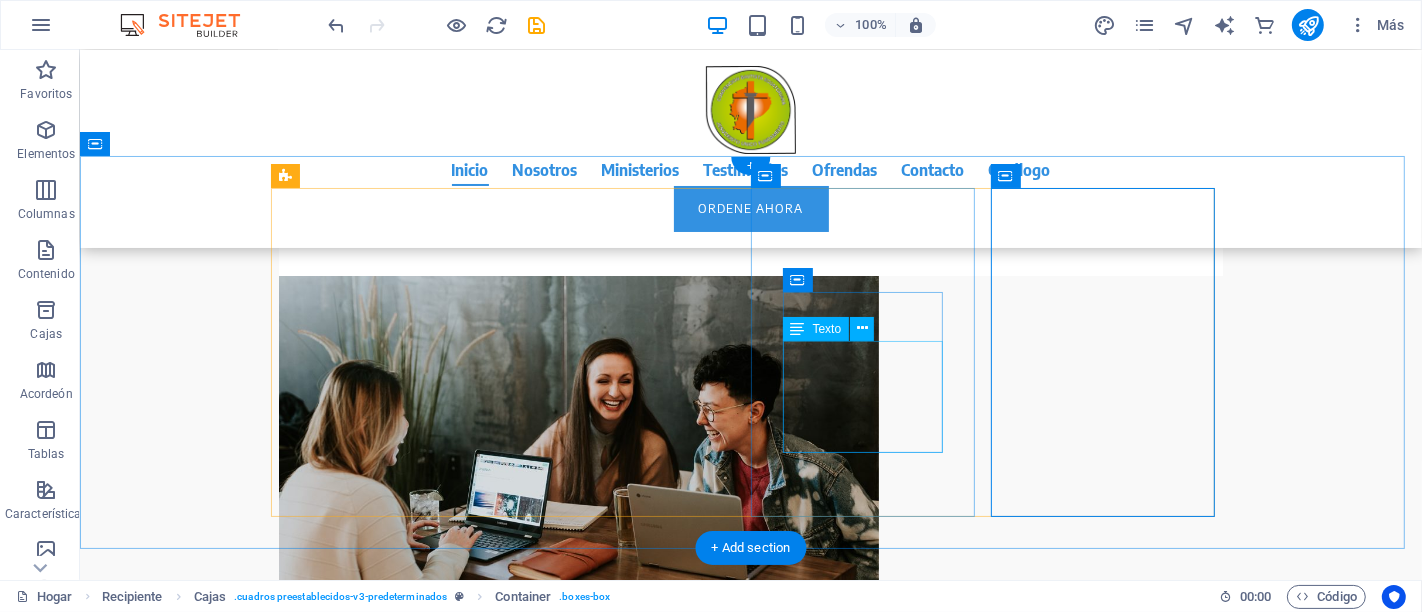 click on "Si desea realizar algún cambio en su sitio web, simplemente llámenos o envíenos un correo electrónico. Implementaremos sus deseos directamente." at bounding box center (390, 1731) 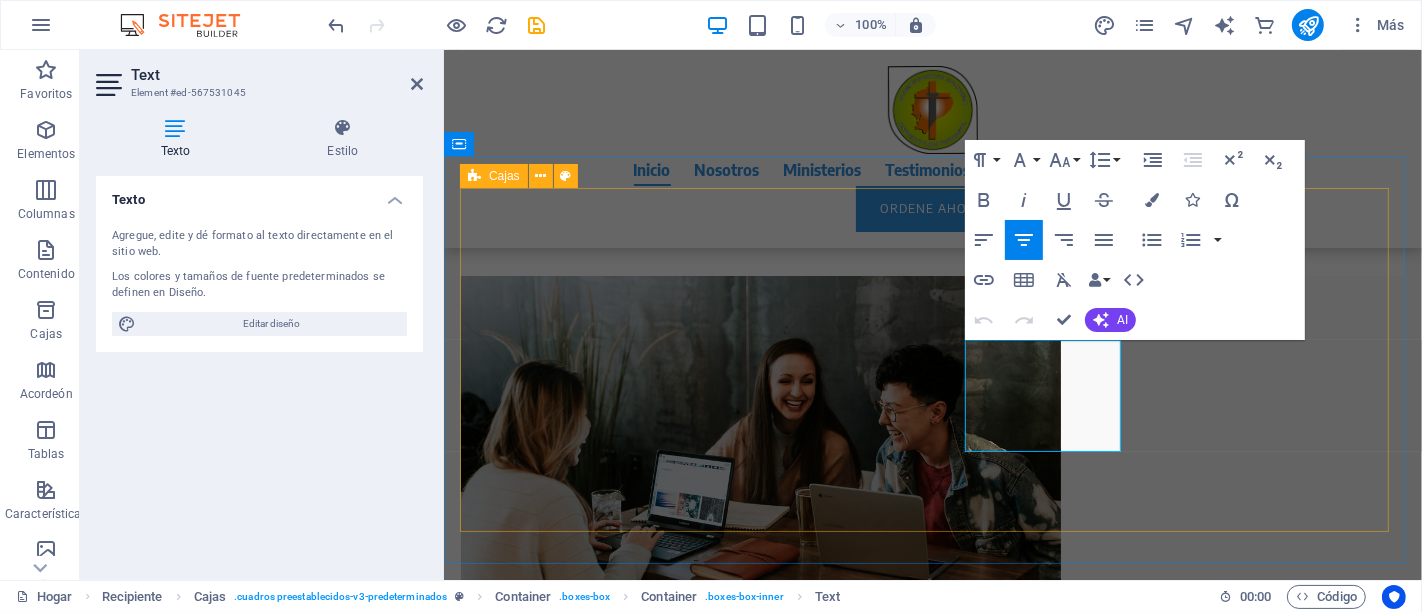 scroll, scrollTop: 2126, scrollLeft: 0, axis: vertical 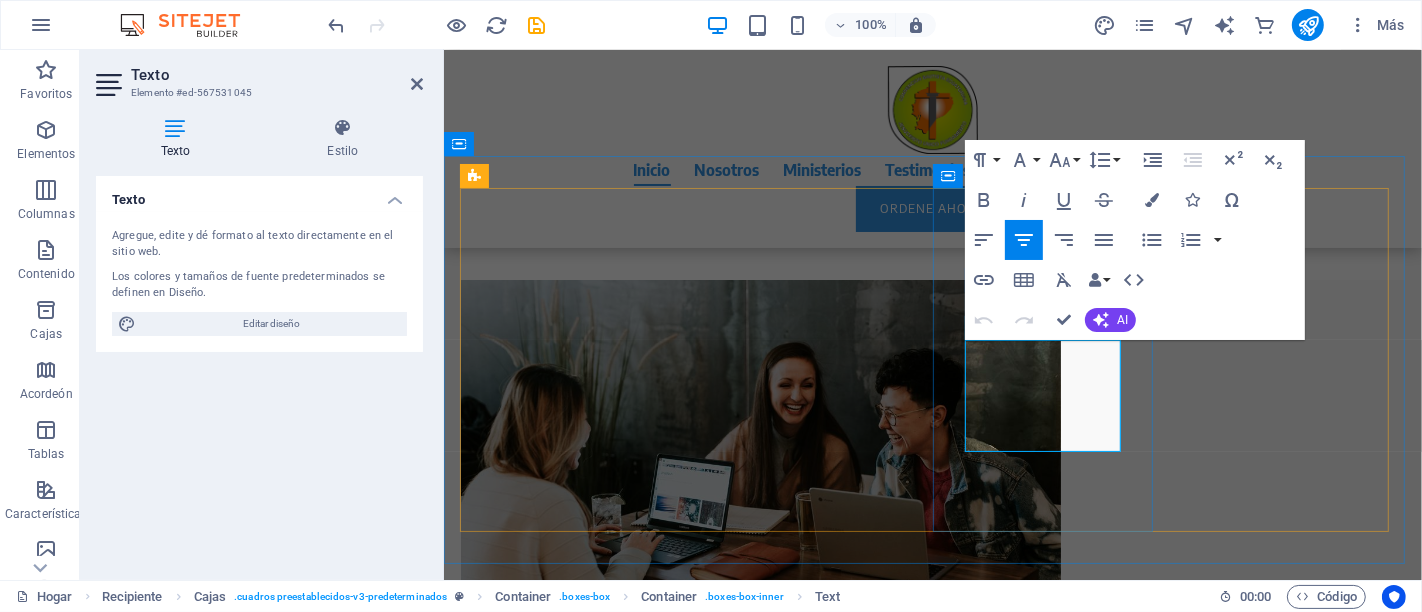 click on "Si desea realizar algún cambio en su sitio web, simplemente llámenos o envíenos un correo electrónico. Implementaremos sus deseos directamente." at bounding box center [572, 1735] 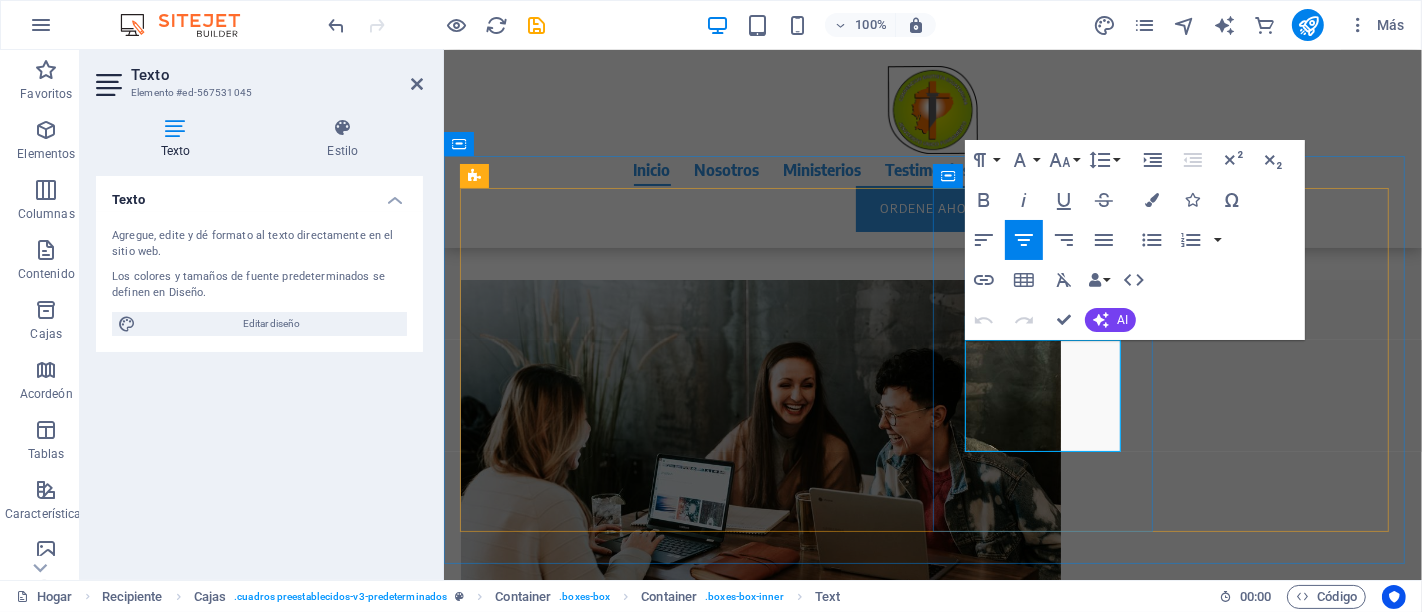 click on "Si desea realizar algún cambio en su sitio web, simplemente llámenos o envíenos un correo electrónico. Implementaremos sus deseos directamente." at bounding box center (572, 1735) 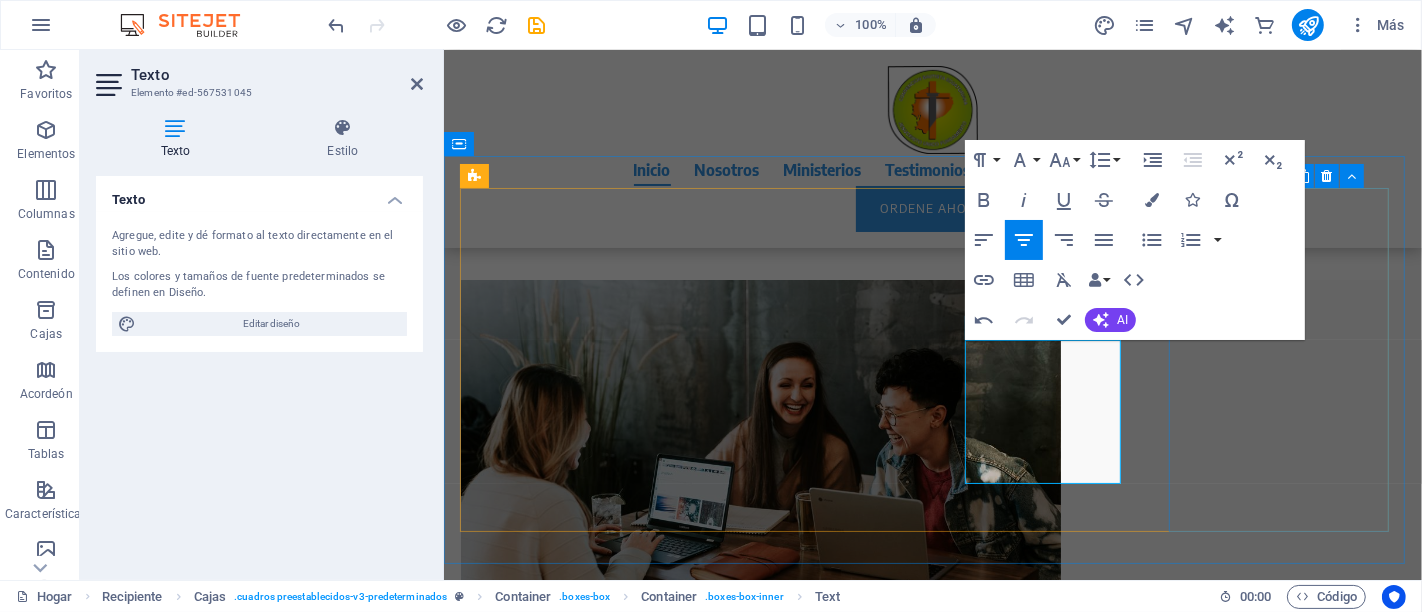 click on "Diseño perfecto Nuestros expertos crean su sitio web profesional según los últimos estándares técnicos, optimizado para teléfonos inteligentes y tabletas desde el principio." at bounding box center (572, 1993) 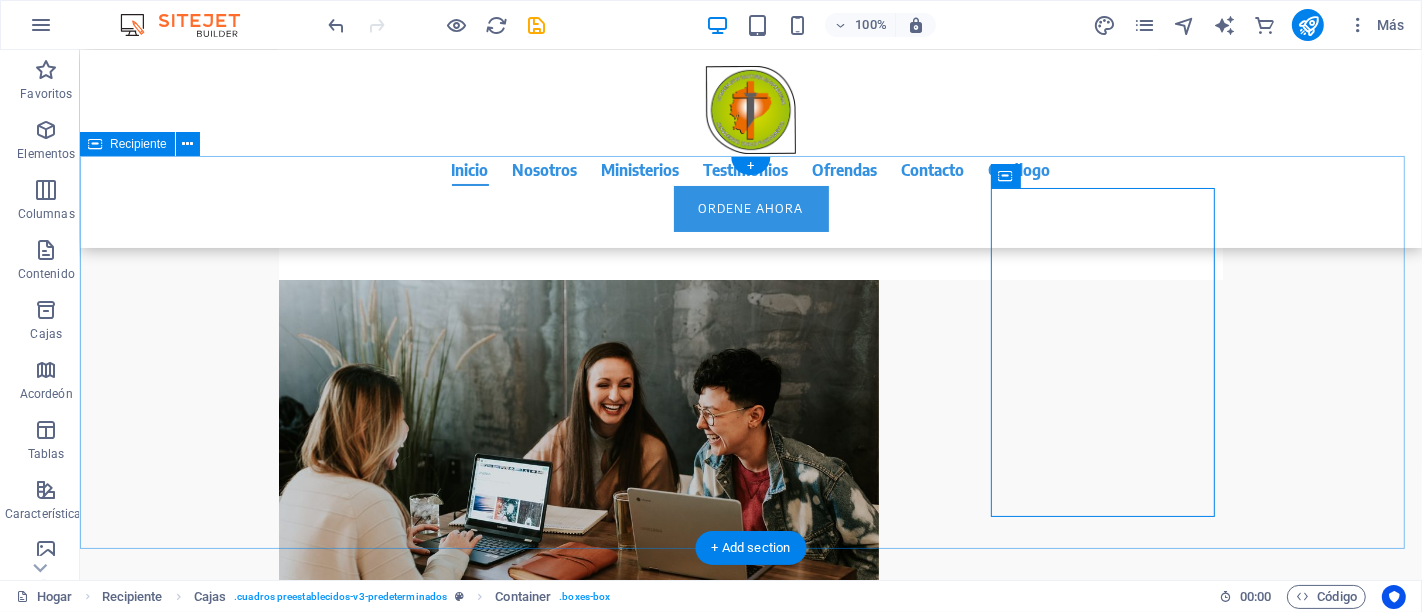 scroll, scrollTop: 2130, scrollLeft: 0, axis: vertical 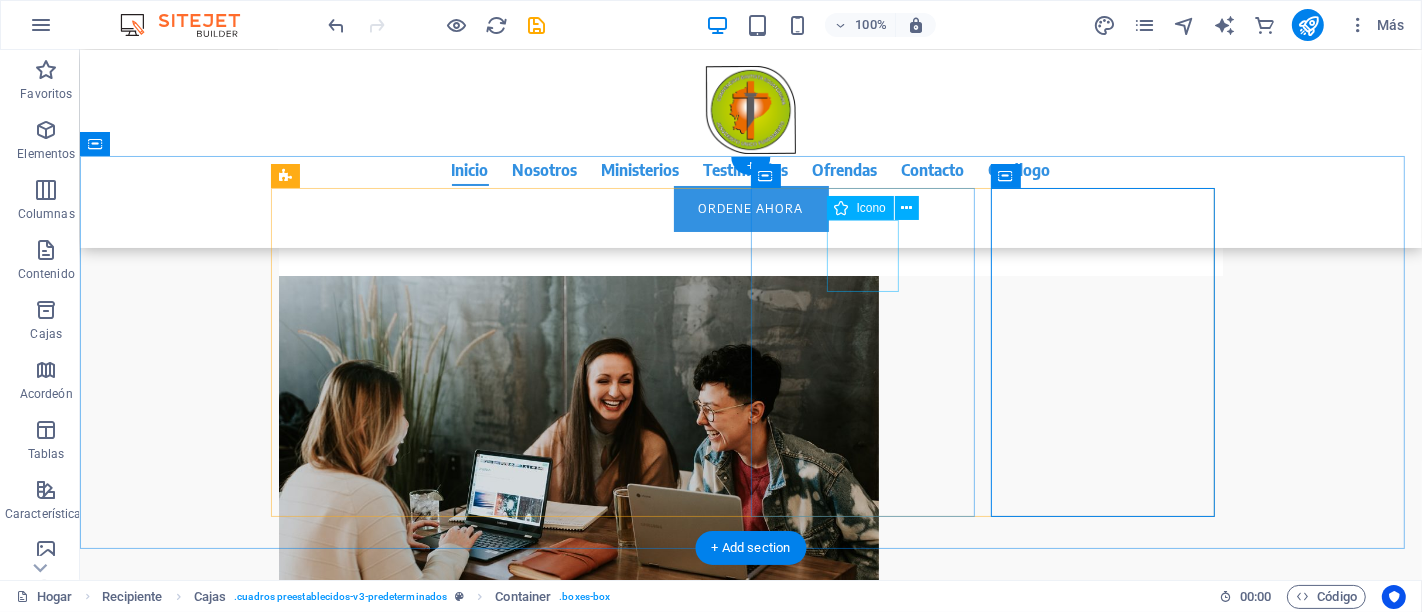 click at bounding box center [390, 1590] 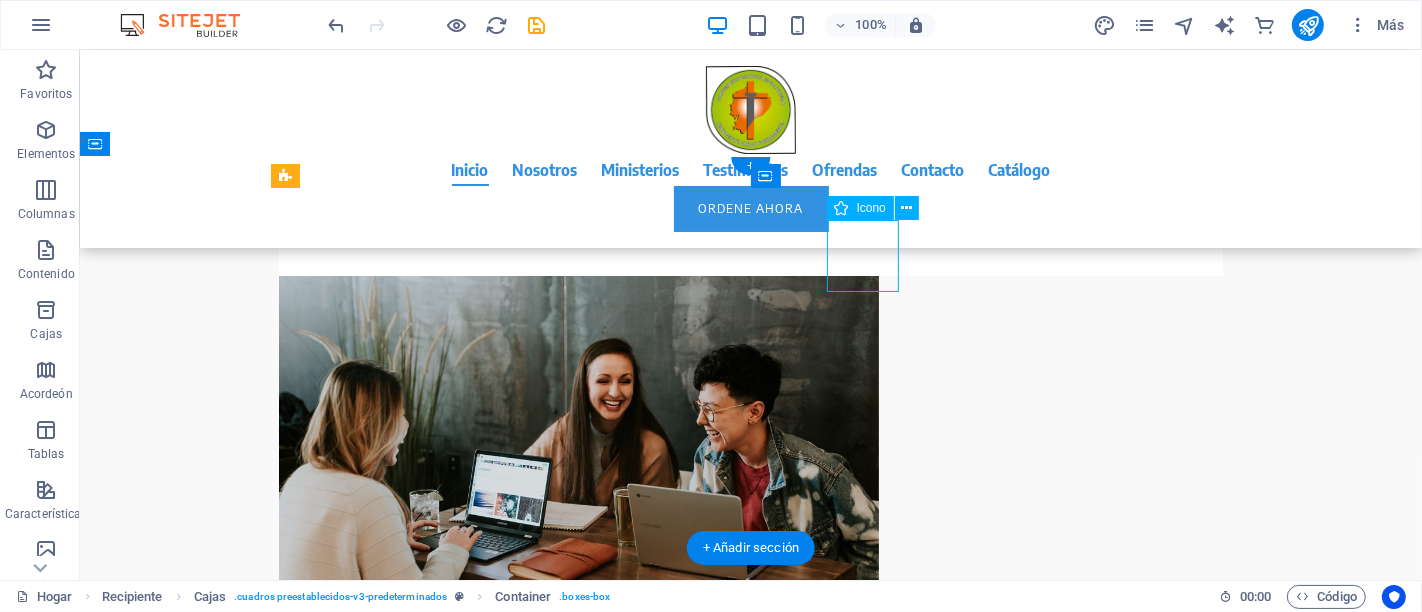 click at bounding box center (390, 1590) 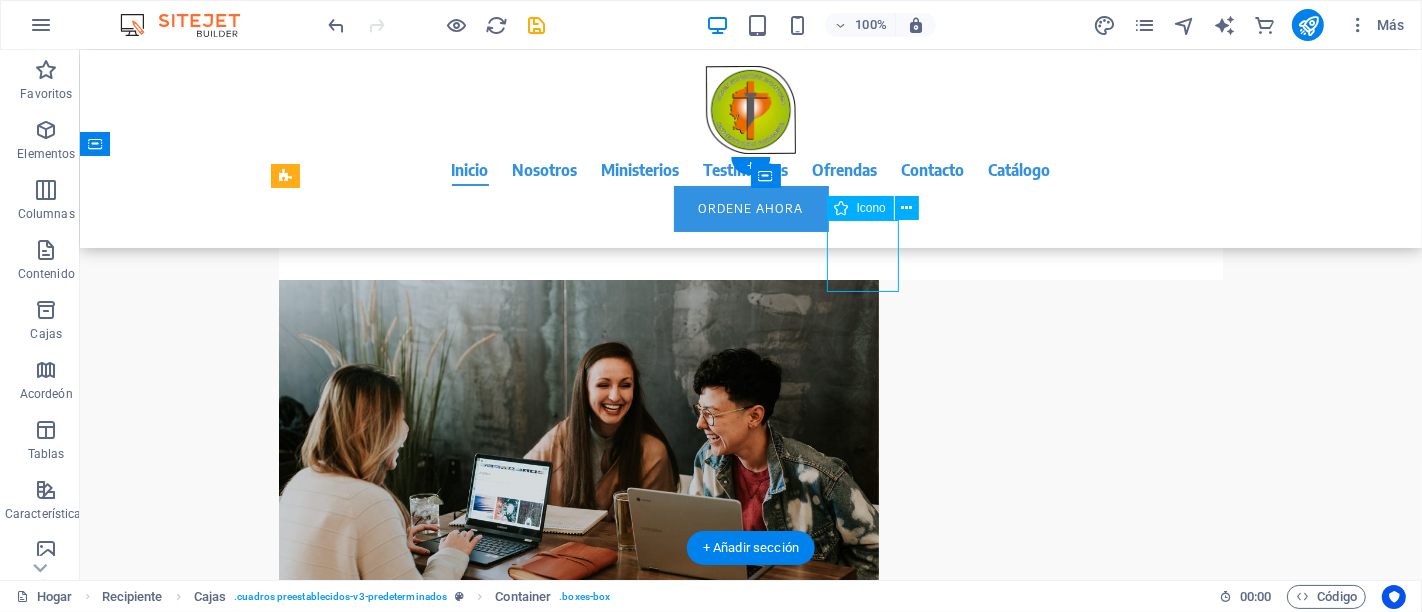 select on "xMidYMid" 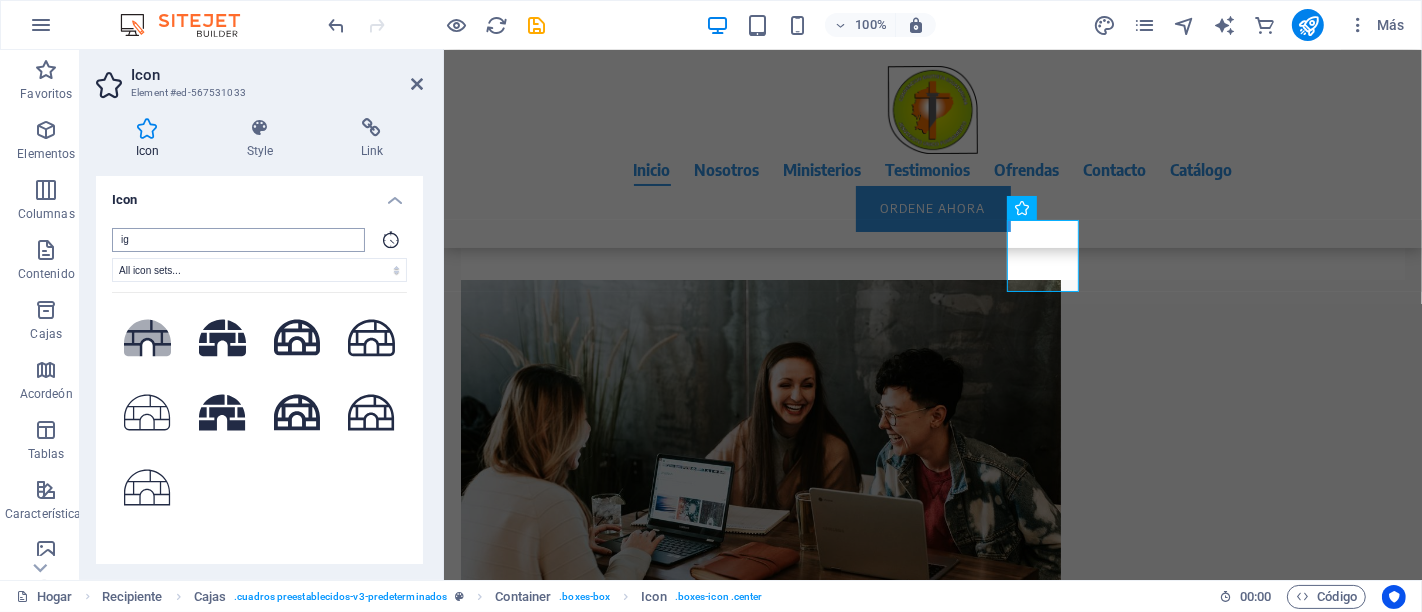 type on "i" 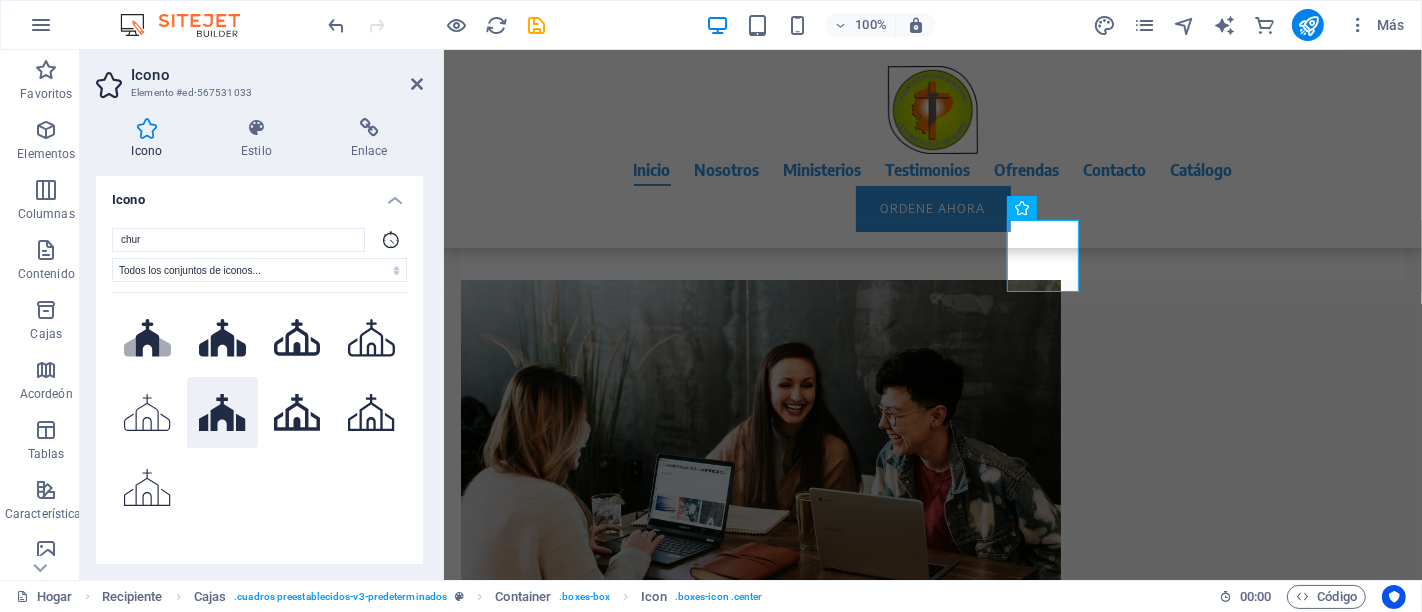 type on "chur" 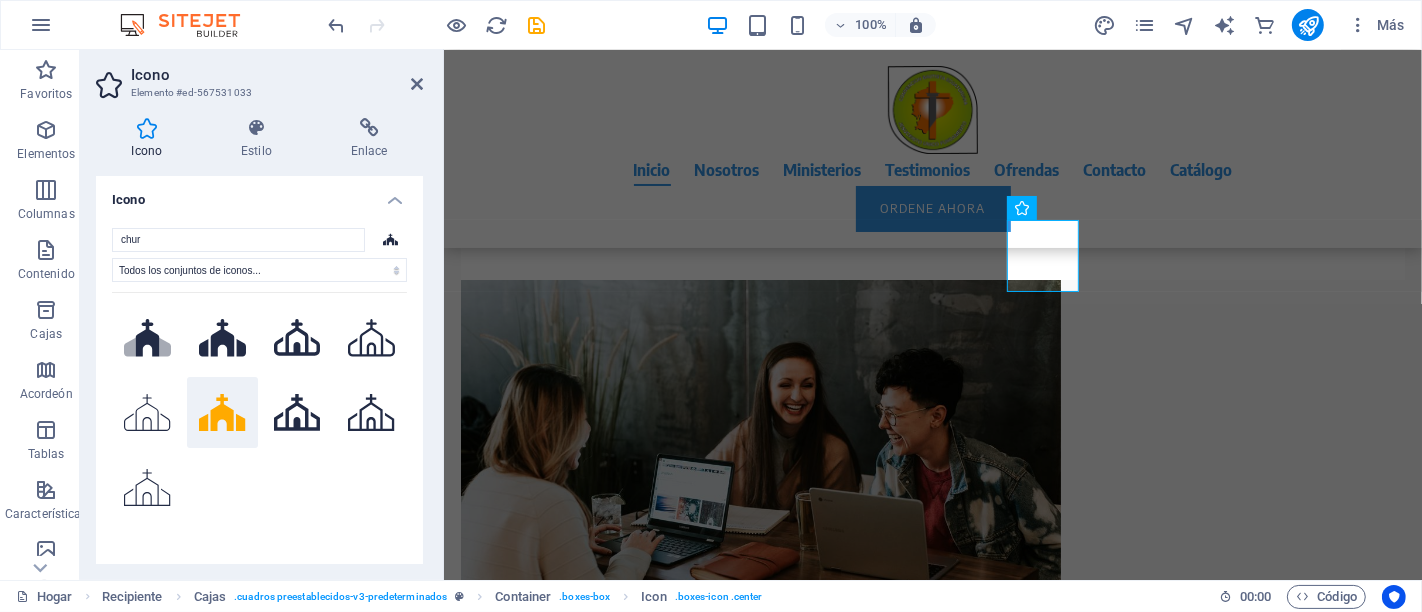 click 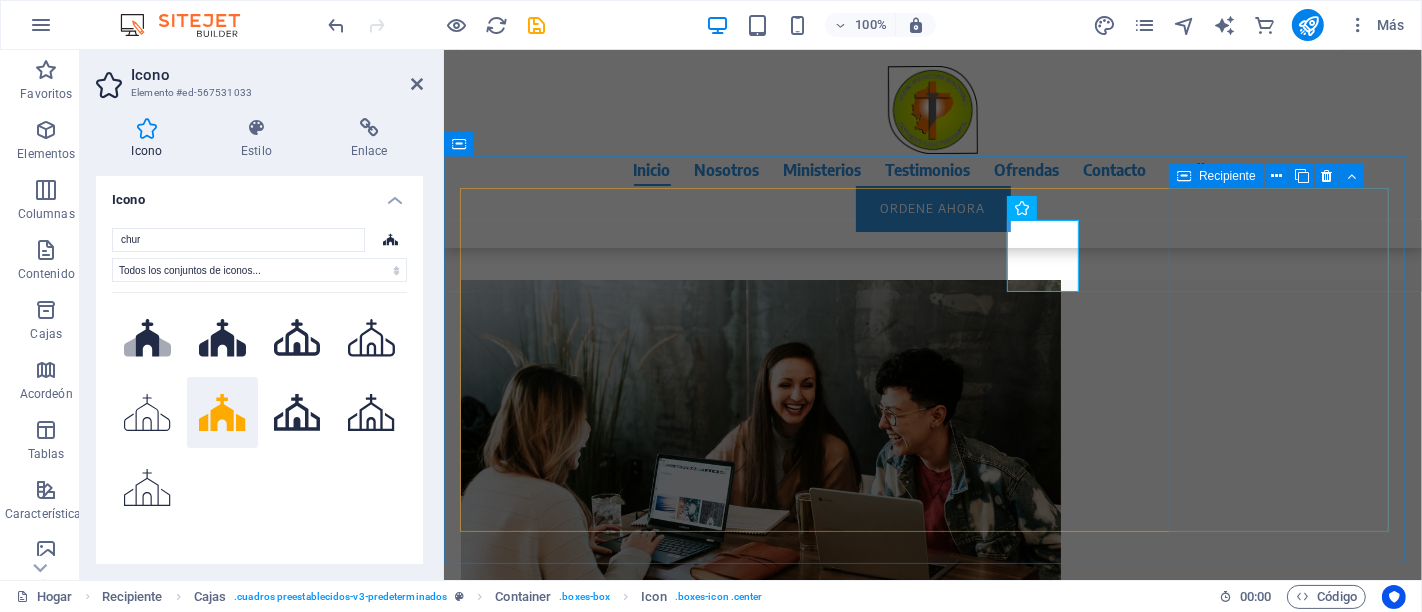 click on "Diseño perfecto Nuestros expertos crean su sitio web profesional según los últimos estándares técnicos, optimizado para teléfonos inteligentes y tabletas desde el principio." at bounding box center [572, 1993] 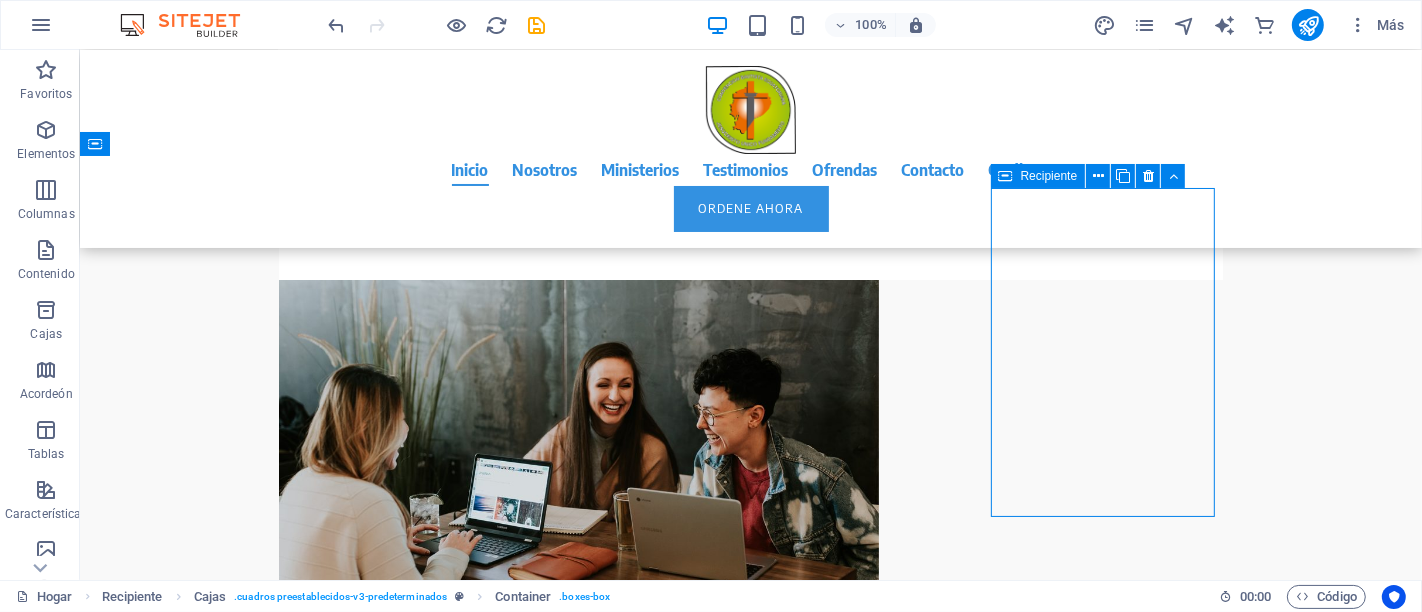 scroll, scrollTop: 2130, scrollLeft: 0, axis: vertical 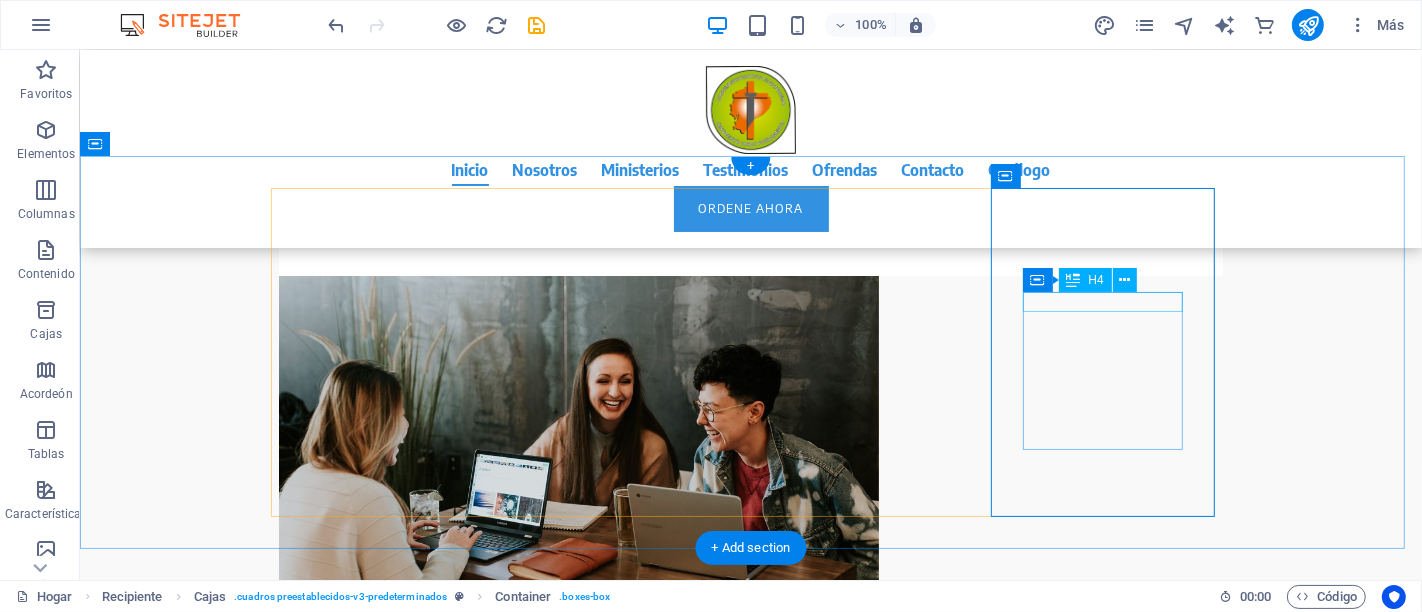 click on "Diseño perfecto" at bounding box center [390, 1956] 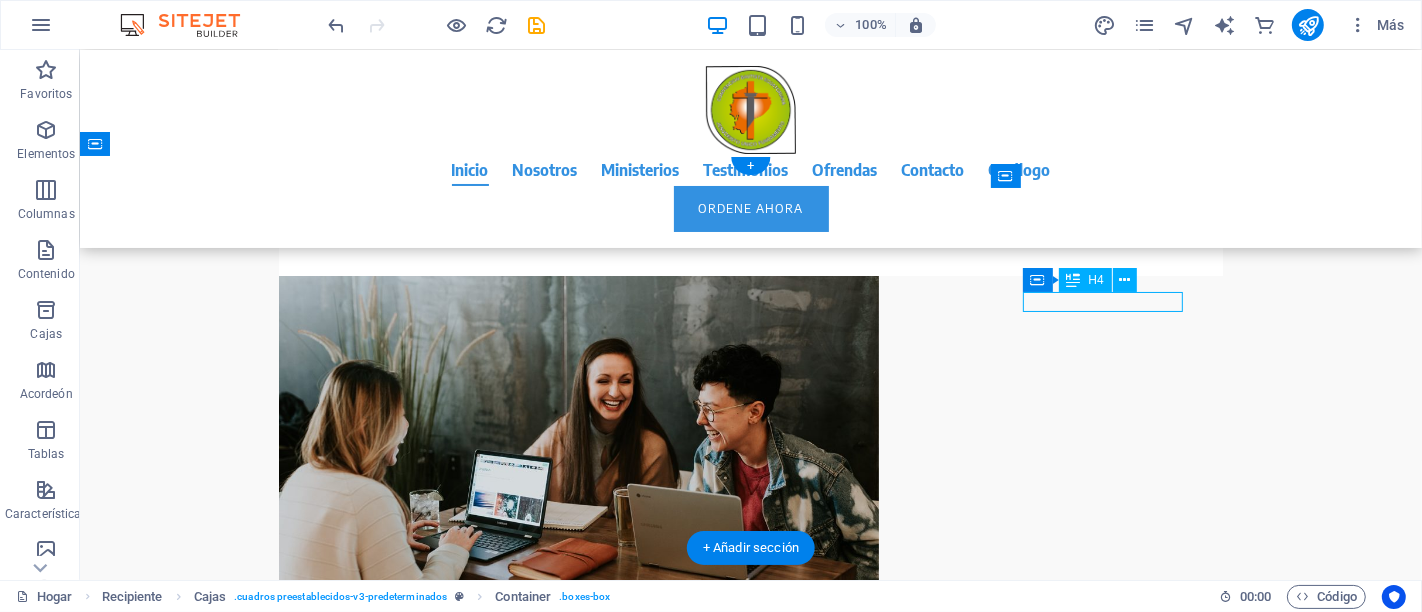 click on "Diseño perfecto" at bounding box center [390, 1956] 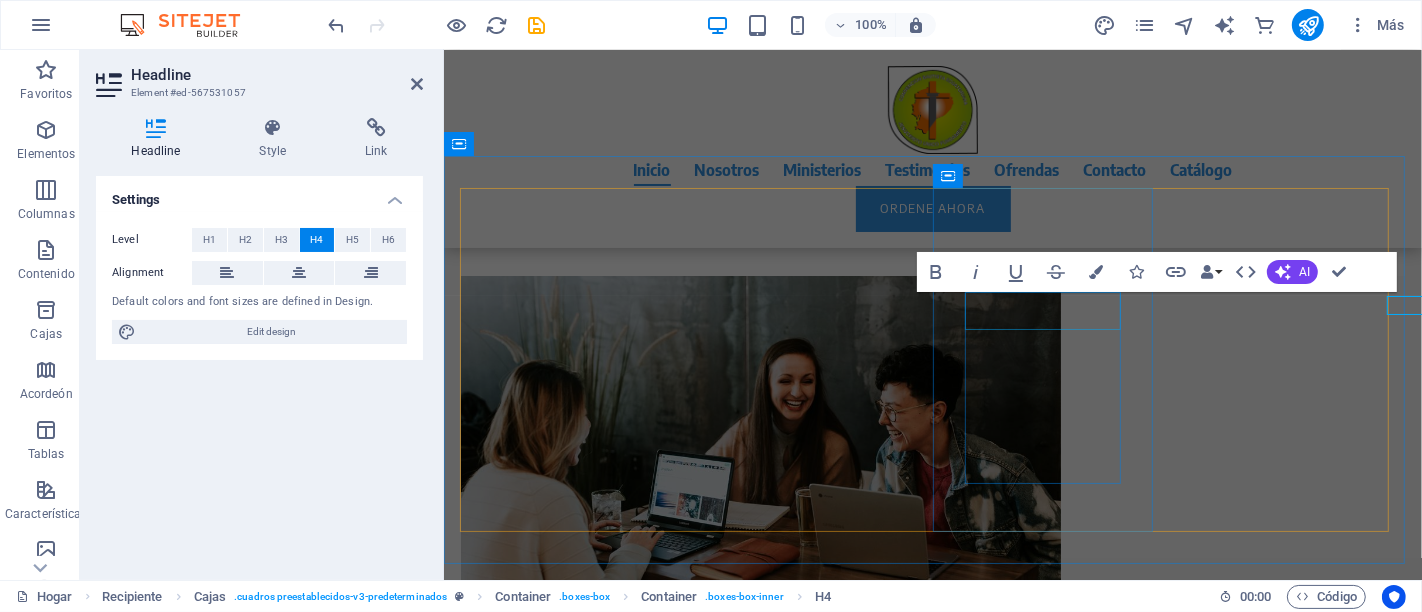 scroll, scrollTop: 2126, scrollLeft: 0, axis: vertical 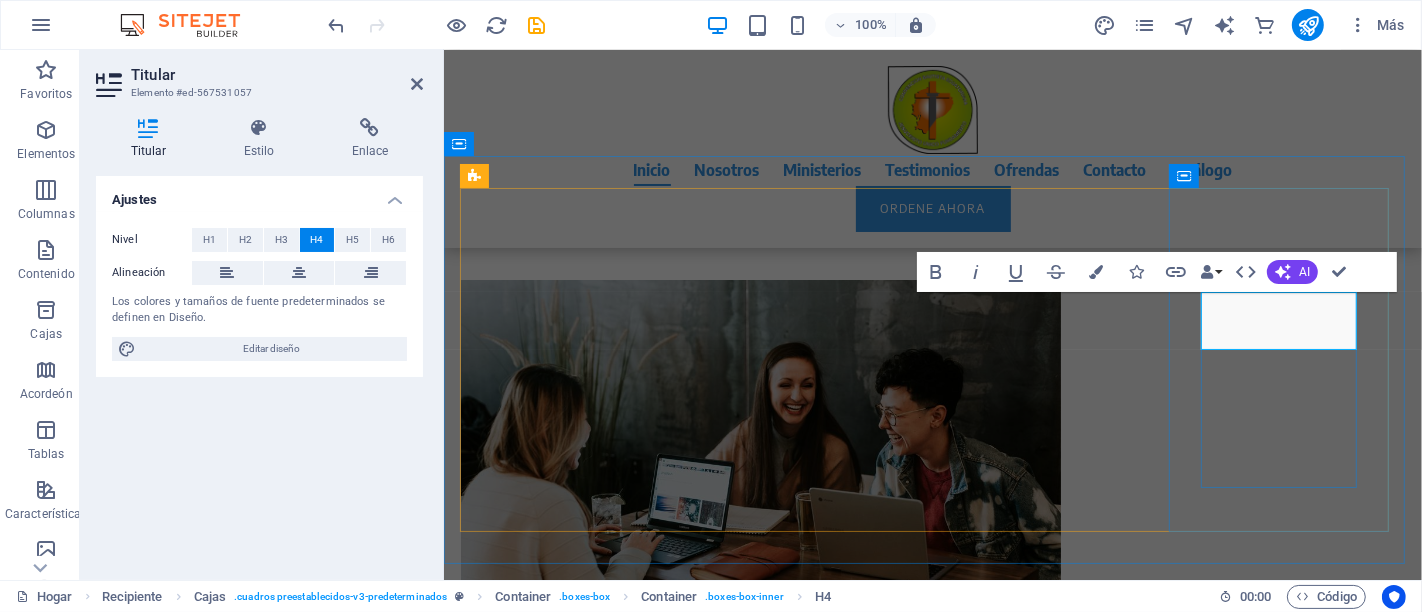 click on "Trabajo en rojo" at bounding box center [600, 1988] 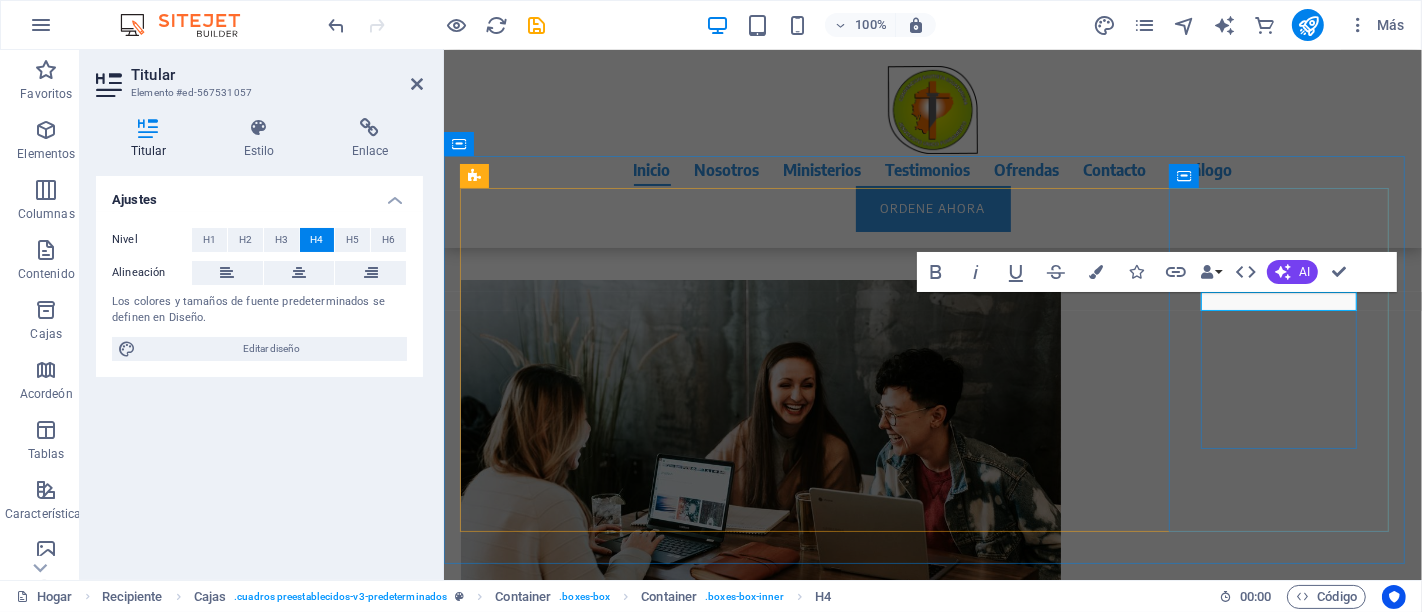 click on "Trabajo en rojo" at bounding box center [572, 1960] 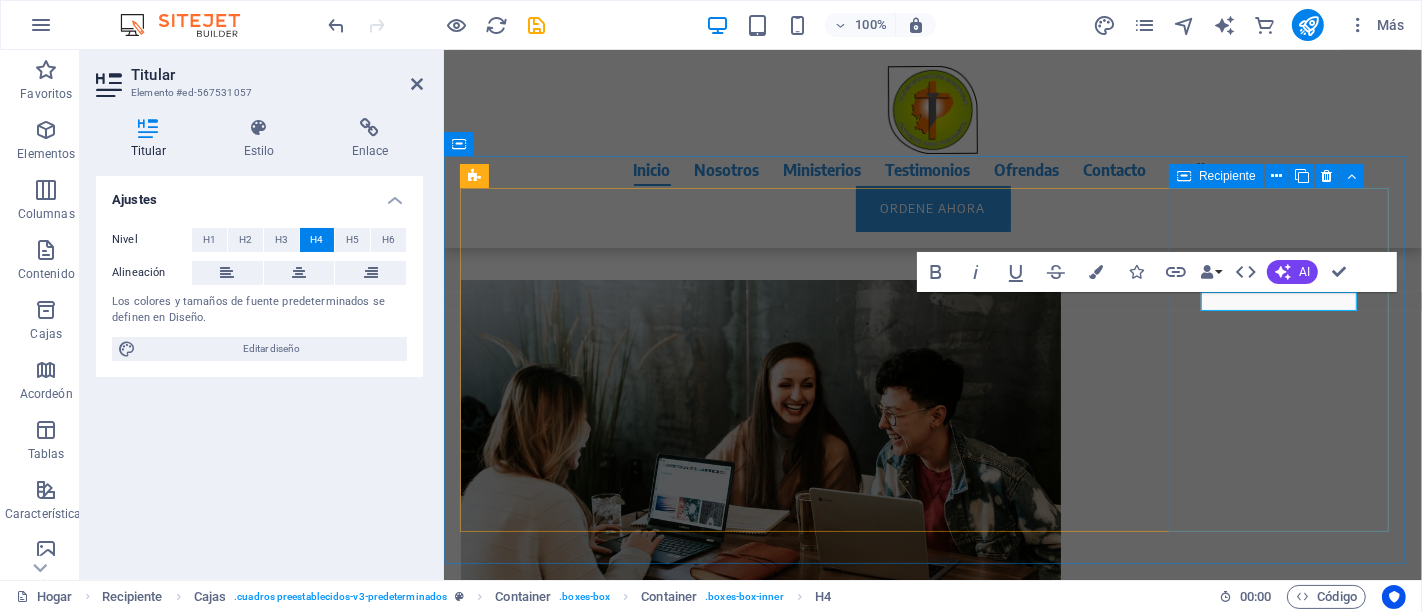 click on "Trabajo en red Nuestros expertos crean su sitio web profesional según los últimos estándares técnicos, optimizado para teléfonos inteligentes y tabletas desde el principio." at bounding box center (572, 1993) 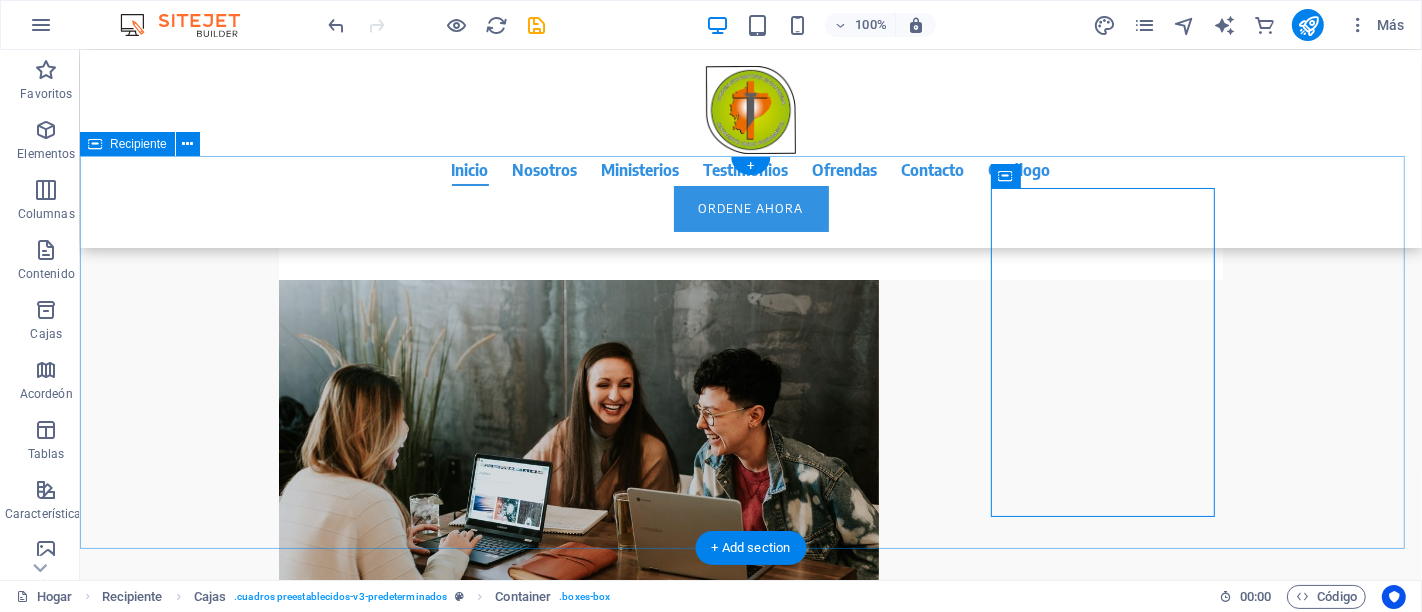 scroll, scrollTop: 2130, scrollLeft: 0, axis: vertical 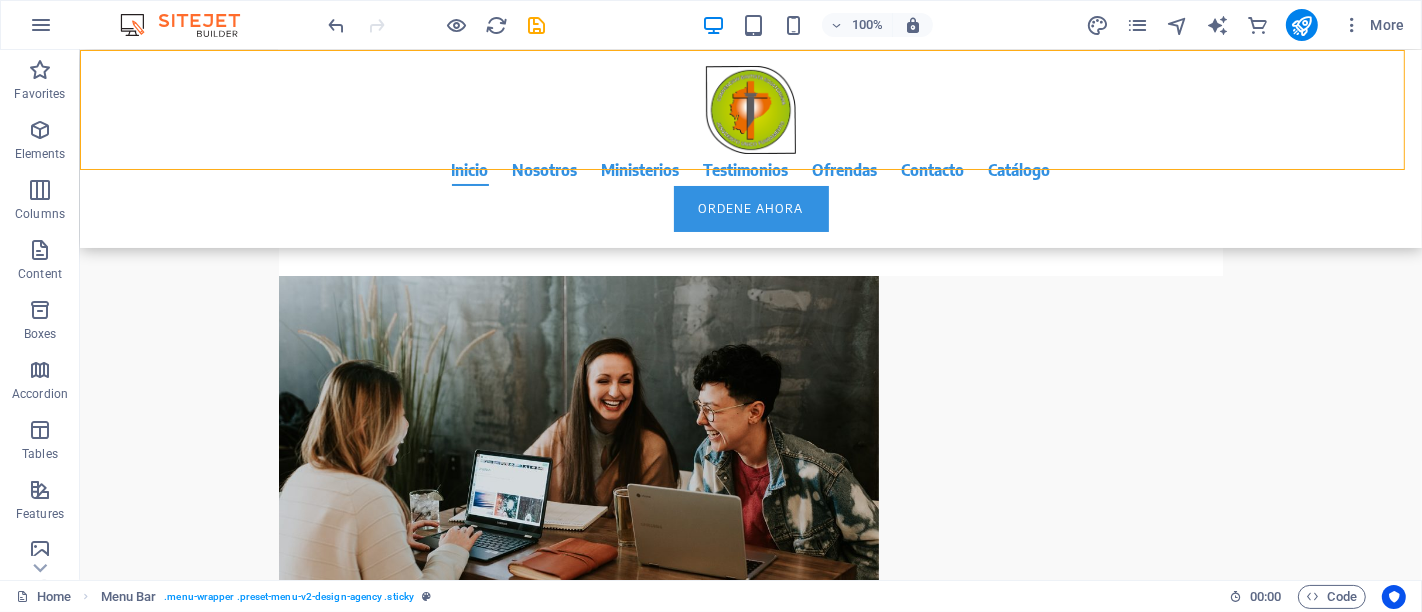 click on "Inicio Nosotros Ministerios Testimonios Ofrendas Contacto Catálogo Ordene ahora" at bounding box center (750, 149) 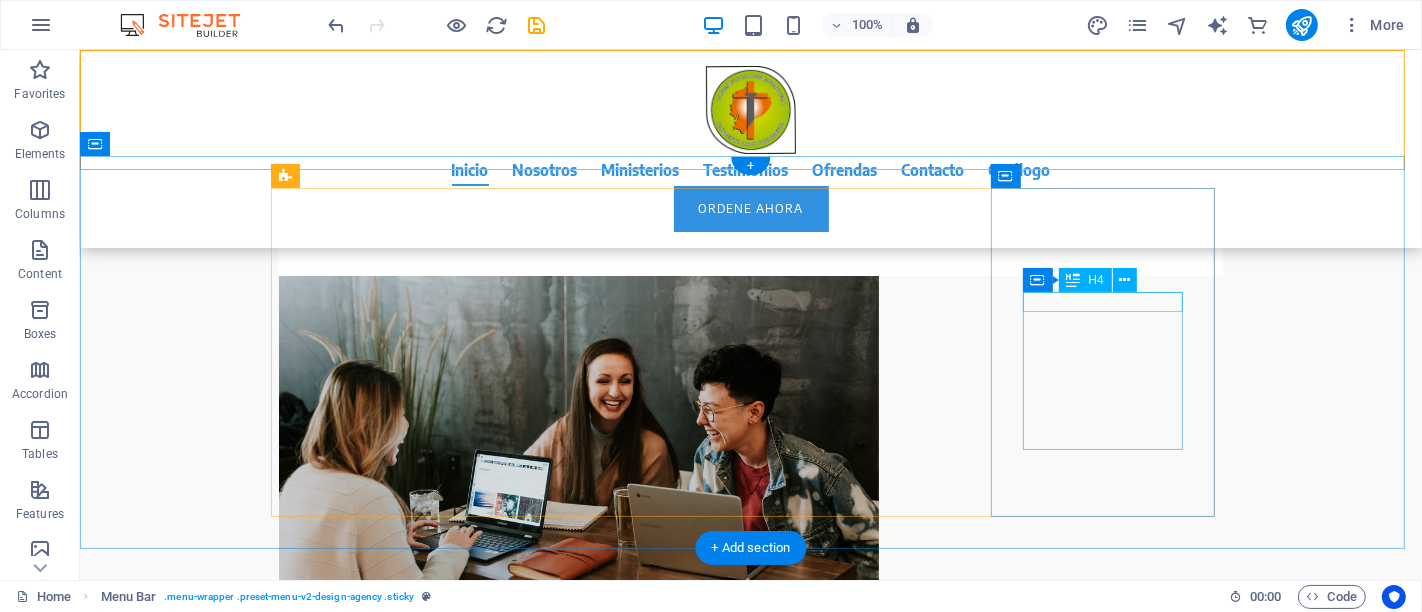 click on "Trabajo en red" at bounding box center [390, 1956] 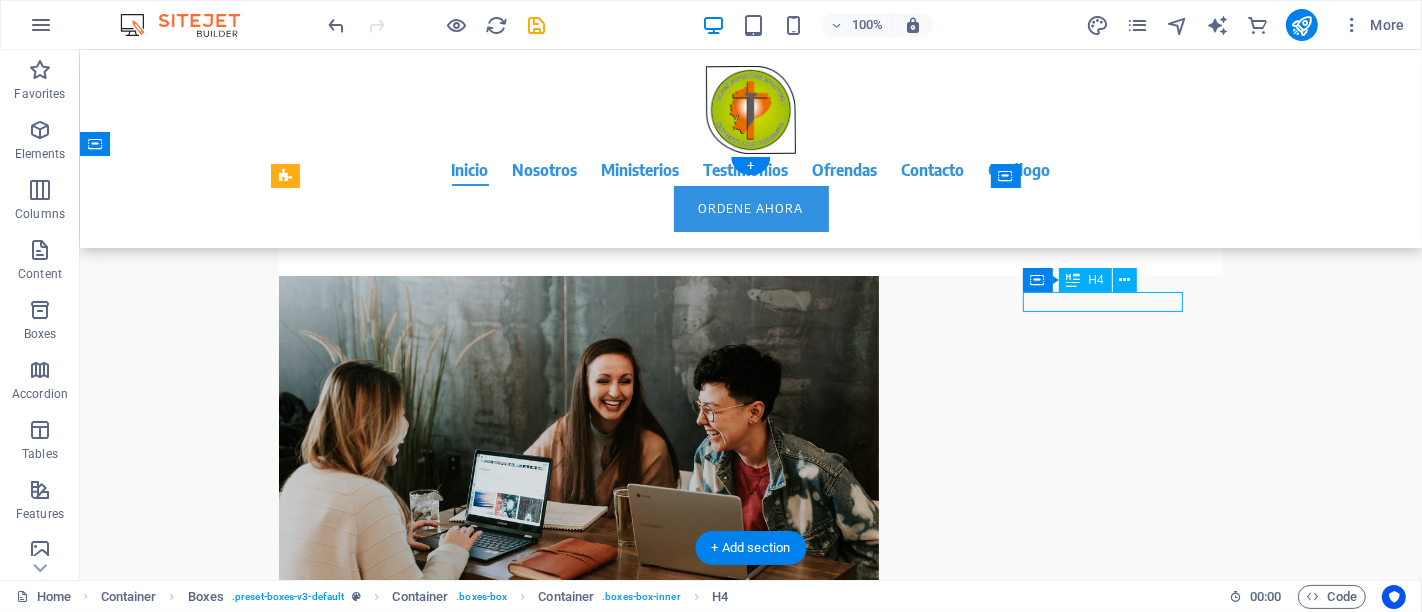 click on "Trabajo en red" at bounding box center (390, 1956) 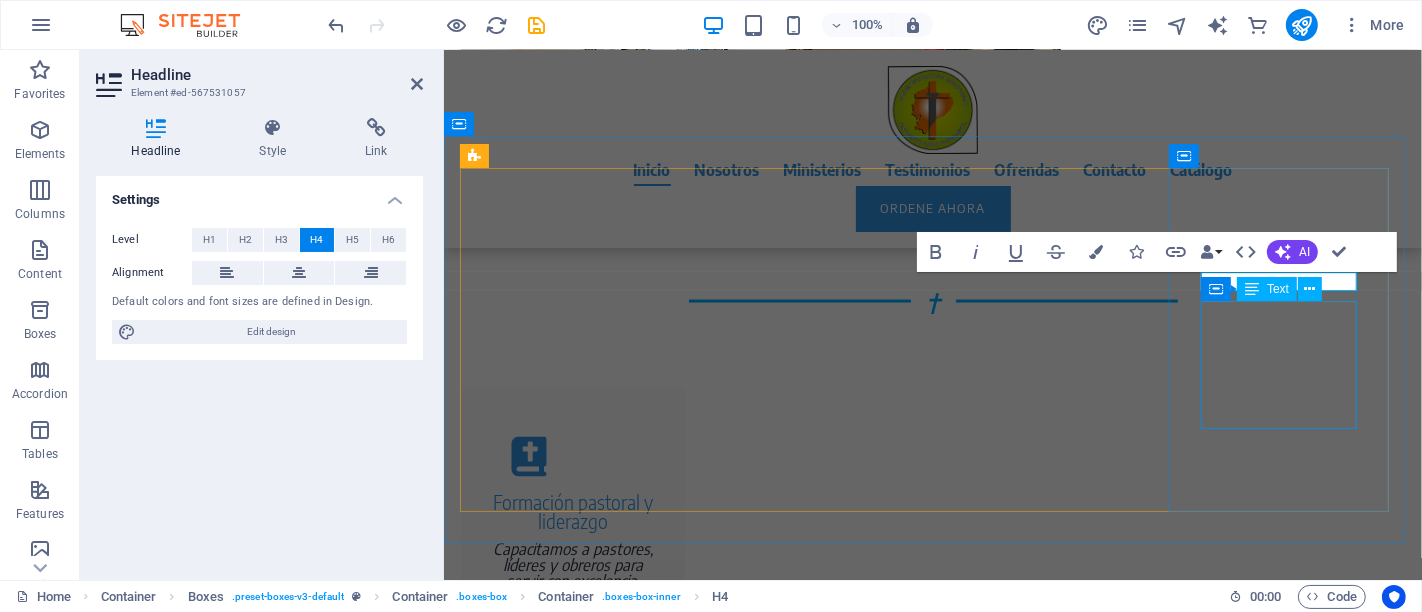 scroll, scrollTop: 2146, scrollLeft: 0, axis: vertical 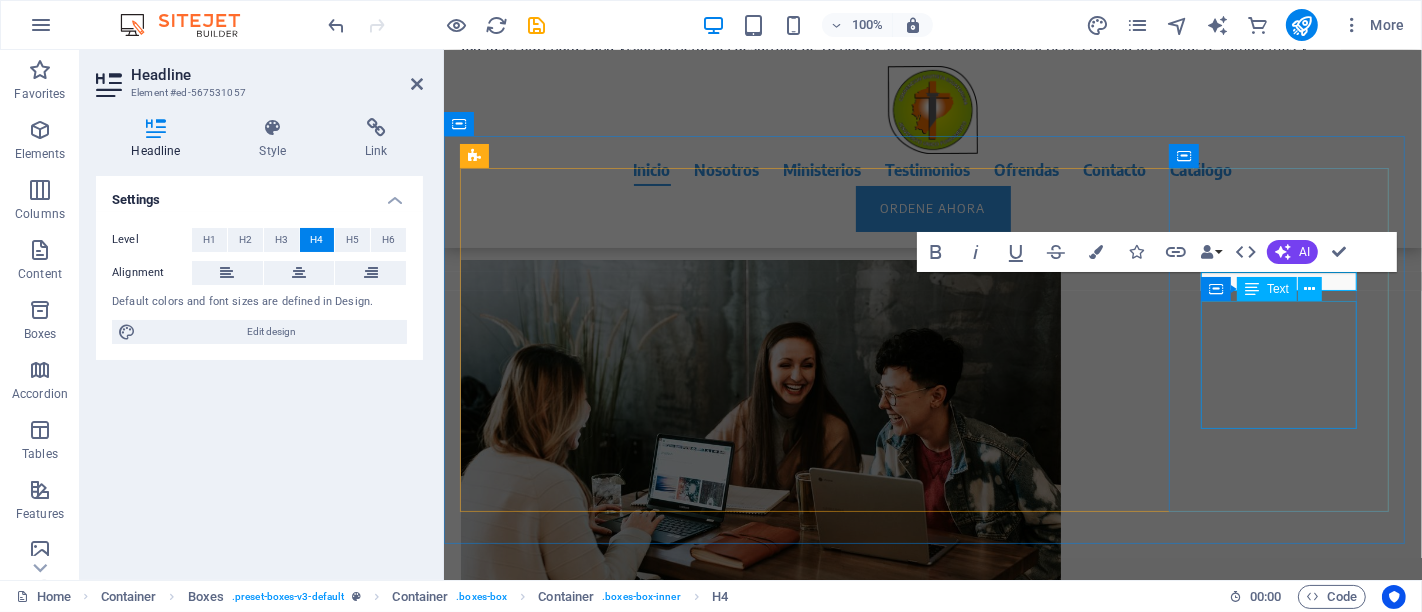 click on "Nuestros expertos crean su sitio web profesional según los últimos estándares técnicos, optimizado para teléfonos inteligentes y tabletas desde el principio." at bounding box center [572, 2024] 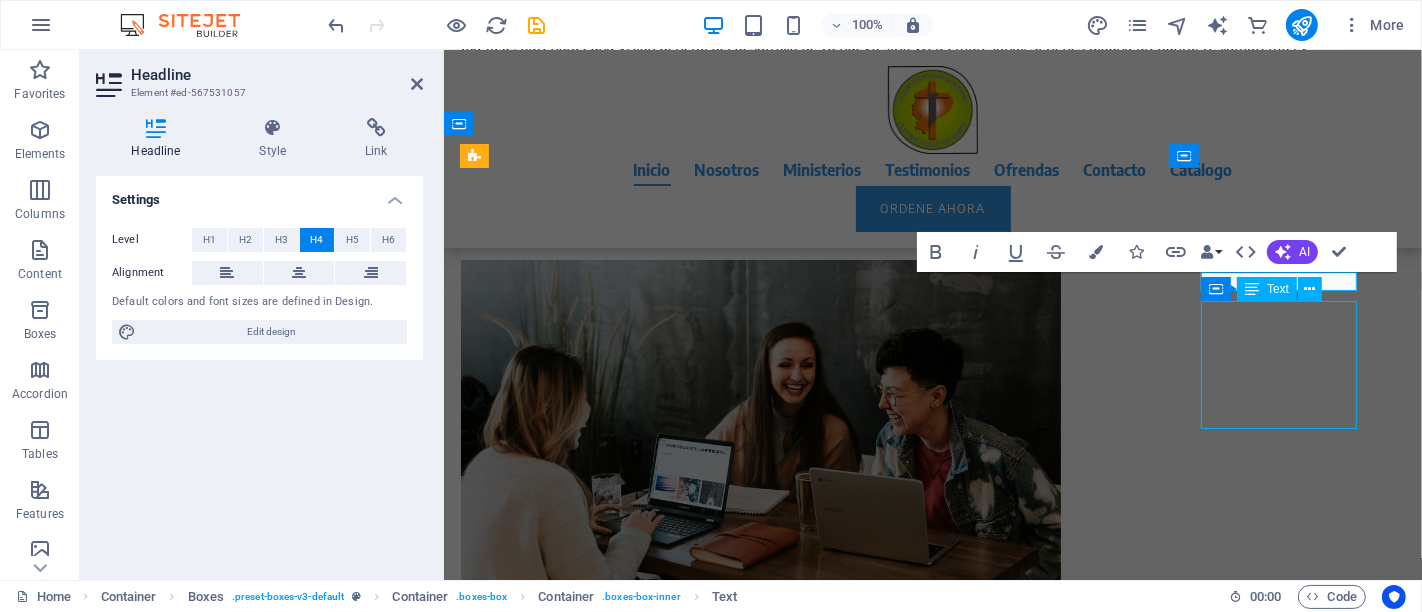 scroll, scrollTop: 2150, scrollLeft: 0, axis: vertical 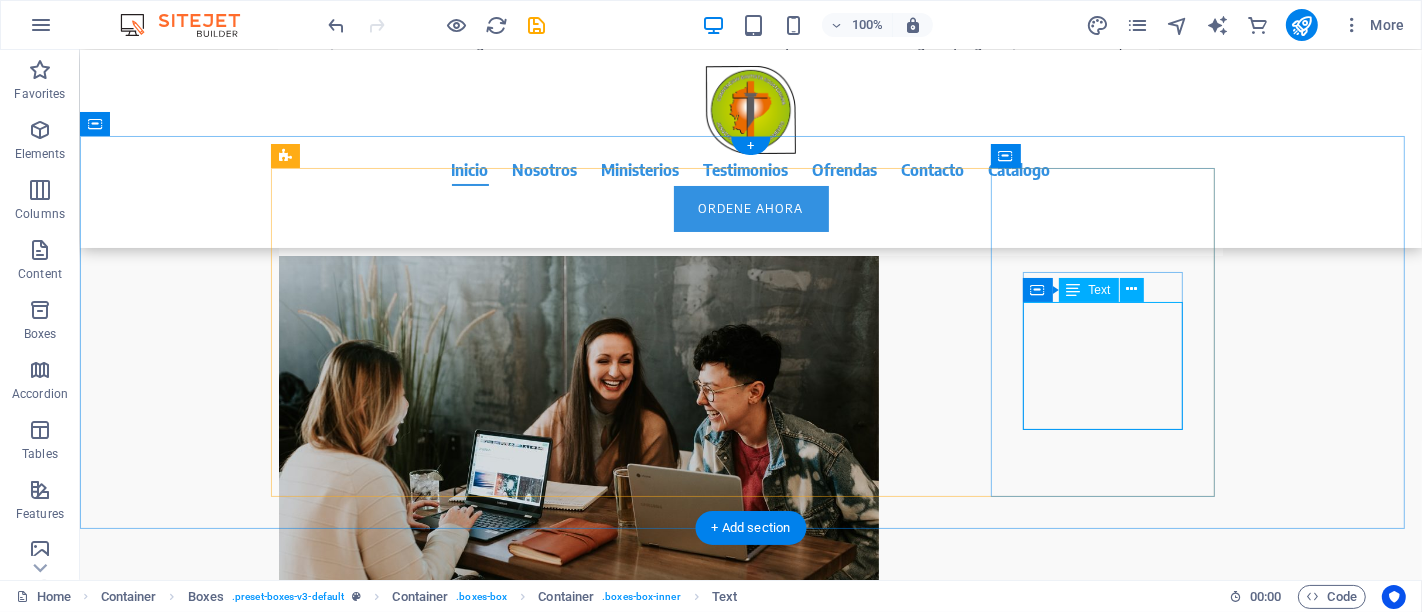 click on "Nuestros expertos crean su sitio web profesional según los últimos estándares técnicos, optimizado para teléfonos inteligentes y tabletas desde el principio." at bounding box center (390, 2020) 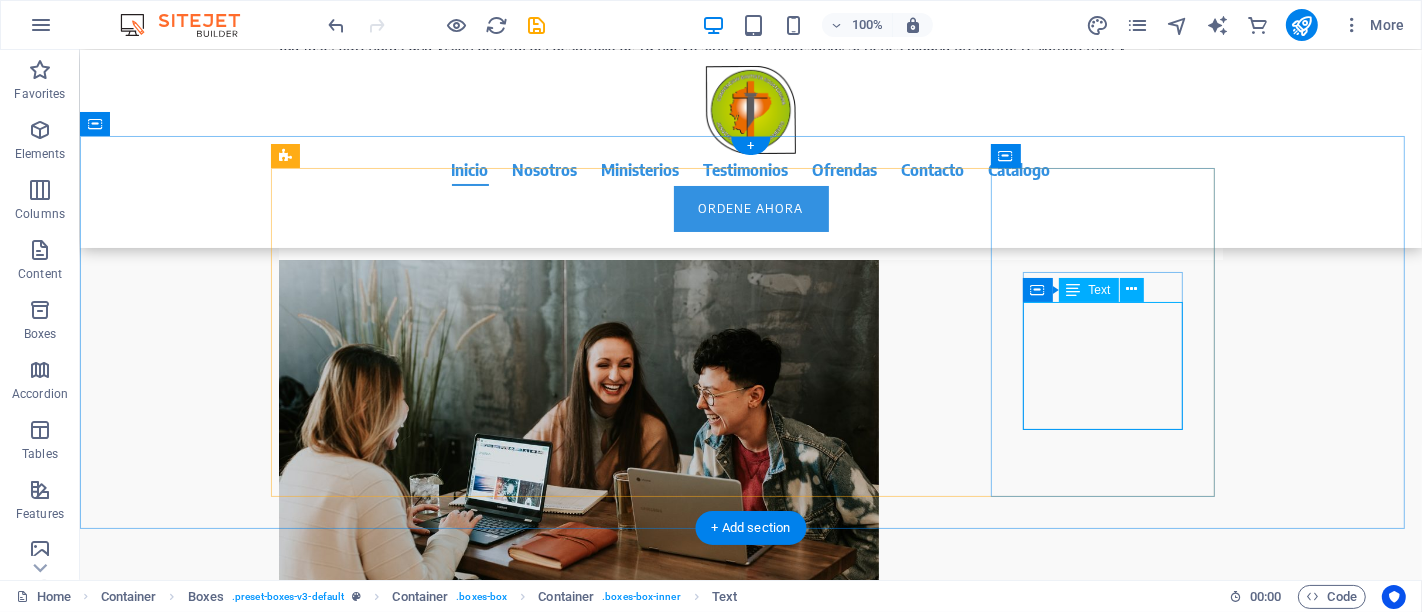 click on "Acompañamos y apoyamos a las iglesias bautistas en su desarrollo espiritual, ministerial y organizacional, fomentando la unidad y la cooperación fraternal." at bounding box center [390, 1723] 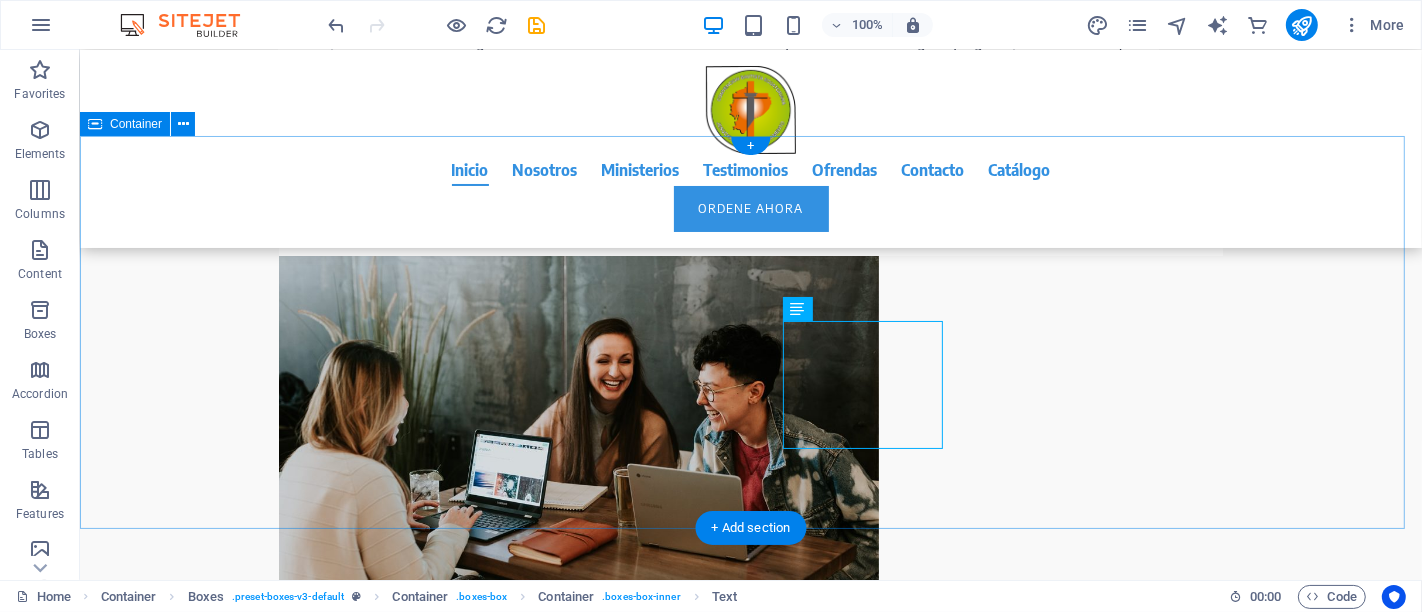 click on "Formación pastoral y liderazgo Capacitamos a pastores, líderes y obreros para servir con excelencia, proveyendo entrenamientos bíblicos y prácticos que fortalecen el ministerio en cada iglesia bautista del Ecuador. Movilización misionera Impulsamos el envío de misioneros a nivel nacional e internacional, apoyando el cumplimiento de la Gran Comisión y extendiendo el Evangelio a lugares donde Cristo aún no es conocido. Fortalecimiento de iglesias Acompañamos y apoyamos a las iglesias bautistas en su desarrollo espiritual, ministerial y organizacional, fomentando la unidad y la cooperación fraternal. Trabajo colaborativo Nuestros expertos crean su sitio web profesional según los últimos estándares técnicos, optimizado para teléfonos inteligentes y tabletas desde el principio." at bounding box center (750, 1473) 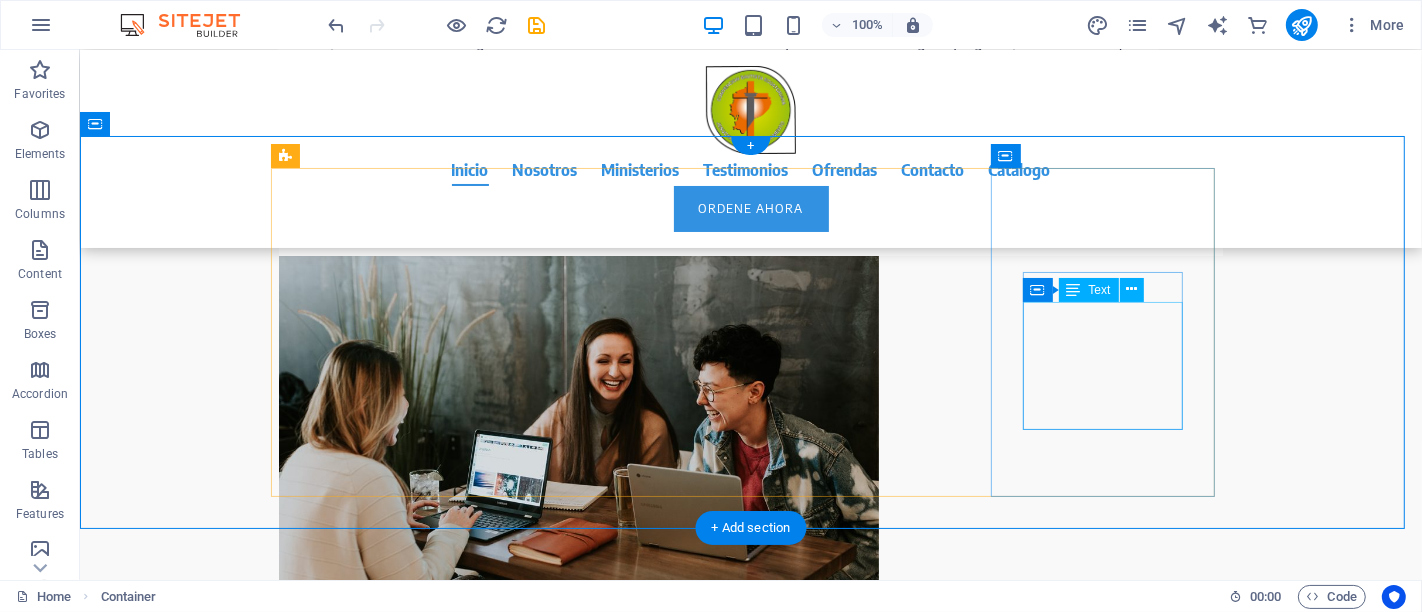 click on "Nuestros expertos crean su sitio web profesional según los últimos estándares técnicos, optimizado para teléfonos inteligentes y tabletas desde el principio." at bounding box center [390, 2020] 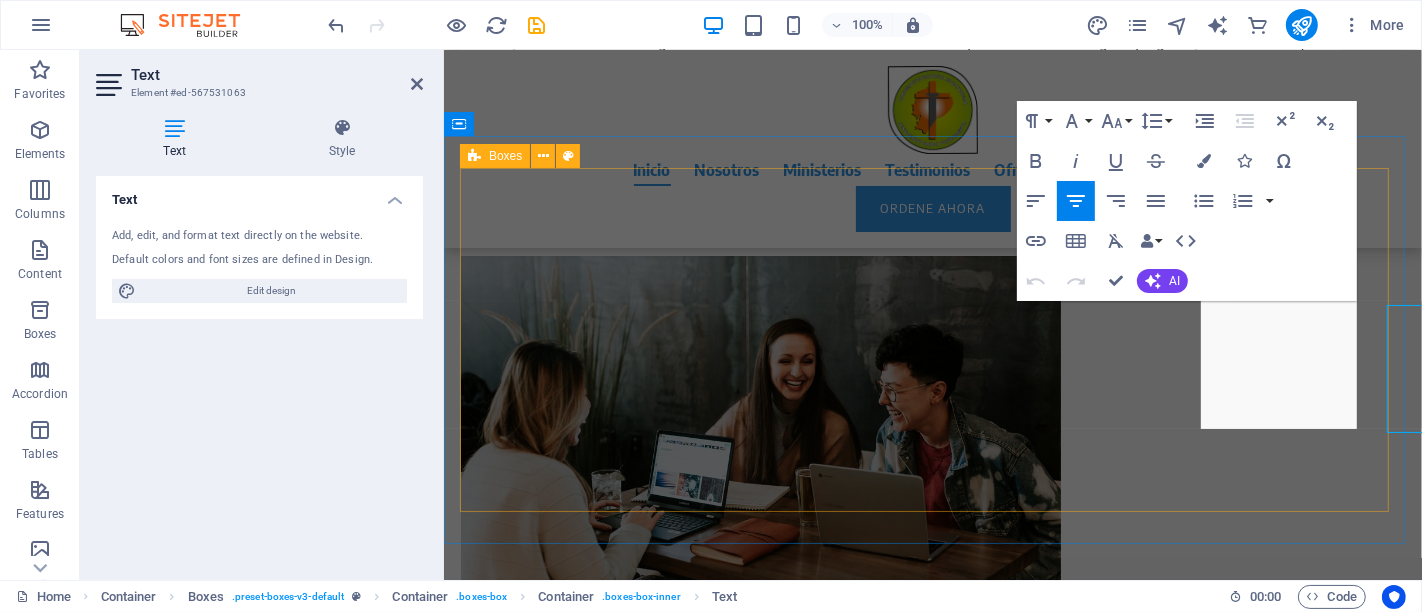 scroll, scrollTop: 2146, scrollLeft: 0, axis: vertical 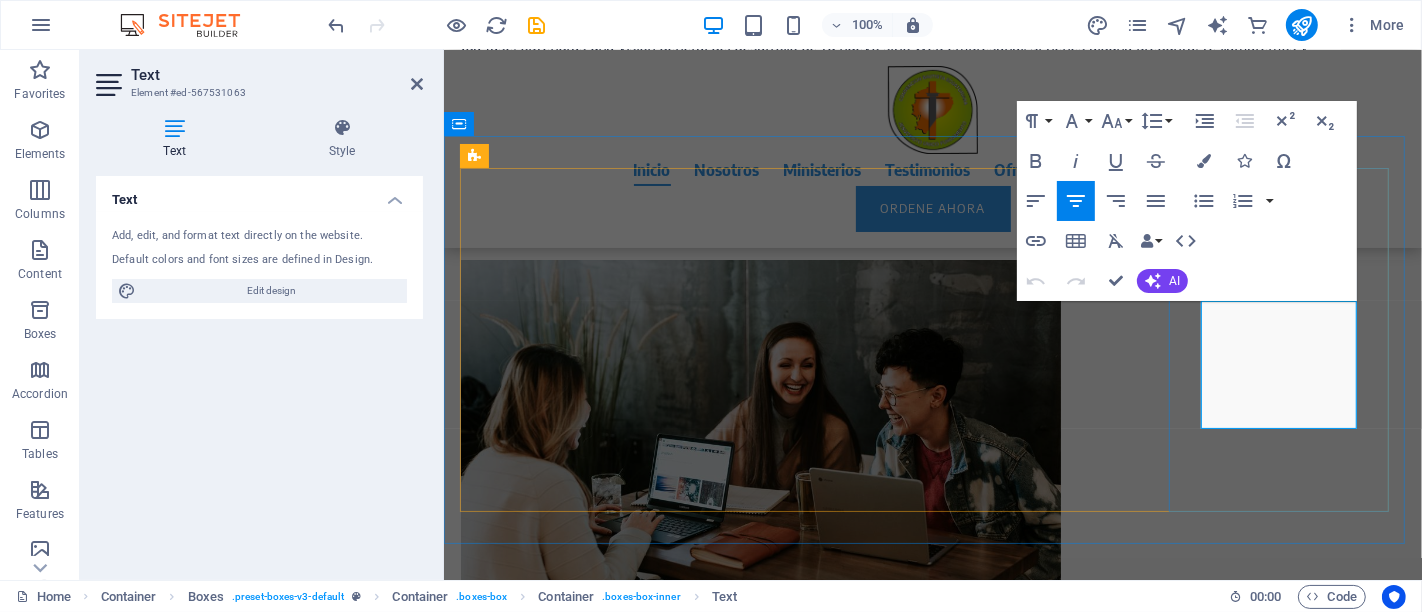 click on "Nuestros expertos crean su sitio web profesional según los últimos estándares técnicos, optimizado para teléfonos inteligentes y tabletas desde el principio." at bounding box center [572, 2024] 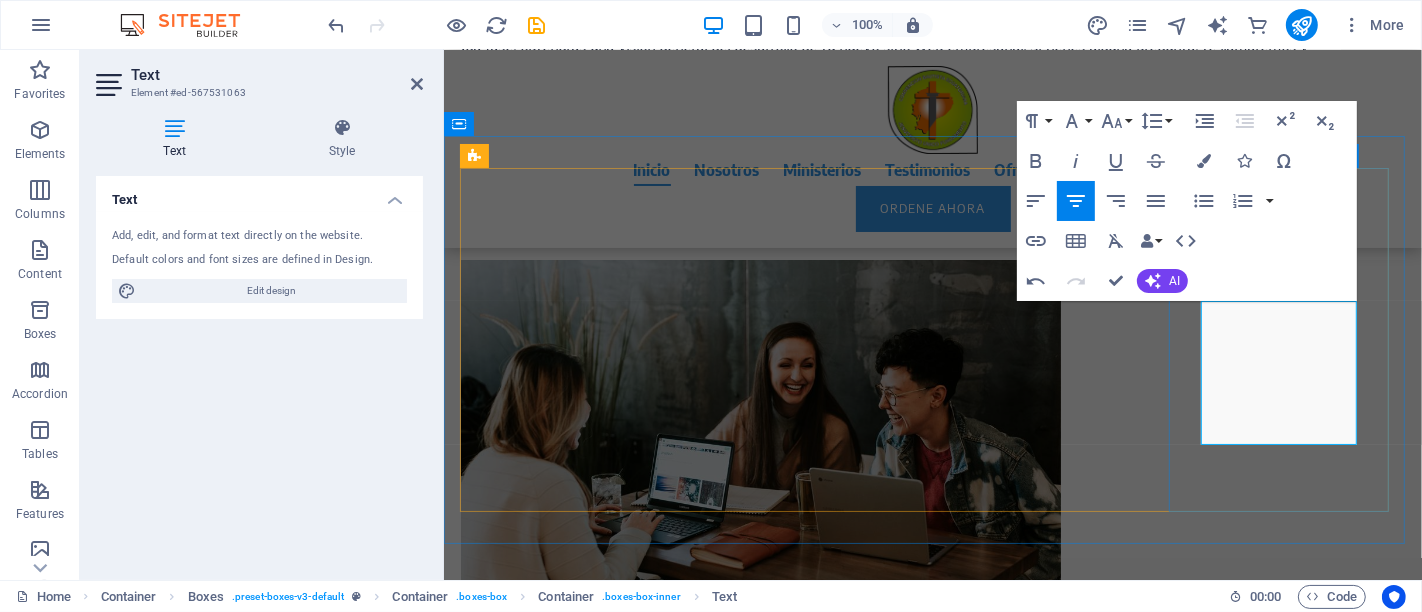 click on "Trabajo colaborativo Conectamos a nuestras iglesias, líderes y misioneros para trabajar juntos en proyectos estratégicos que glorifiquen a Dios y alcancen a más personas con el mensaje de salvación." at bounding box center [572, 1981] 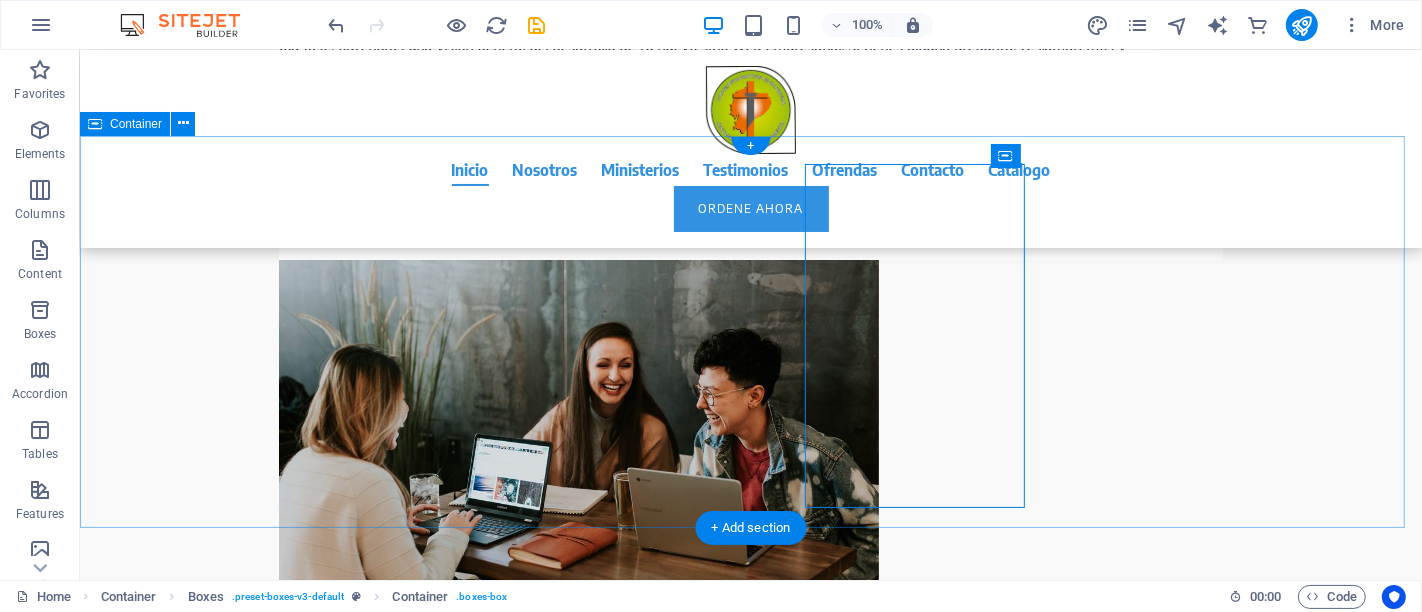 scroll, scrollTop: 2151, scrollLeft: 0, axis: vertical 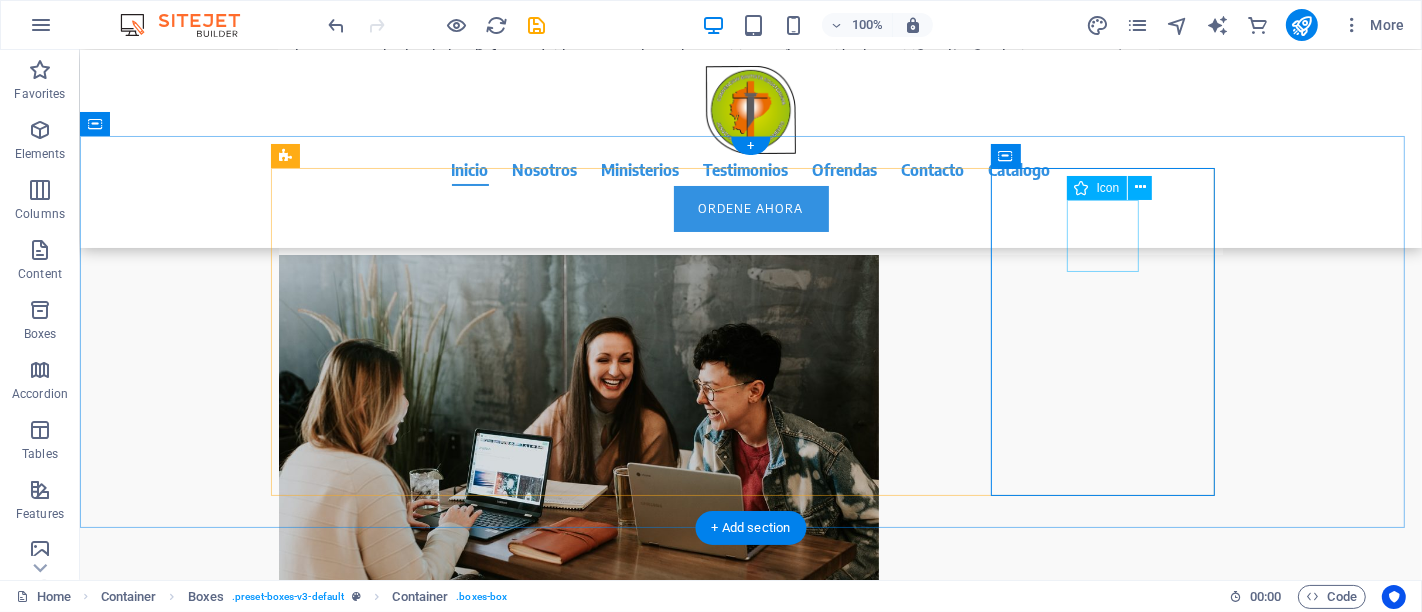 click at bounding box center (390, 1890) 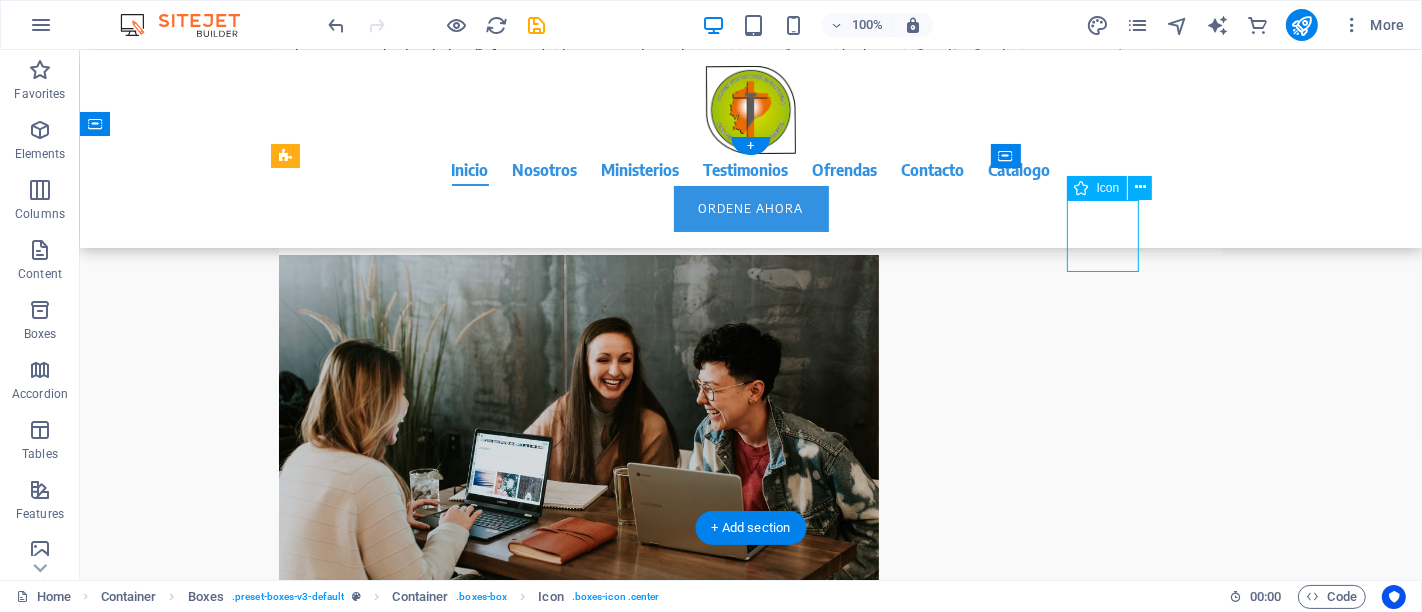 click at bounding box center (390, 1890) 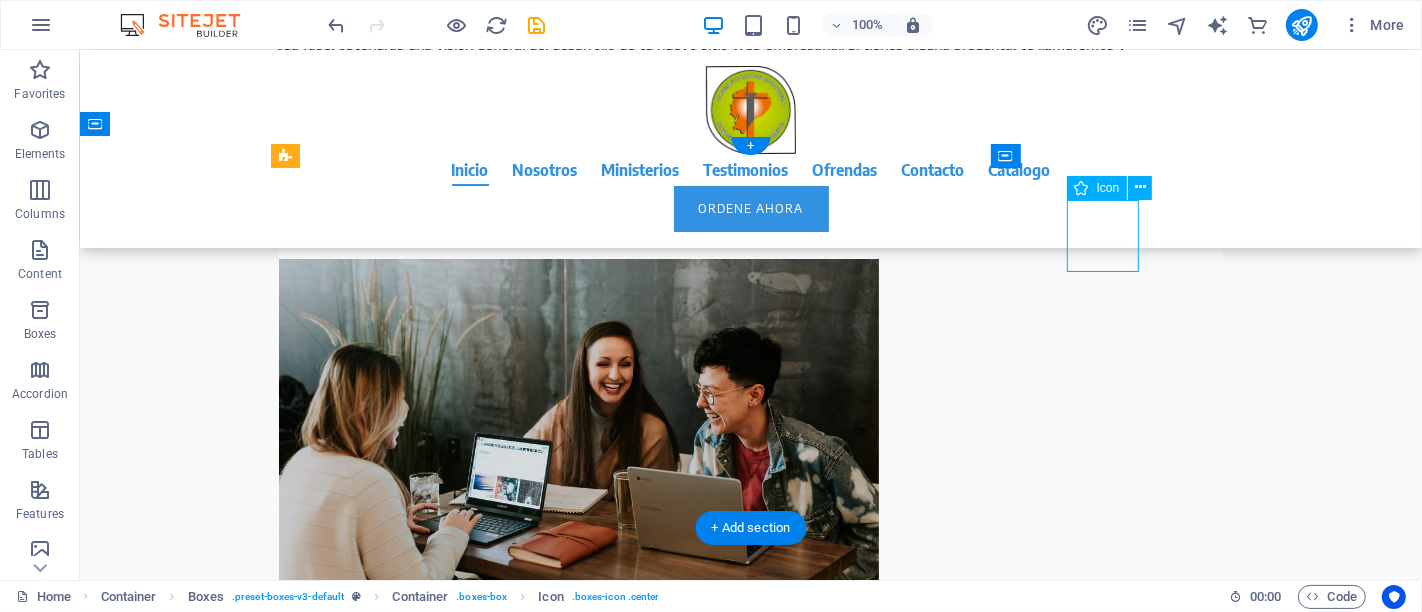 select on "xMidYMid" 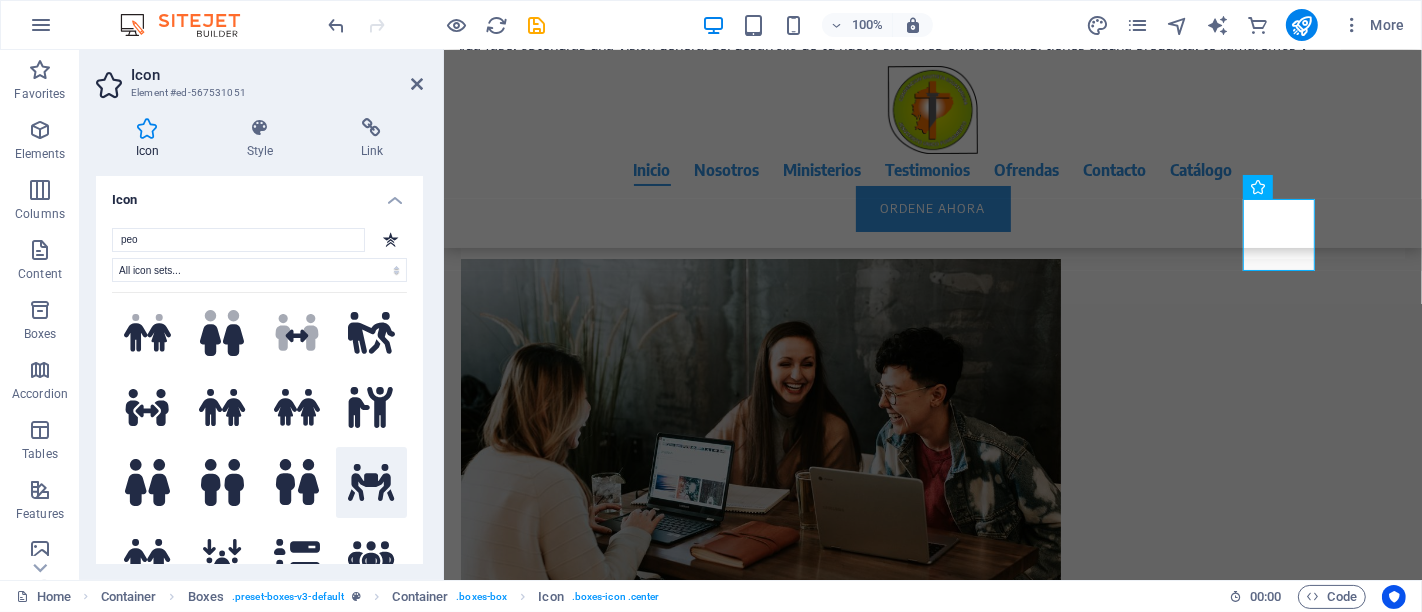scroll, scrollTop: 333, scrollLeft: 0, axis: vertical 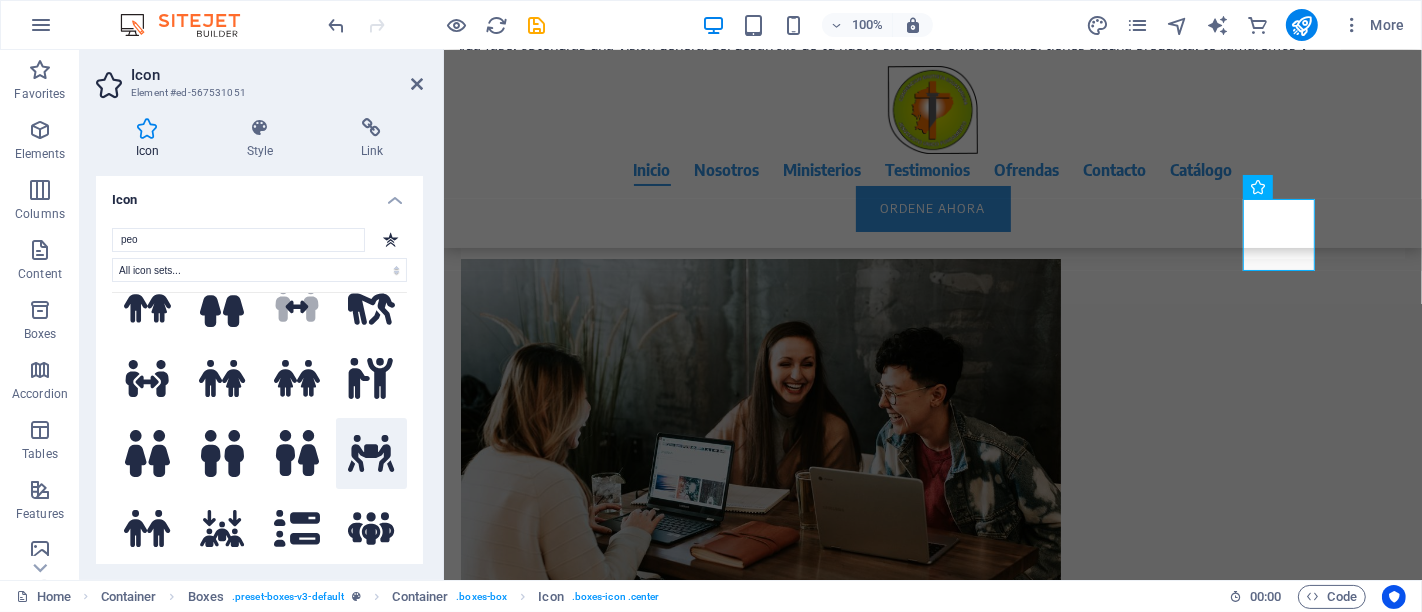 type on "peo" 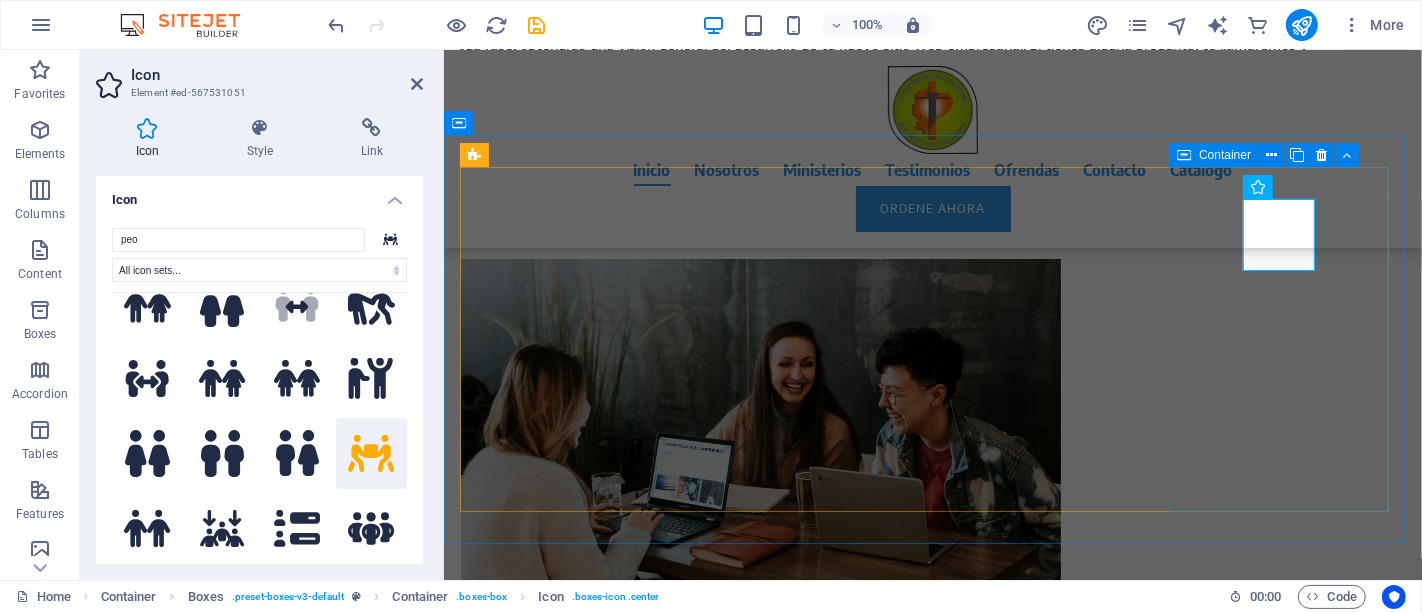 click on "Trabajo colaborativo Conectamos a nuestras iglesias, líderes y misioneros para trabajar juntos en proyectos estratégicos que glorifiquen a Dios y alcancen a más personas con el mensaje de salvación." at bounding box center [572, 1980] 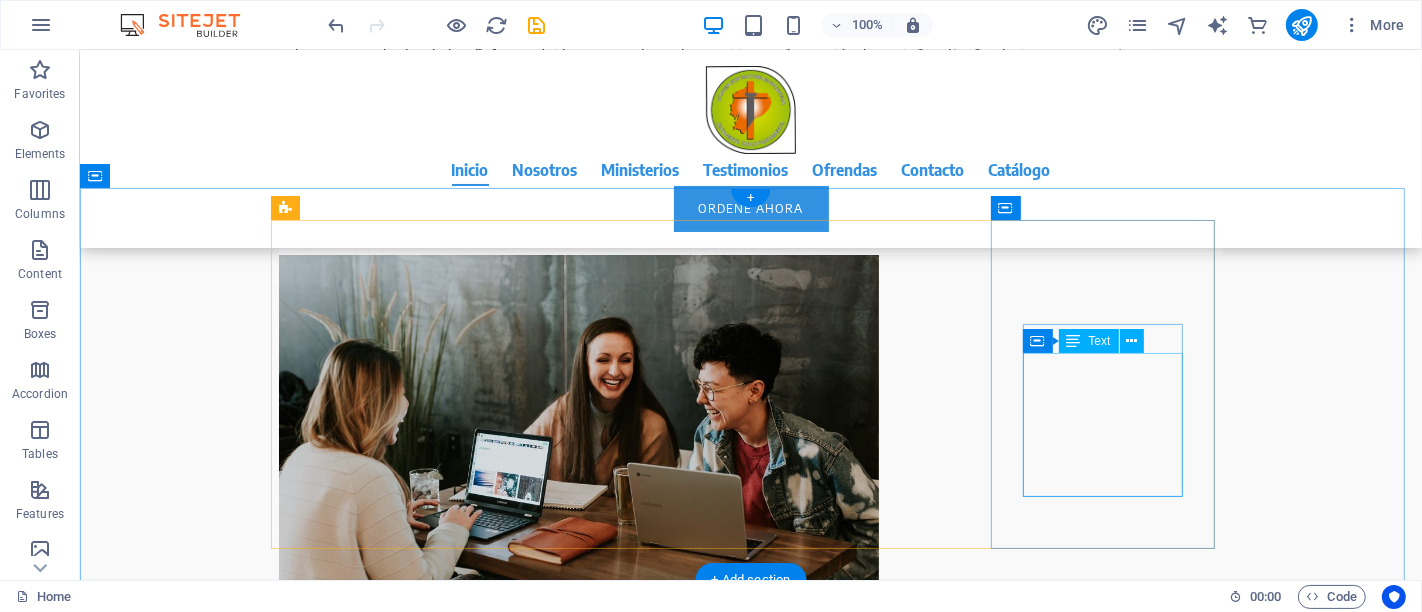 scroll, scrollTop: 2040, scrollLeft: 0, axis: vertical 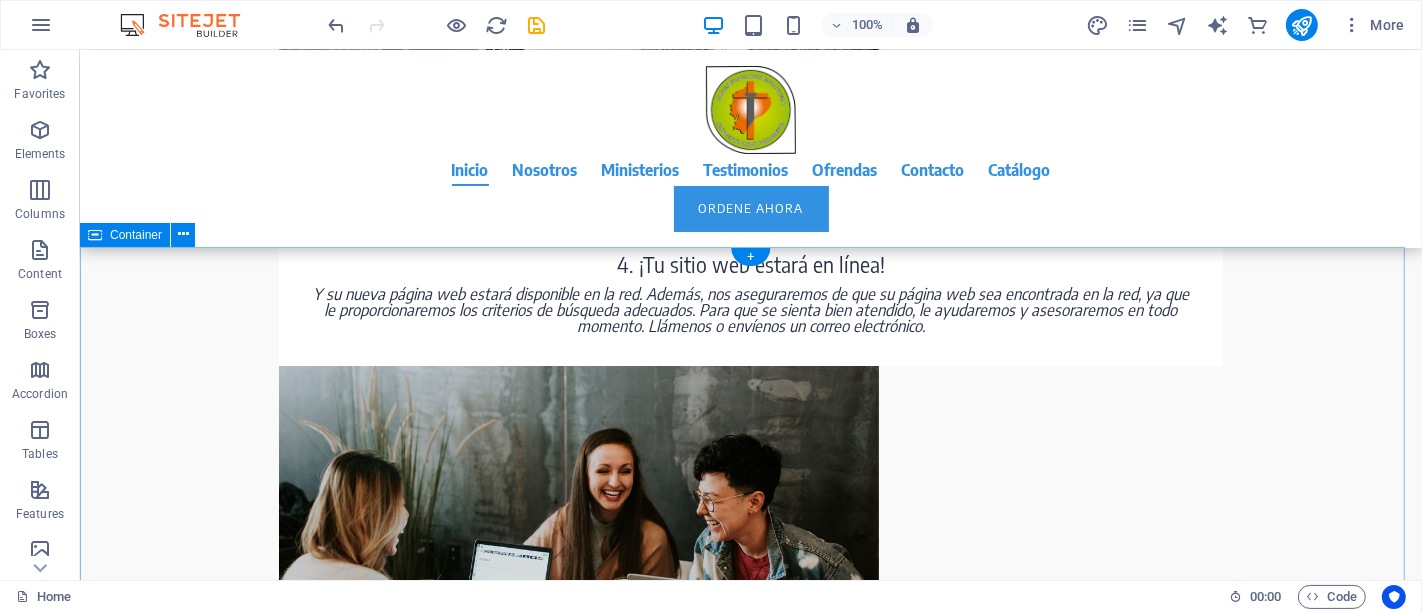 click on "Formación pastoral y liderazgo Capacitamos a pastores, líderes y obreros para servir con excelencia, proveyendo entrenamientos bíblicos y prácticos que fortalecen el ministerio en cada iglesia bautista del Ecuador. Movilización misionera Impulsamos el envío de misioneros a nivel nacional e internacional, apoyando el cumplimiento de la Gran Comisión y extendiendo el Evangelio a lugares donde Cristo aún no es conocido. Fortalecimiento de iglesias Acompañamos y apoyamos a las iglesias bautistas en su desarrollo espiritual, ministerial y organizacional, fomentando la unidad y la cooperación fraternal. Trabajo colaborativo Conectamos a nuestras iglesias, líderes y misioneros para trabajar juntos en proyectos estratégicos que glorifiquen a Dios y alcancen a más personas con el mensaje de salvación." at bounding box center (750, 1591) 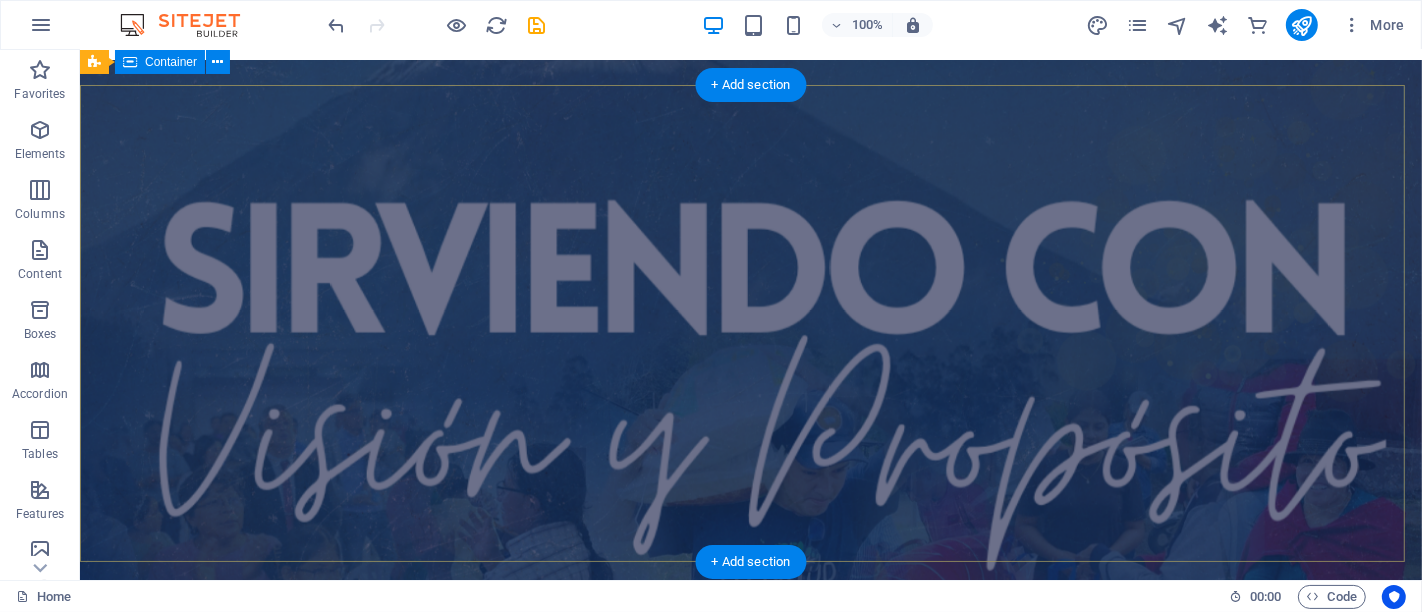 scroll, scrollTop: 0, scrollLeft: 0, axis: both 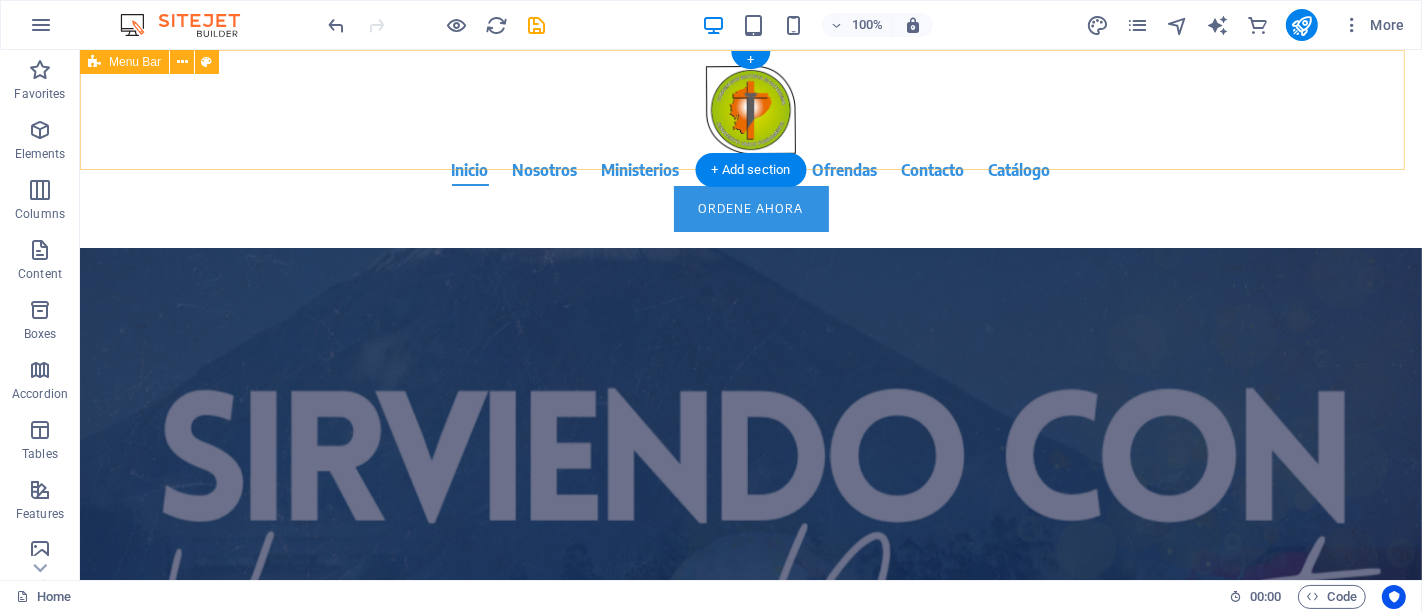 click on "Inicio Nosotros Ministerios Testimonios Ofrendas Contacto Catálogo Ordene ahora" at bounding box center (750, 149) 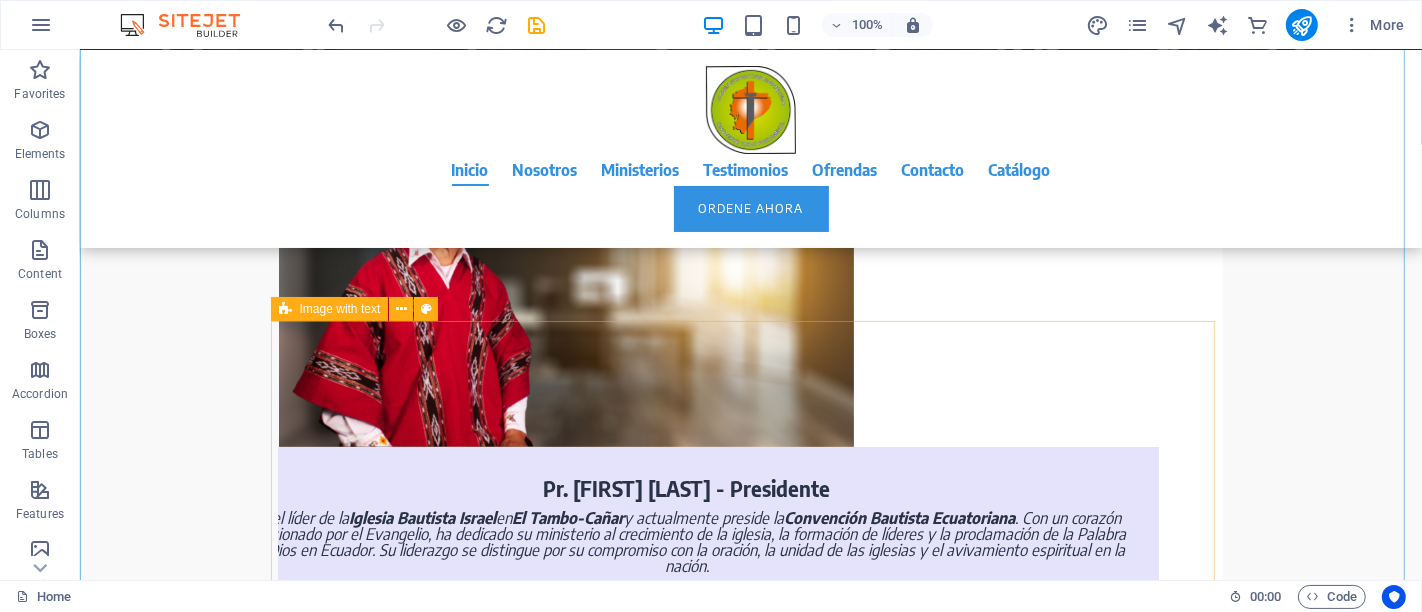 scroll, scrollTop: 666, scrollLeft: 0, axis: vertical 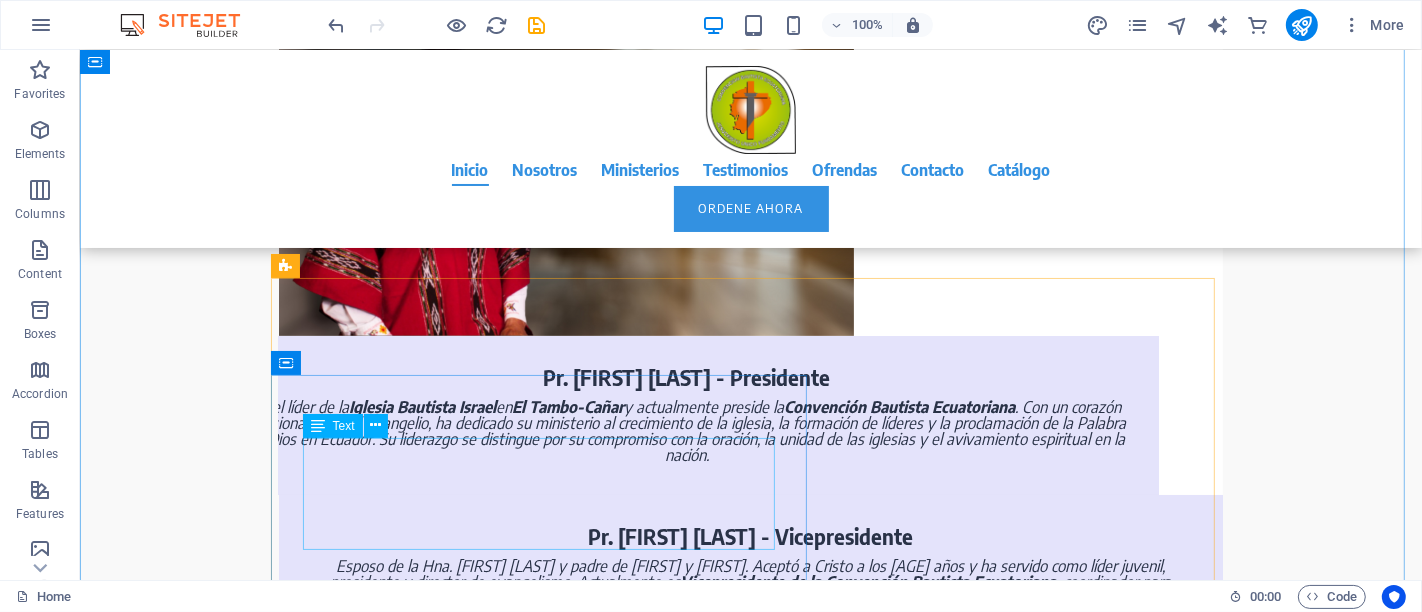click on "Esposo de la Hna. Jazmín Saltos y padre de Coral y Melody. Aceptó a Cristo a los 17 años y ha servido como líder juvenil, presidente y director de evangelismo. Actualmente es  Vicepresidente de la Convención Bautista Ecuatoriana , coordinador para Ecuador de la Red de Multiplicación y pastor de las iglesias Monte de Jehová y Gracia Abundante. Apasionado por el evangelismo, el discipulado y la plantación de iglesias." at bounding box center (750, 590) 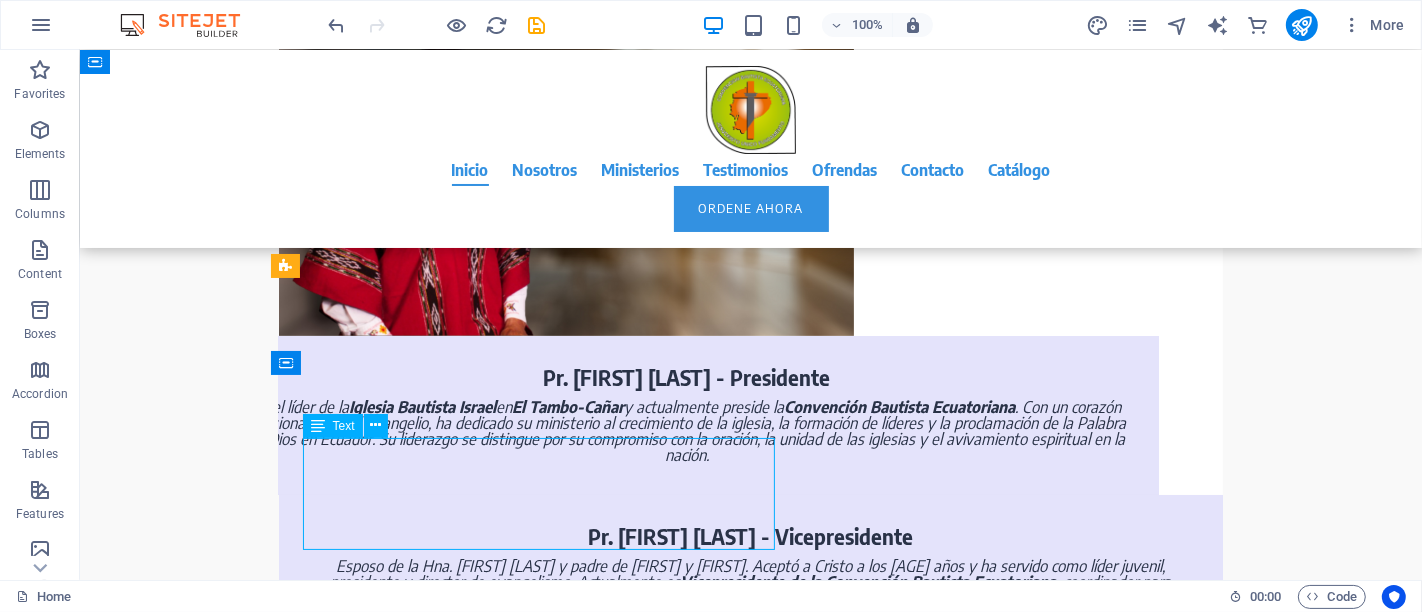 click on "Esposo de la Hna. Jazmín Saltos y padre de Coral y Melody. Aceptó a Cristo a los 17 años y ha servido como líder juvenil, presidente y director de evangelismo. Actualmente es  Vicepresidente de la Convención Bautista Ecuatoriana , coordinador para Ecuador de la Red de Multiplicación y pastor de las iglesias Monte de Jehová y Gracia Abundante. Apasionado por el evangelismo, el discipulado y la plantación de iglesias." at bounding box center (750, 590) 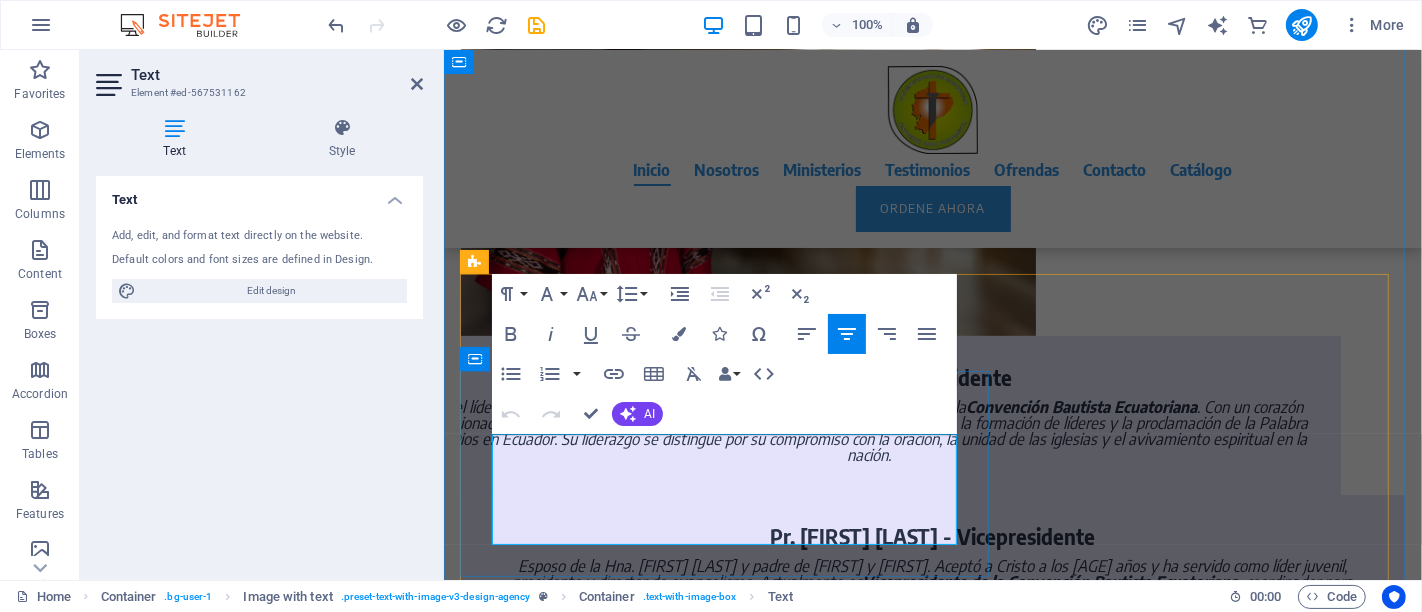 drag, startPoint x: 710, startPoint y: 507, endPoint x: 595, endPoint y: 527, distance: 116.72617 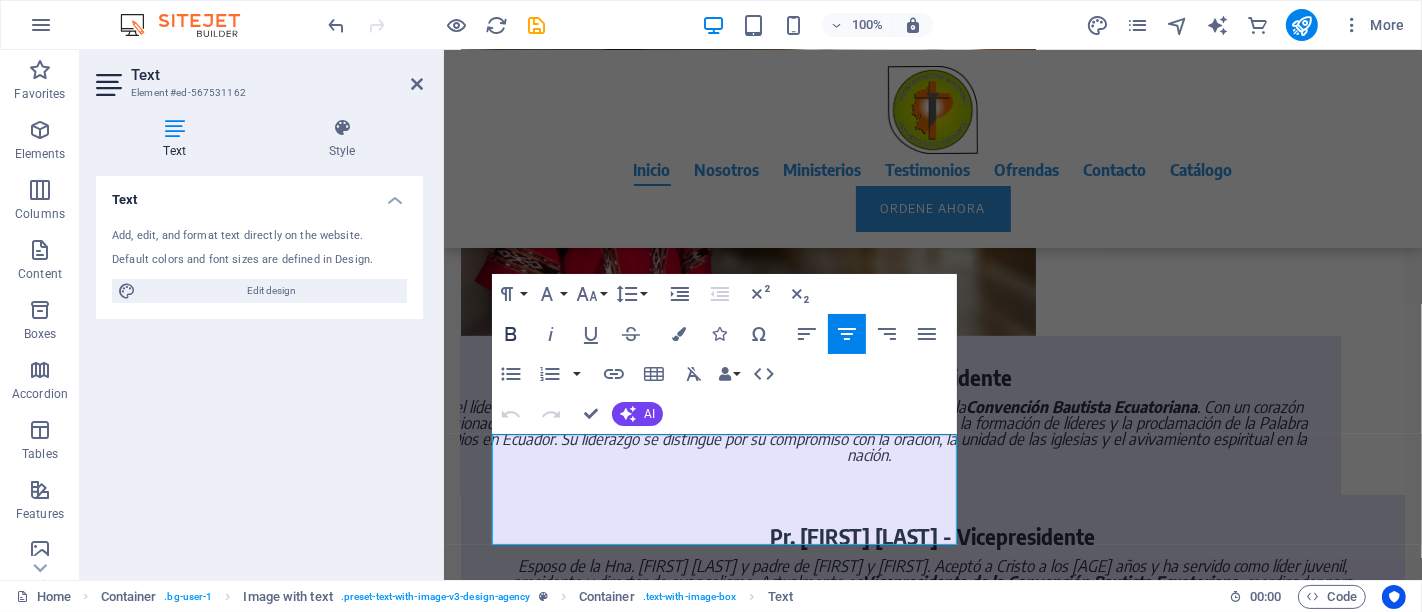 click 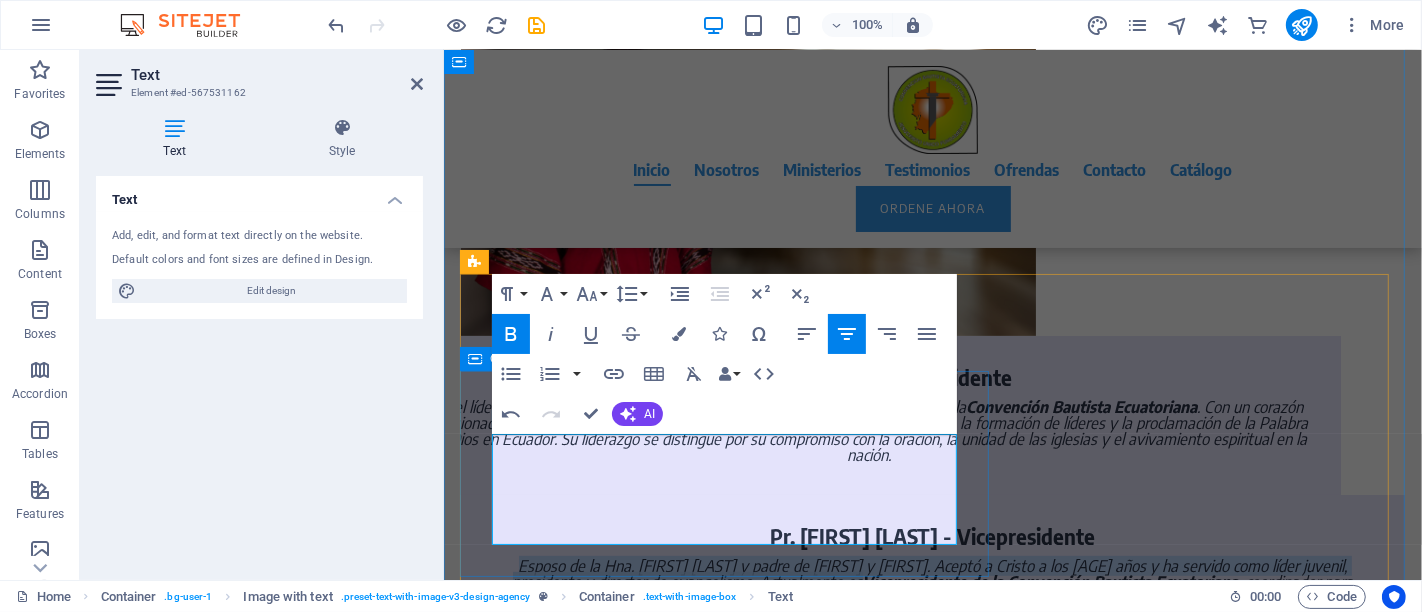 click on "Pr. Xavier Del Campo - Vicepresidente Esposo de la Hna. Jazmín Saltos y padre de Coral y Melody. Aceptó a Cristo a los 17 años y ha servido como líder juvenil, presidente y director de evangelismo. Actualmente es  Vicepresidente de la Convención Bautista Ecuatoriana , coordinador para Ecuador de la Red de Multiplicación y pastor de las  iglesias Monte de Jehová y Gracia Abundante . Apasionado por el evangelismo, el discipulado y la plantación de iglesias." at bounding box center (932, 574) 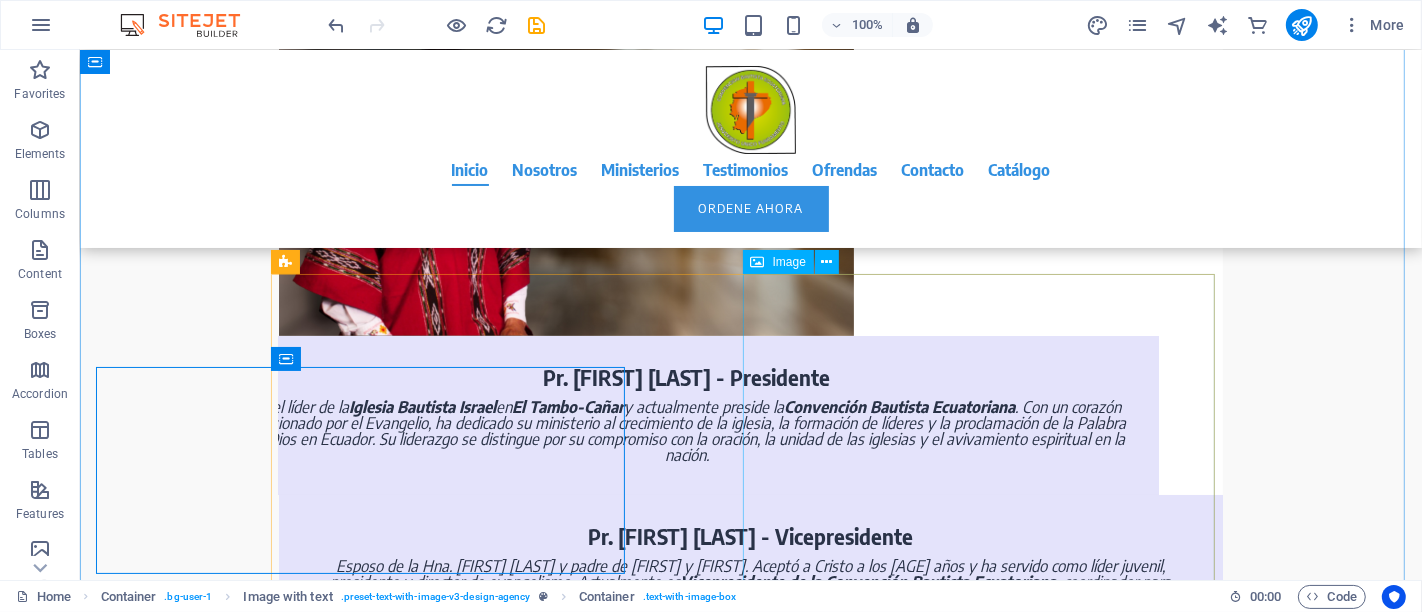 scroll, scrollTop: 670, scrollLeft: 0, axis: vertical 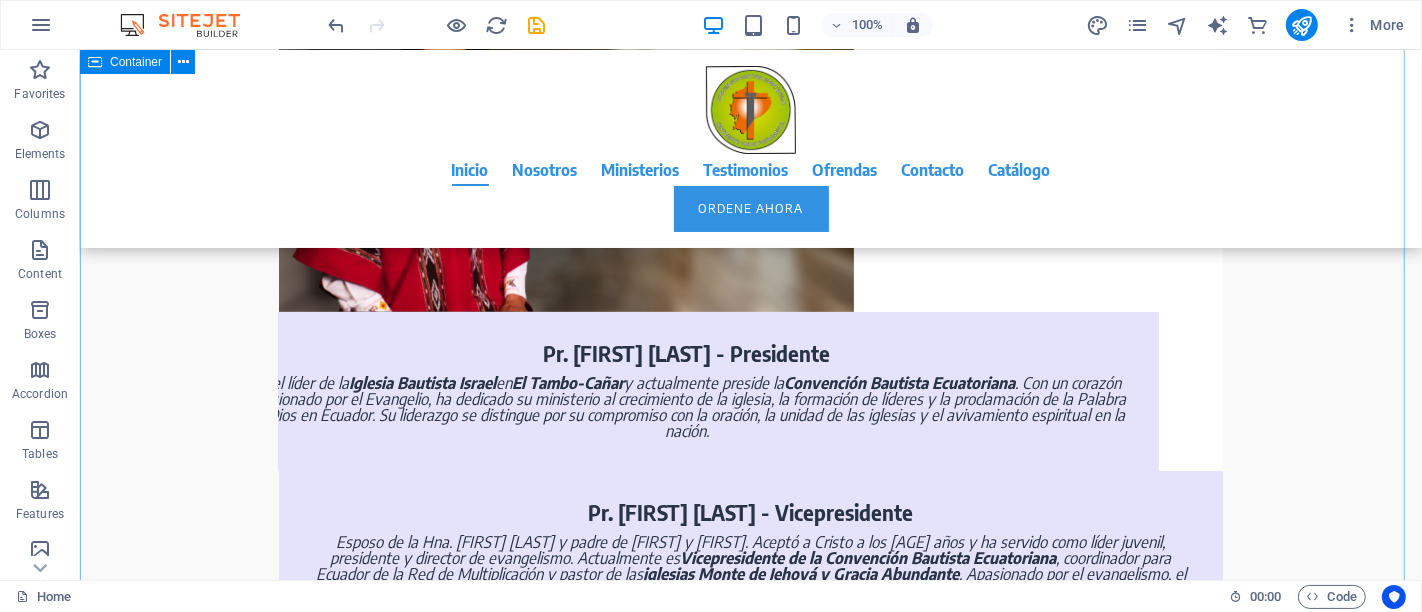 click on "Pr. Eusebio Pinguil - Presidente Es el líder de la  Iglesia Bautista Israel  en  El Tambo-Cañar   y actualmente preside la  Convención Bautista Ecuatoriana  . Con un corazón apasionado por el Evangelio, ha dedicado su ministerio al crecimiento de la iglesia, la formación de líderes y la proclamación de la Palabra de Dios en Ecuador. Su liderazgo se distingue por su compromiso con la oración, la unidad de las iglesias y el avivamiento espiritual en la nación. Pr. Xavier Del Campo - Vicepresidente Esposo de la Hna. Jazmín Saltos y padre de Coral y Melody. Aceptó a Cristo a los 17 años y ha servido como líder juvenil, presidente y director de evangelismo. Actualmente es  Vicepresidente de la Convención Bautista Ecuatoriana , coordinador para Ecuador de la Red de Multiplicación y pastor de las  iglesias Monte de Jehová y Gracia Abundante . Apasionado por el evangelismo, el discipulado y la plantación de iglesias. 3. ¿Listo? Lo concretamos juntos.
4. ¡Tu sitio web estará en línea!" at bounding box center [750, 1052] 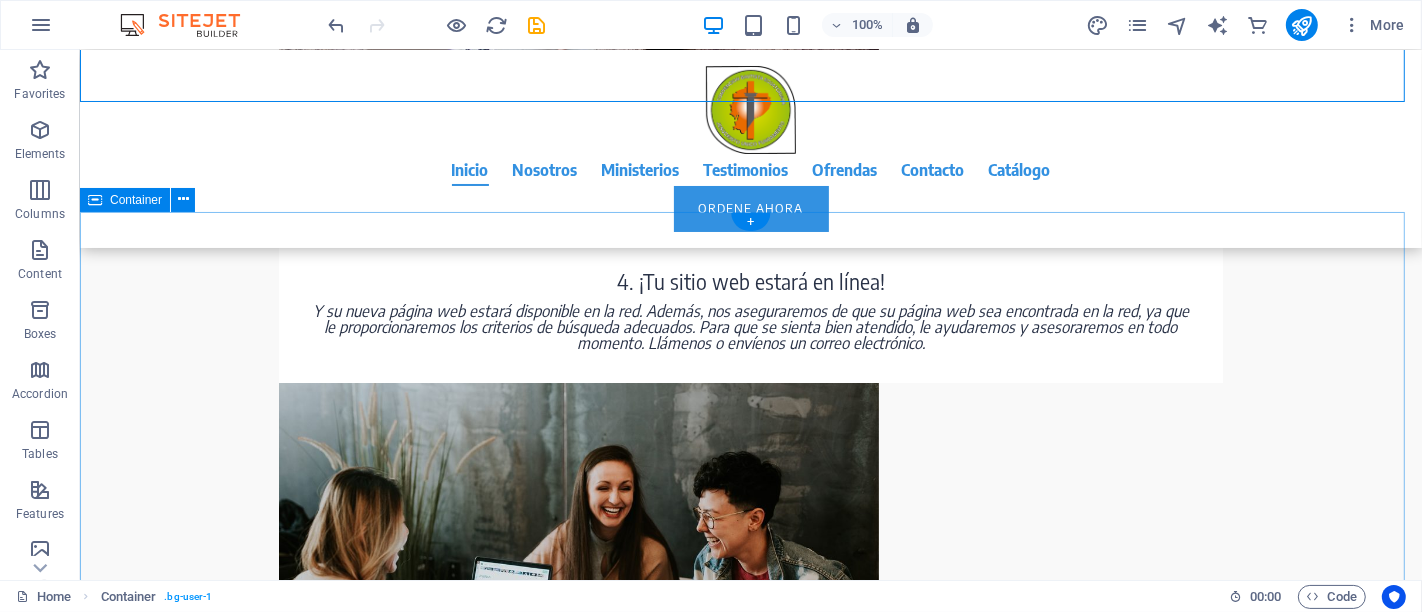 scroll, scrollTop: 2134, scrollLeft: 0, axis: vertical 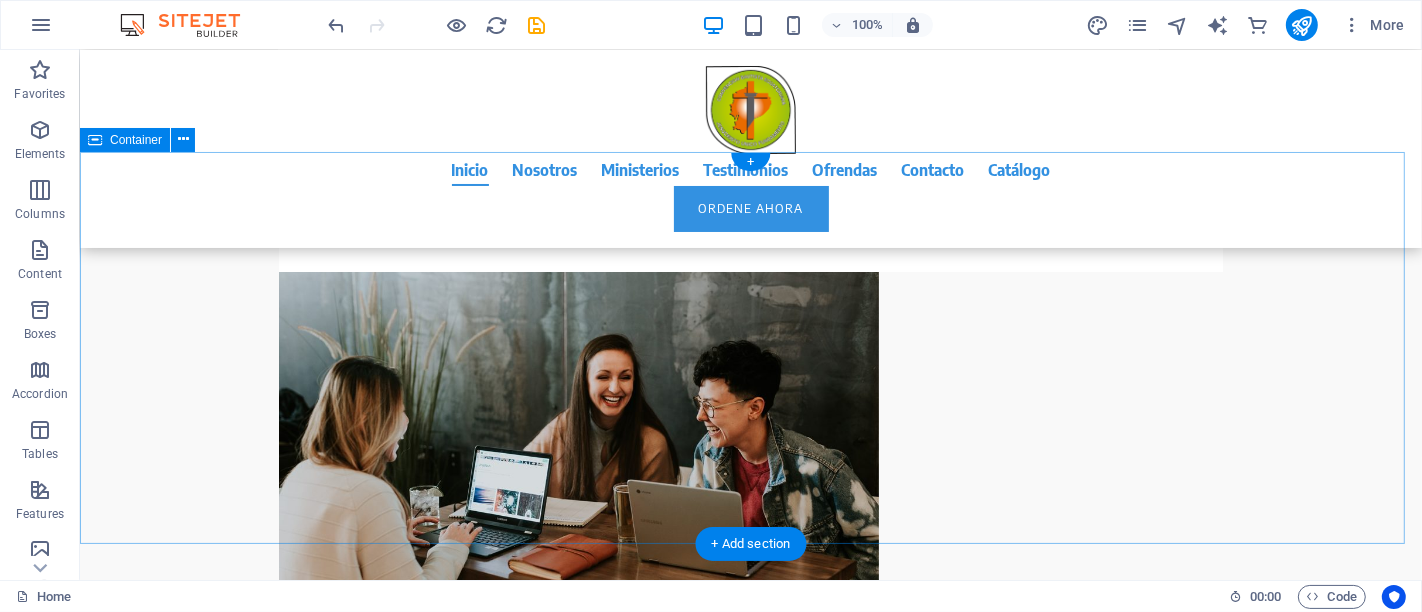 click on "Formación pastoral y liderazgo Capacitamos a pastores, líderes y obreros para servir con excelencia, proveyendo entrenamientos bíblicos y prácticos que fortalecen el ministerio en cada iglesia bautista del Ecuador. Movilización misionera Impulsamos el envío de misioneros a nivel nacional e internacional, apoyando el cumplimiento de la Gran Comisión y extendiendo el Evangelio a lugares donde Cristo aún no es conocido. Fortalecimiento de iglesias Acompañamos y apoyamos a las iglesias bautistas en su desarrollo espiritual, ministerial y organizacional, fomentando la unidad y la cooperación fraternal. Trabajo colaborativo Conectamos a nuestras iglesias, líderes y misioneros para trabajar juntos en proyectos estratégicos que glorifiquen a Dios y alcancen a más personas con el mensaje de salvación." at bounding box center (750, 1497) 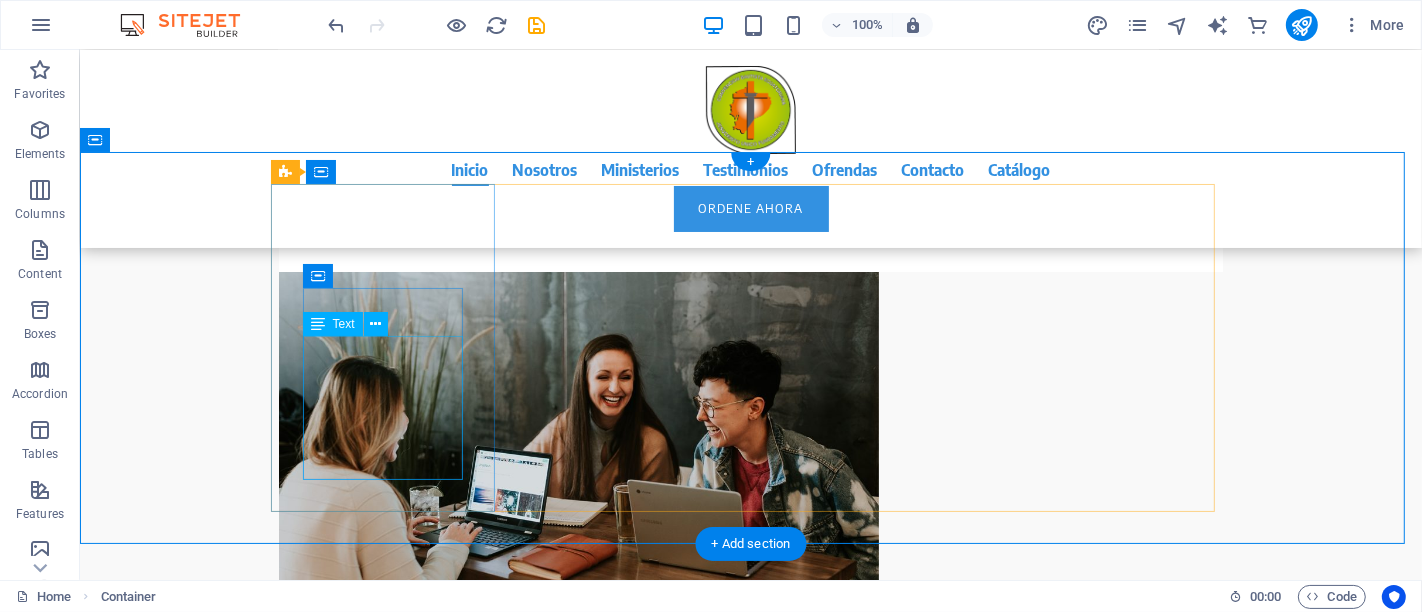 click on "Capacitamos a pastores, líderes y obreros para servir con excelencia, proveyendo entrenamientos bíblicos y prácticos que fortalecen el ministerio en cada iglesia bautista del [COUNTRY]." at bounding box center (390, 1070) 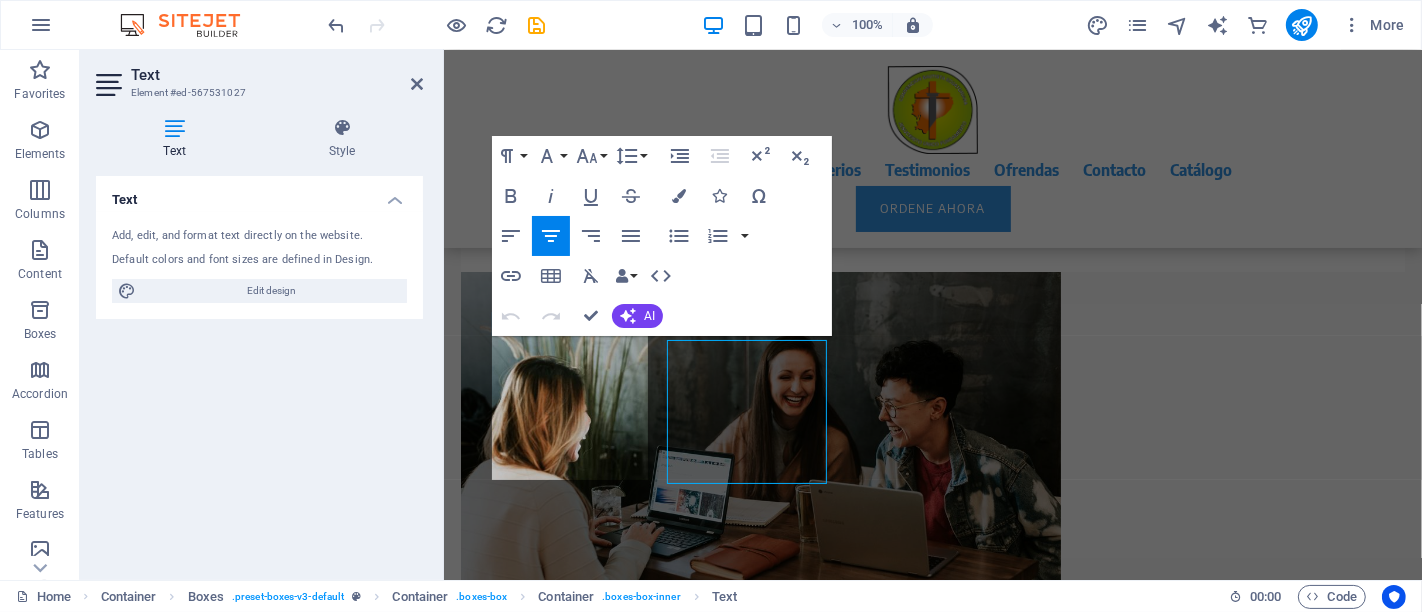 scroll, scrollTop: 2131, scrollLeft: 0, axis: vertical 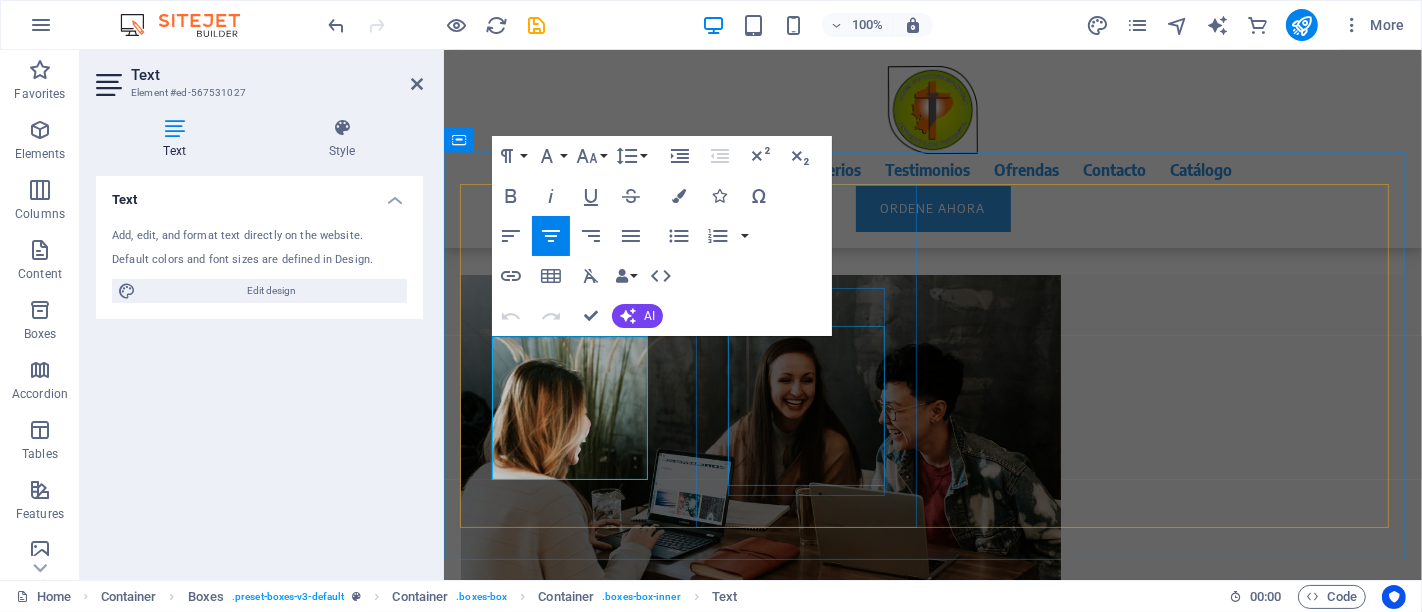 click on "Impulsamos el envío de misioneros a nivel nacional e internacional, apoyando el cumplimiento de la Gran Comisión y extendiendo el Evangelio a lugares donde Cristo aún no es conocido." at bounding box center [572, 1399] 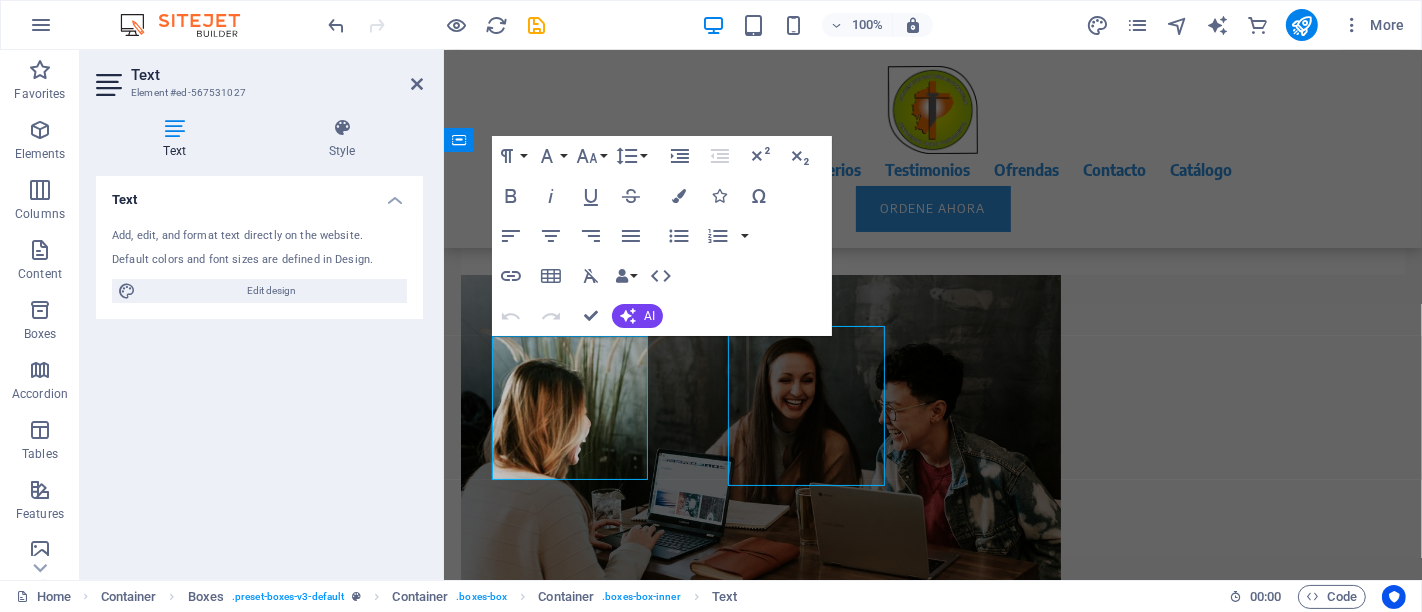 click on "Impulsamos el envío de misioneros a nivel nacional e internacional, apoyando el cumplimiento de la Gran Comisión y extendiendo el Evangelio a lugares donde Cristo aún no es conocido." at bounding box center [572, 1399] 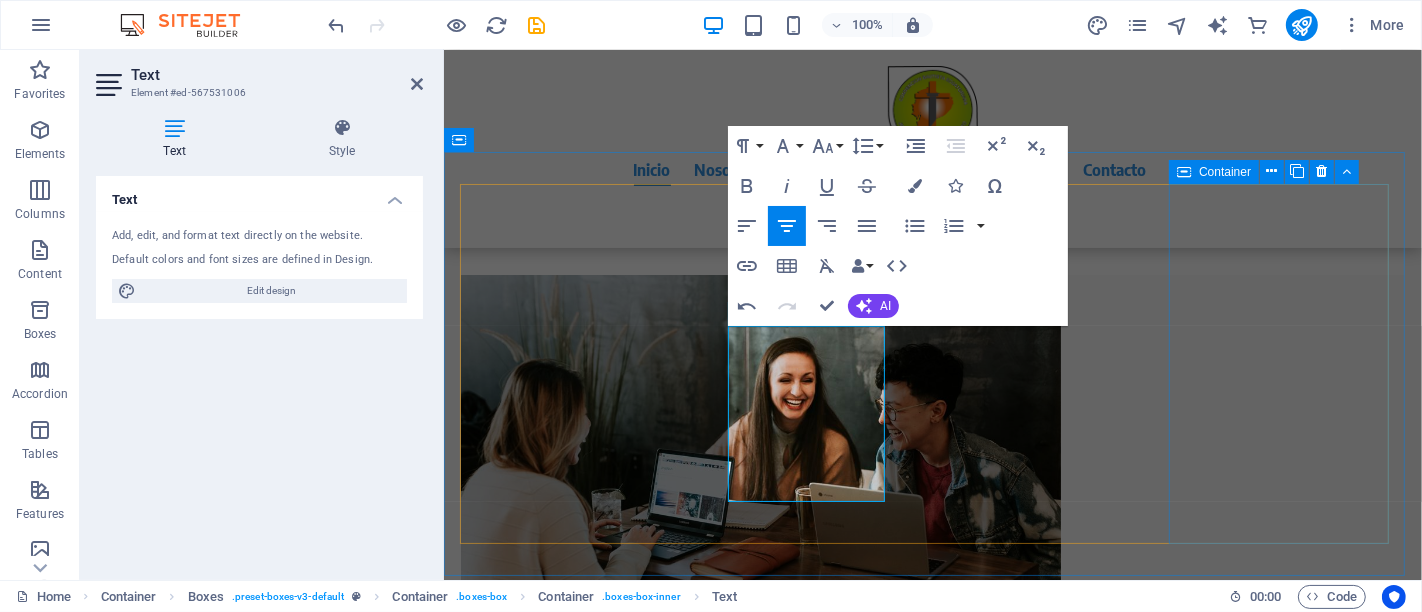 click on "Trabajo colaborativo Conectamos a nuestras iglesias, líderes y misioneros para trabajar juntos en proyectos estratégicos que glorifiquen a Dios y alcancen a más personas con el mensaje de salvación." at bounding box center (572, 2012) 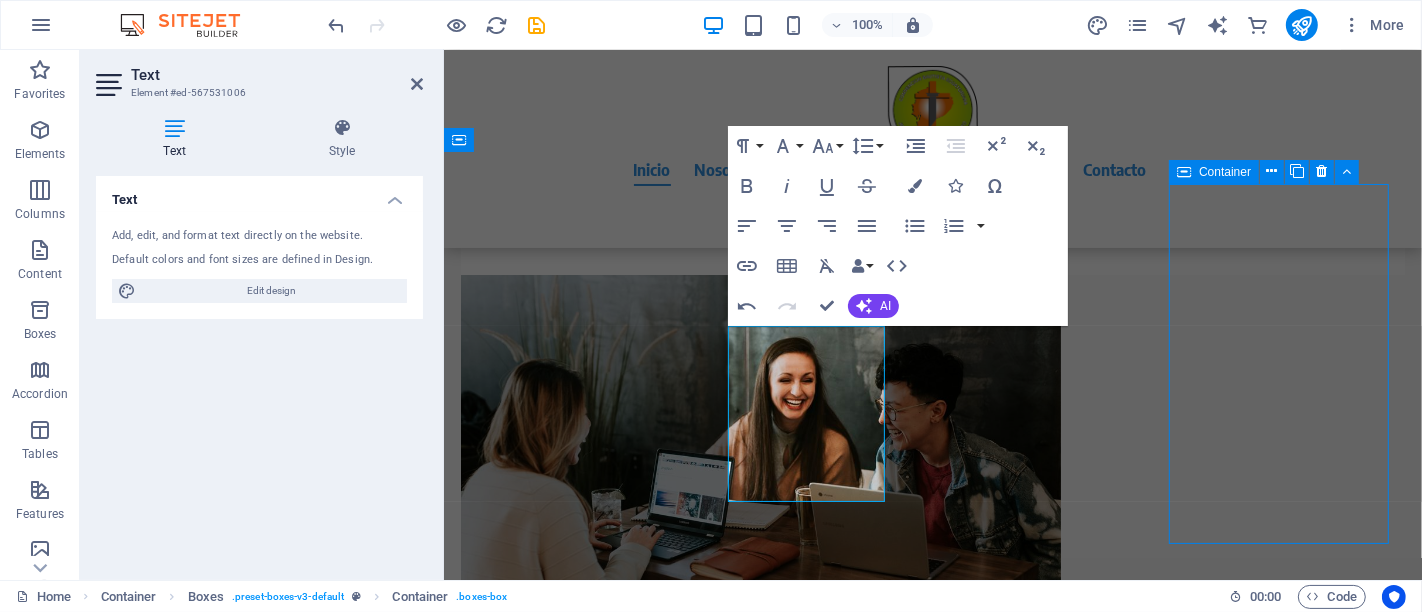 scroll, scrollTop: 2134, scrollLeft: 0, axis: vertical 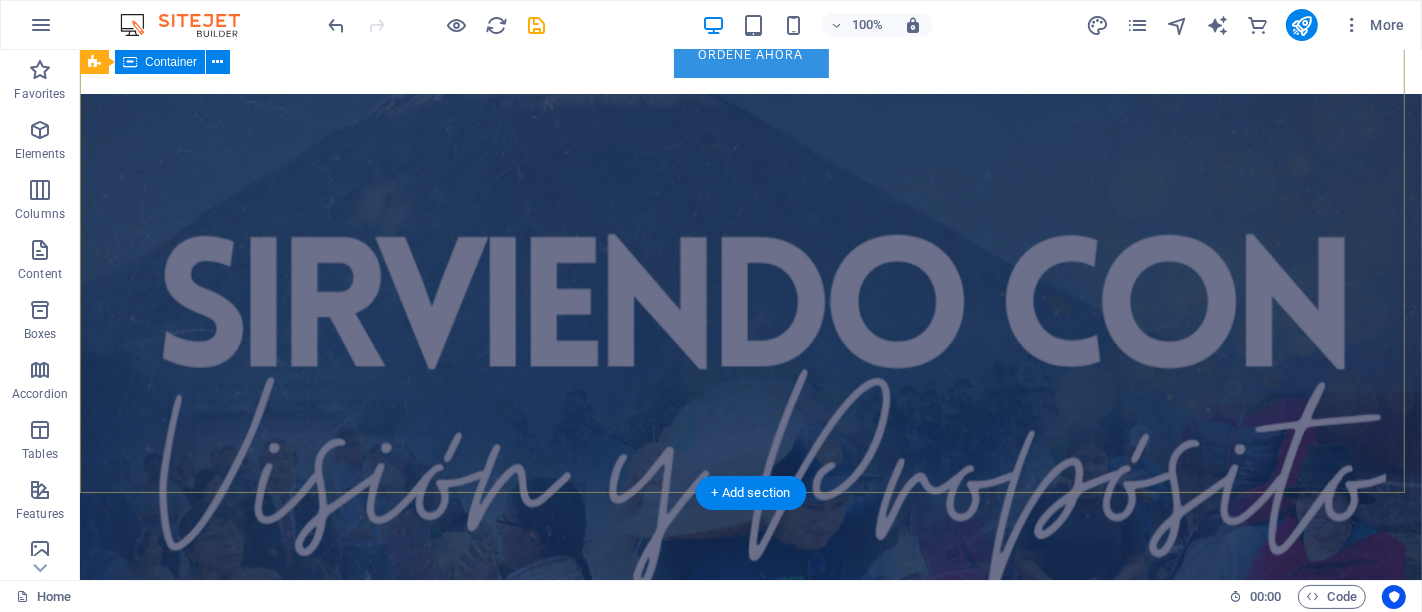 click on "Bajo el lema “Sirviendo con Visión y Pasión”, viviremos un tiempo de comunión, capacitación y renovación para seguir sirviendo a Dios con propósito. Más información" at bounding box center [750, 217] 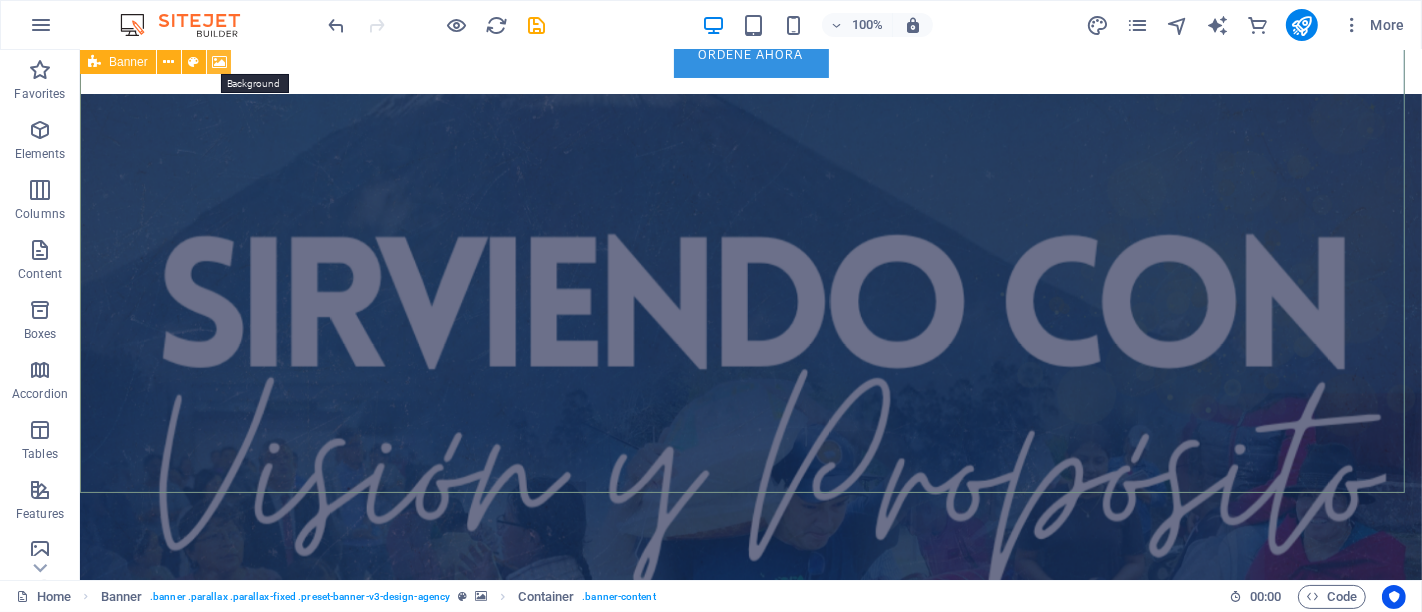 click at bounding box center [219, 62] 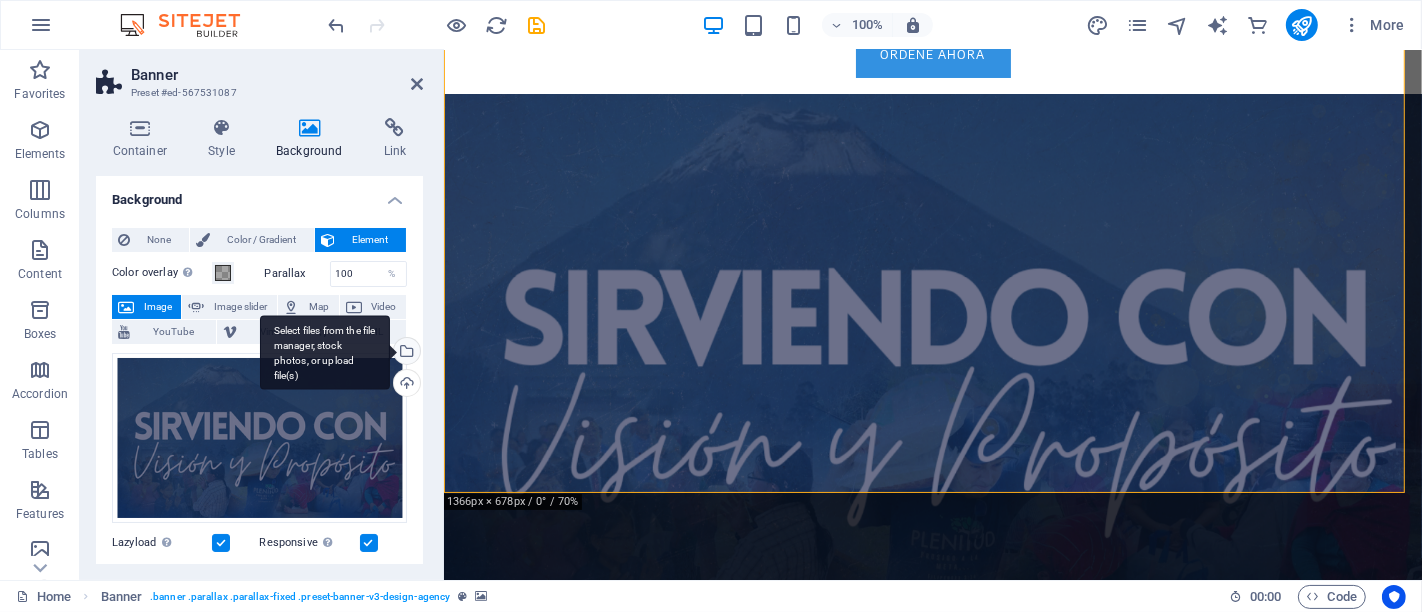 click on "Select files from the file manager, stock photos, or upload file(s)" at bounding box center (405, 353) 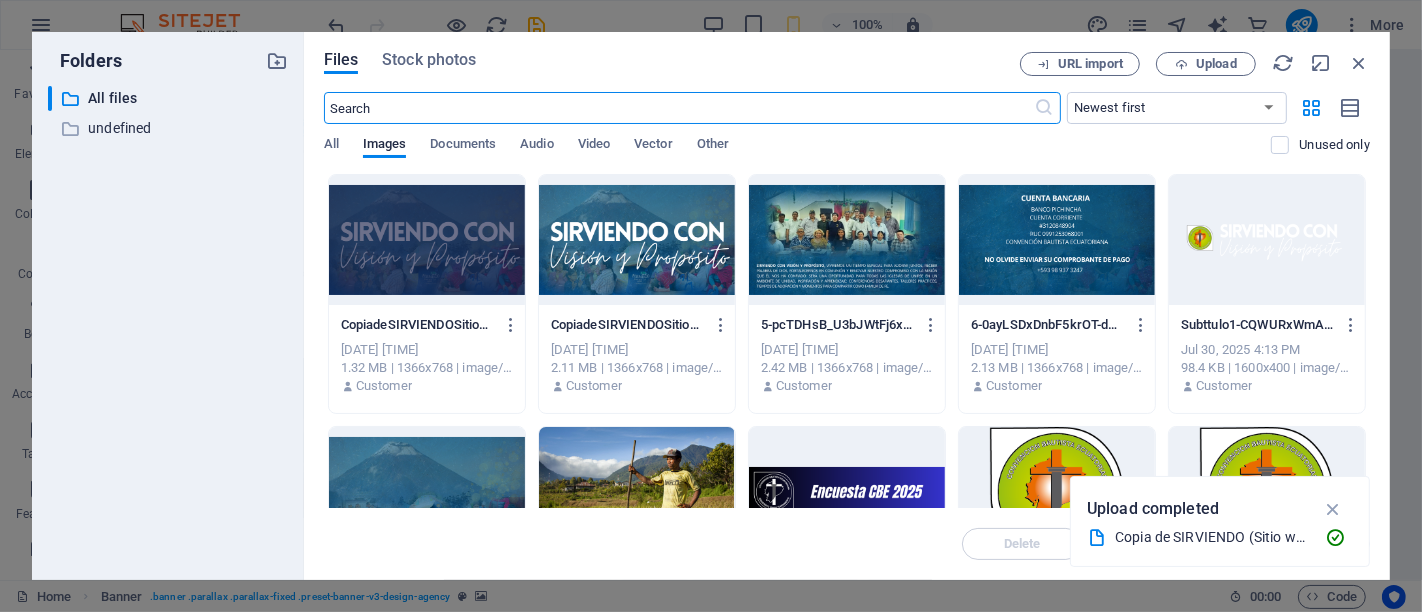 scroll, scrollTop: 197, scrollLeft: 0, axis: vertical 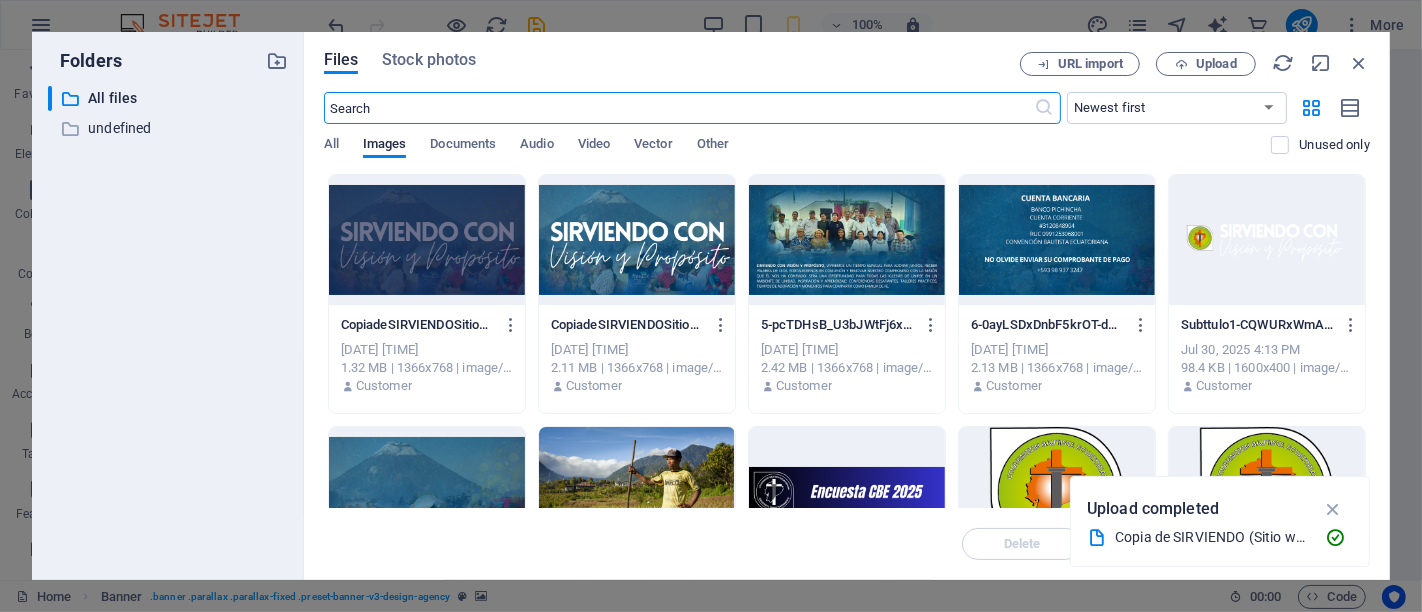 click at bounding box center (637, 240) 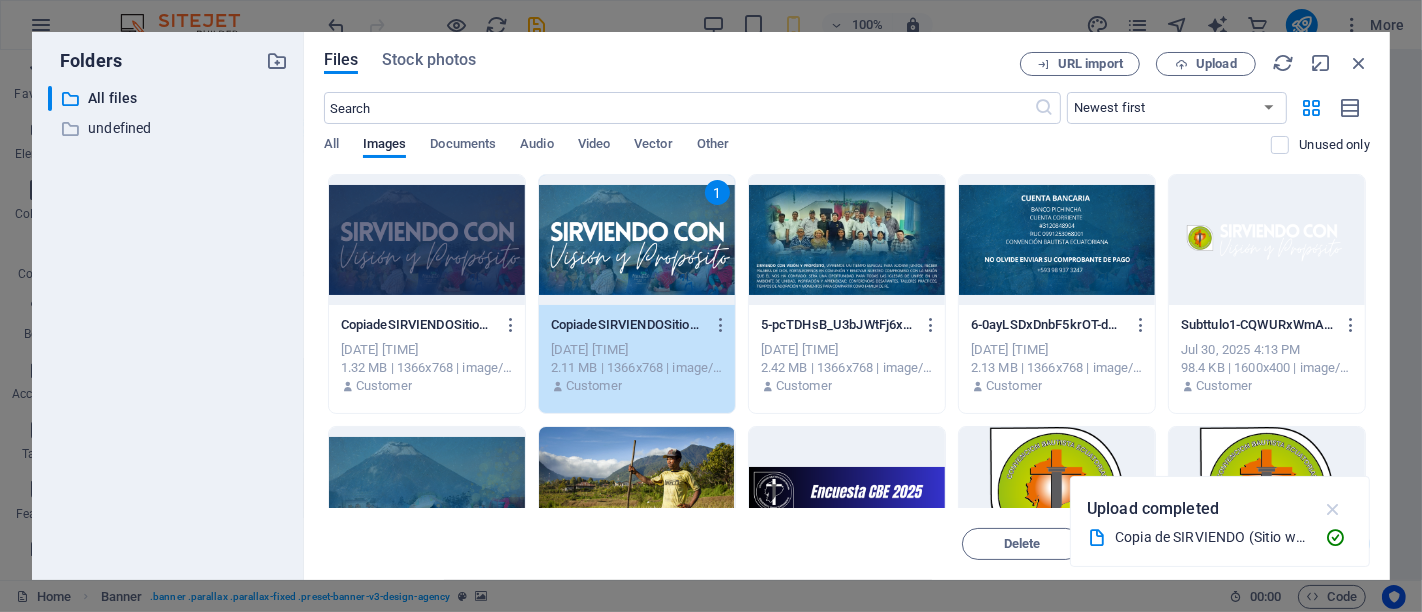 click at bounding box center [1333, 509] 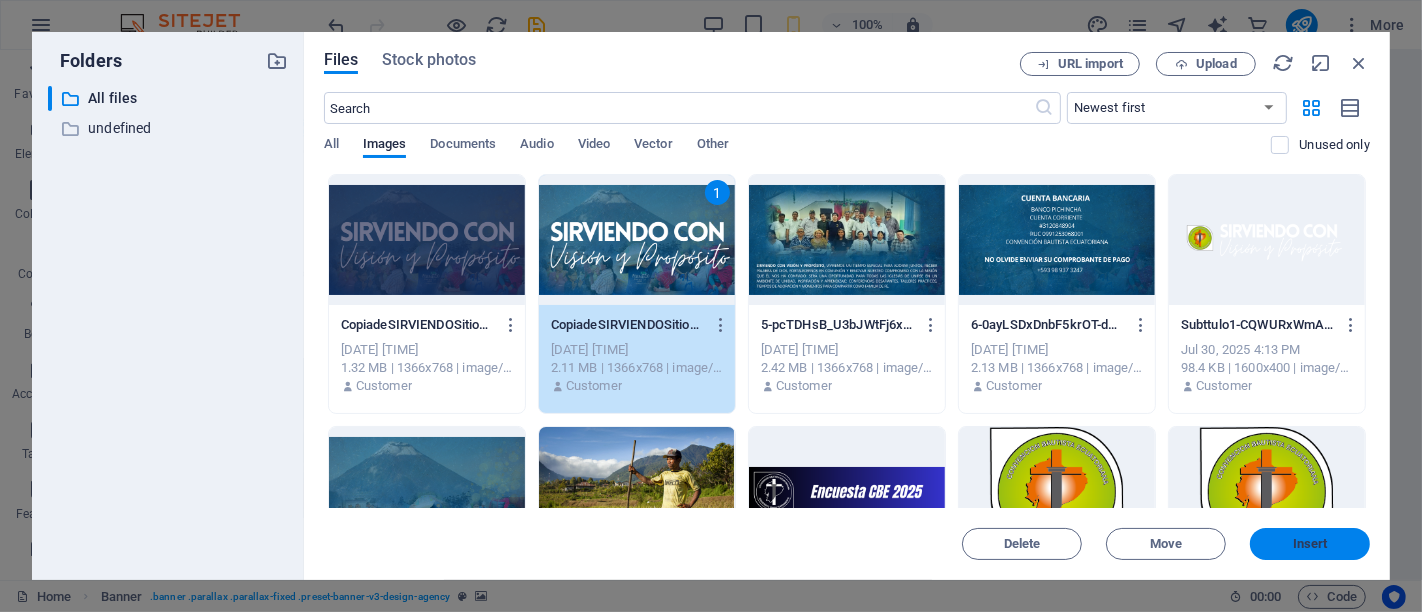 drag, startPoint x: 839, startPoint y: 497, endPoint x: 1283, endPoint y: 547, distance: 446.80646 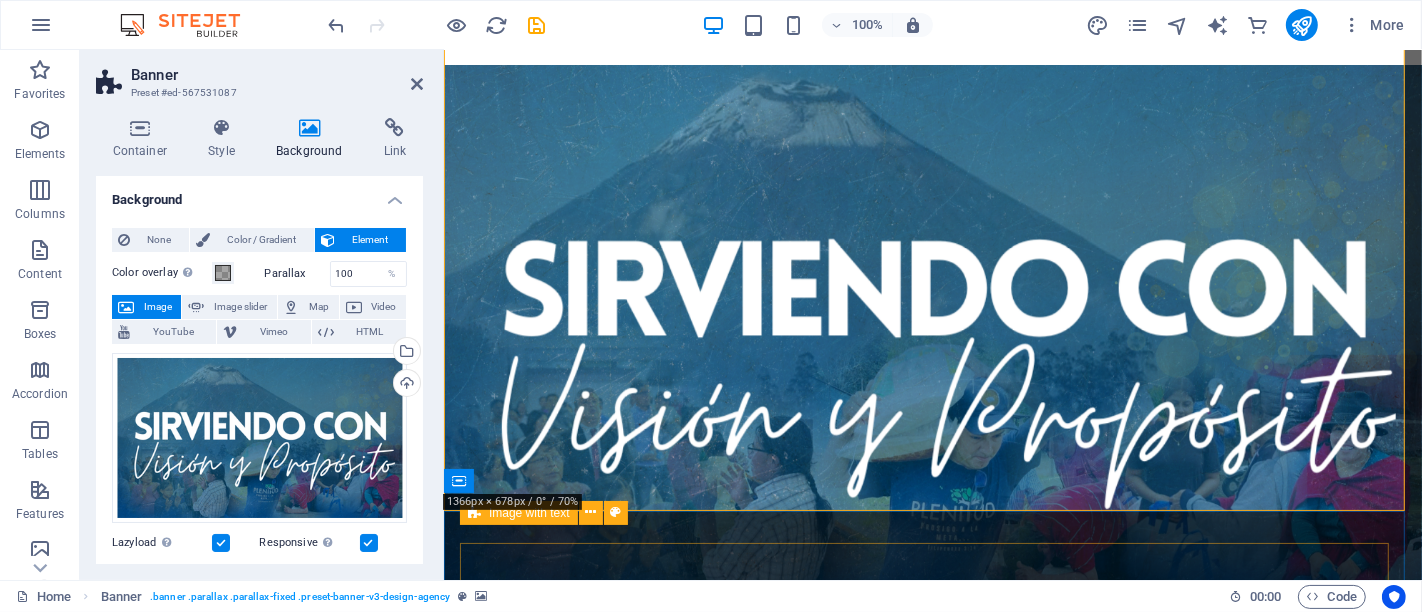 scroll, scrollTop: 154, scrollLeft: 0, axis: vertical 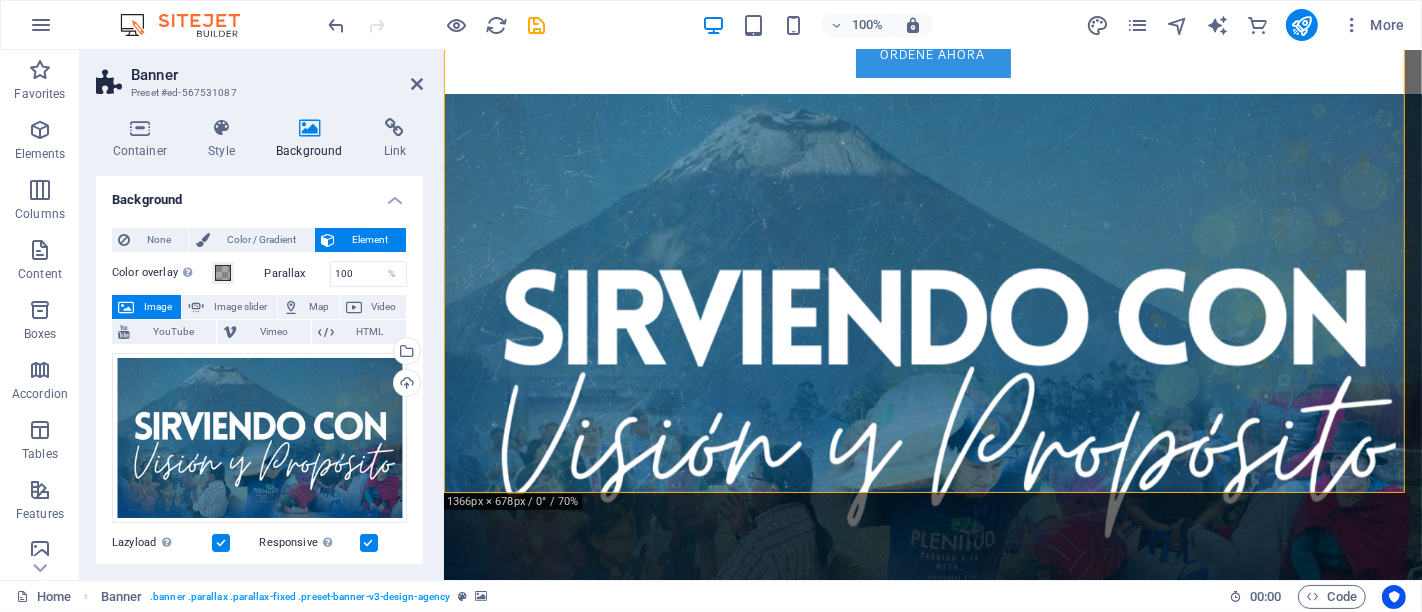 click at bounding box center (537, 25) 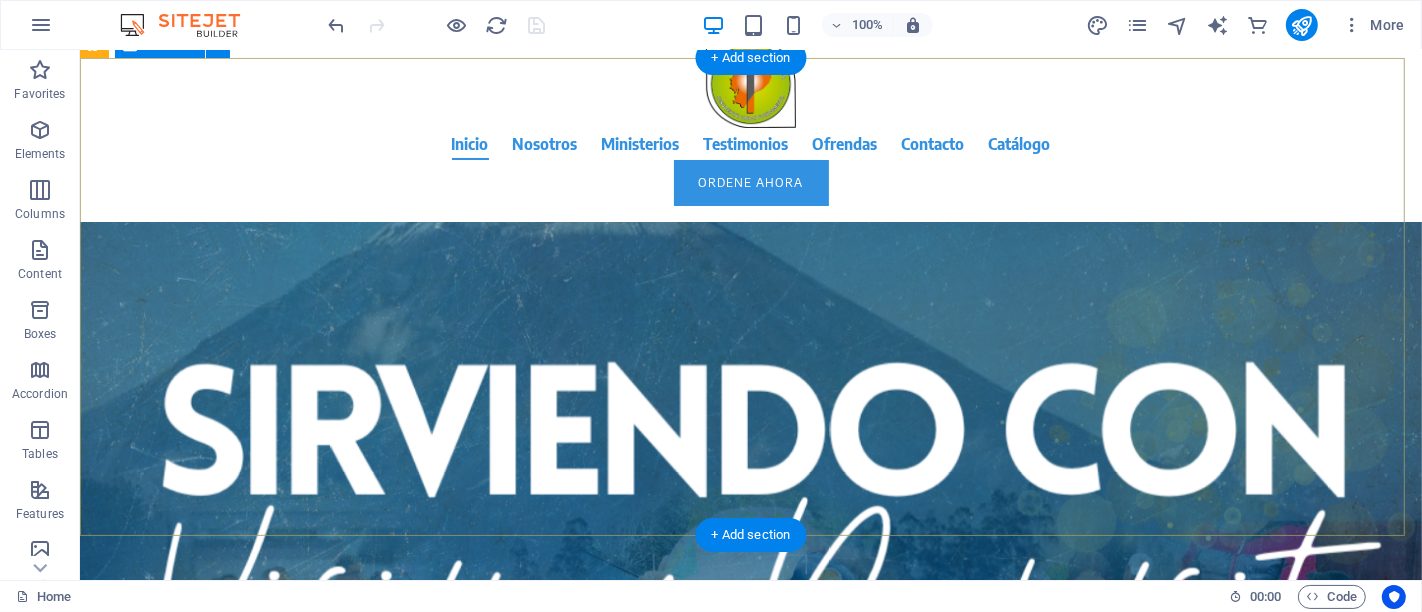 scroll, scrollTop: 0, scrollLeft: 0, axis: both 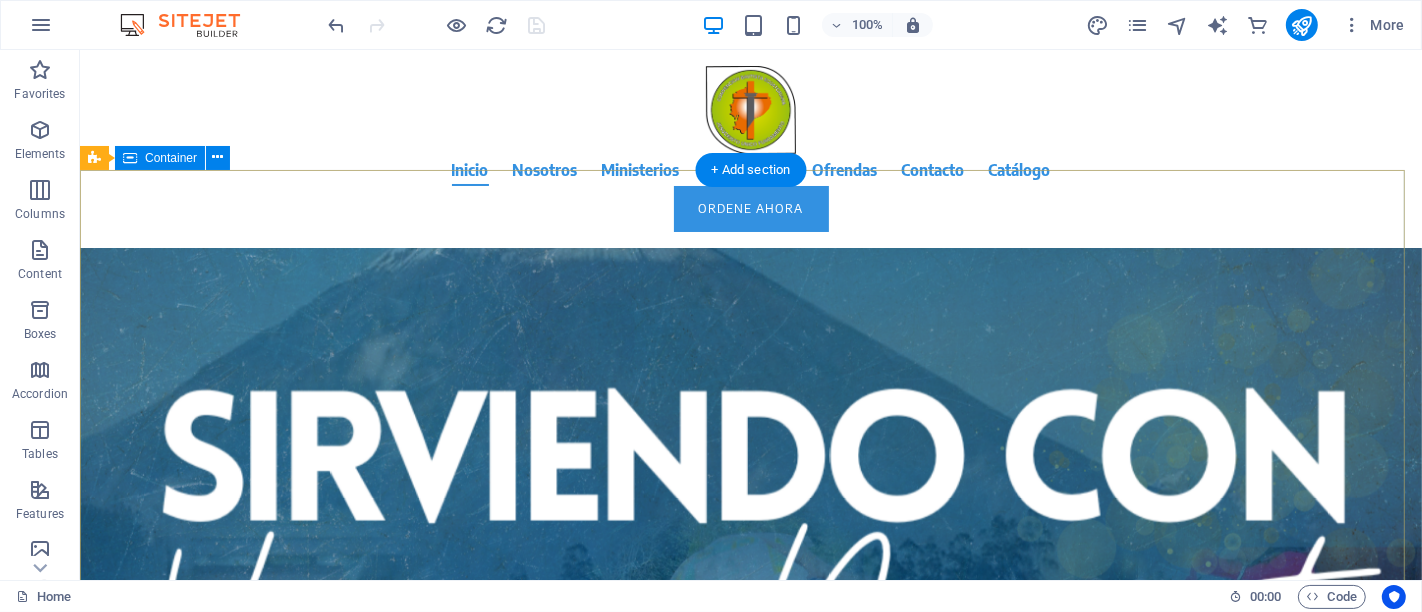 click on "Bajo el lema “Sirviendo con Visión y Pasión”, viviremos un tiempo de comunión, capacitación y renovación para seguir sirviendo a Dios con propósito. Más información" at bounding box center (750, 371) 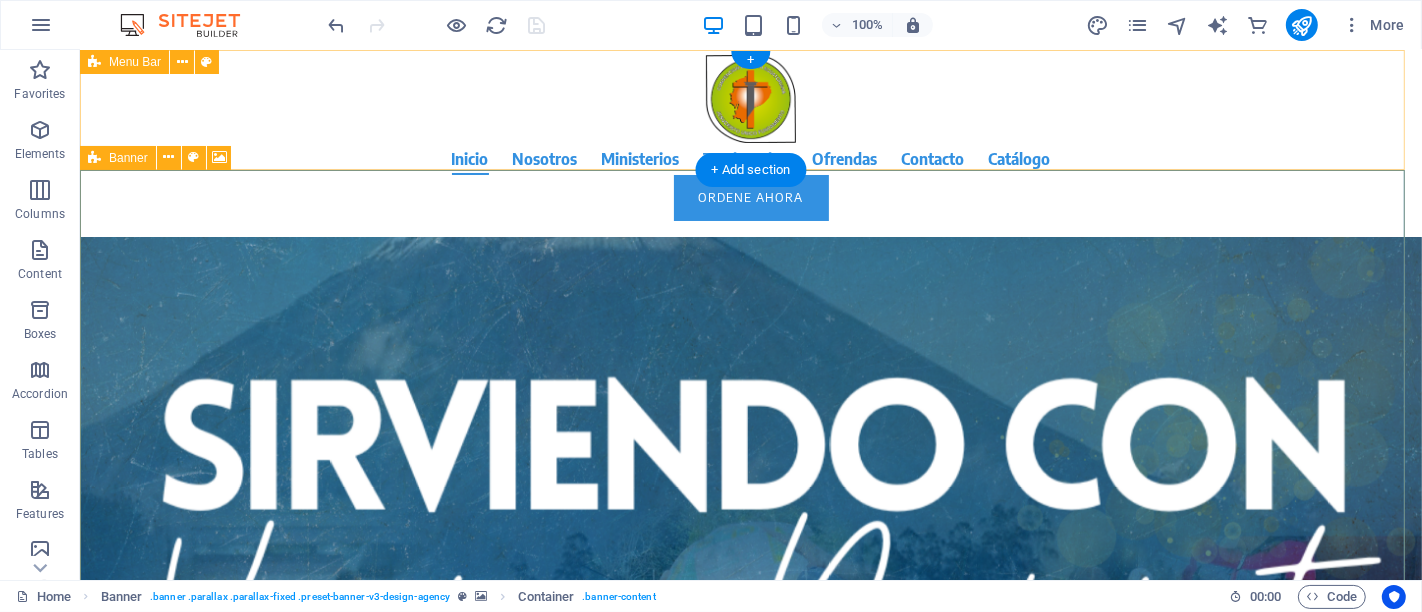 scroll, scrollTop: 0, scrollLeft: 0, axis: both 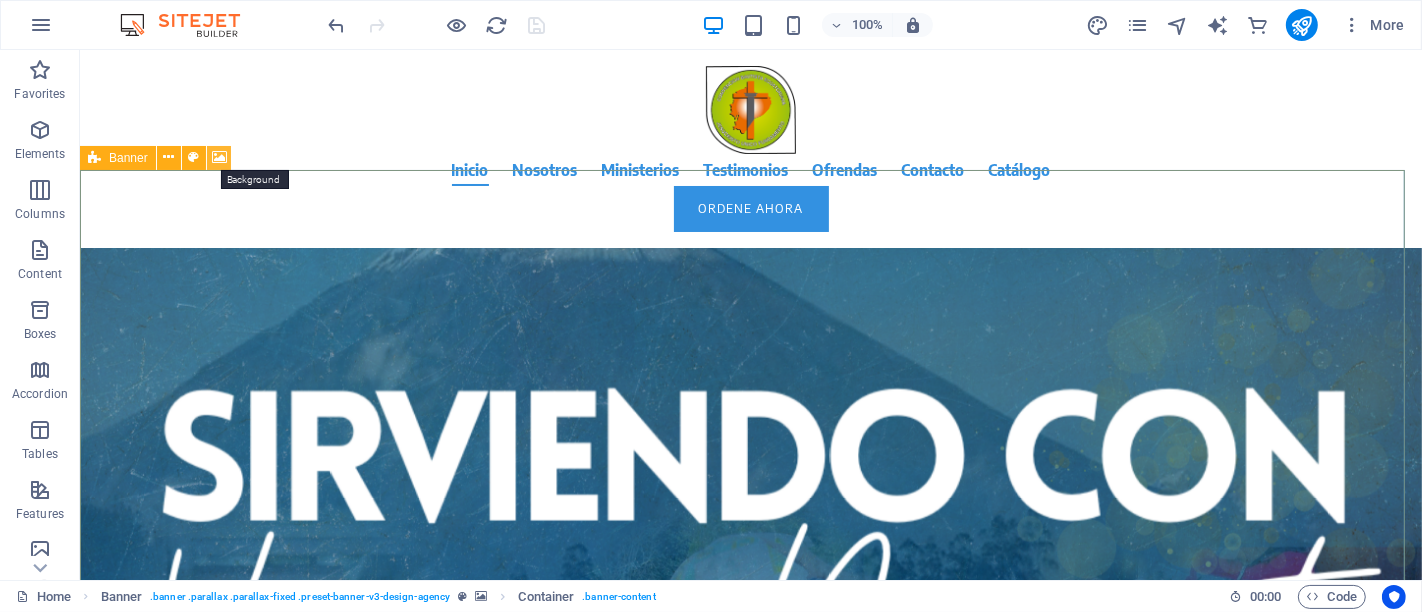 click at bounding box center [219, 157] 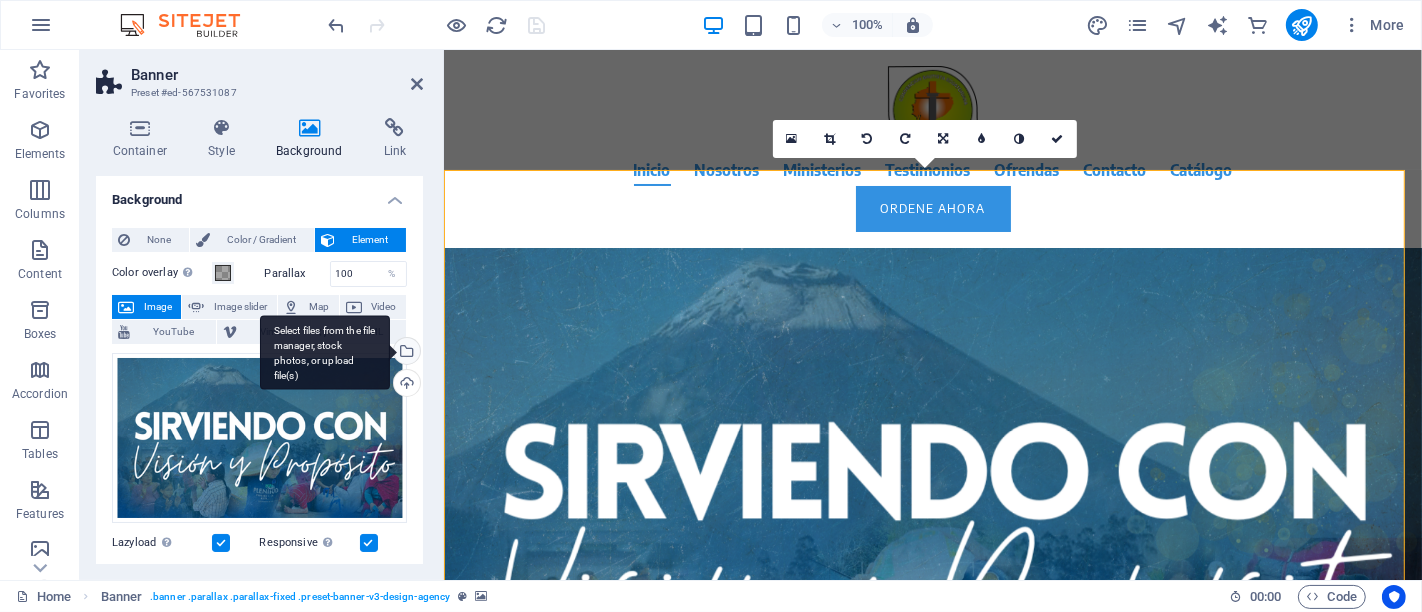 click on "Select files from the file manager, stock photos, or upload file(s)" at bounding box center [405, 353] 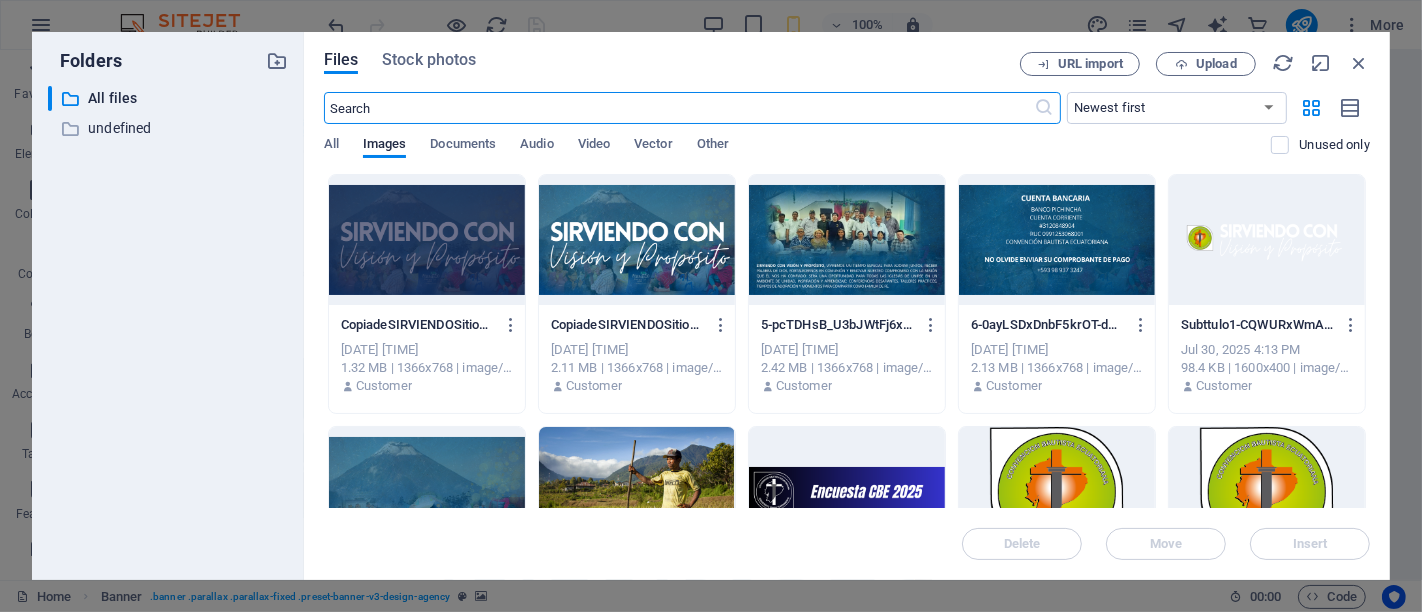 click at bounding box center (427, 240) 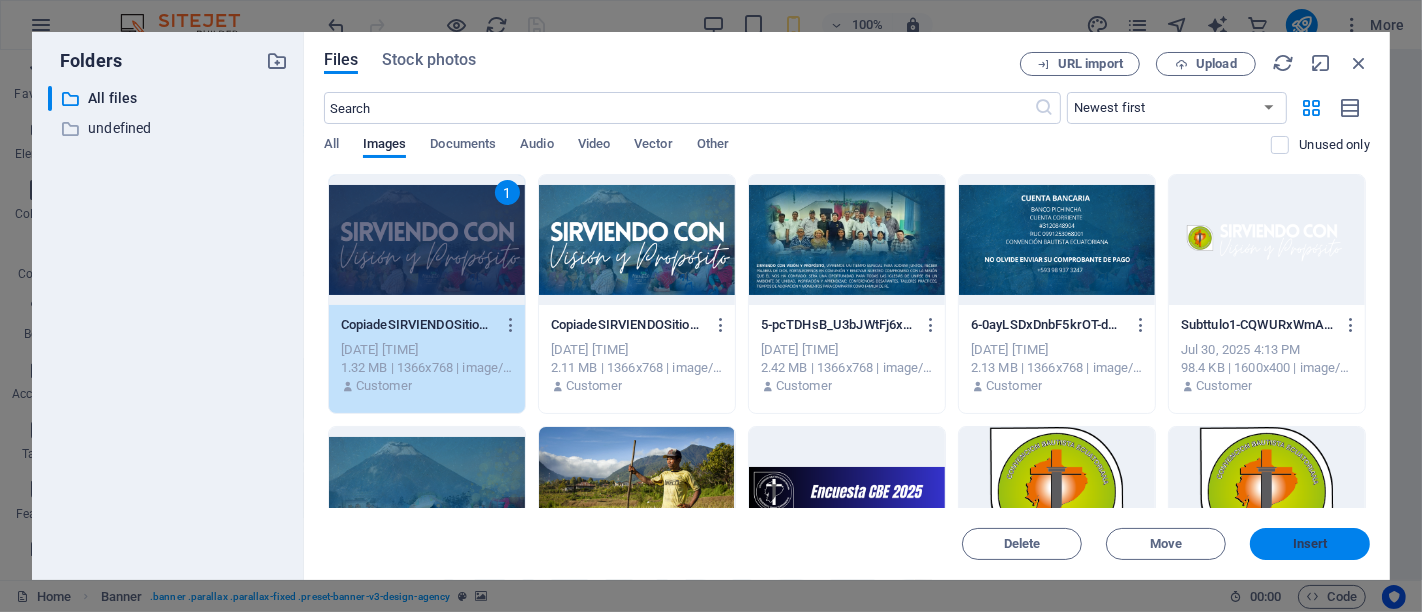 click on "Insert" at bounding box center [1310, 544] 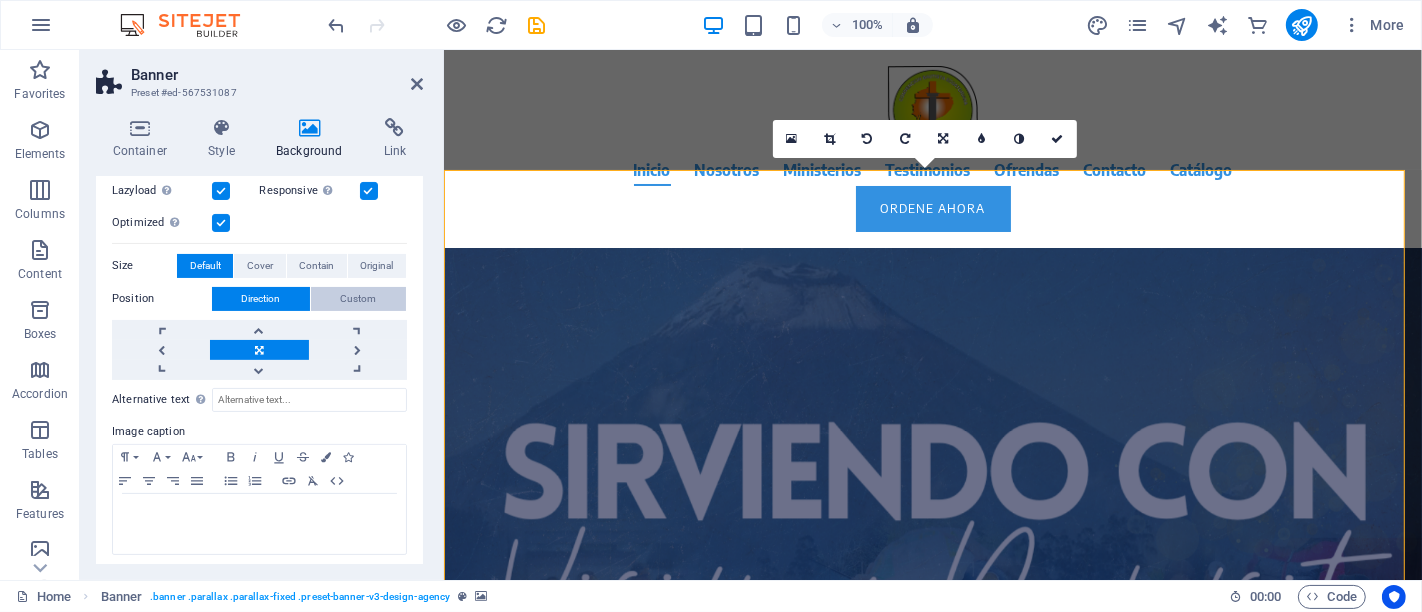 scroll, scrollTop: 356, scrollLeft: 0, axis: vertical 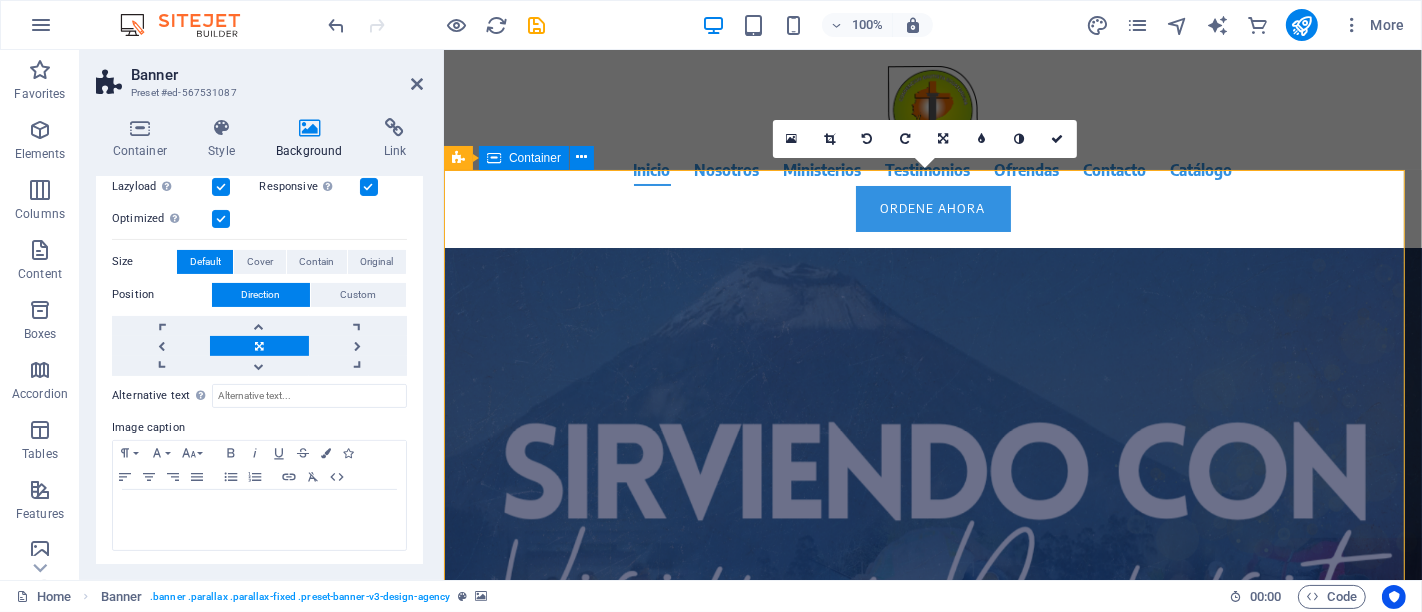 click on "Bajo el lema “Sirviendo con Visión y Pasión”, viviremos un tiempo de comunión, capacitación y renovación para seguir sirviendo a Dios con propósito. Más información" at bounding box center (932, 371) 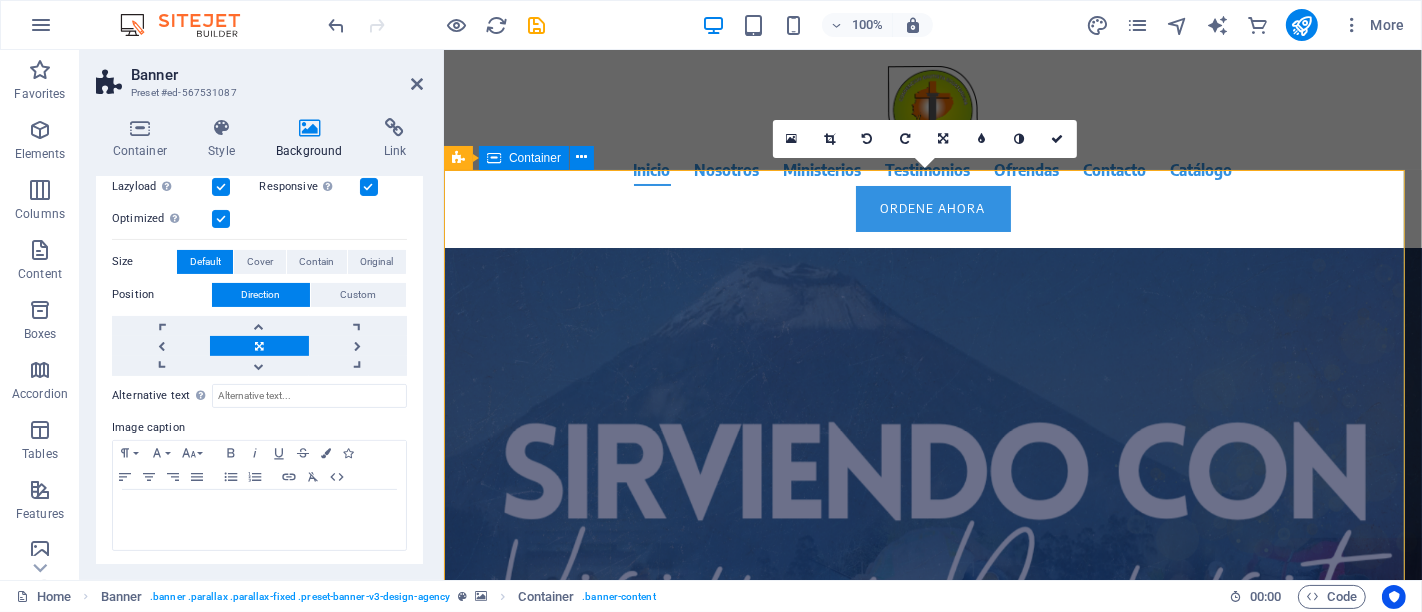 click on "Bajo el lema “Sirviendo con Visión y Pasión”, viviremos un tiempo de comunión, capacitación y renovación para seguir sirviendo a Dios con propósito. Más información" at bounding box center [932, 371] 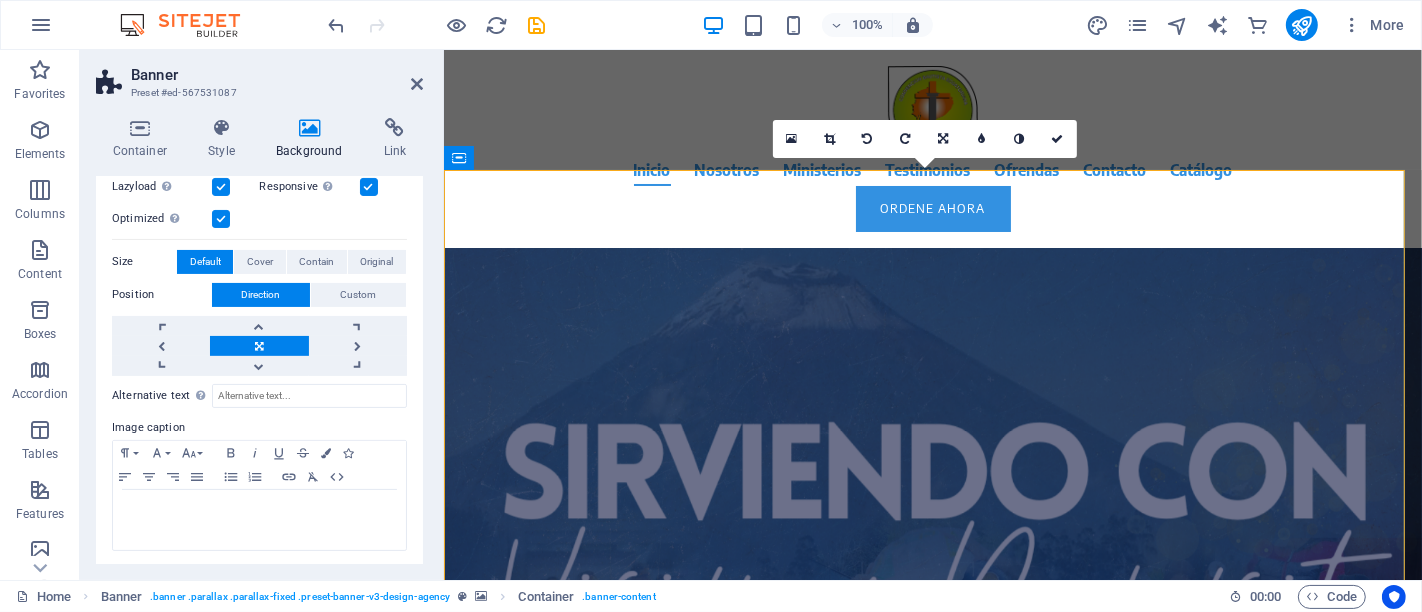 click on "Banner Preset #ed-567531087" at bounding box center (259, 76) 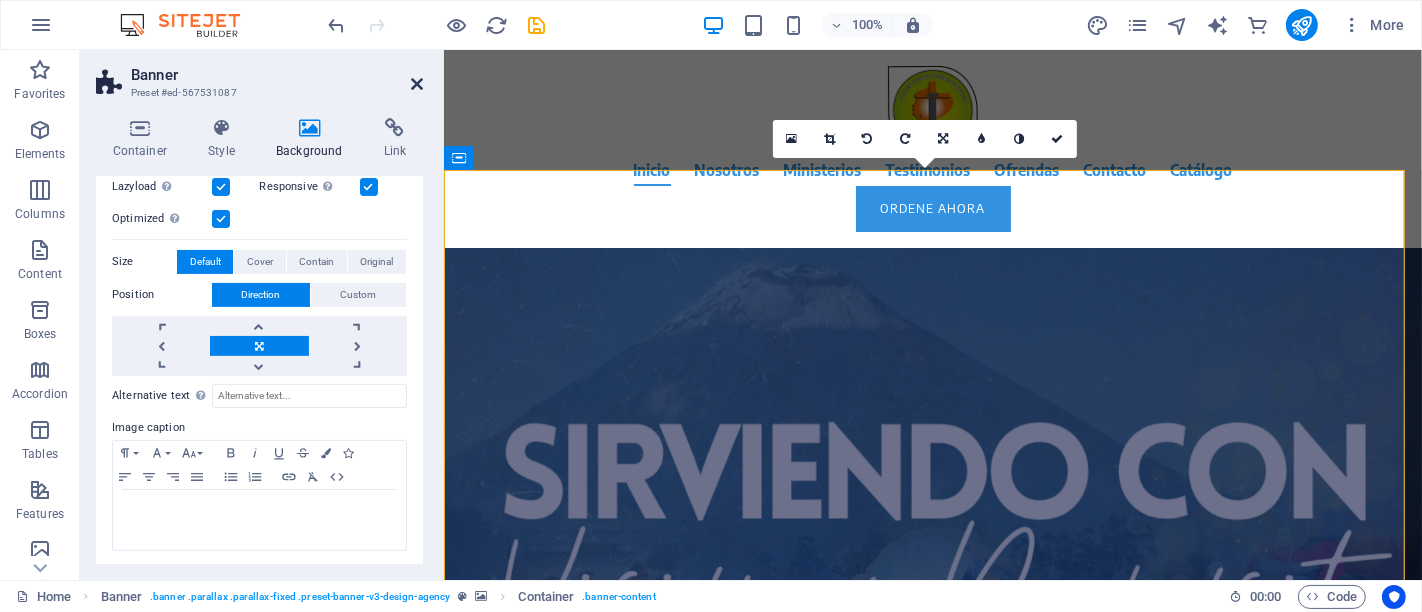 click at bounding box center [417, 84] 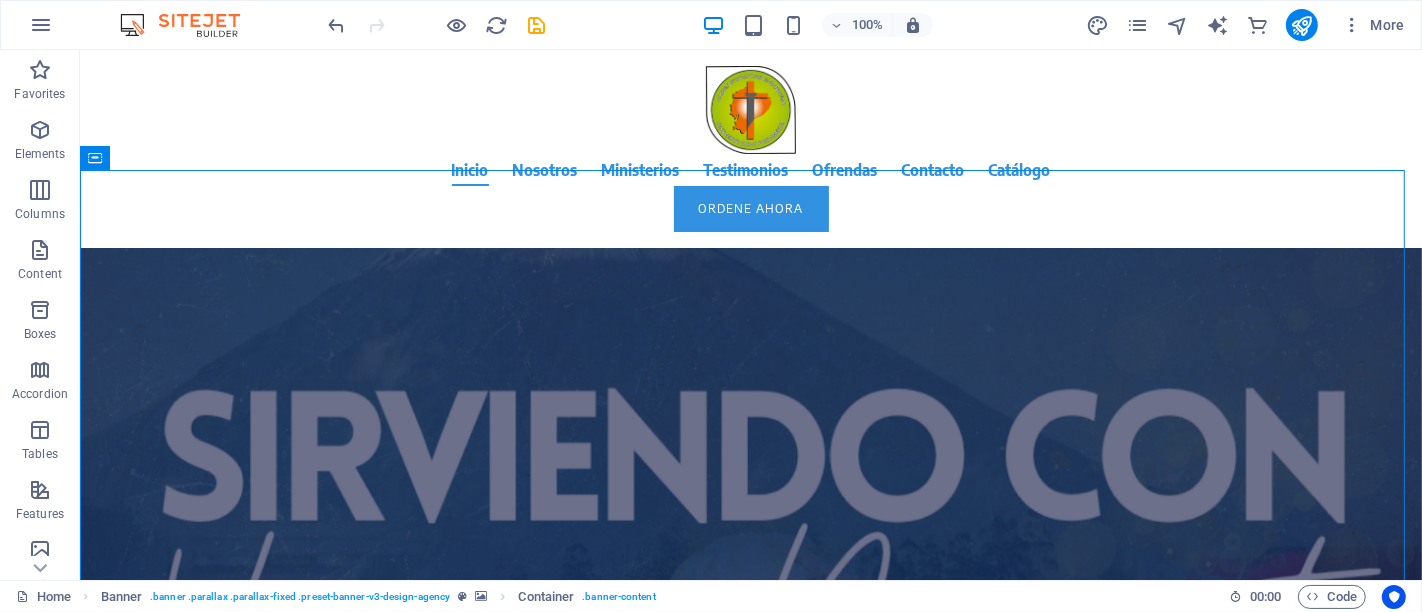 click on "100% More" at bounding box center [869, 25] 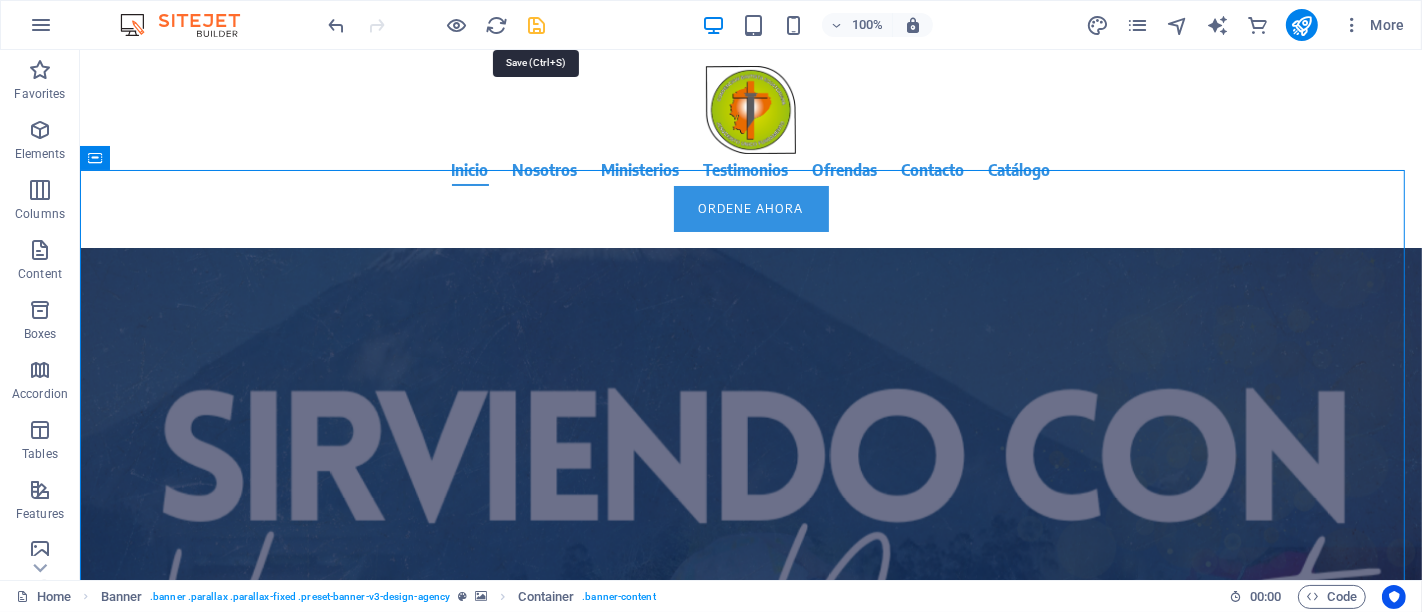 click at bounding box center (537, 25) 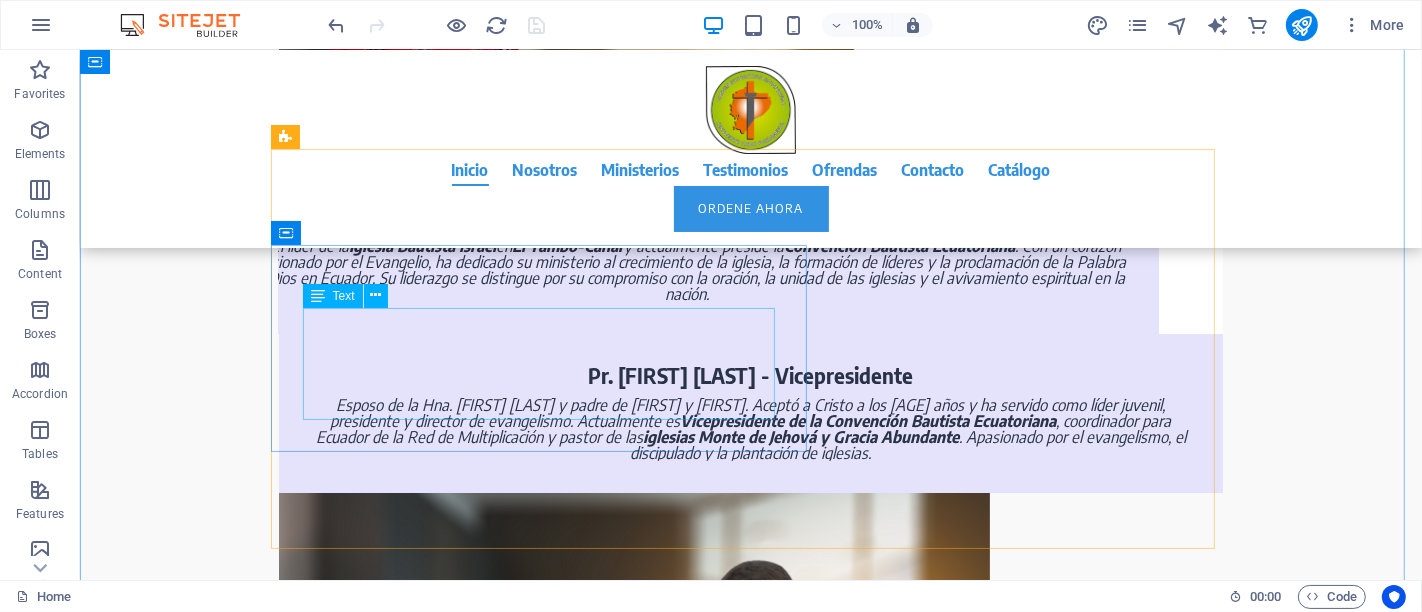 scroll, scrollTop: 888, scrollLeft: 0, axis: vertical 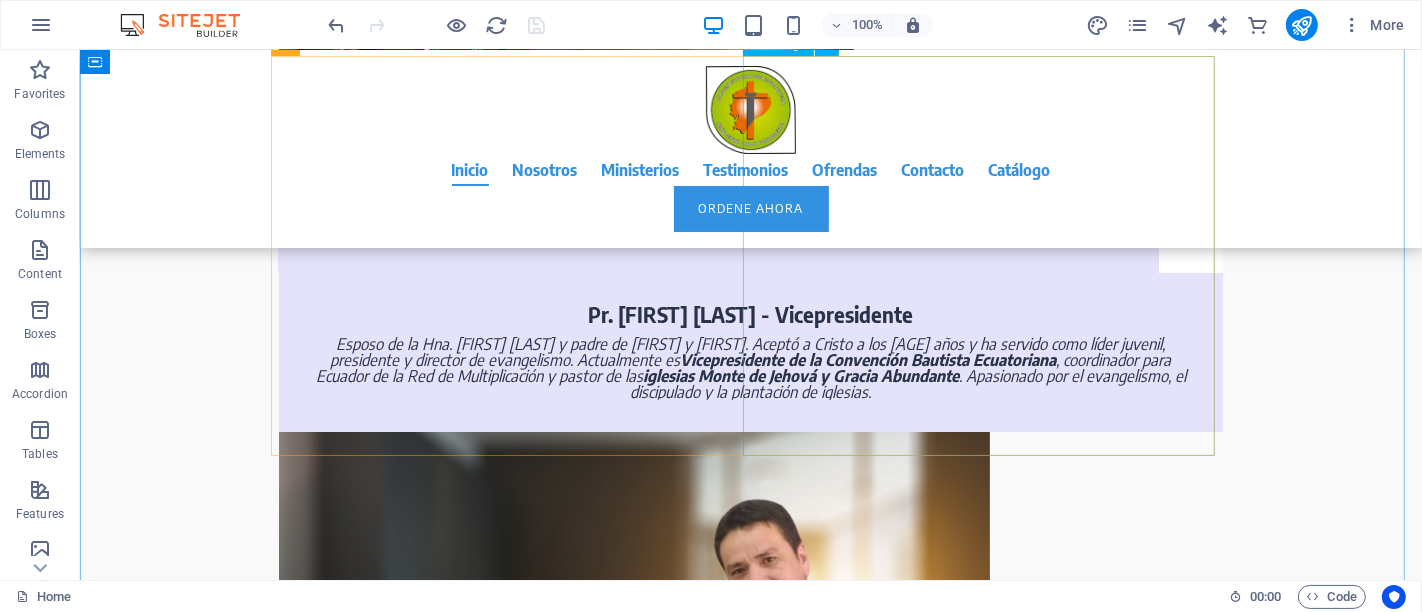 click at bounding box center [750, 632] 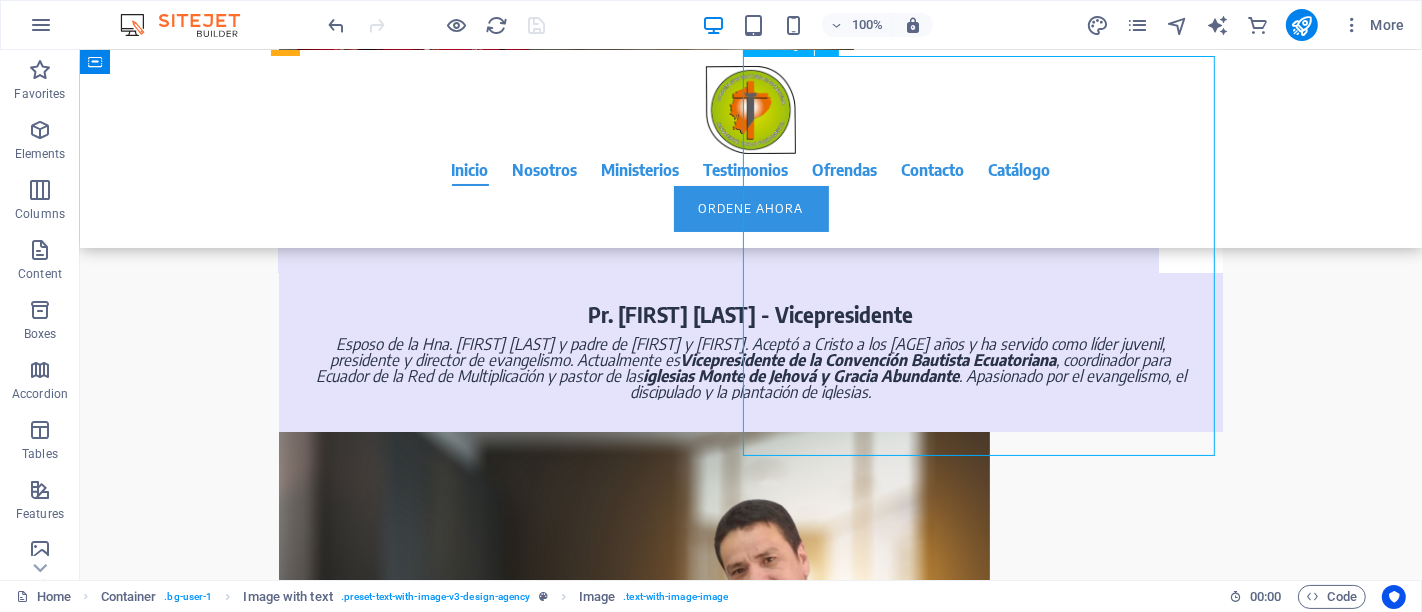 click at bounding box center (750, 632) 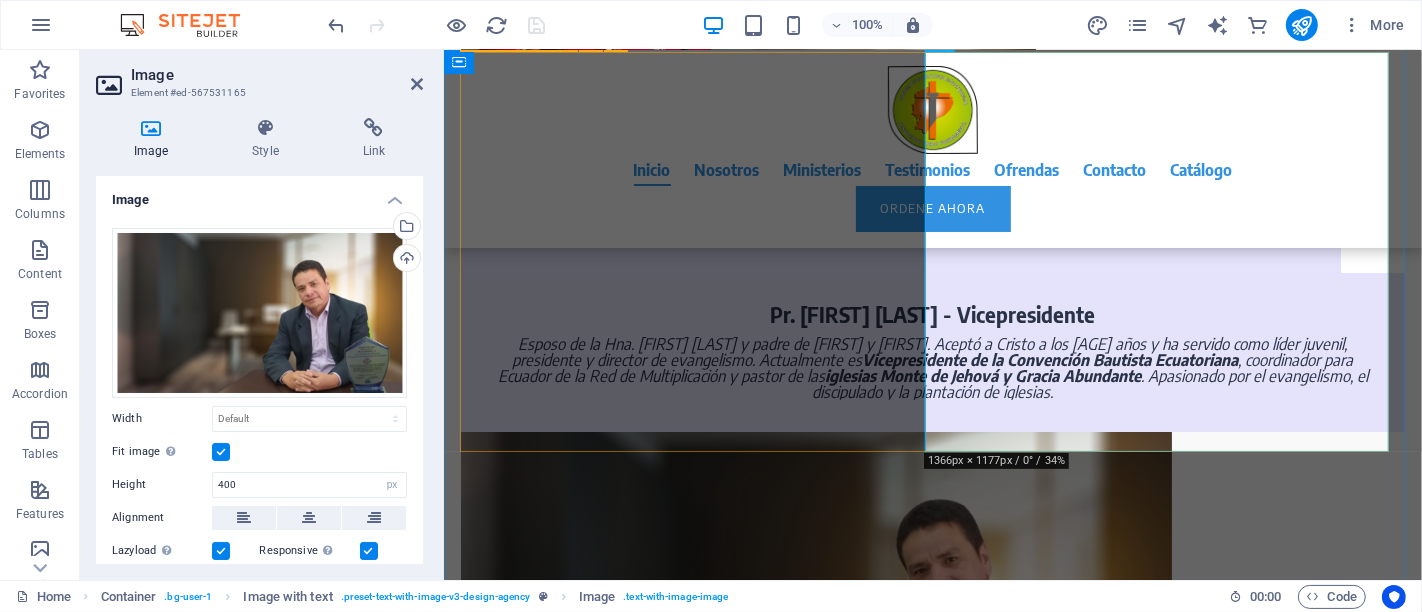 click on "Pr. Xavier Del Campo - Vicepresidente Esposo de la Hna. Jazmín Saltos y padre de Coral y Melody. Aceptó a Cristo a los 17 años y ha servido como líder juvenil, presidente y director de evangelismo. Actualmente es  Vicepresidente de la Convención Bautista Ecuatoriana , coordinador para Ecuador de la Red de Multiplicación y pastor de las  iglesias Monte de Jehová y Gracia Abundante . Apasionado por el evangelismo, el discipulado y la plantación de iglesias." at bounding box center [932, 552] 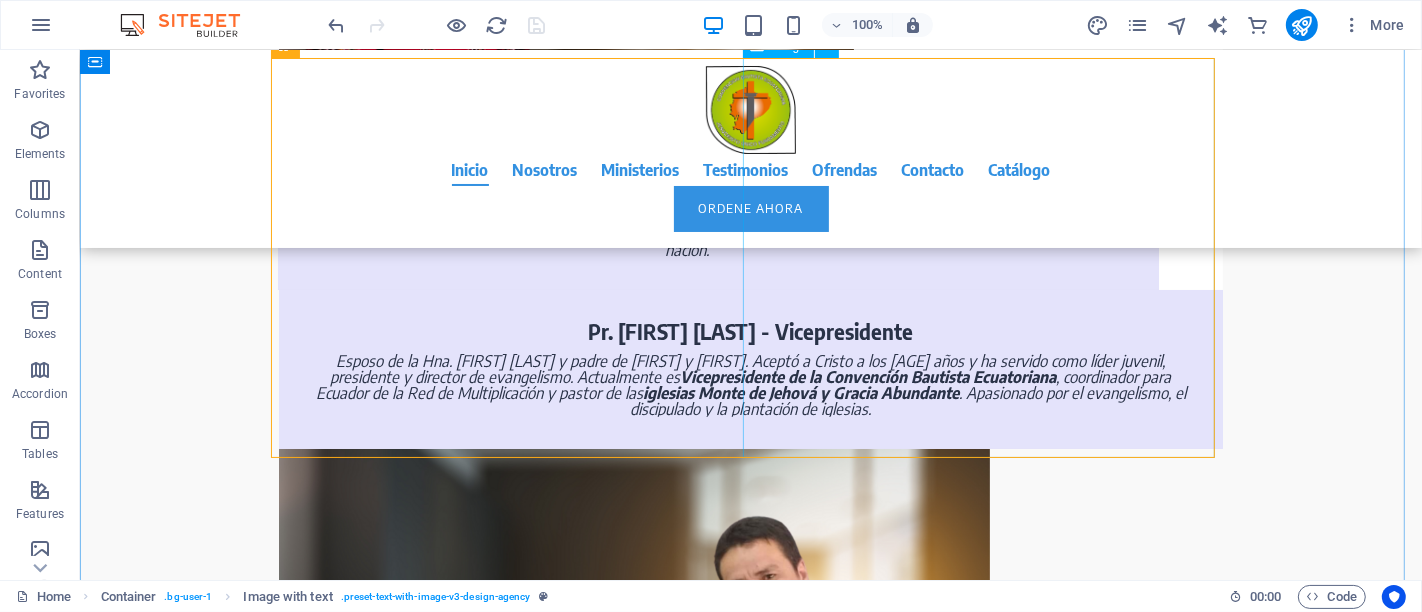 scroll, scrollTop: 777, scrollLeft: 0, axis: vertical 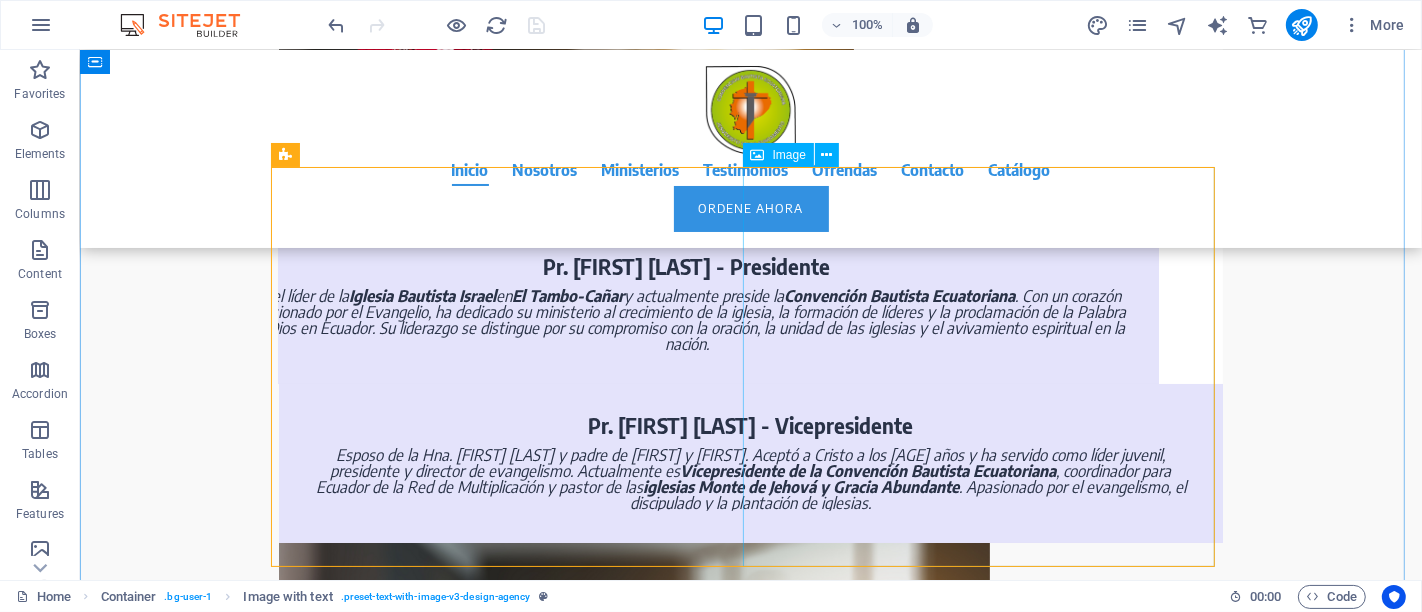 click at bounding box center [750, 743] 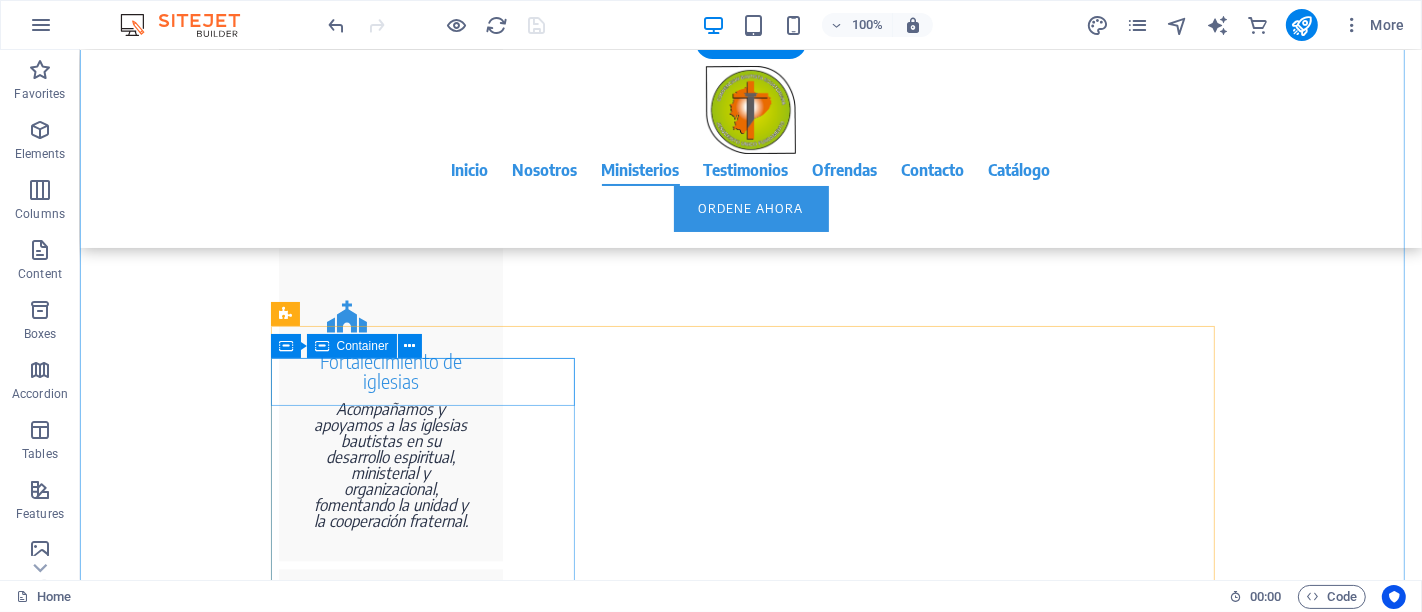 scroll, scrollTop: 3444, scrollLeft: 0, axis: vertical 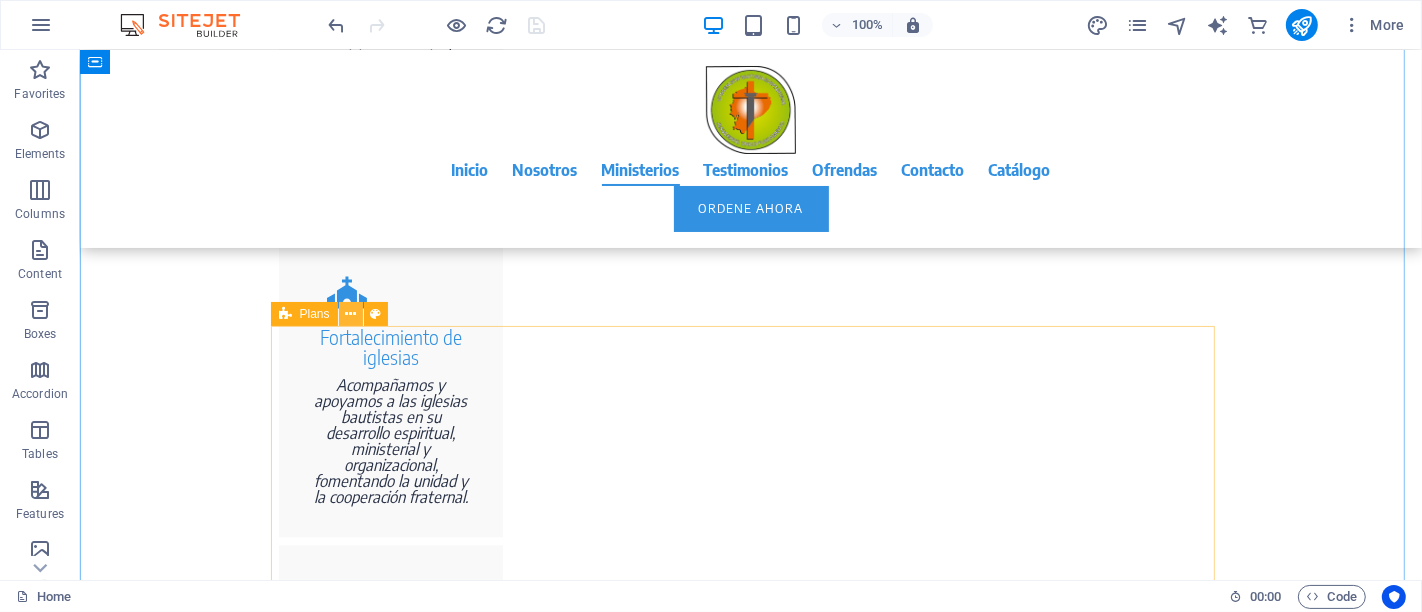click at bounding box center [350, 314] 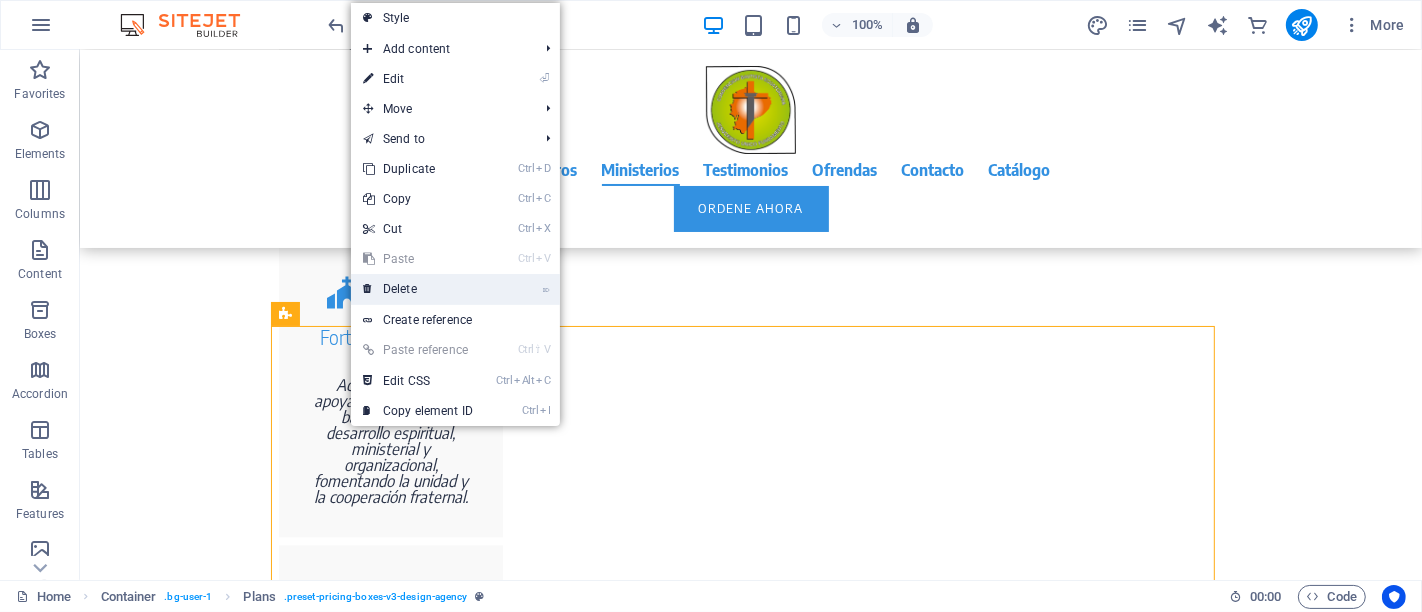click on "⌦  Delete" at bounding box center (418, 289) 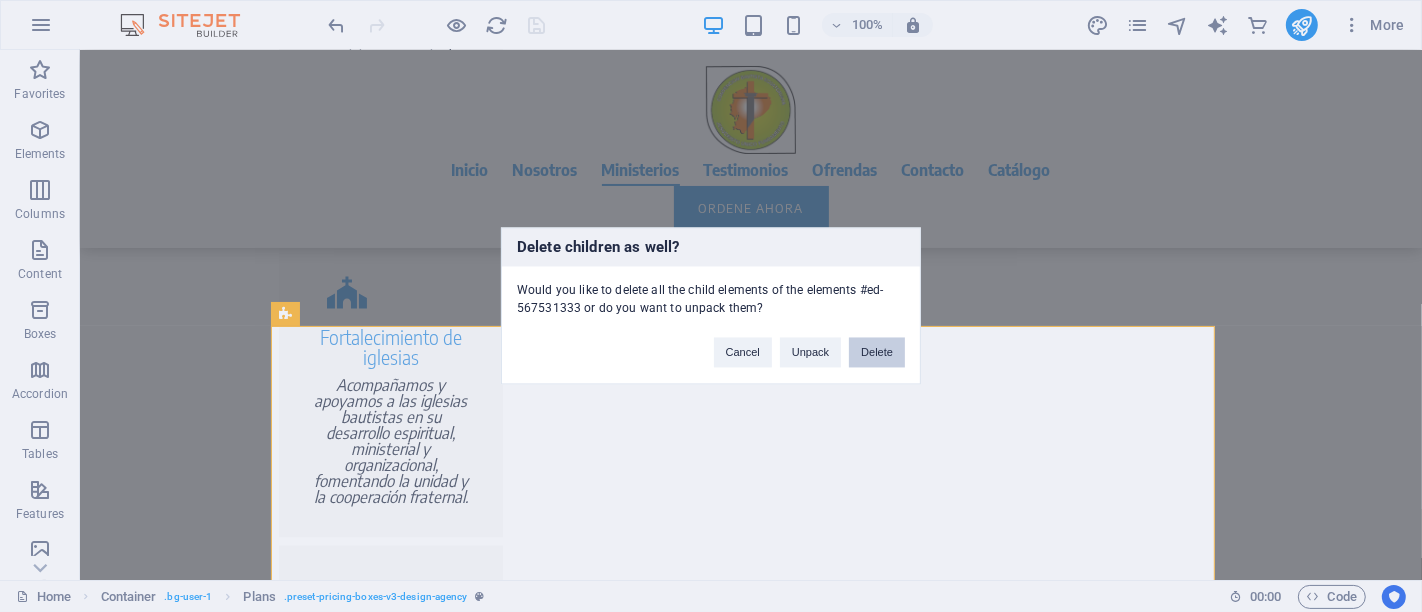 click on "Delete" at bounding box center [877, 353] 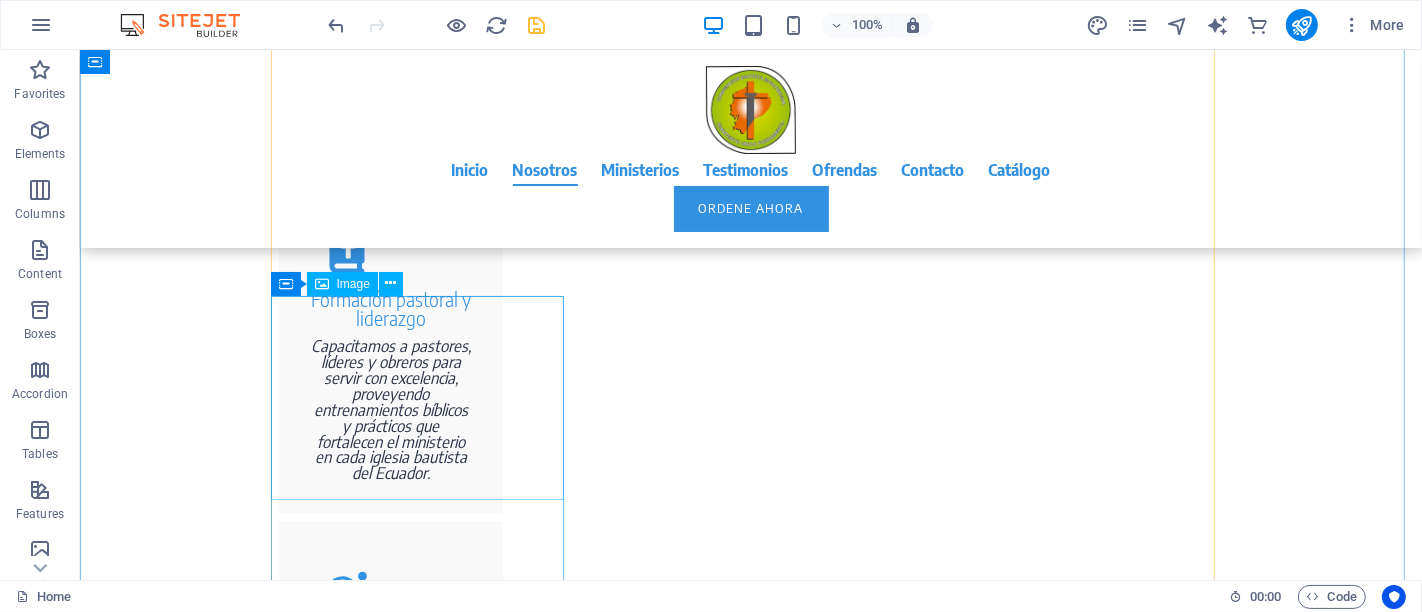 scroll, scrollTop: 2888, scrollLeft: 0, axis: vertical 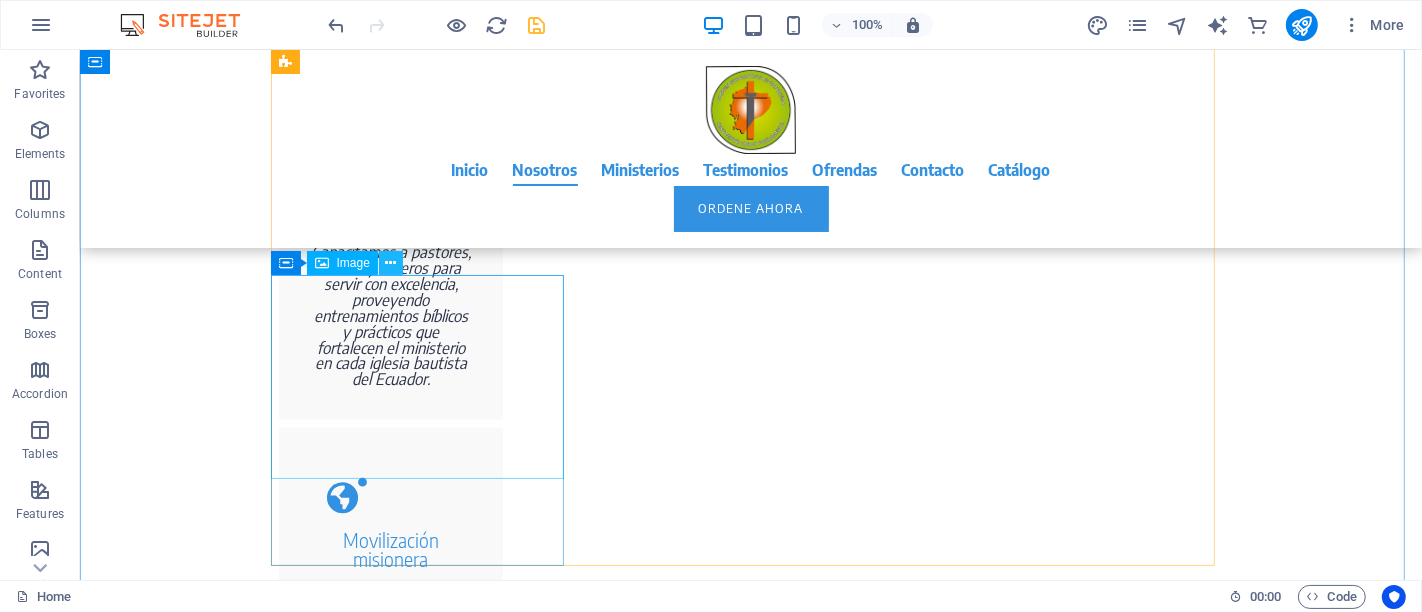 click at bounding box center (390, 263) 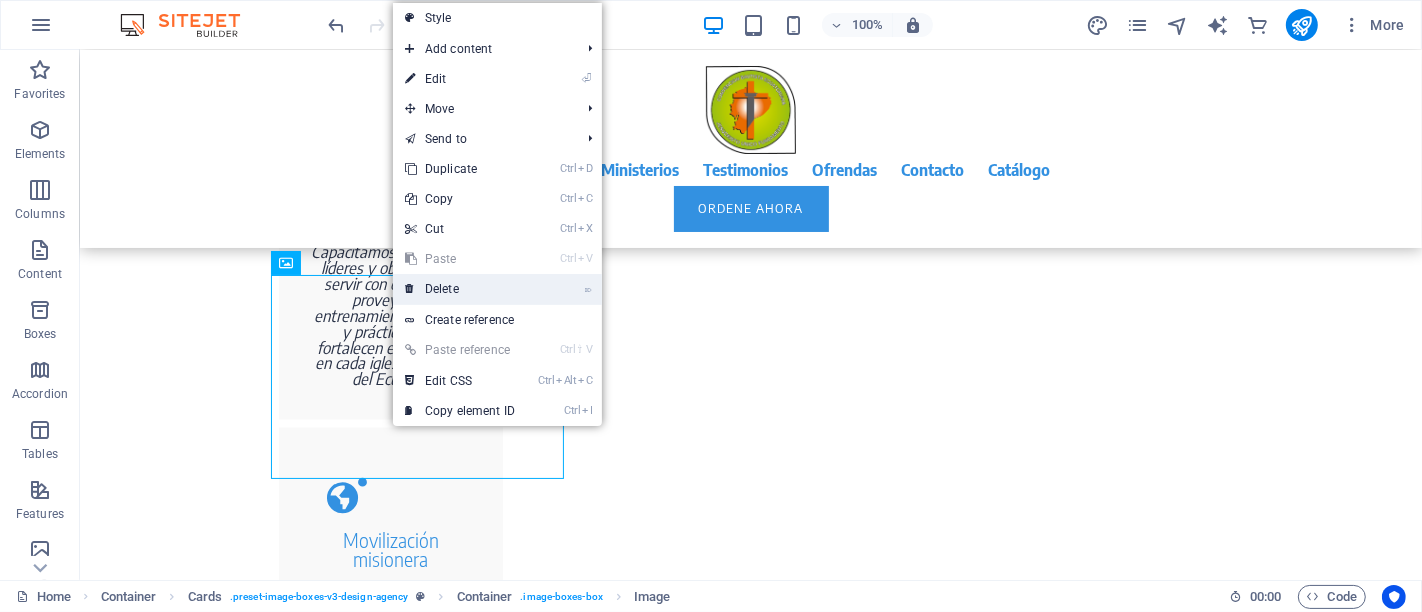 click on "⌦  Delete" at bounding box center (460, 289) 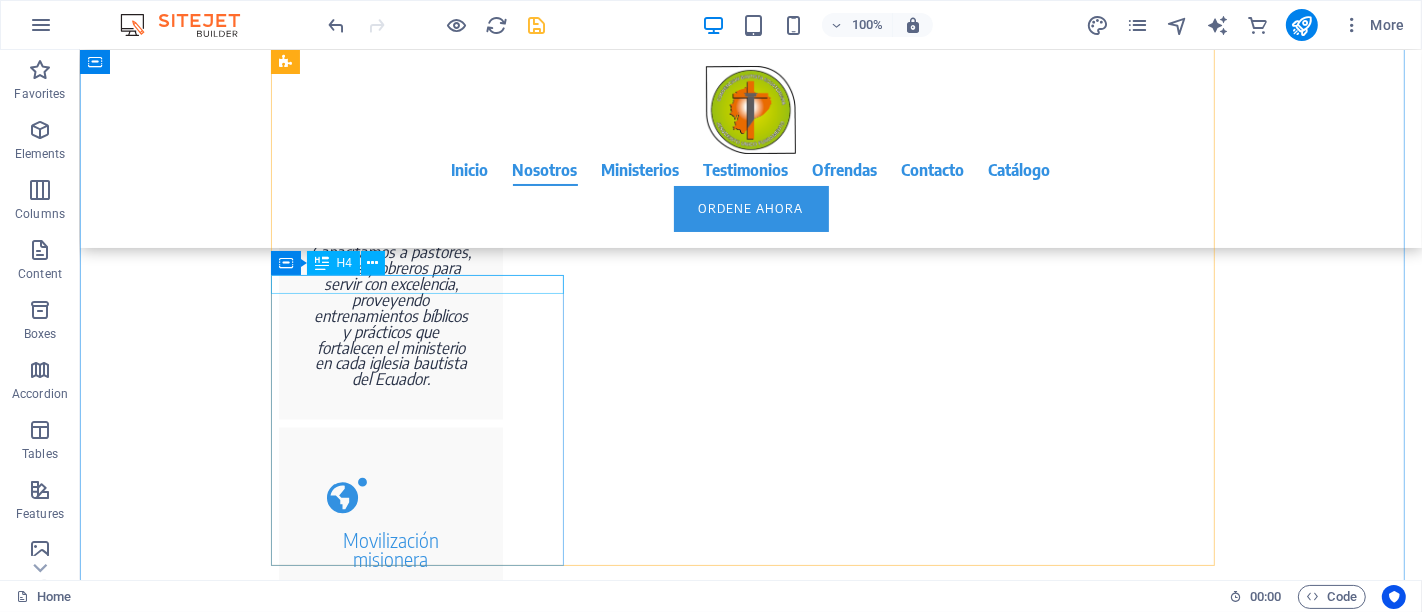 click on "Estilos y cortes de Williams" at bounding box center [424, 2478] 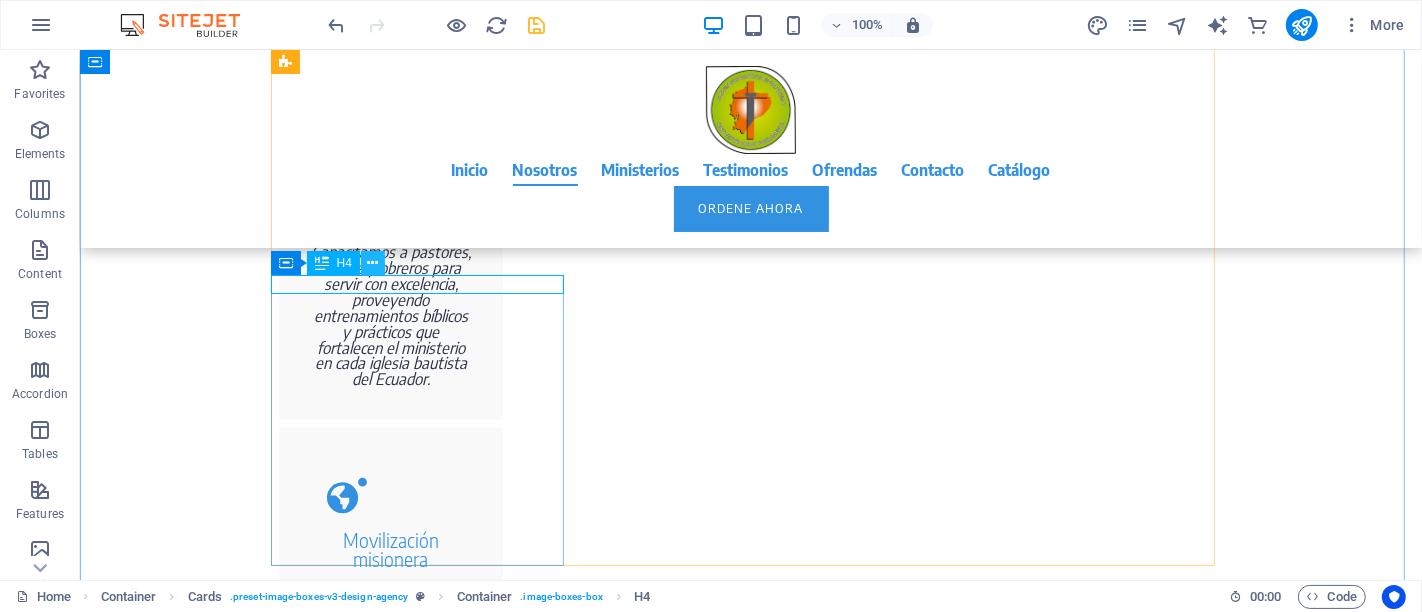 click at bounding box center [372, 263] 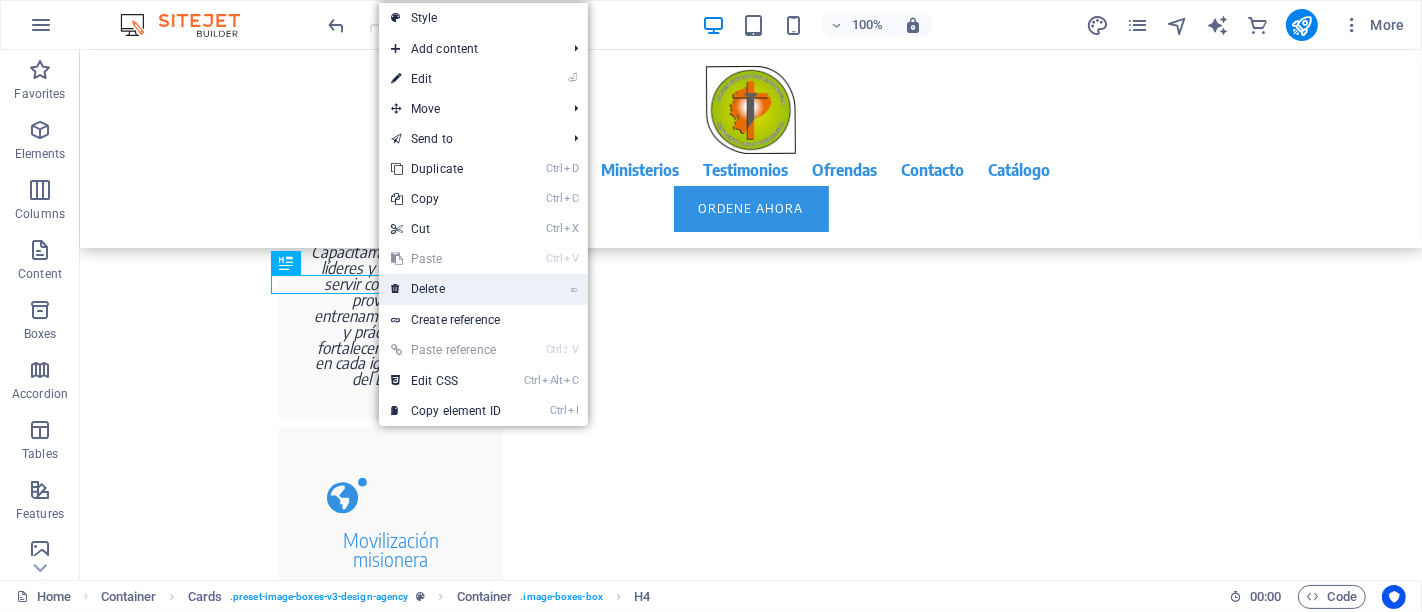 click on "⌦  Delete" at bounding box center (446, 289) 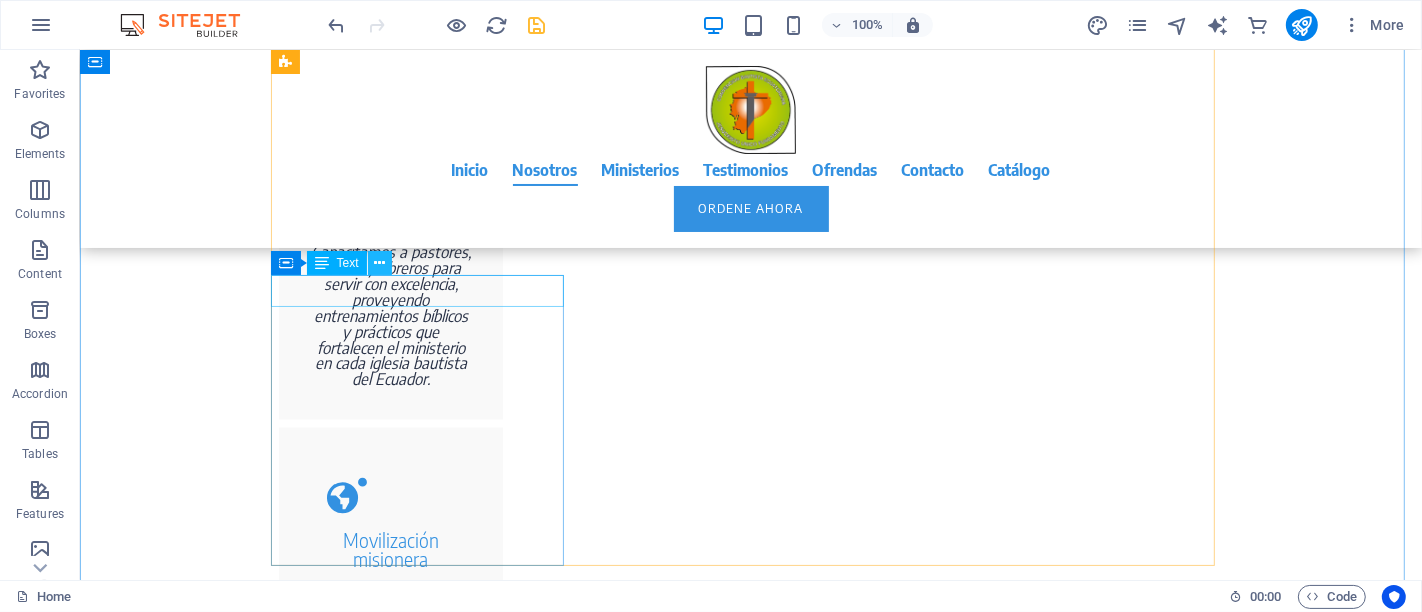 click at bounding box center (379, 263) 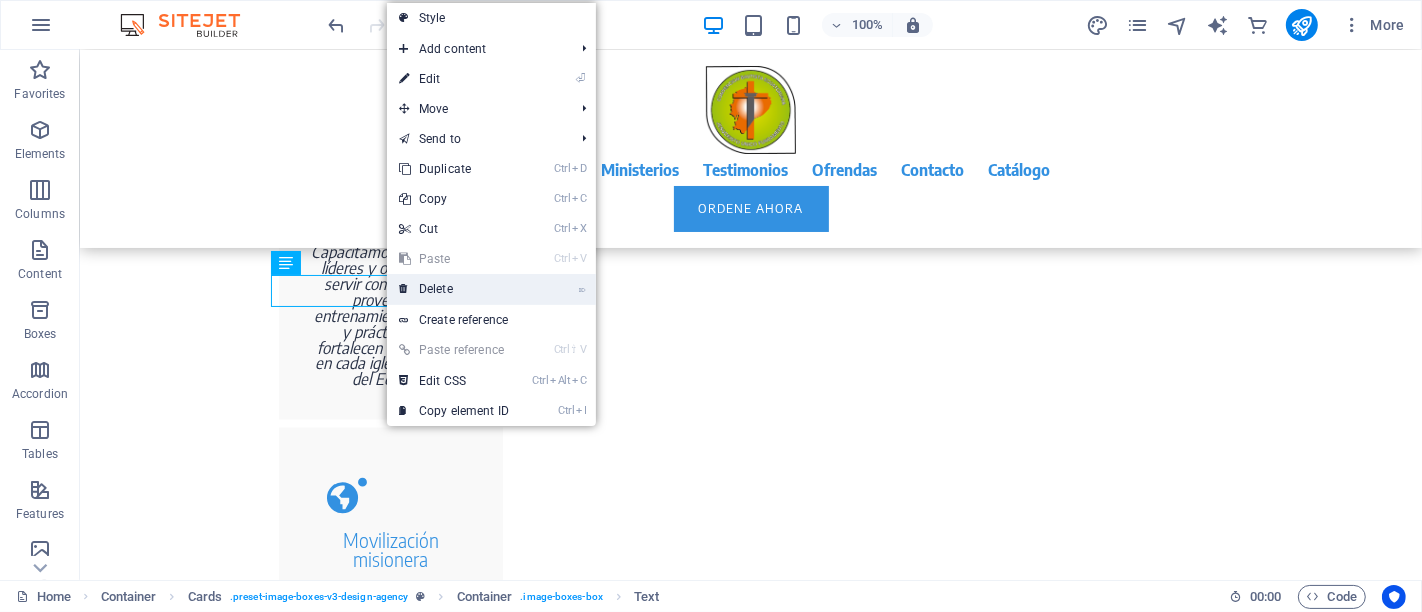 click on "⌦  Delete" at bounding box center (454, 289) 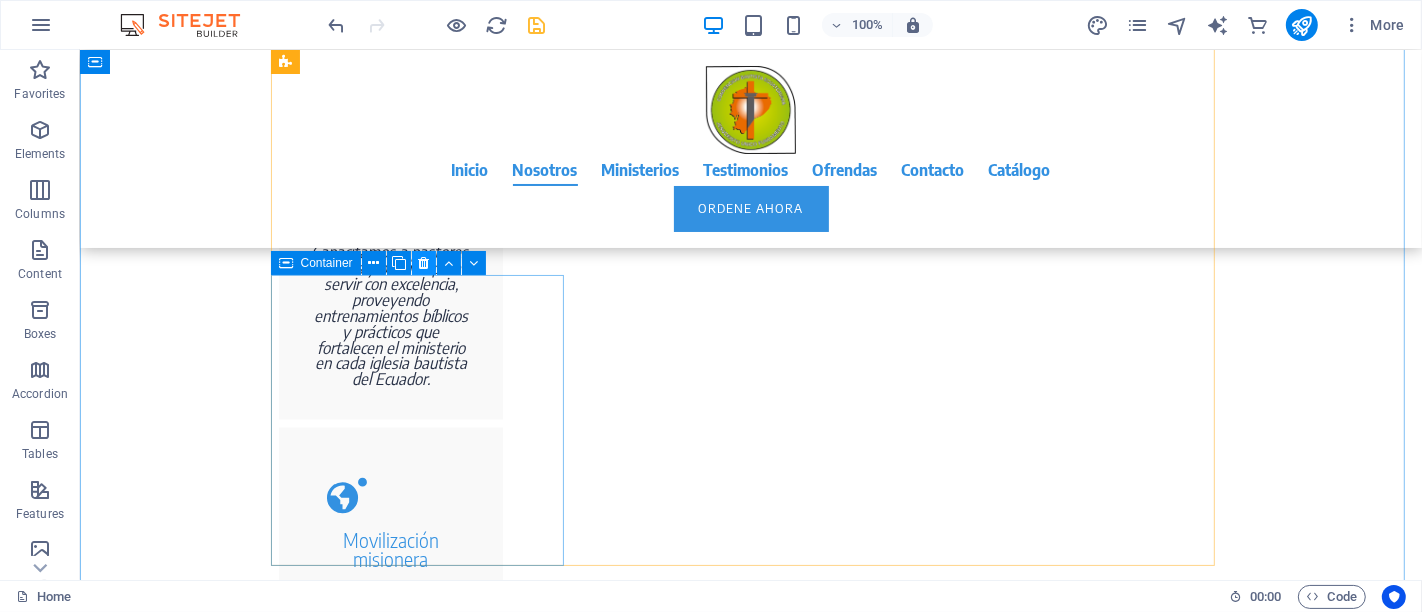 click at bounding box center (423, 263) 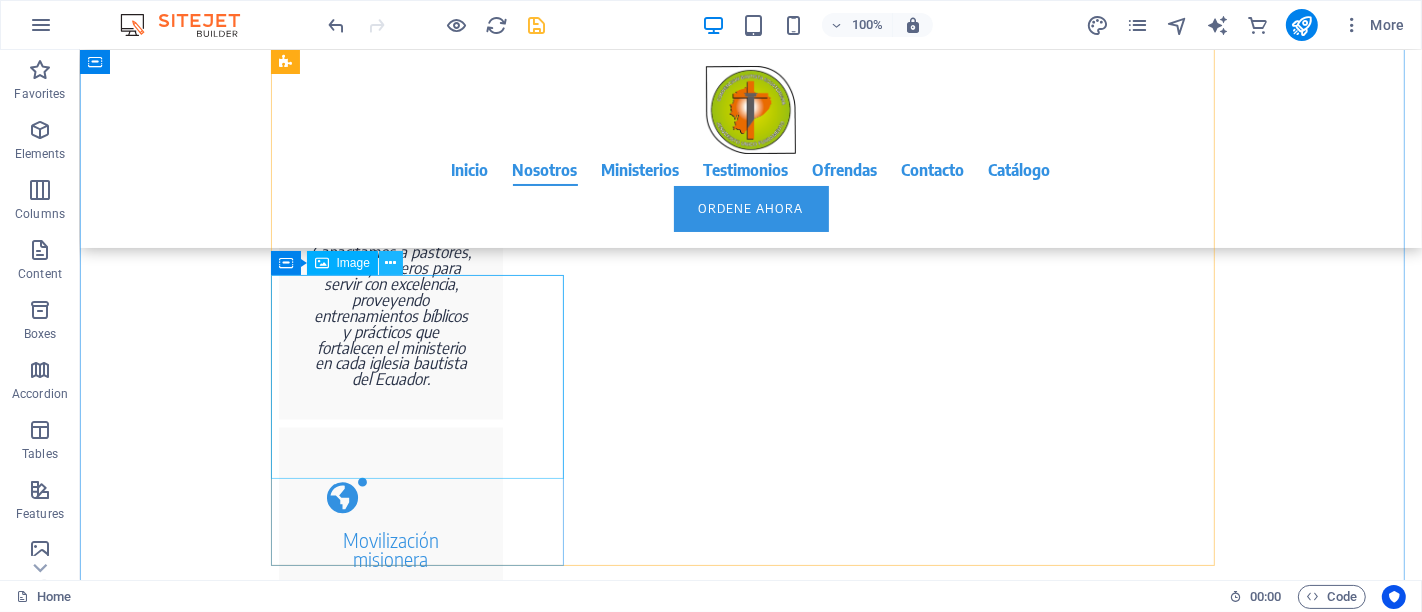 click at bounding box center (390, 263) 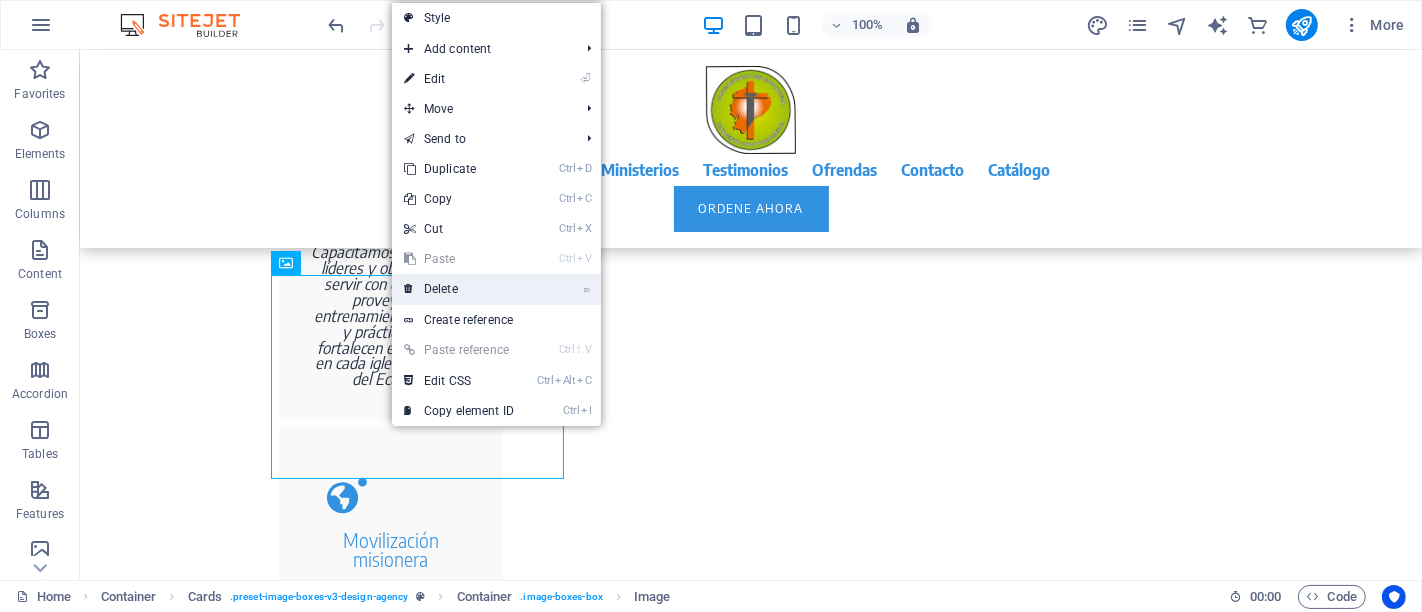 click on "⌦  Delete" at bounding box center (459, 289) 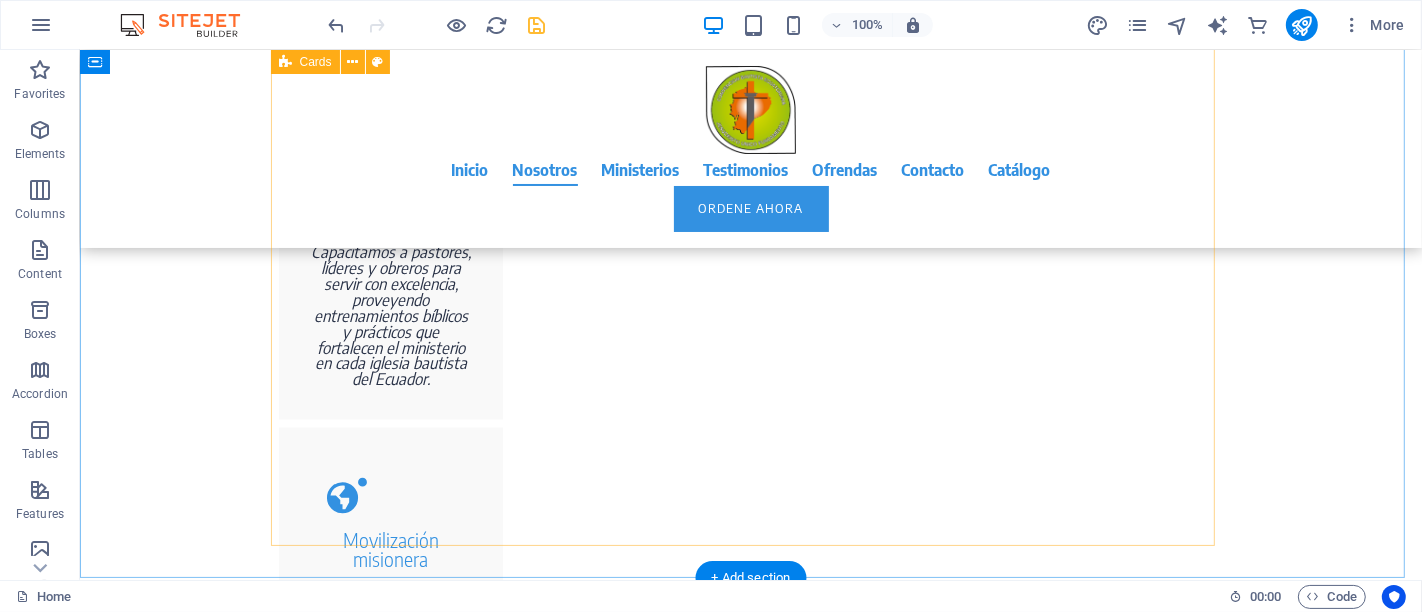 click on "Eventos Sensación Versión en vivo Residencia Bienes Raíces Versión en vivo Cafetería Keola Versión en vivo Servicios de construcción de Harris Versión en vivo Bienestar y Spa Maganda Versión en vivo" at bounding box center [750, 2217] 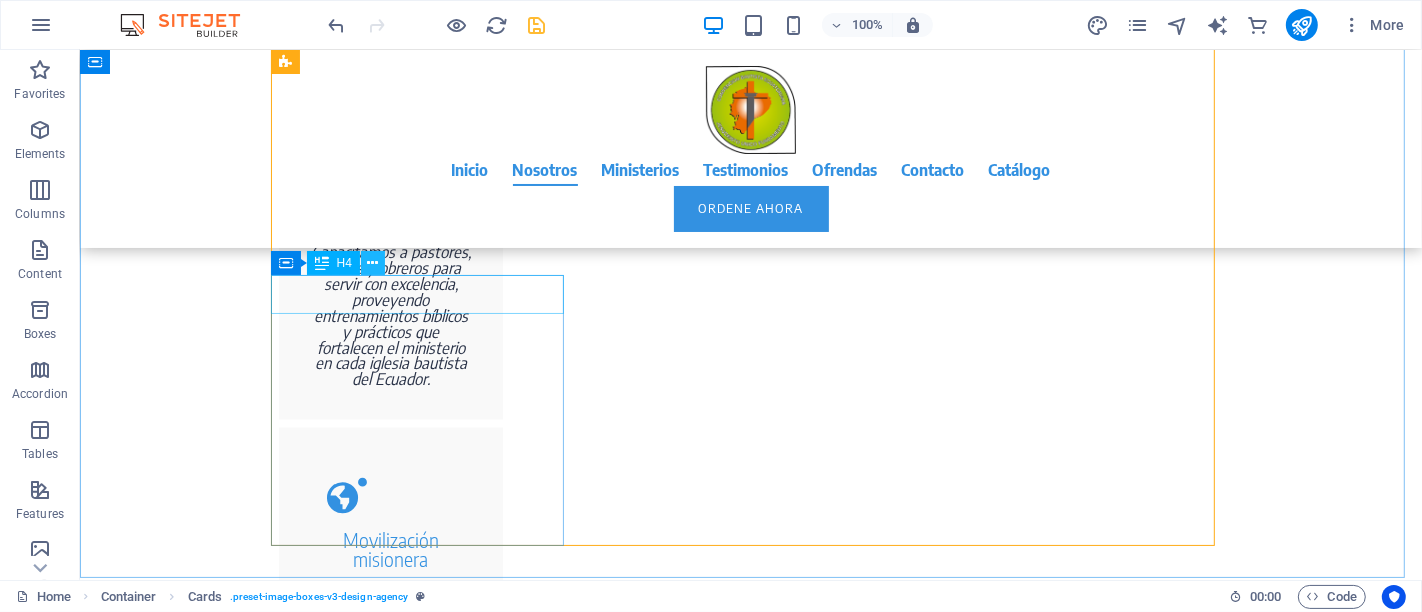 click at bounding box center [372, 263] 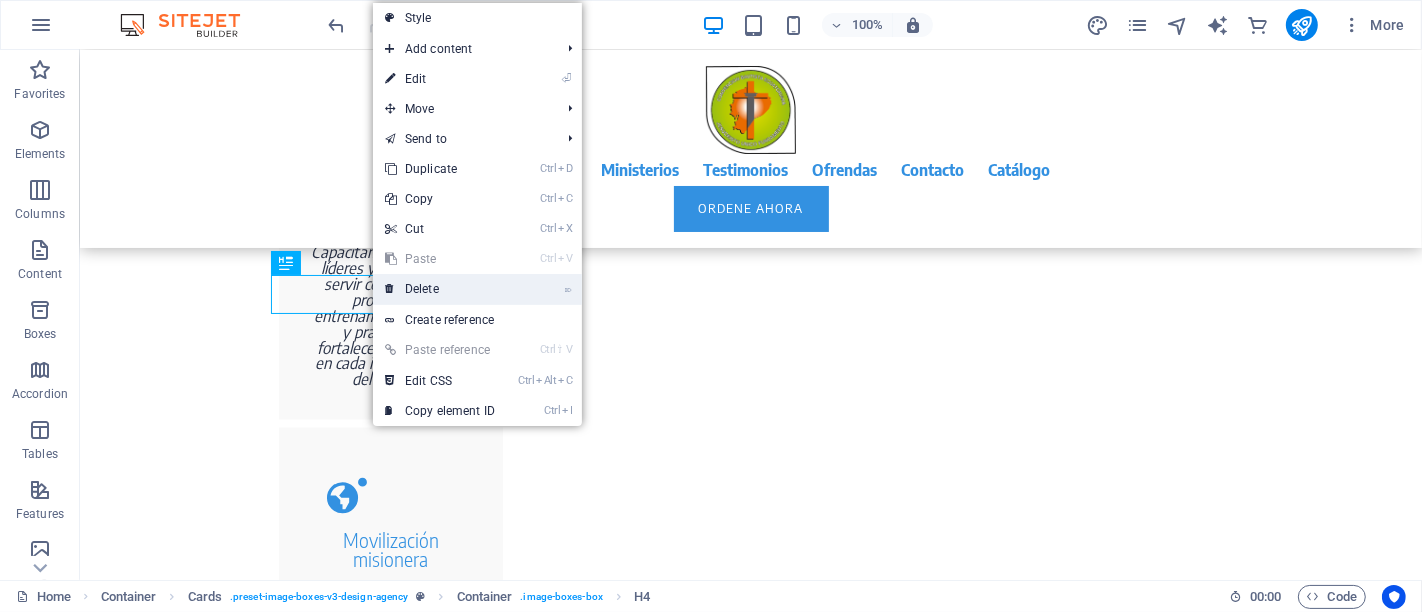 click on "⌦  Delete" at bounding box center (440, 289) 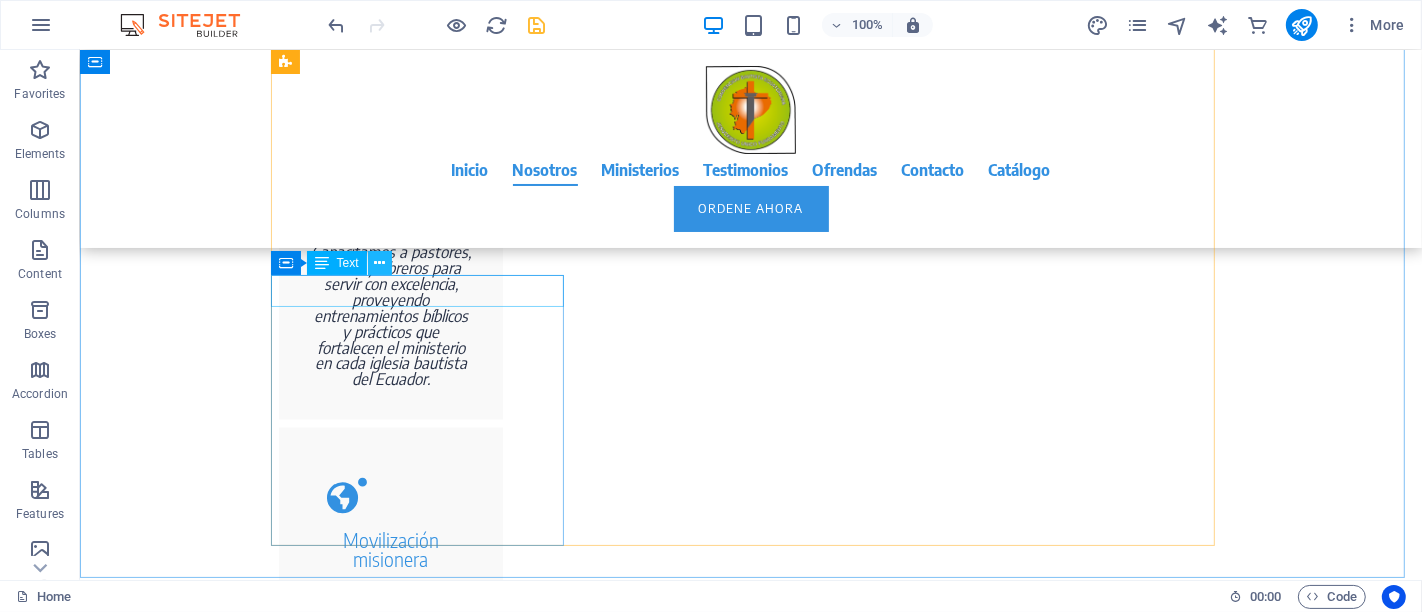 click at bounding box center [379, 263] 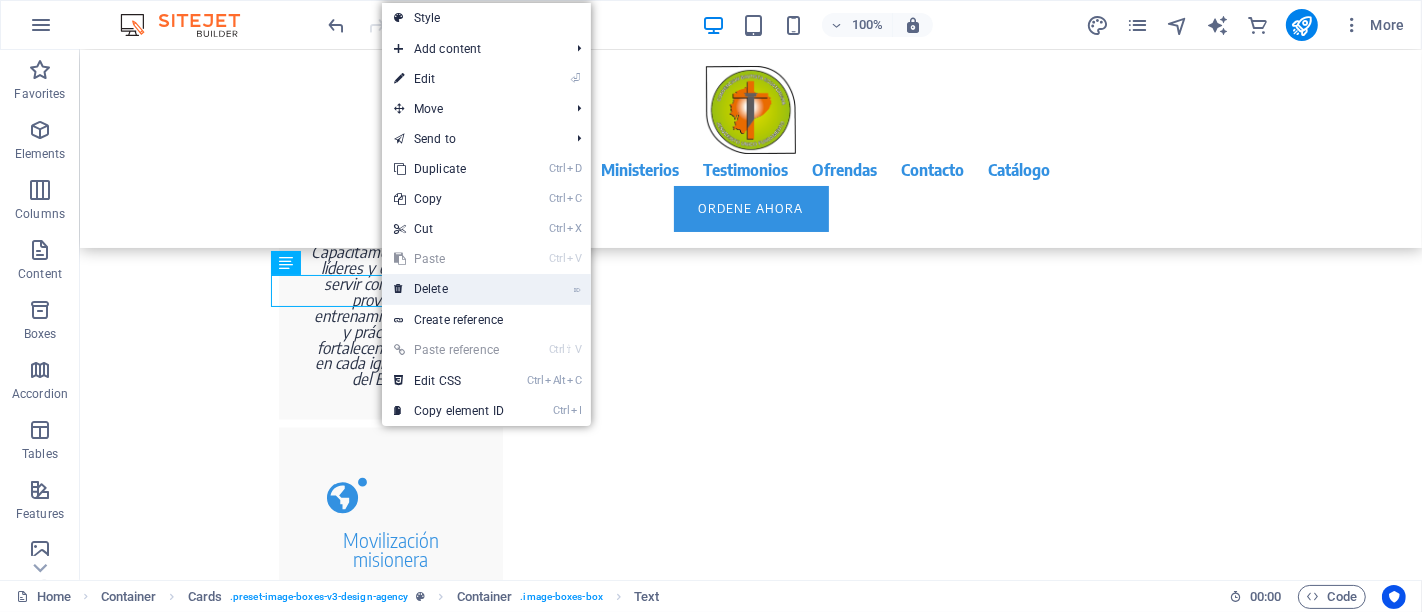 click on "⌦  Delete" at bounding box center [449, 289] 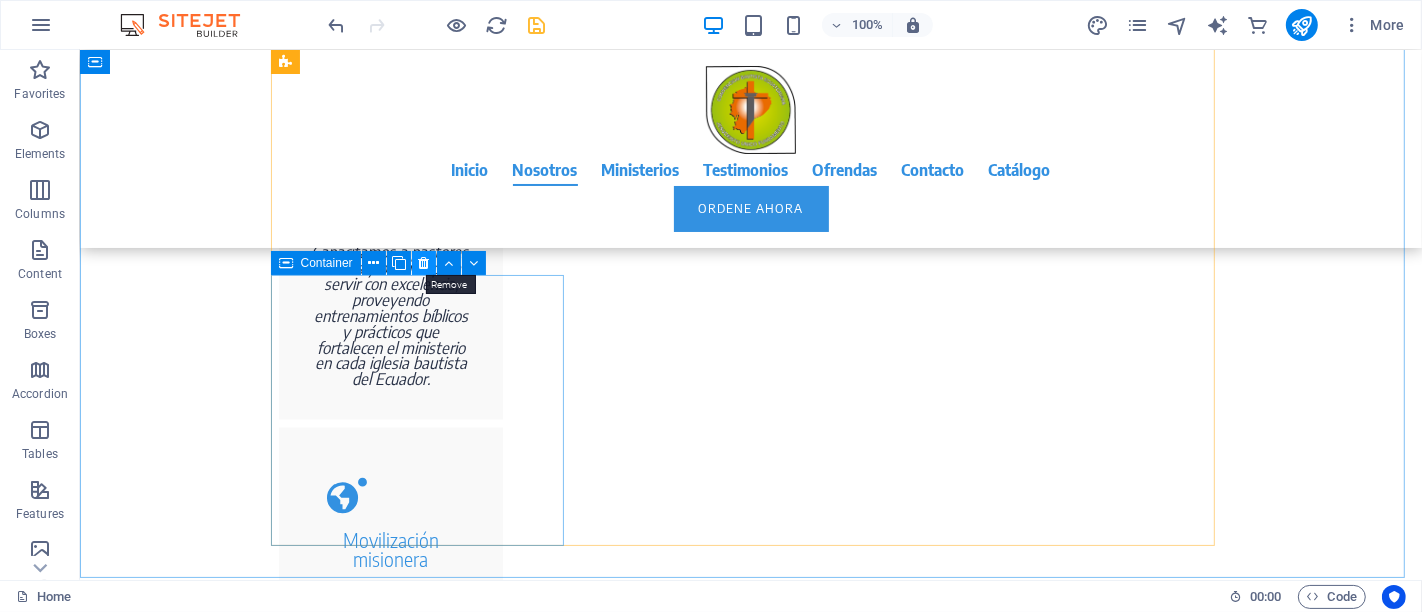 click at bounding box center [423, 263] 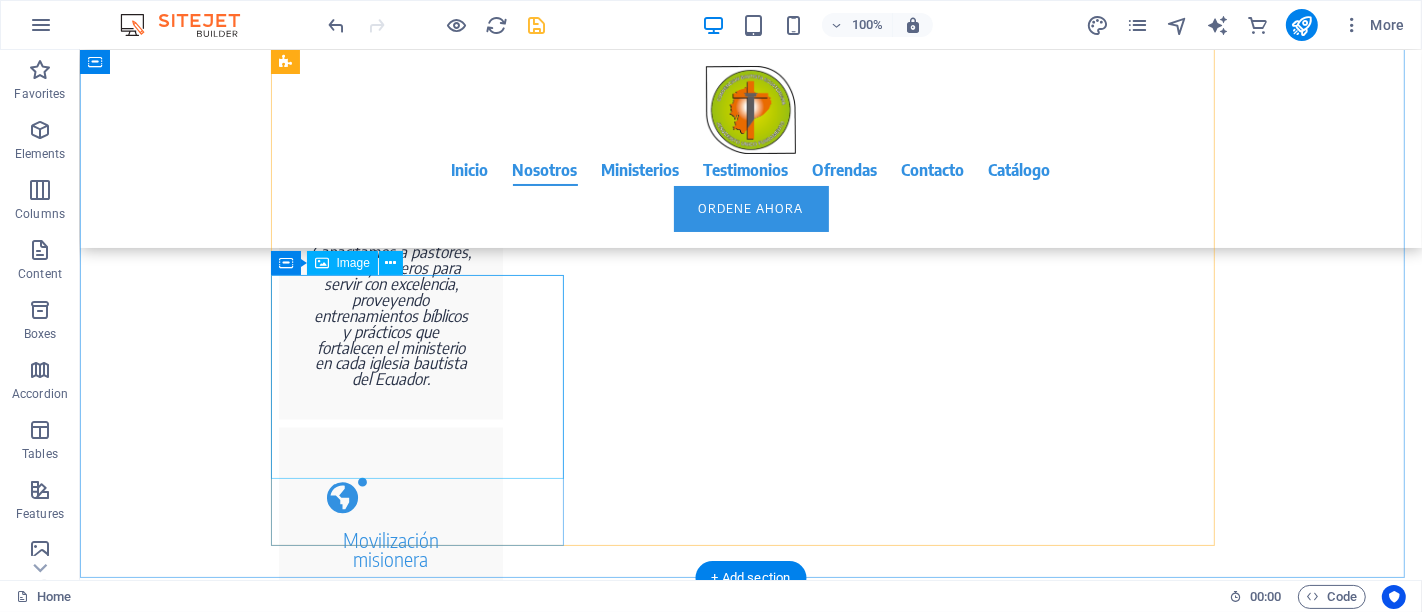 click at bounding box center (424, 2571) 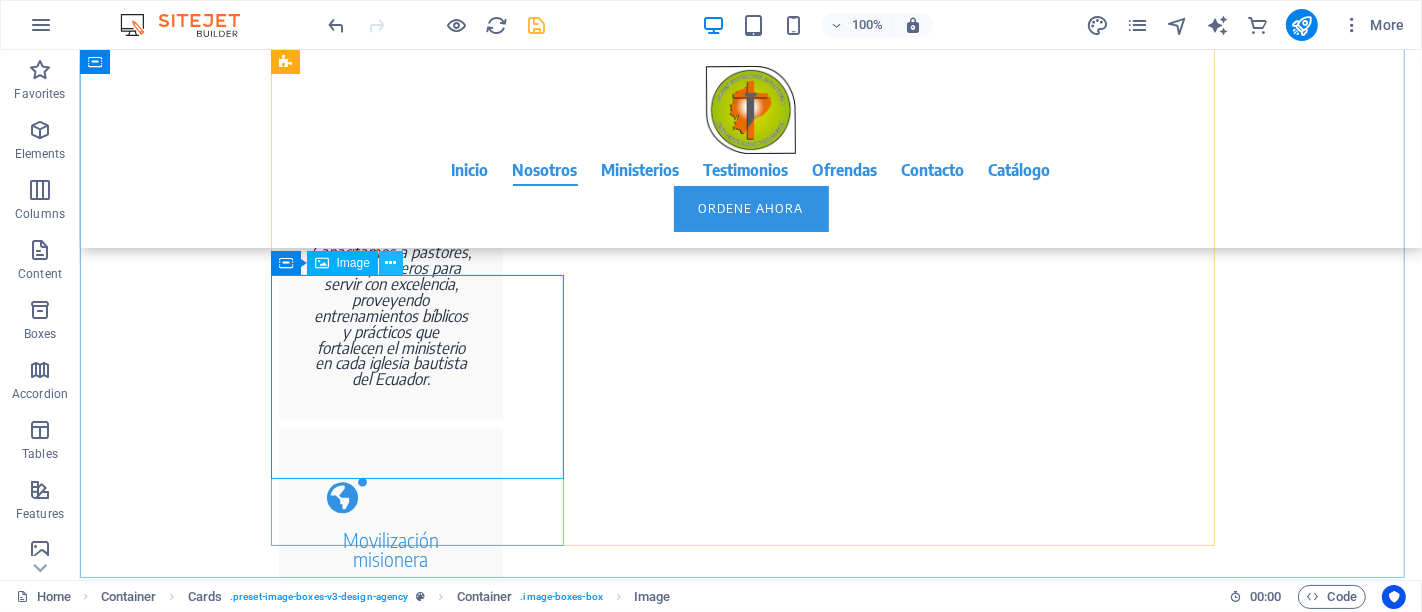 click at bounding box center [390, 263] 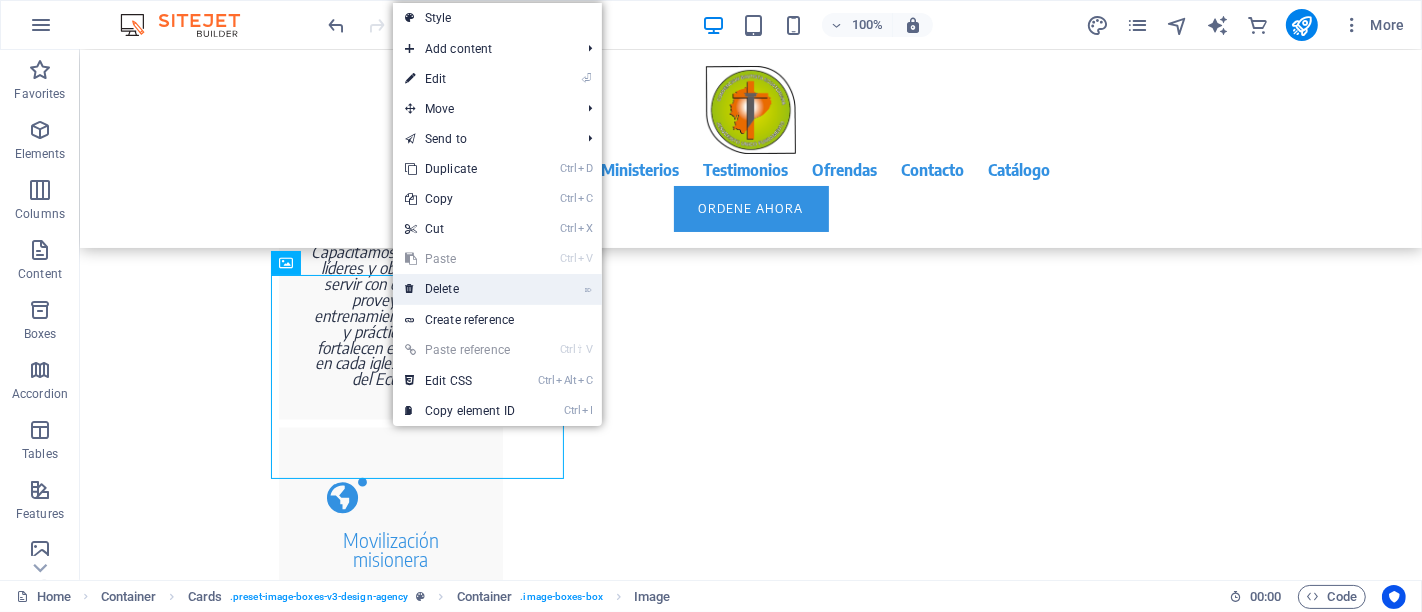 click on "⌦  Delete" at bounding box center [460, 289] 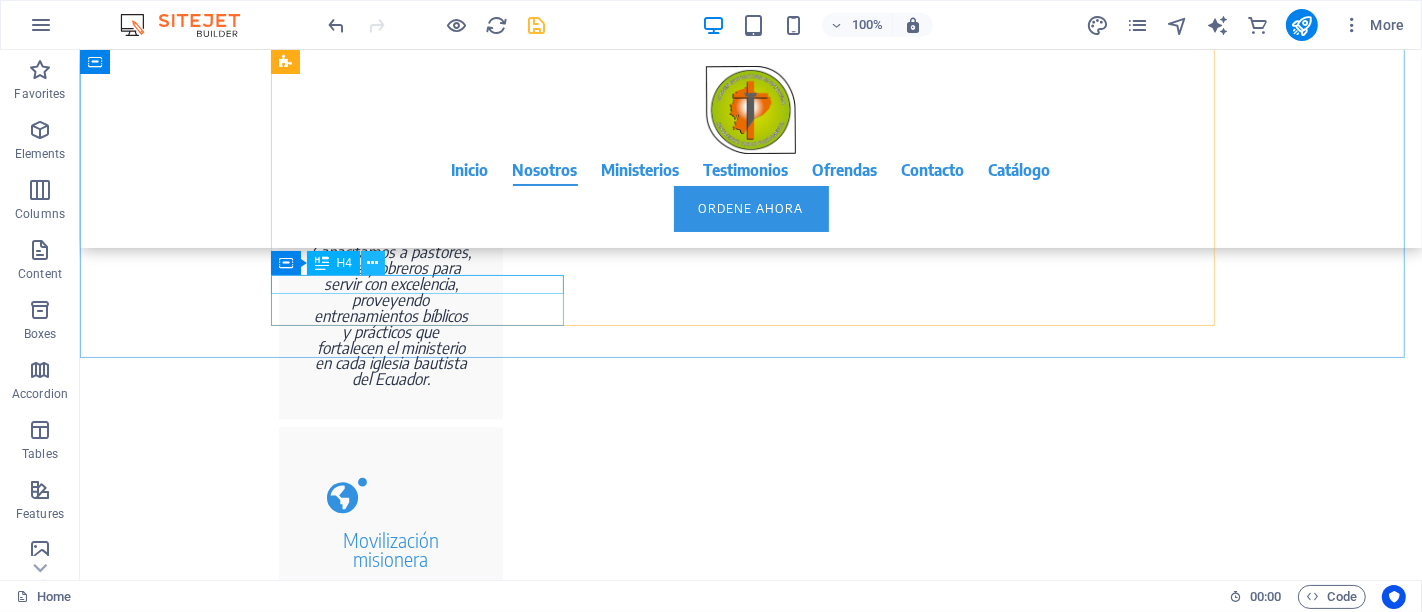 click at bounding box center (372, 263) 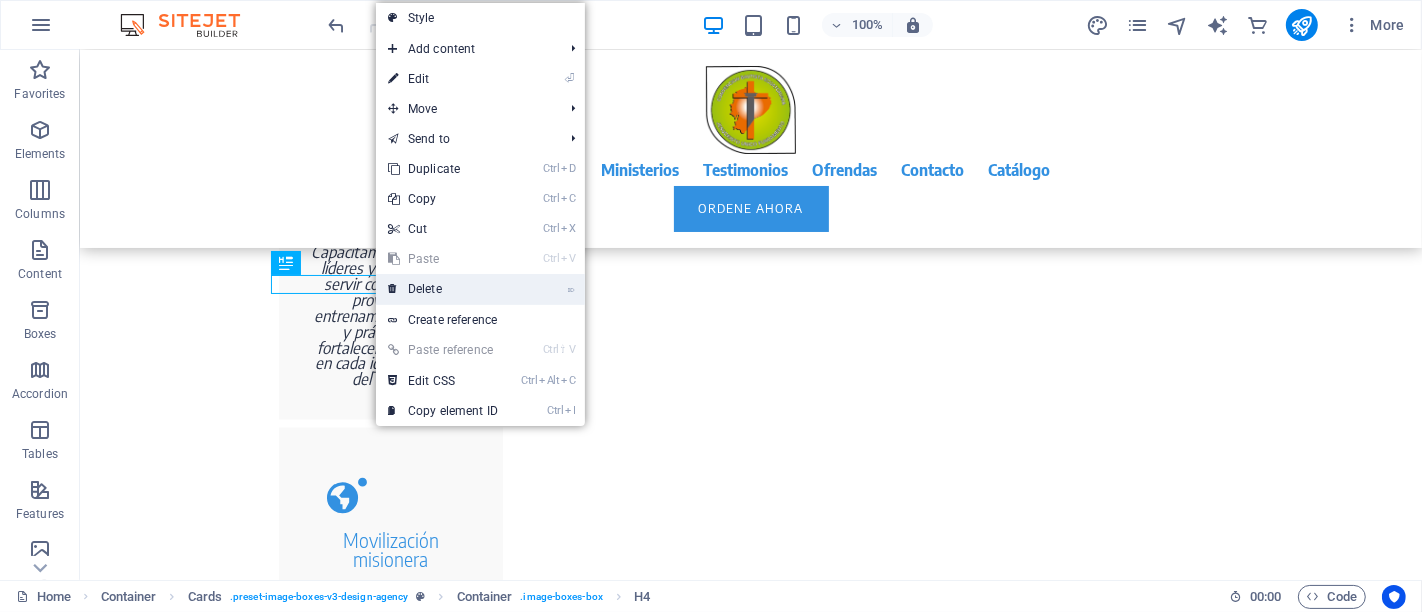 drag, startPoint x: 428, startPoint y: 289, endPoint x: 342, endPoint y: 235, distance: 101.54802 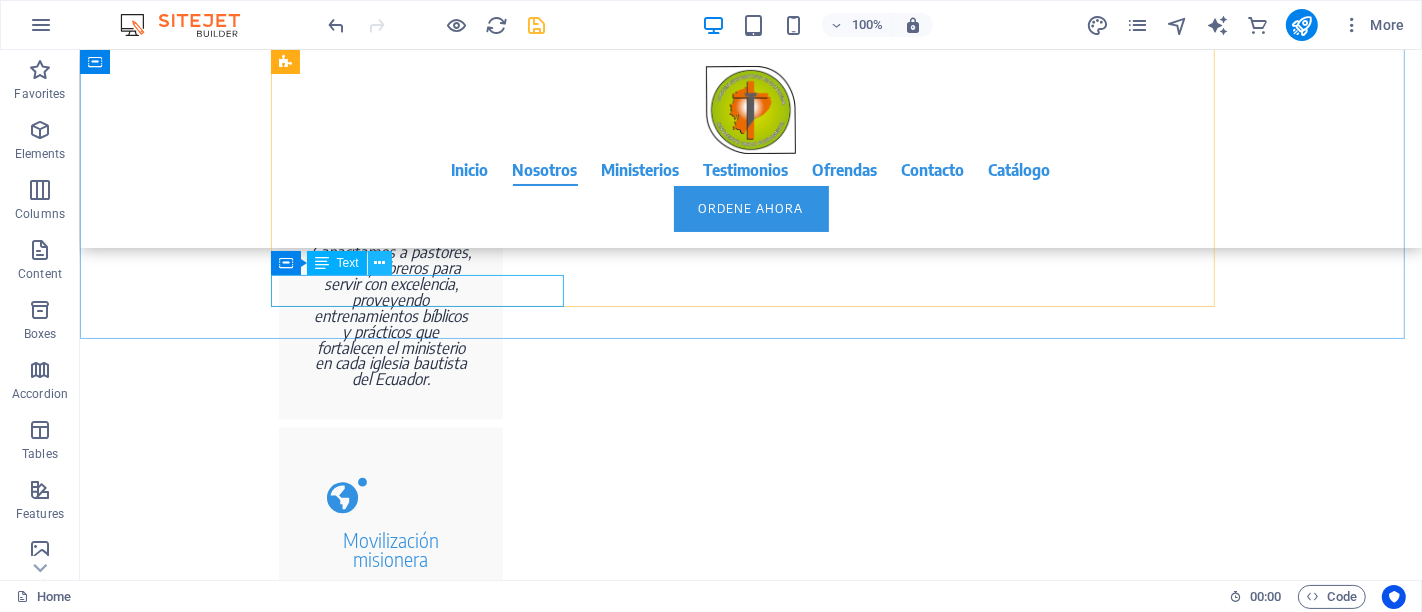 click at bounding box center (379, 263) 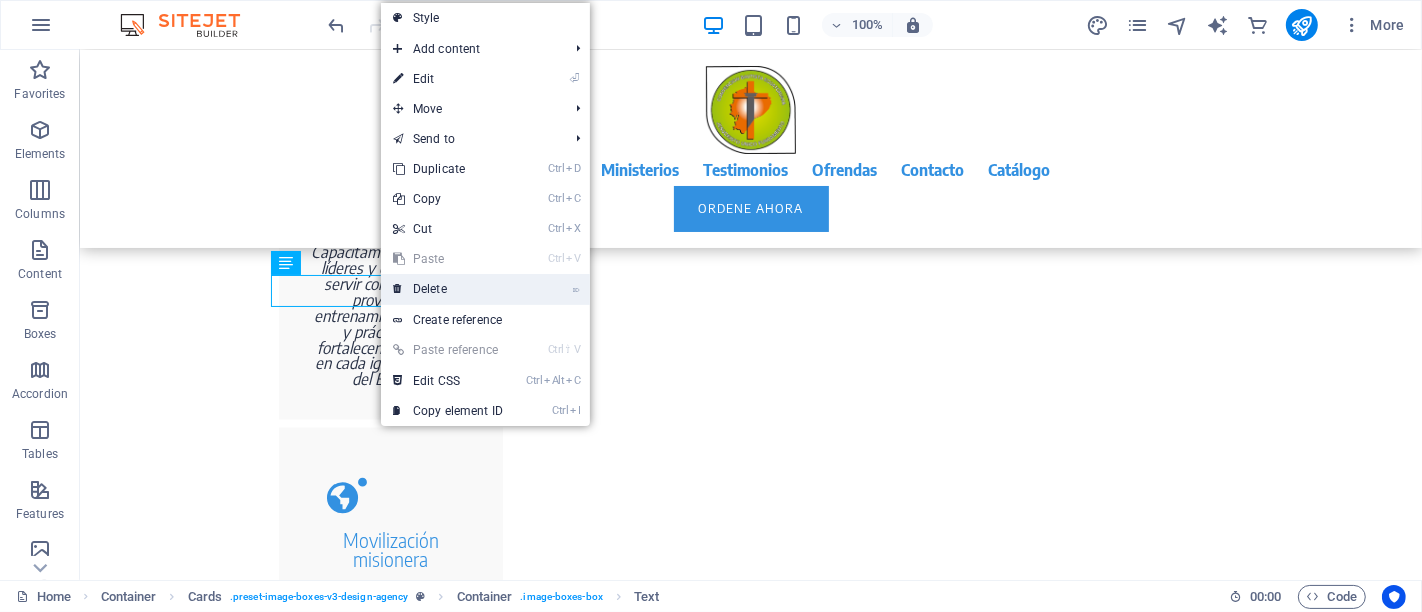 click on "⌦  Delete" at bounding box center [448, 289] 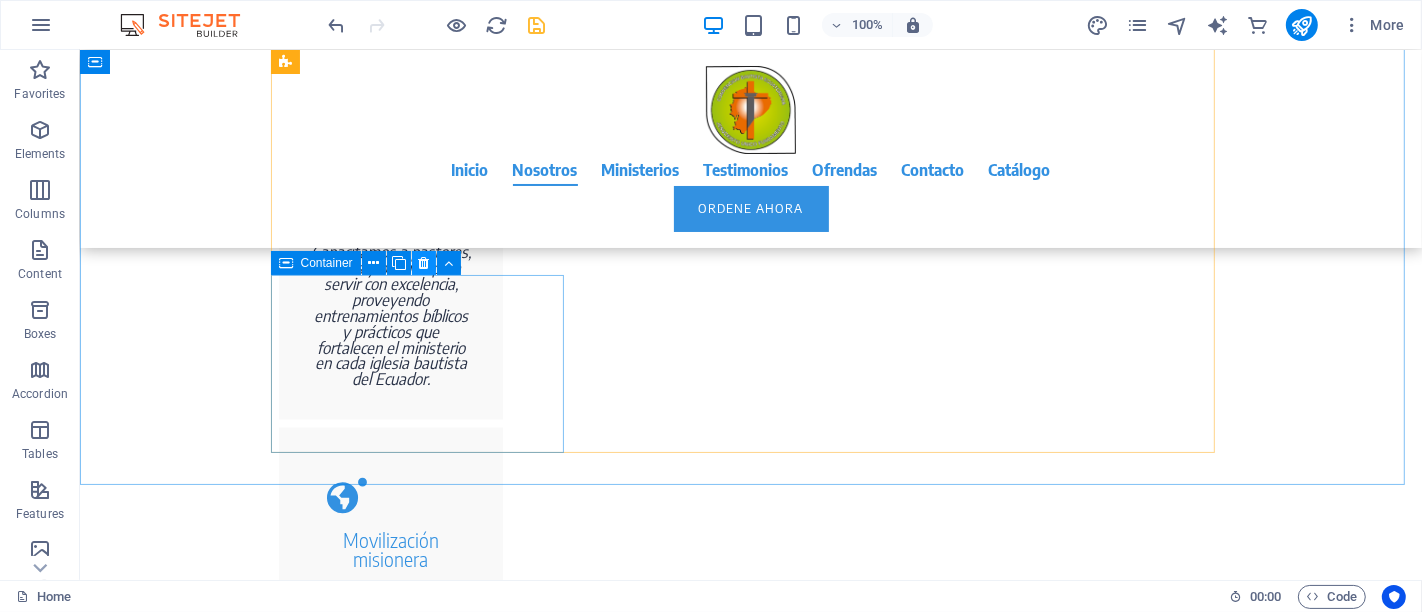 click at bounding box center [423, 263] 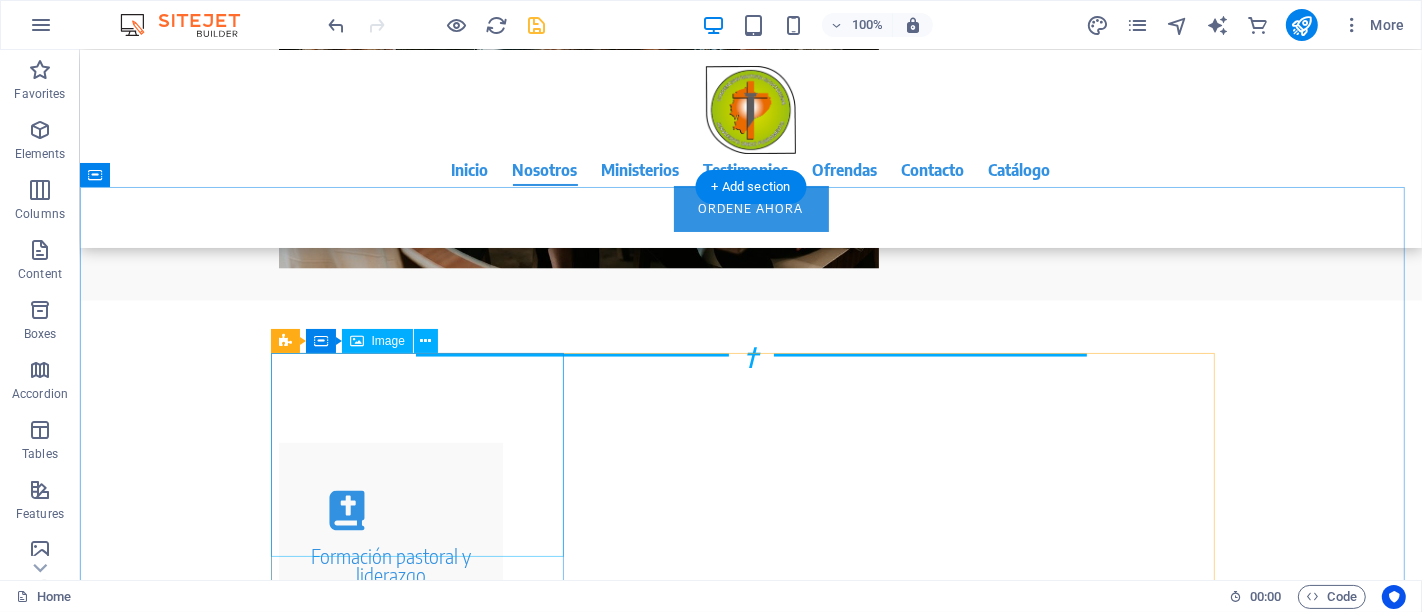 scroll, scrollTop: 2555, scrollLeft: 0, axis: vertical 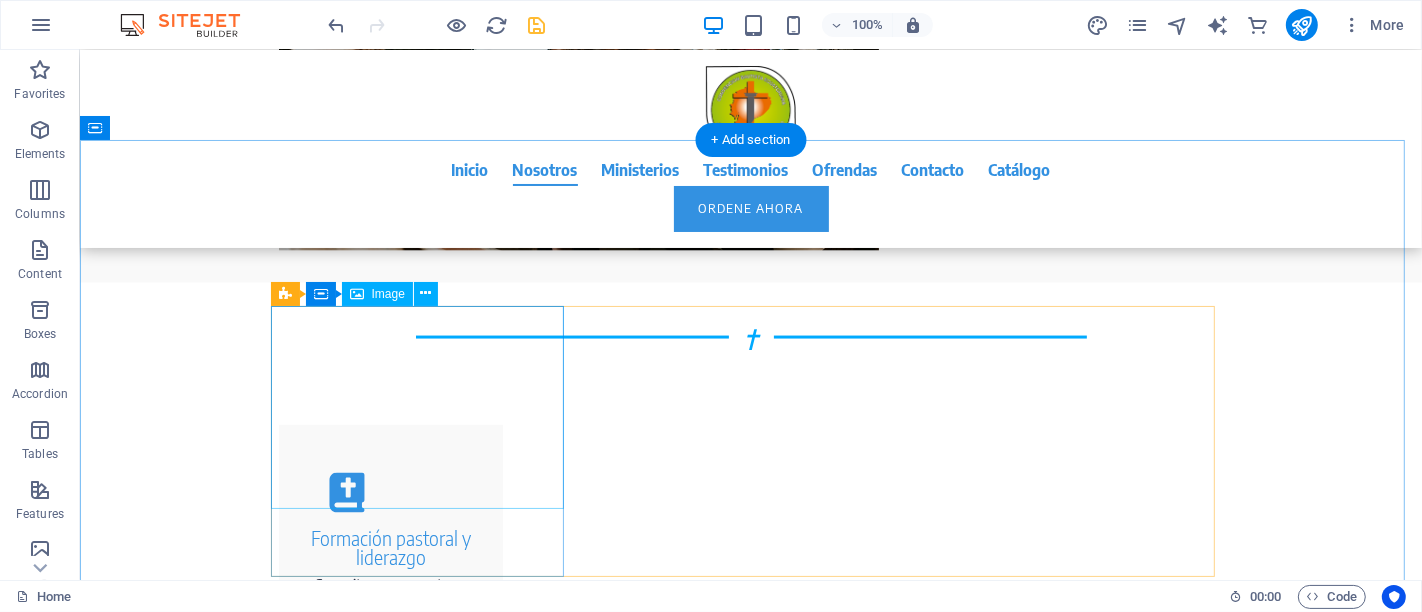 click at bounding box center [424, 2043] 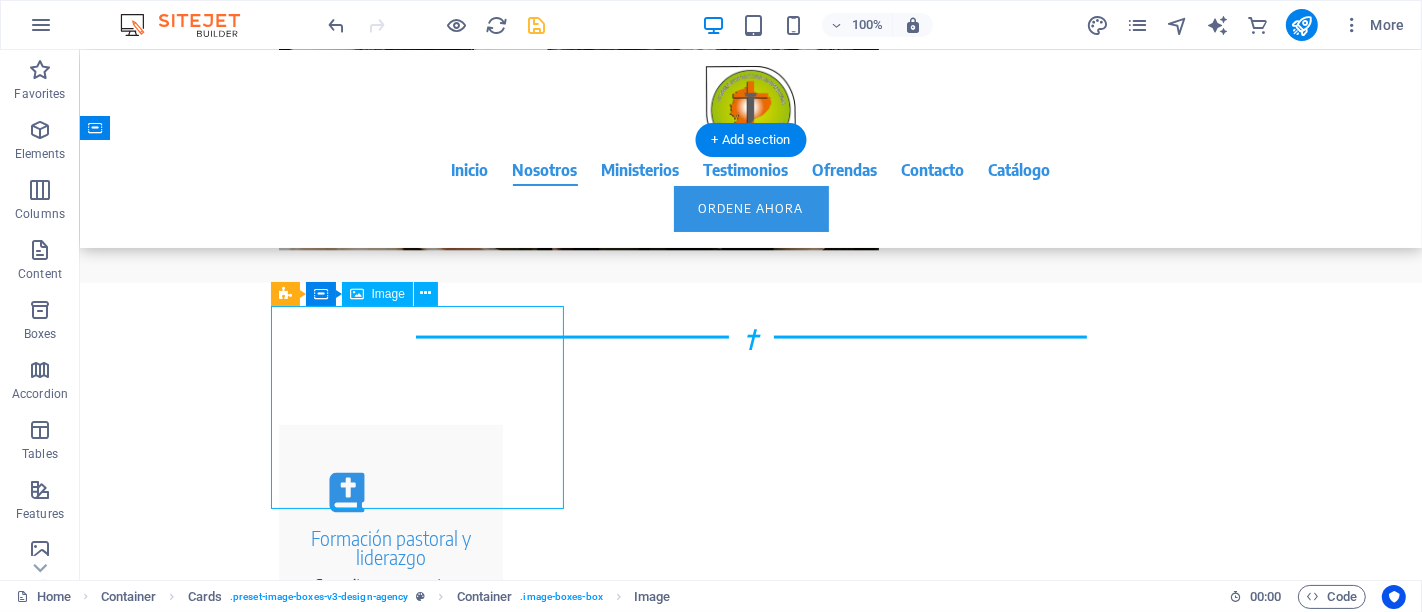 click at bounding box center [424, 2043] 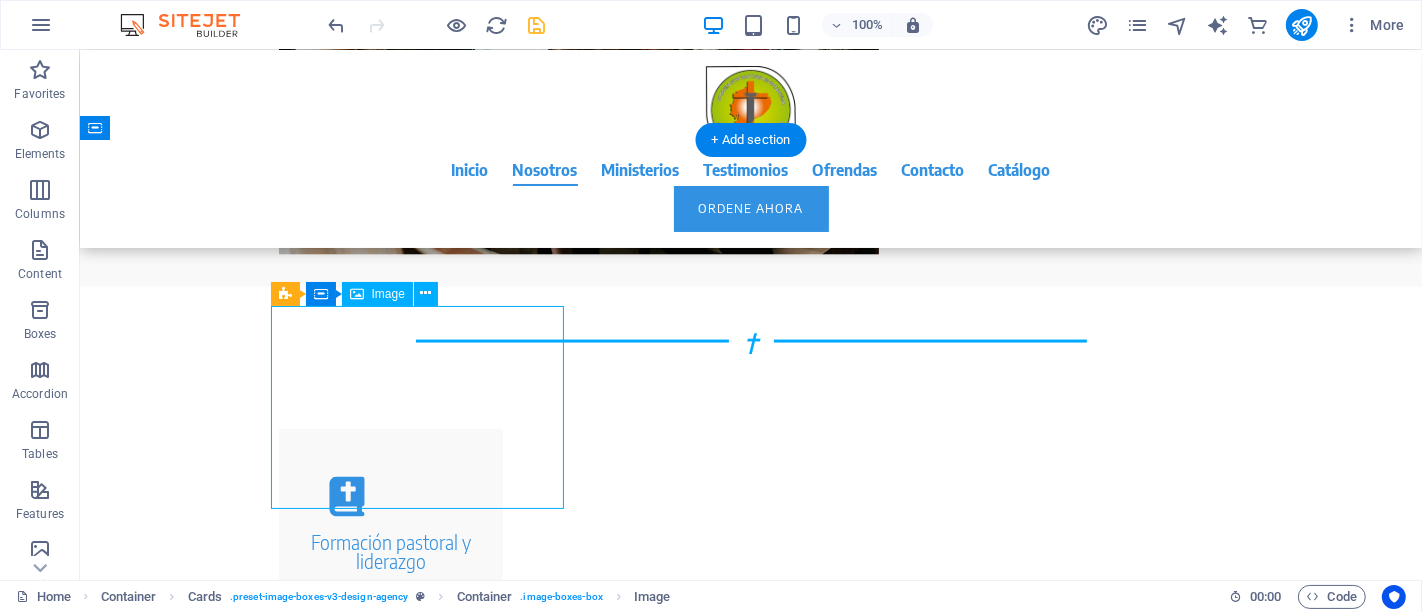 select on "%" 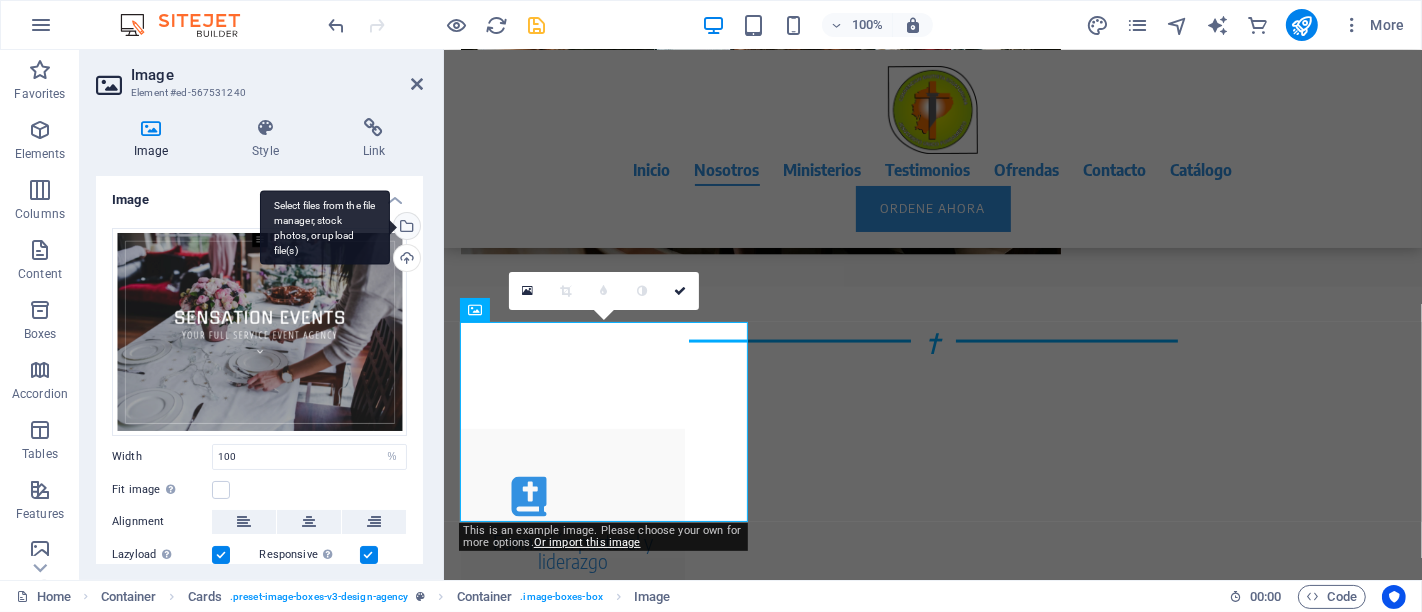 click on "Select files from the file manager, stock photos, or upload file(s)" at bounding box center (405, 228) 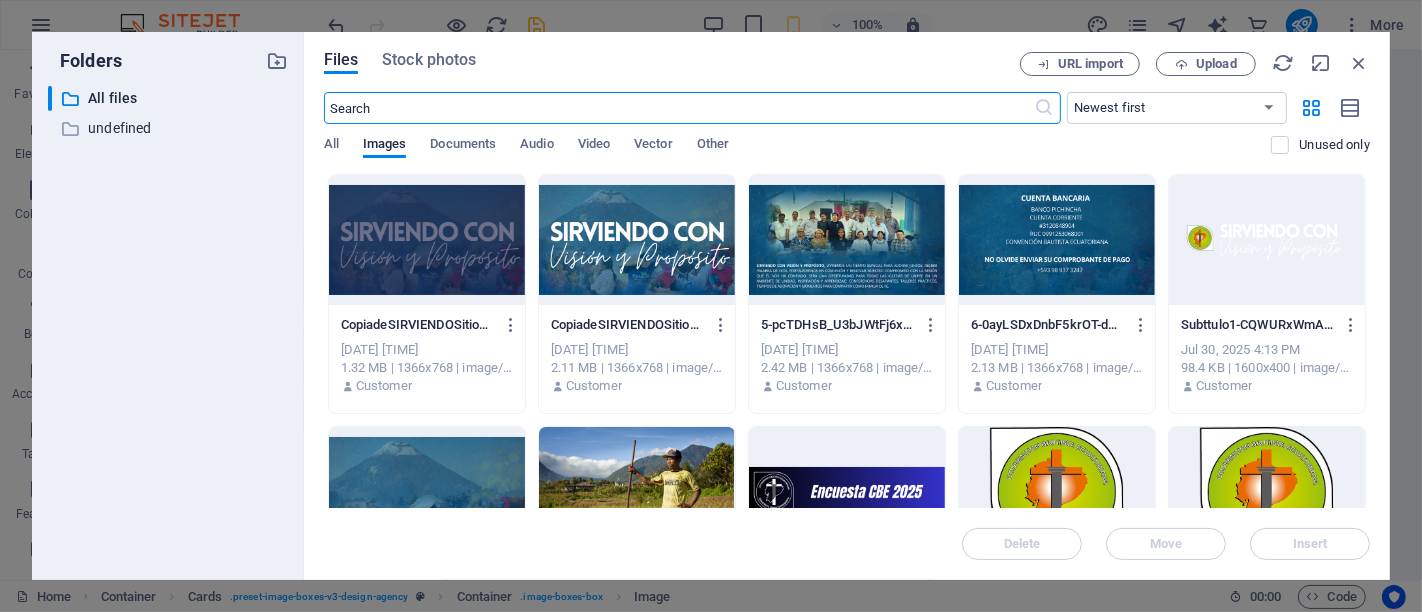 scroll, scrollTop: 3928, scrollLeft: 0, axis: vertical 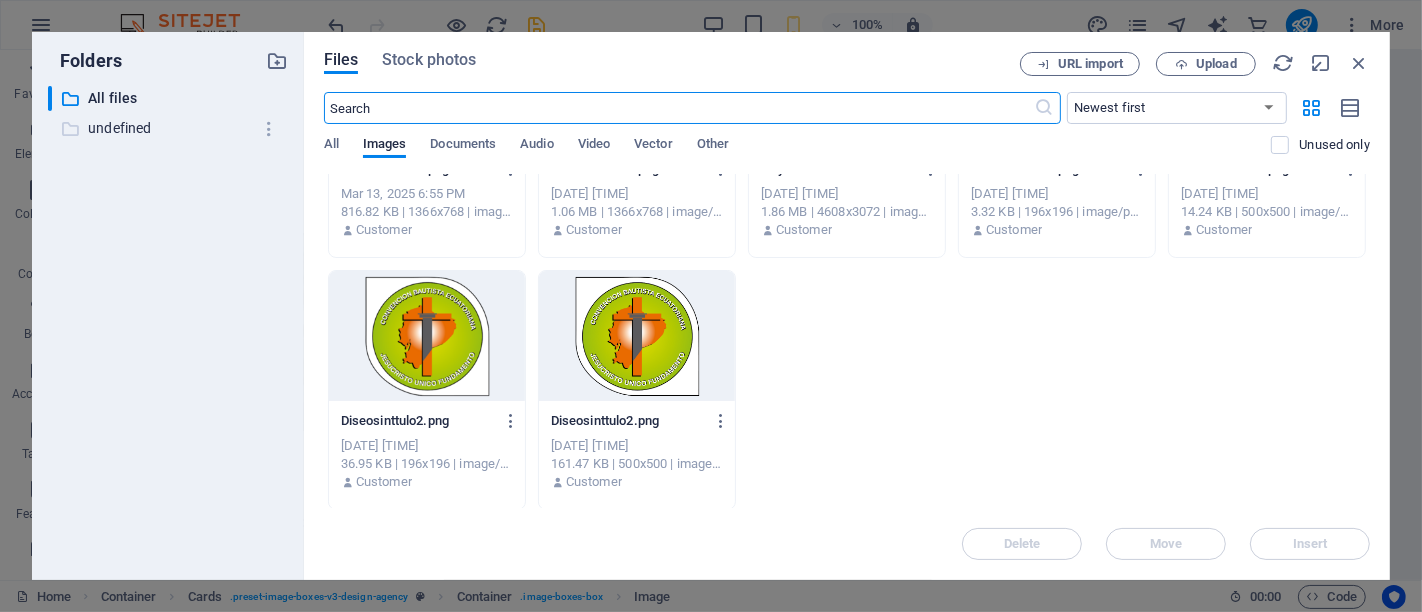 click on "undefined" at bounding box center [169, 128] 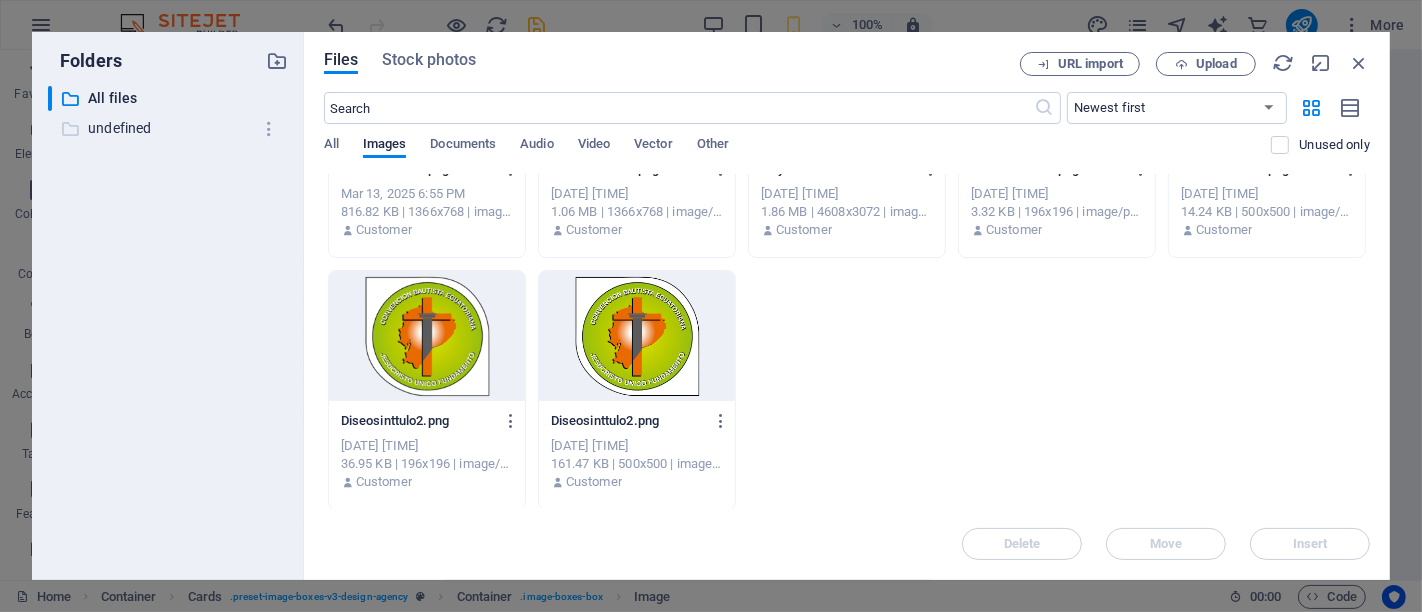scroll, scrollTop: 0, scrollLeft: 0, axis: both 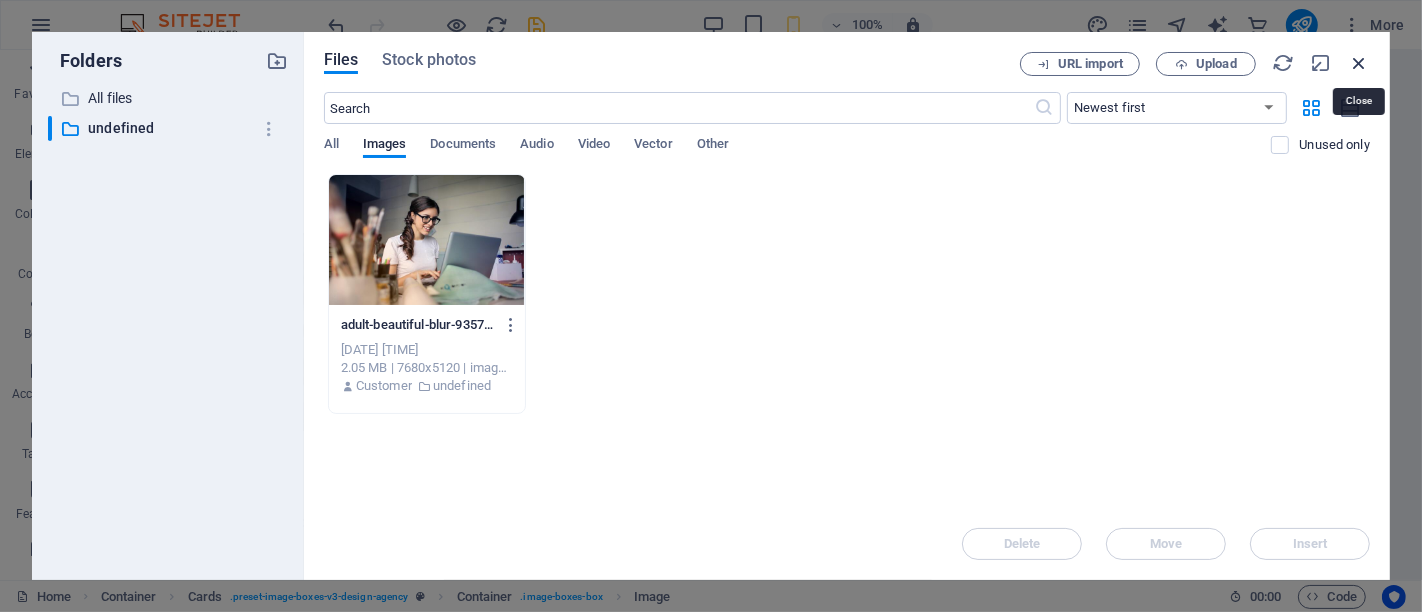 click at bounding box center (1359, 63) 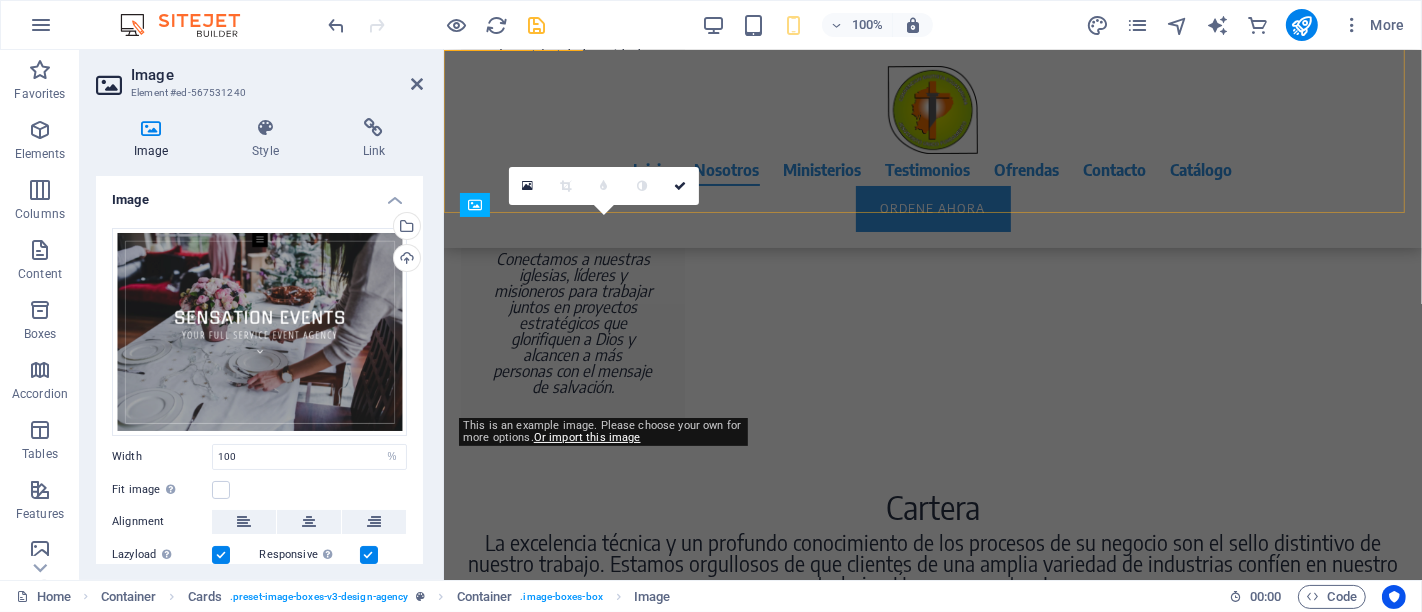 scroll, scrollTop: 2657, scrollLeft: 0, axis: vertical 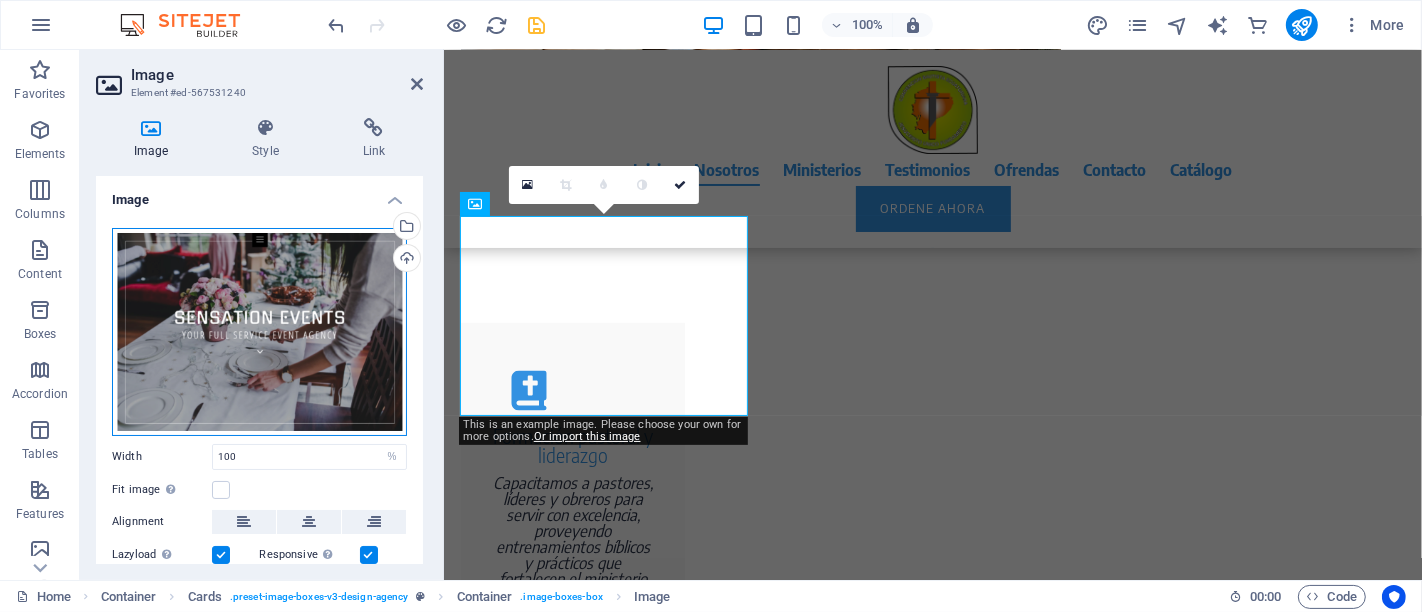 click on "Drag files here, click to choose files or select files from Files or our free stock photos & videos" at bounding box center [259, 332] 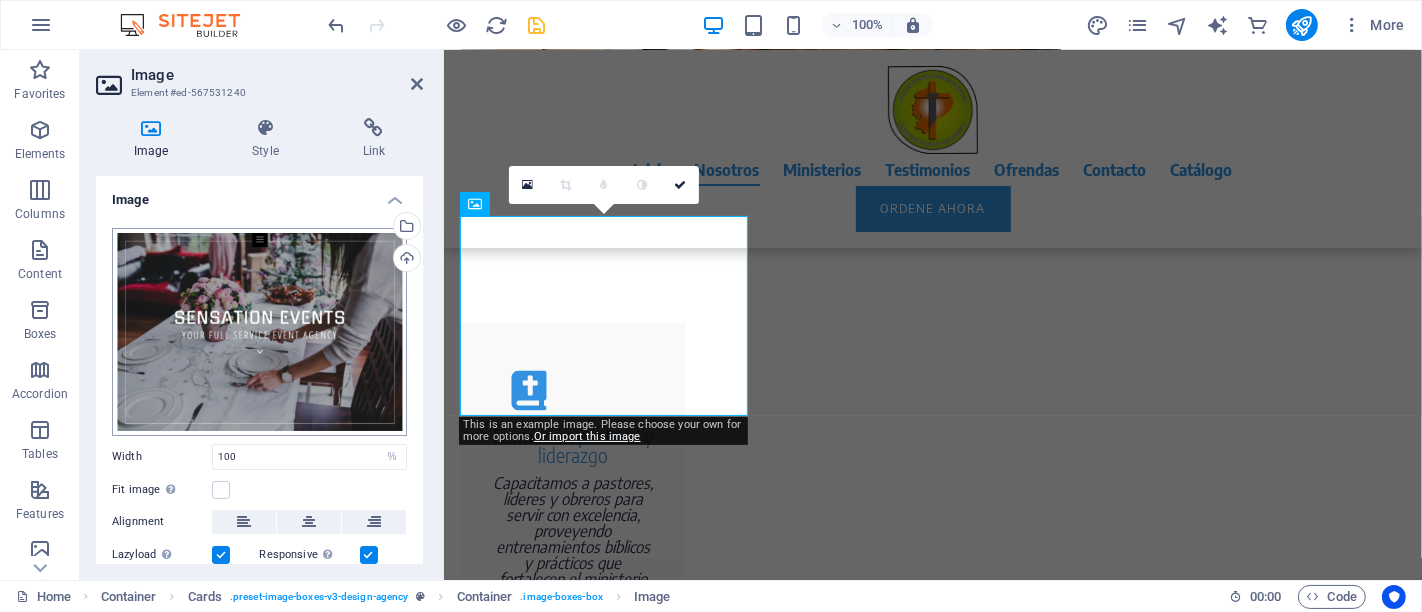 scroll, scrollTop: 3928, scrollLeft: 0, axis: vertical 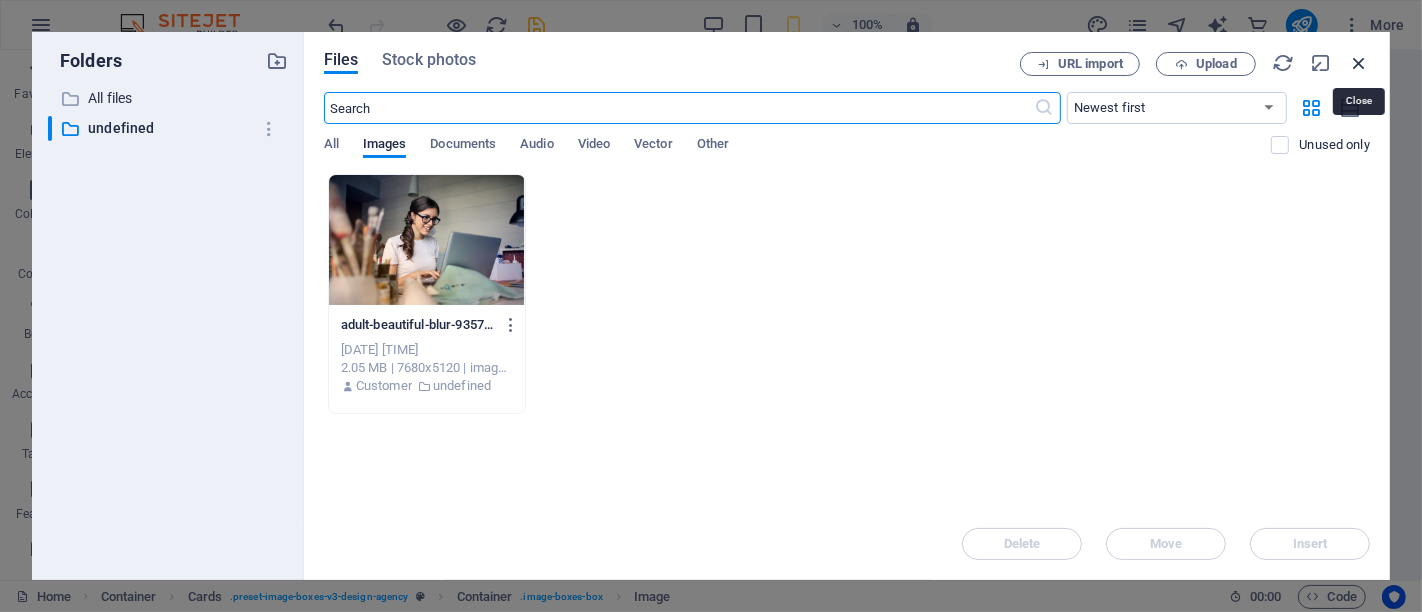 click at bounding box center (1359, 63) 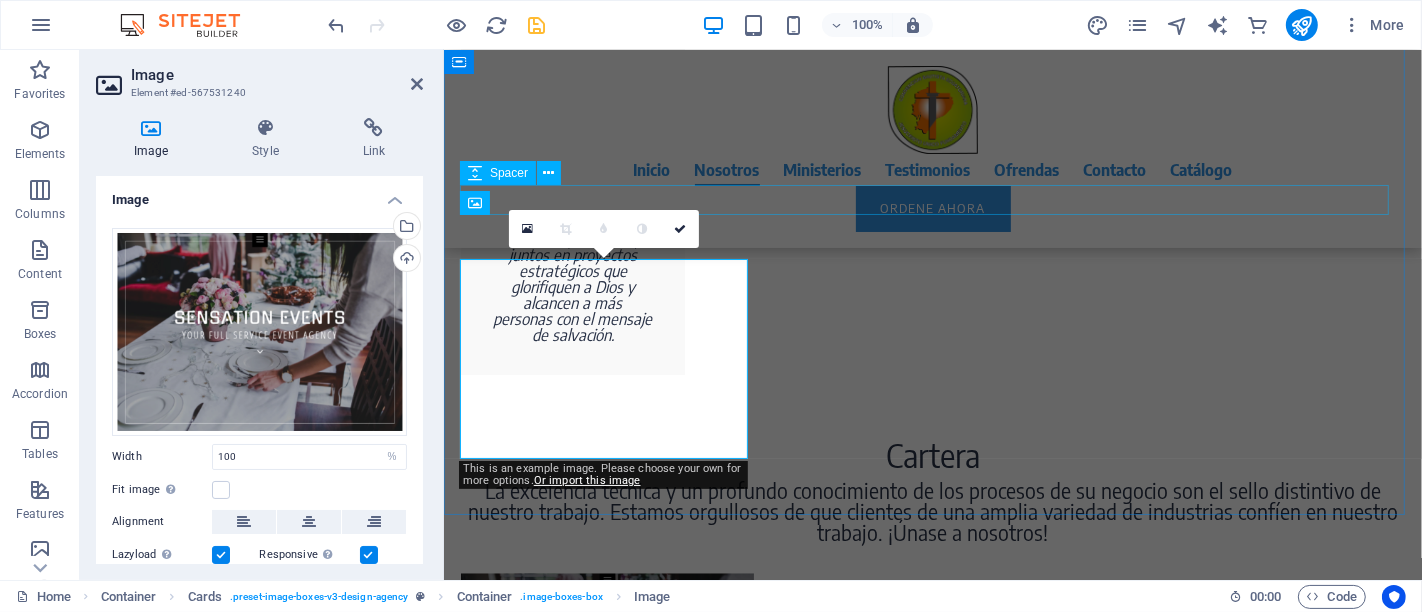 scroll, scrollTop: 2657, scrollLeft: 0, axis: vertical 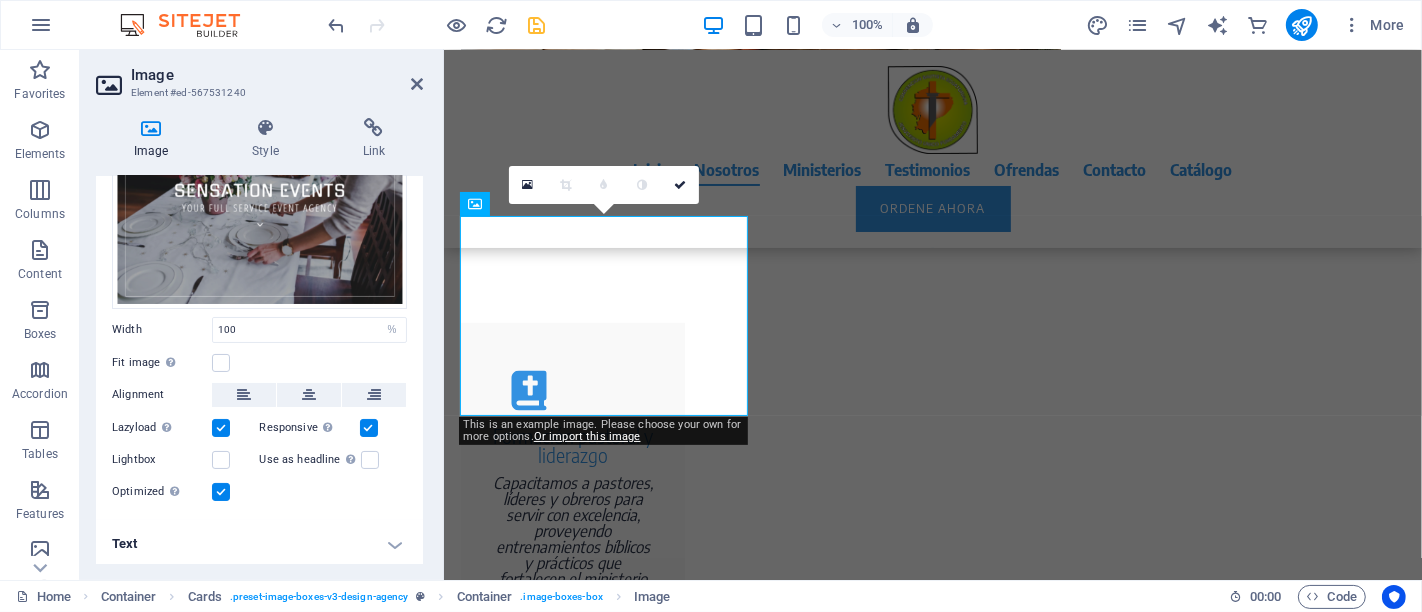 click on "Text" at bounding box center (259, 544) 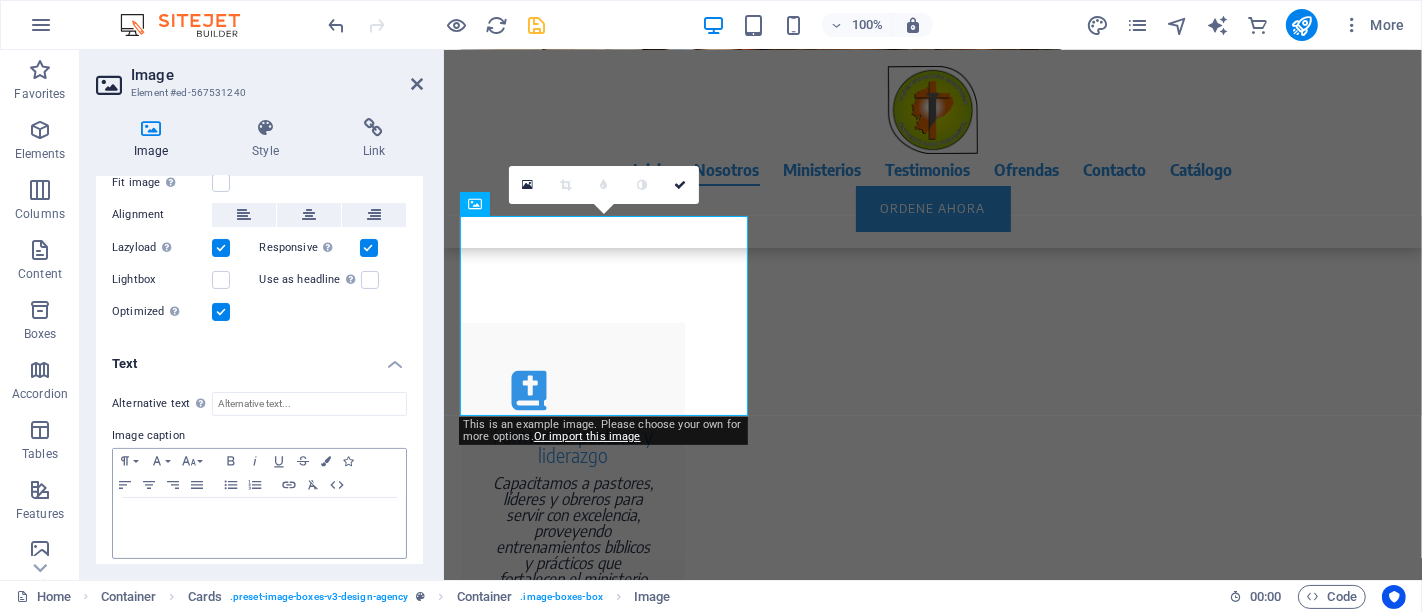 scroll, scrollTop: 314, scrollLeft: 0, axis: vertical 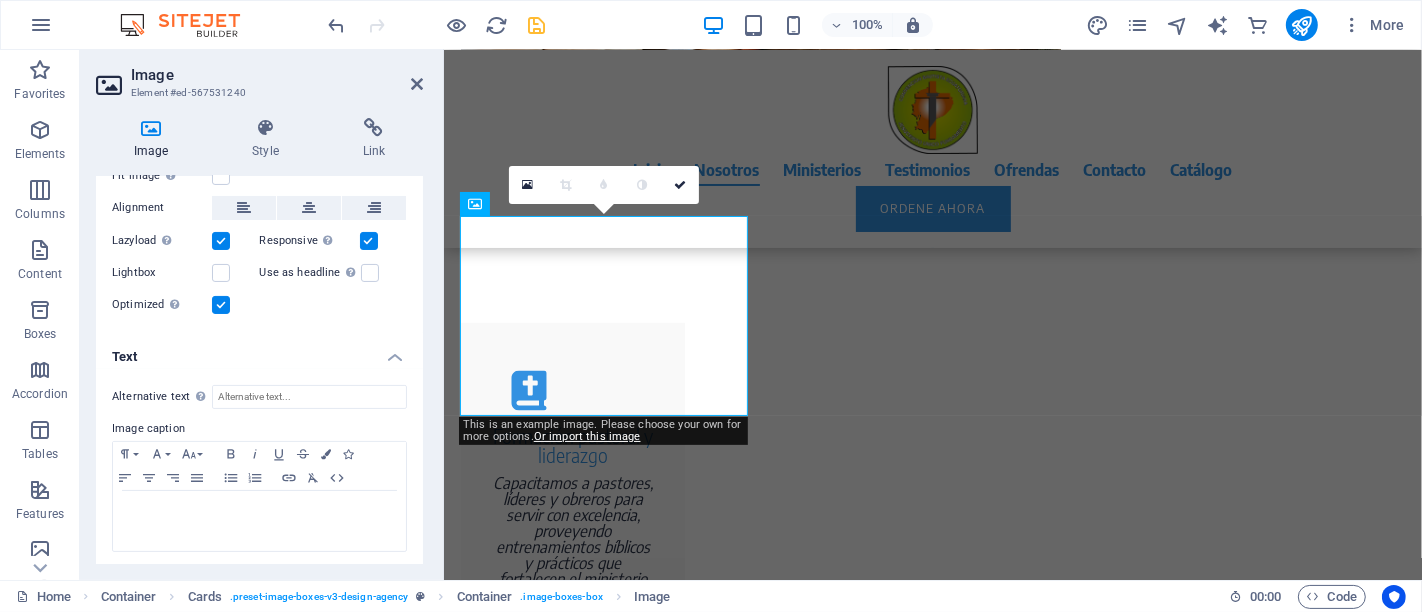 click on "Text" at bounding box center [259, 351] 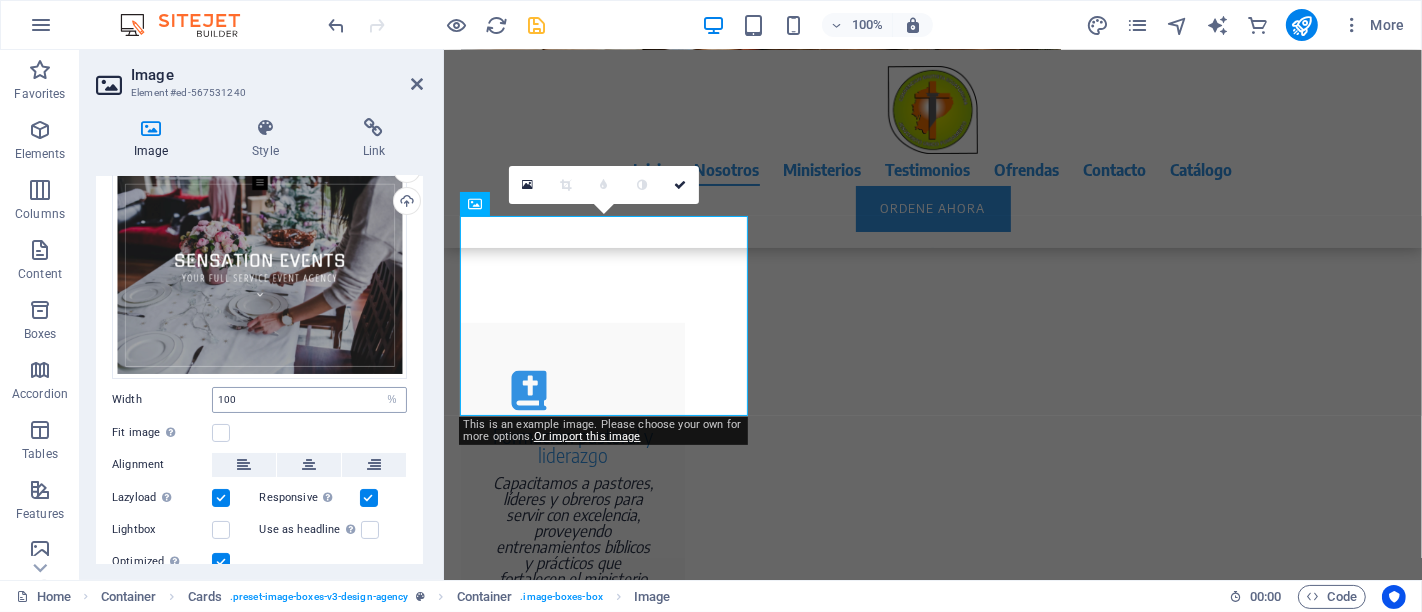 scroll, scrollTop: 0, scrollLeft: 0, axis: both 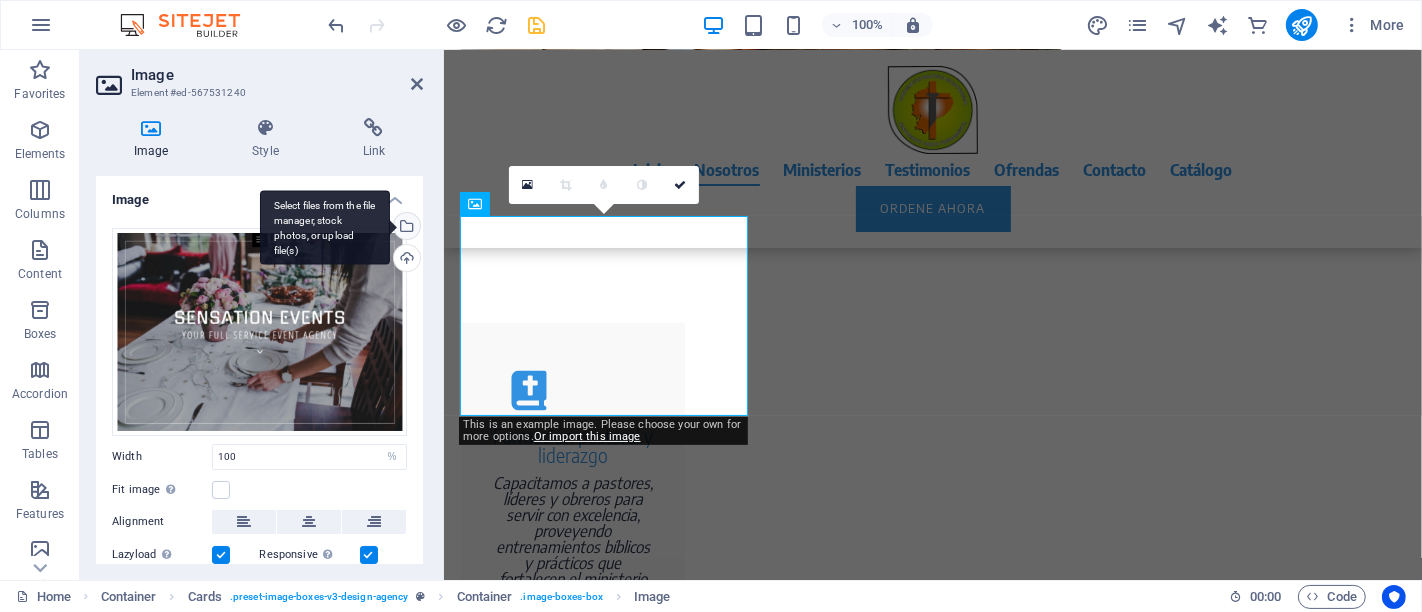 click on "Select files from the file manager, stock photos, or upload file(s)" at bounding box center [405, 228] 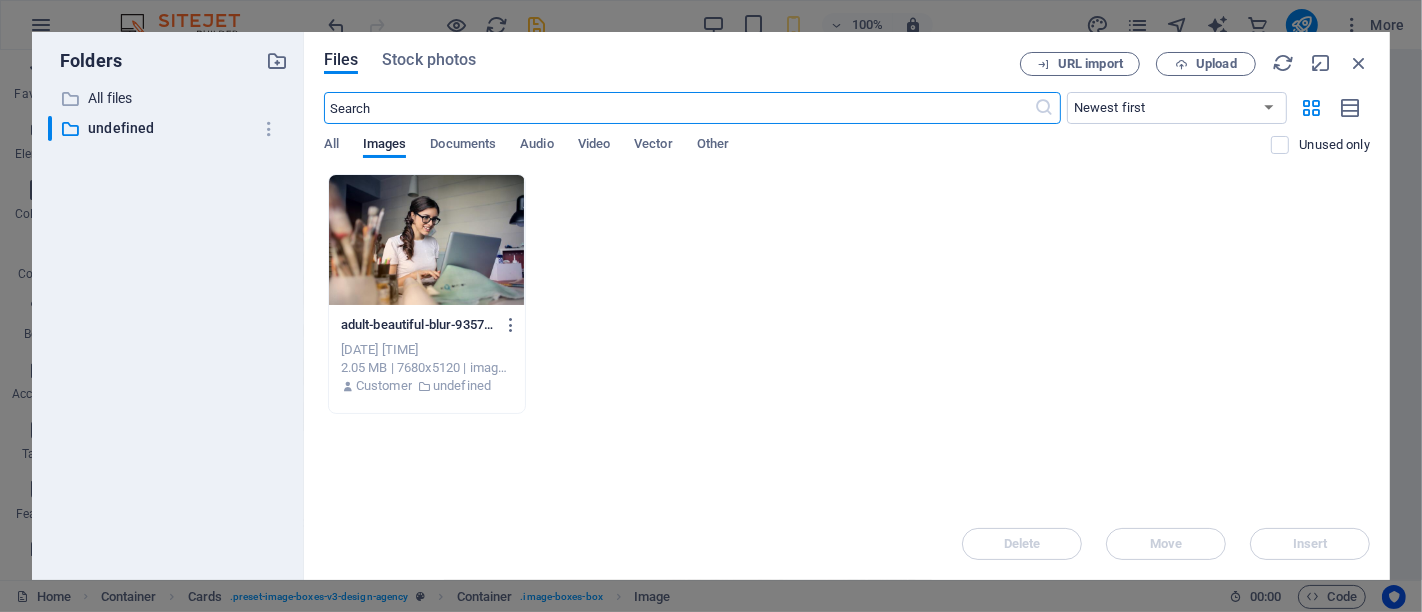 scroll, scrollTop: 3928, scrollLeft: 0, axis: vertical 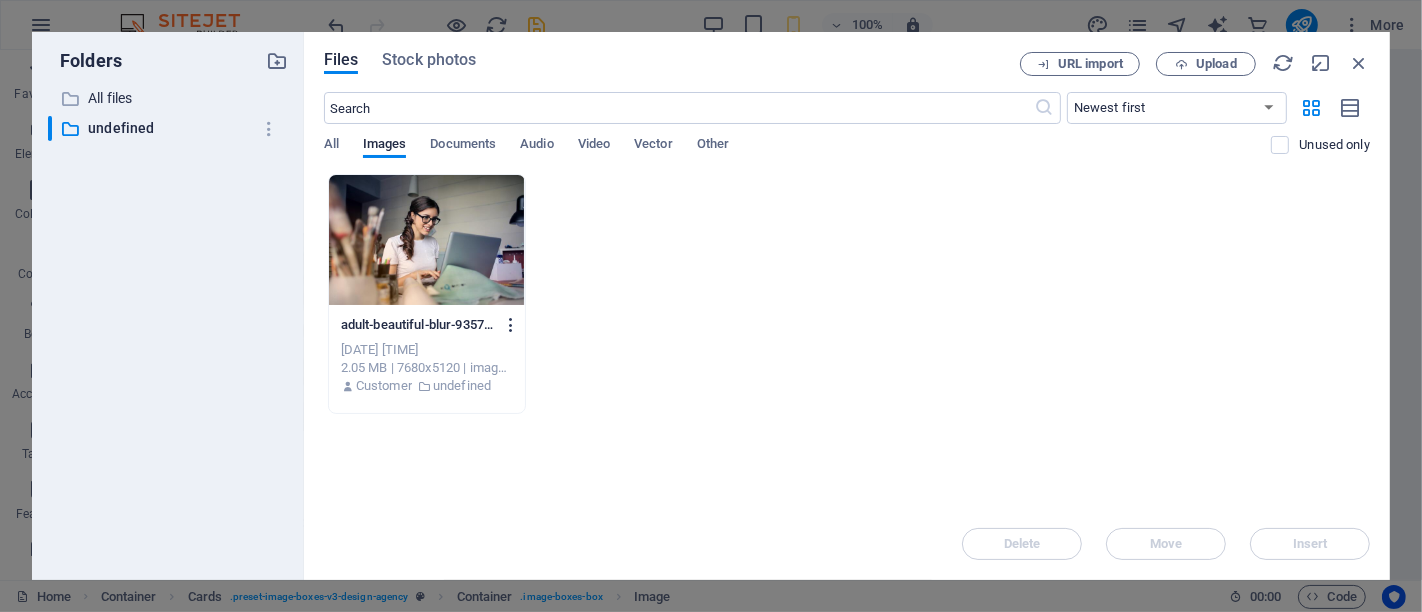 click at bounding box center [511, 325] 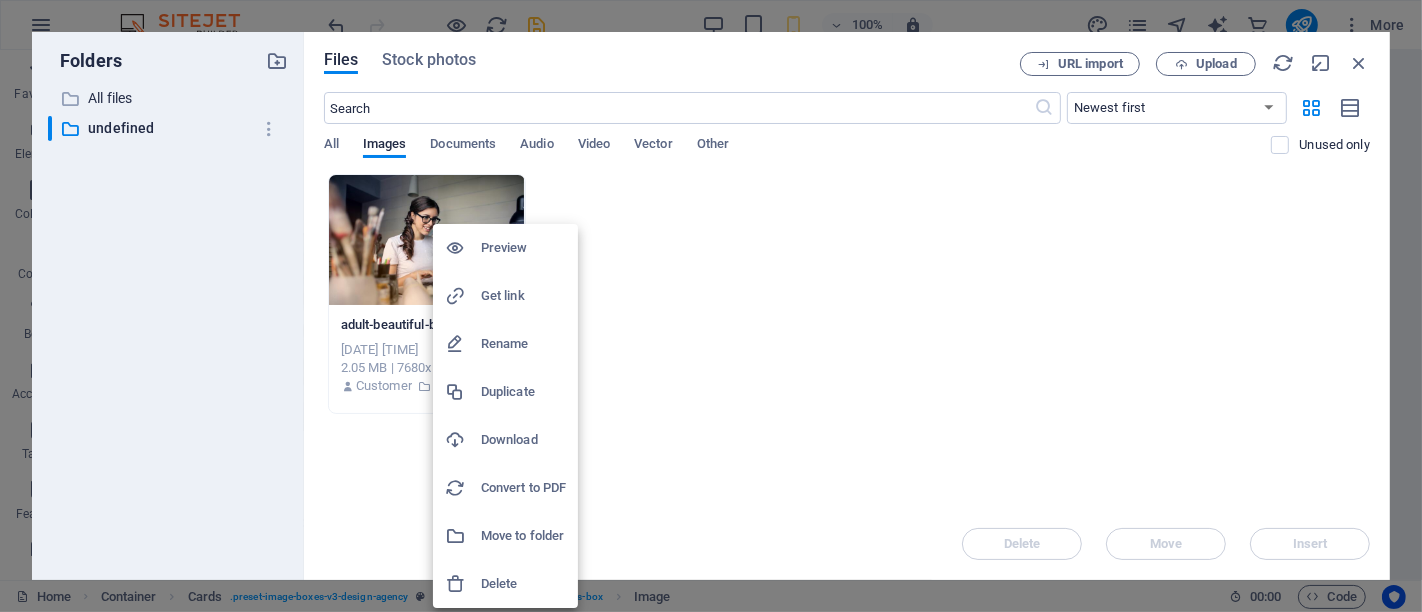 click on "Rename" at bounding box center [523, 344] 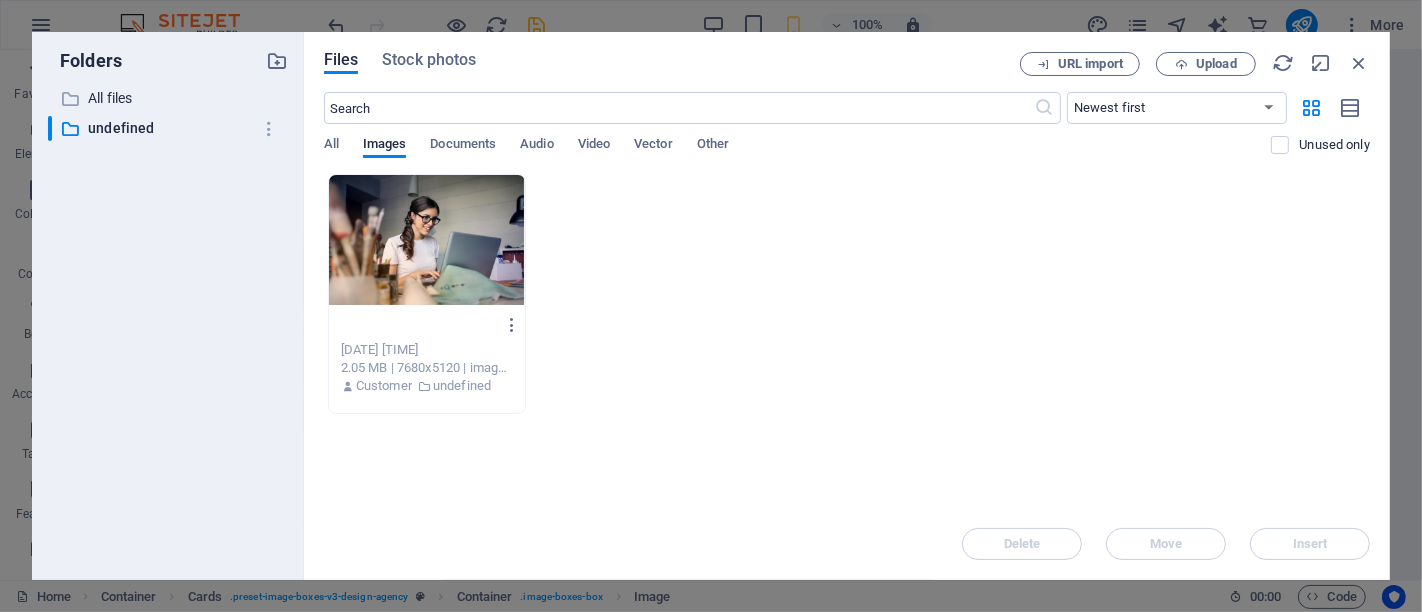 scroll, scrollTop: 0, scrollLeft: 0, axis: both 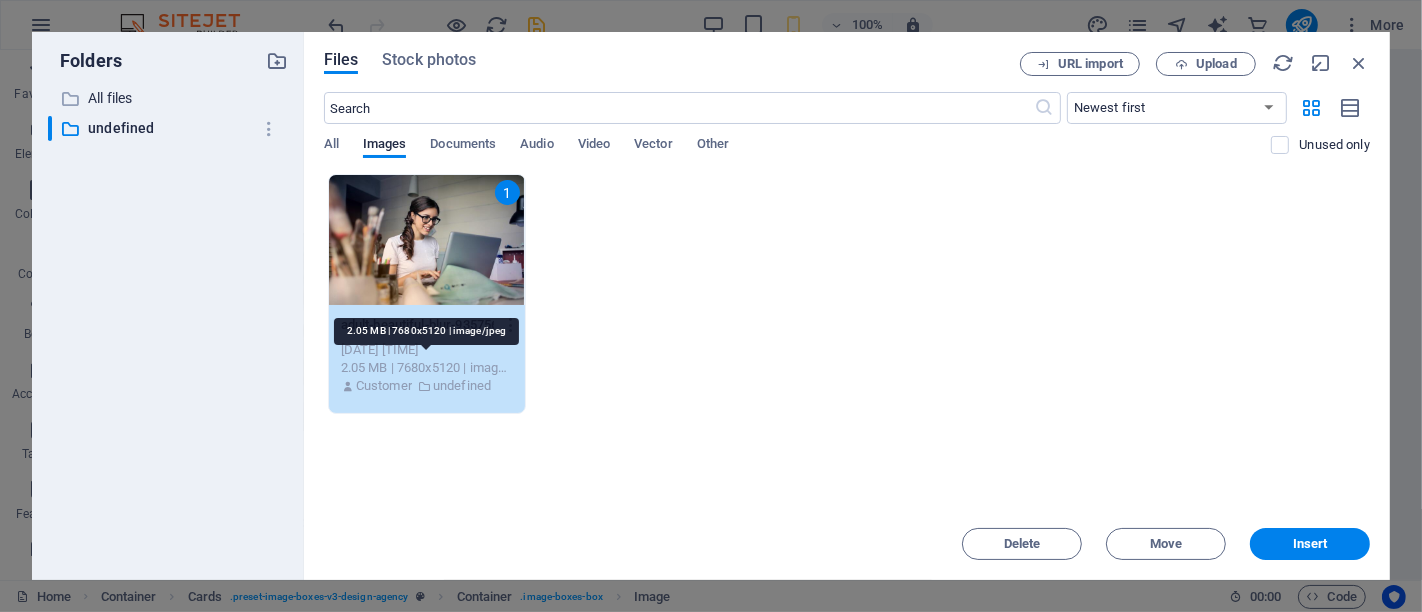 click on "2.05 MB | 7680x5120 | image/jpeg" at bounding box center [427, 368] 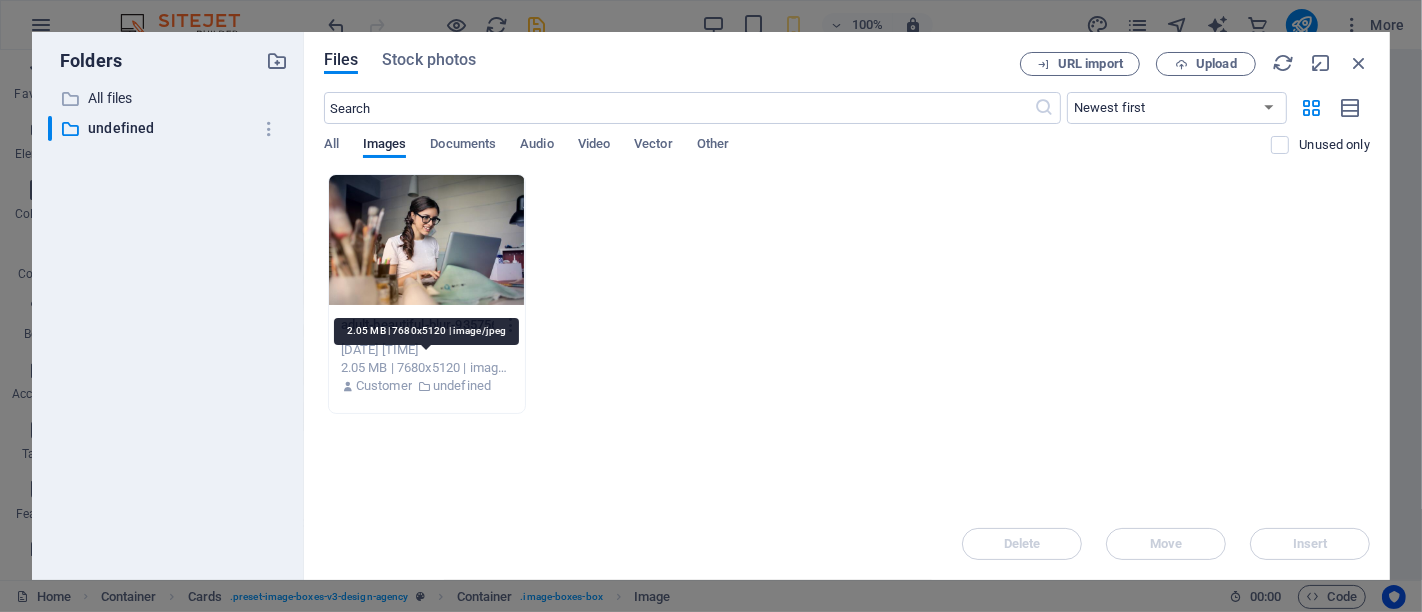 click on "2.05 MB | 7680x5120 | image/jpeg" at bounding box center [427, 368] 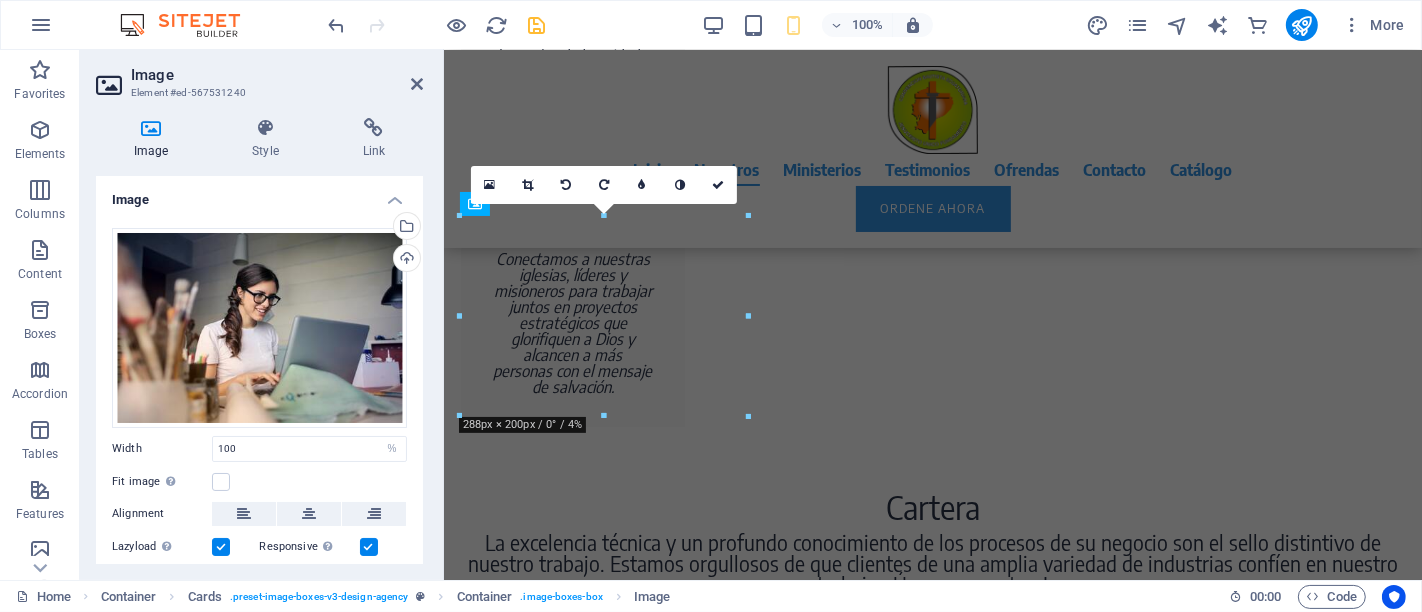 scroll, scrollTop: 2657, scrollLeft: 0, axis: vertical 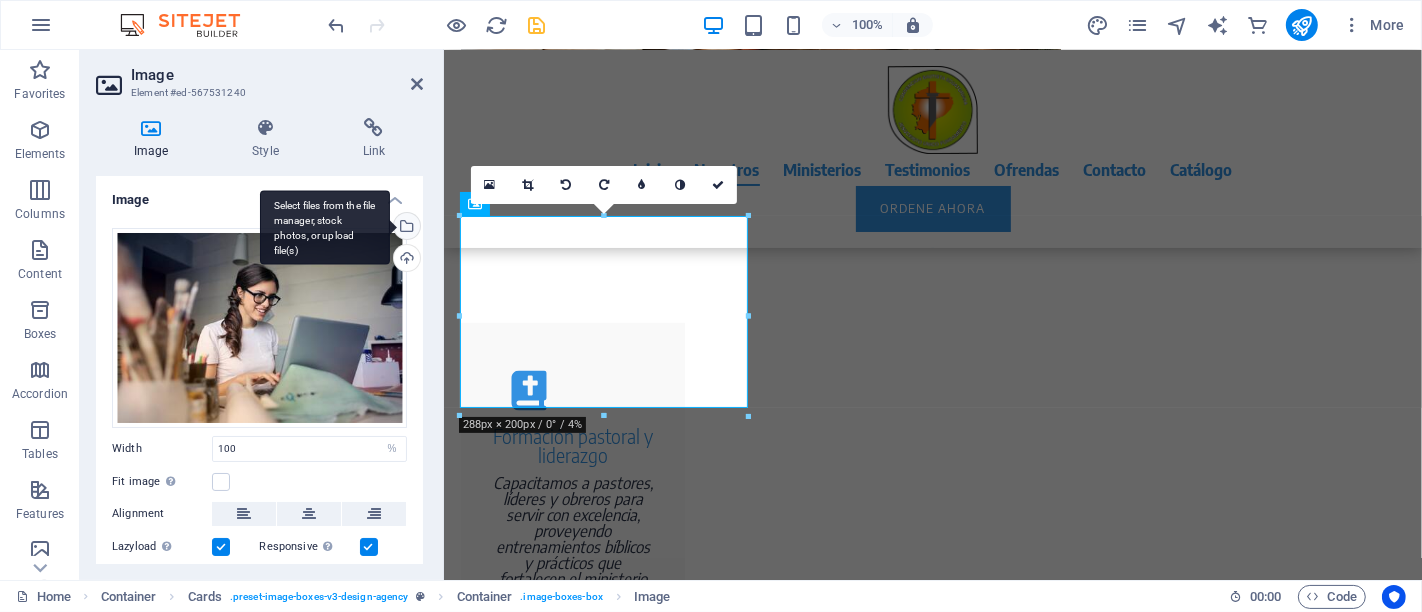 click on "Select files from the file manager, stock photos, or upload file(s)" at bounding box center (405, 228) 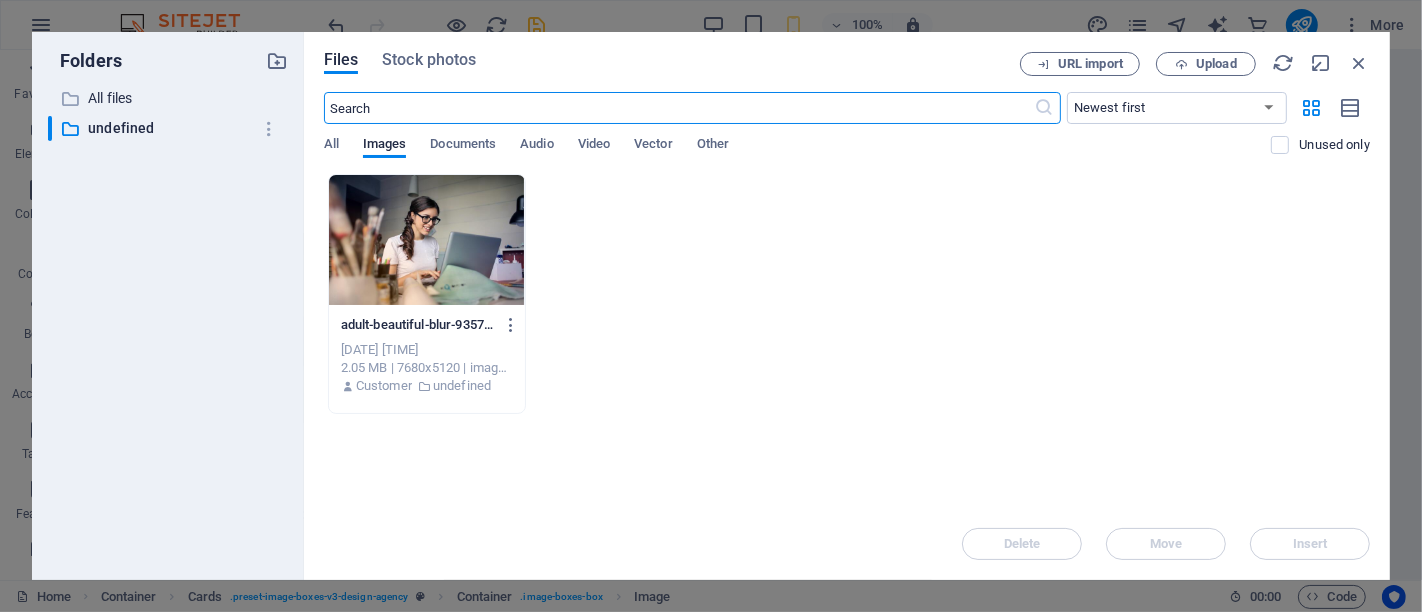 scroll, scrollTop: 3922, scrollLeft: 0, axis: vertical 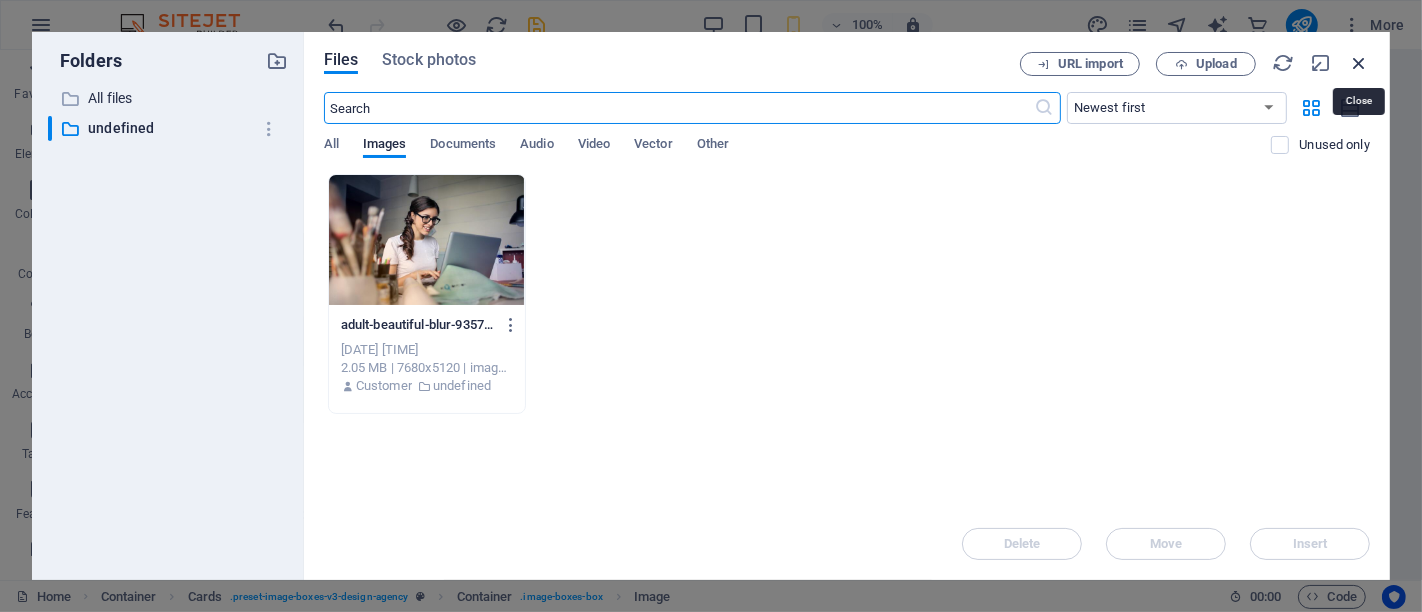 click at bounding box center (1359, 63) 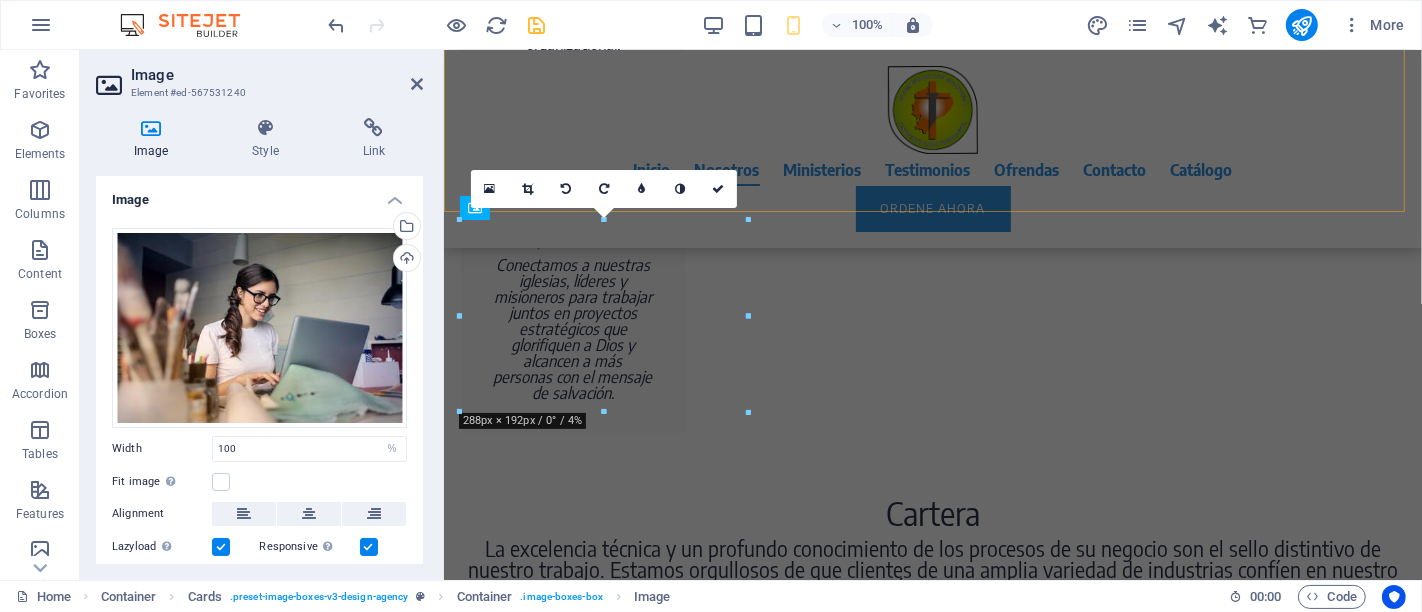 scroll, scrollTop: 2654, scrollLeft: 0, axis: vertical 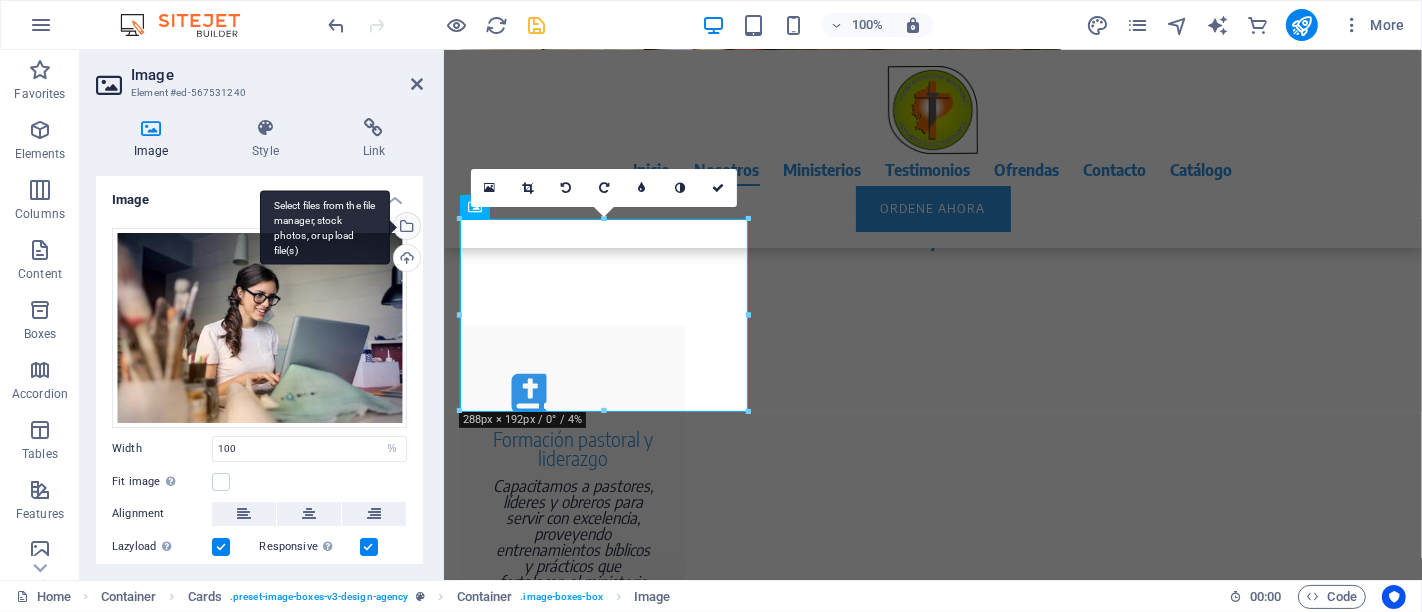 click on "Select files from the file manager, stock photos, or upload file(s)" at bounding box center (405, 228) 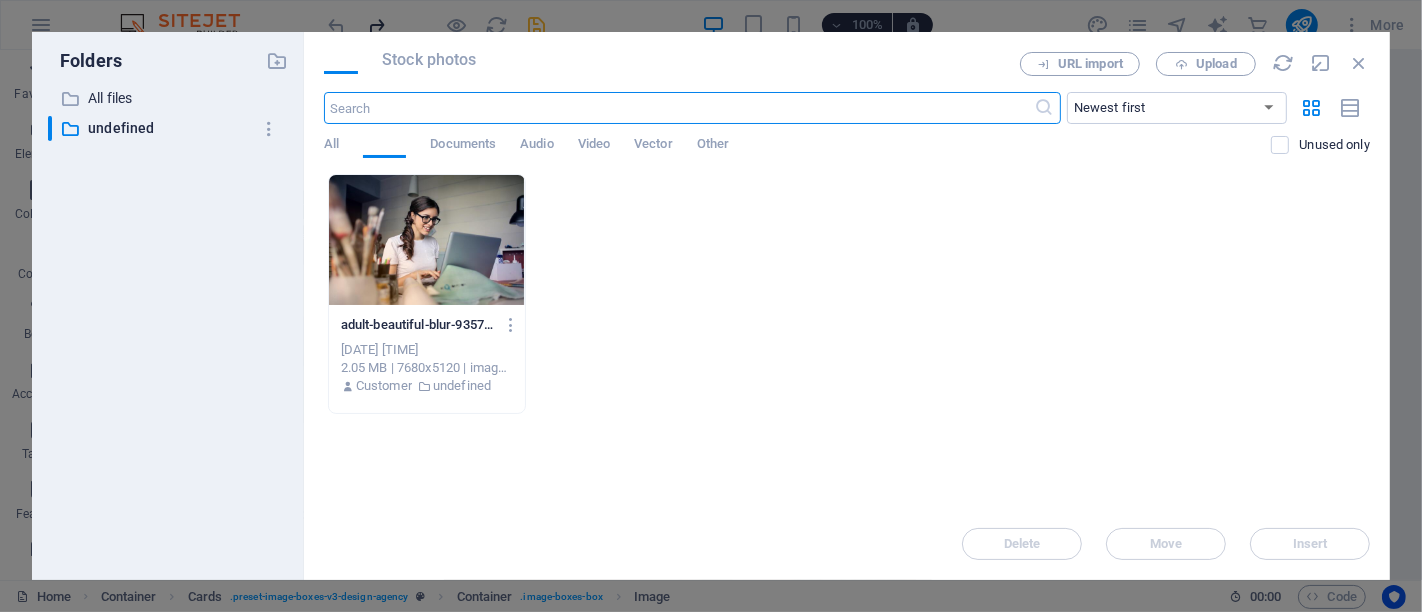 scroll, scrollTop: 3922, scrollLeft: 0, axis: vertical 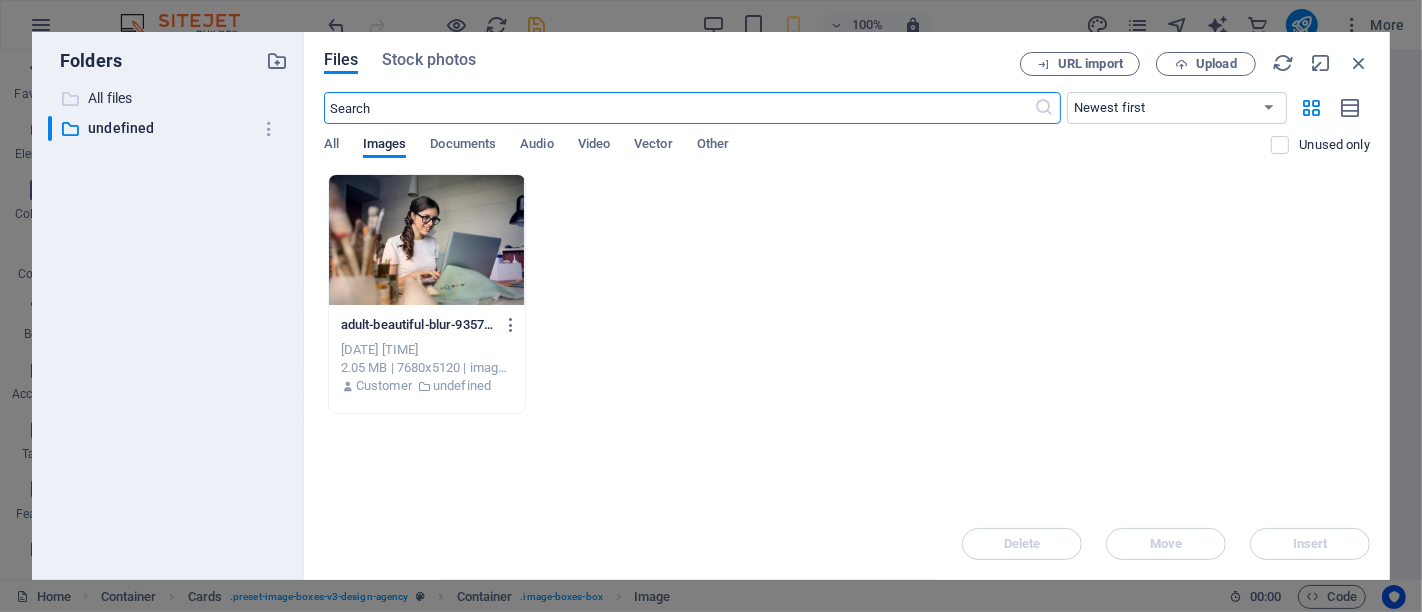 click on "All files" at bounding box center (169, 98) 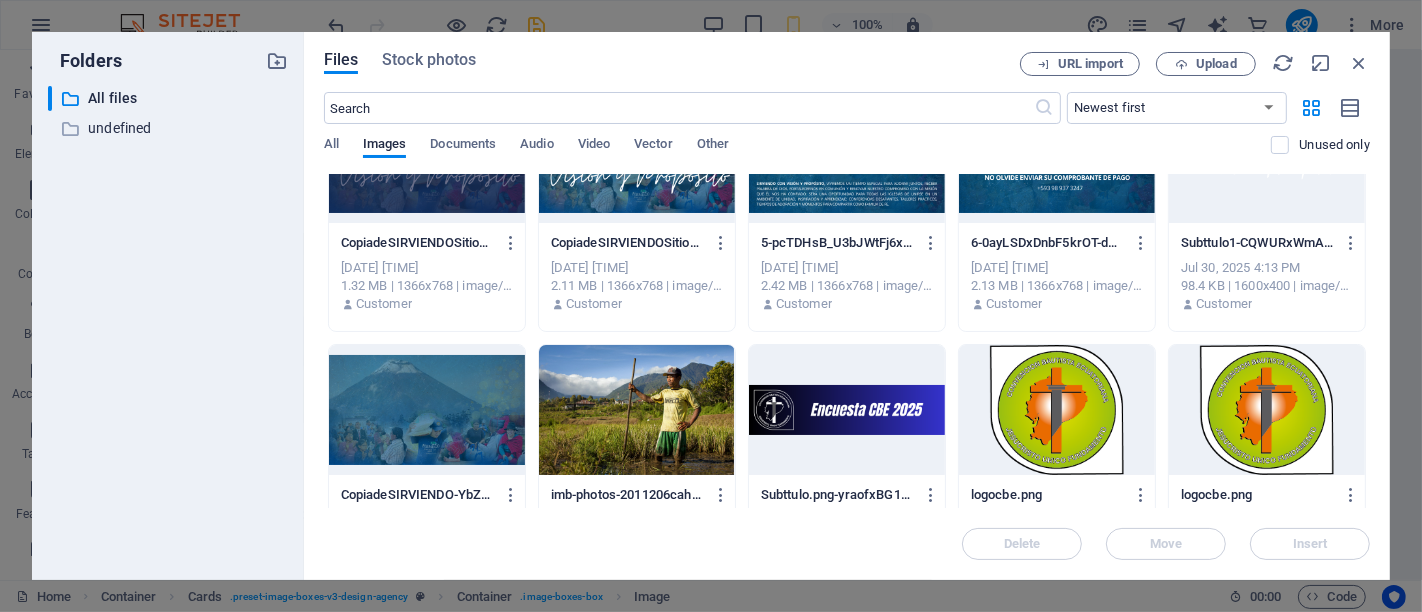 scroll, scrollTop: 111, scrollLeft: 0, axis: vertical 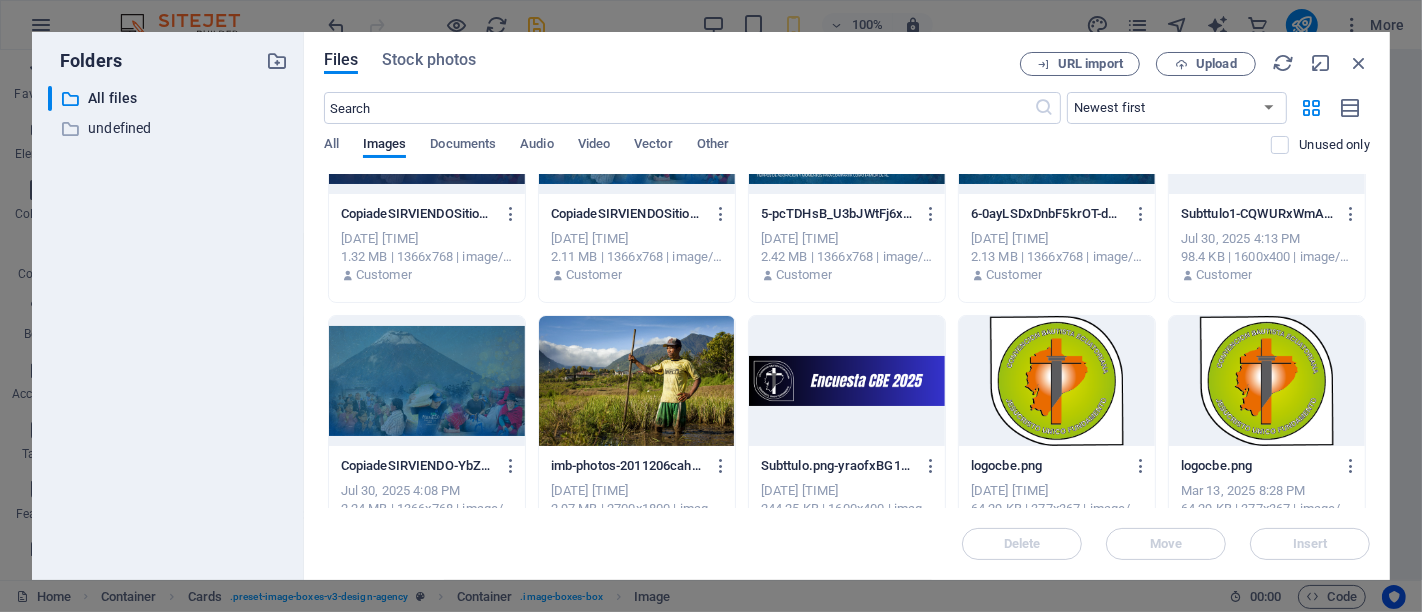 click at bounding box center [637, 381] 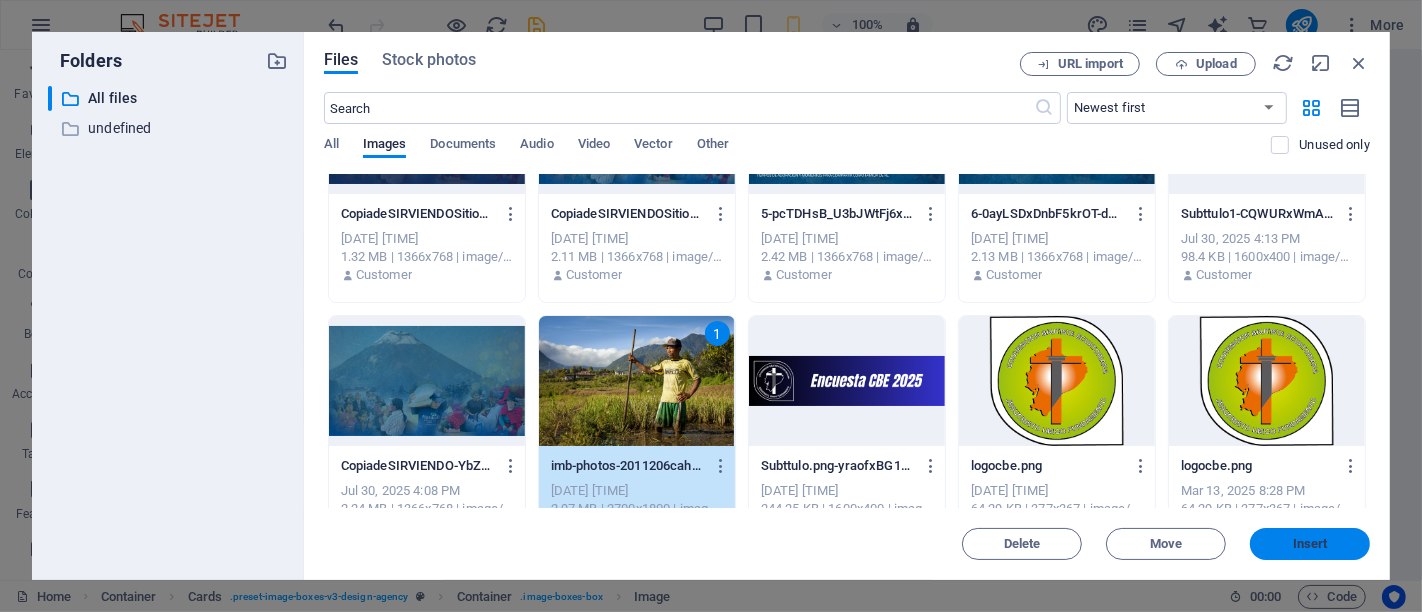 click on "Insert" at bounding box center (1310, 544) 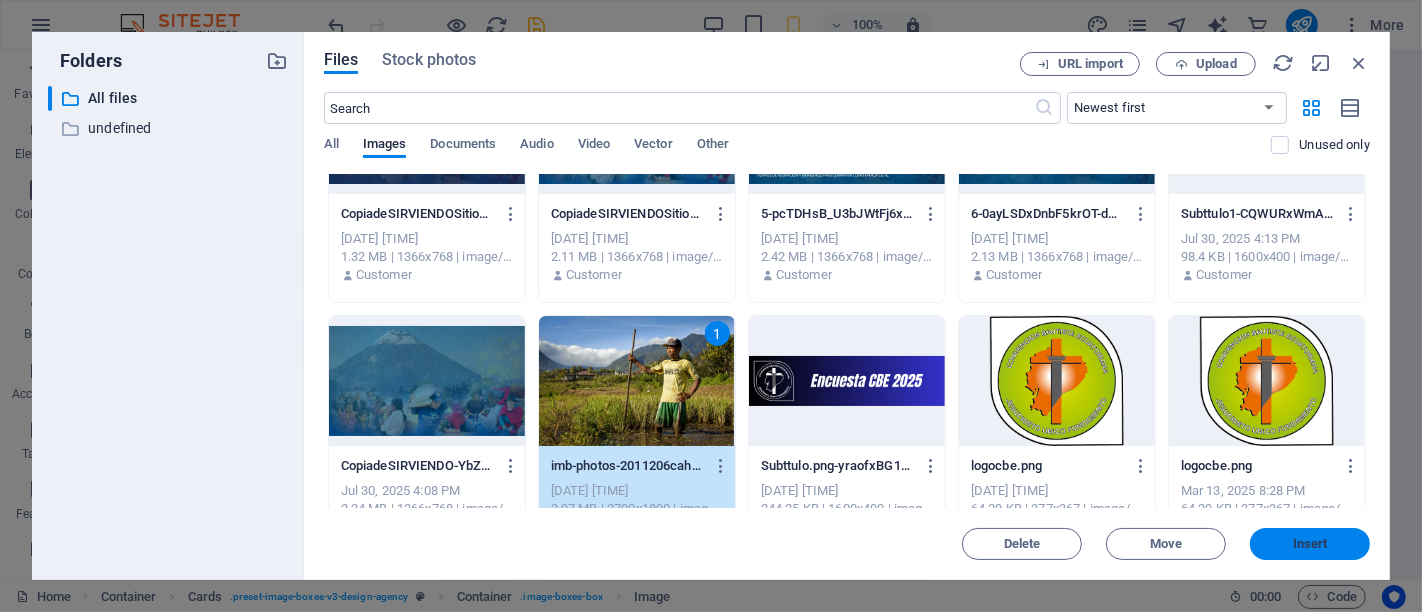 scroll, scrollTop: 2654, scrollLeft: 0, axis: vertical 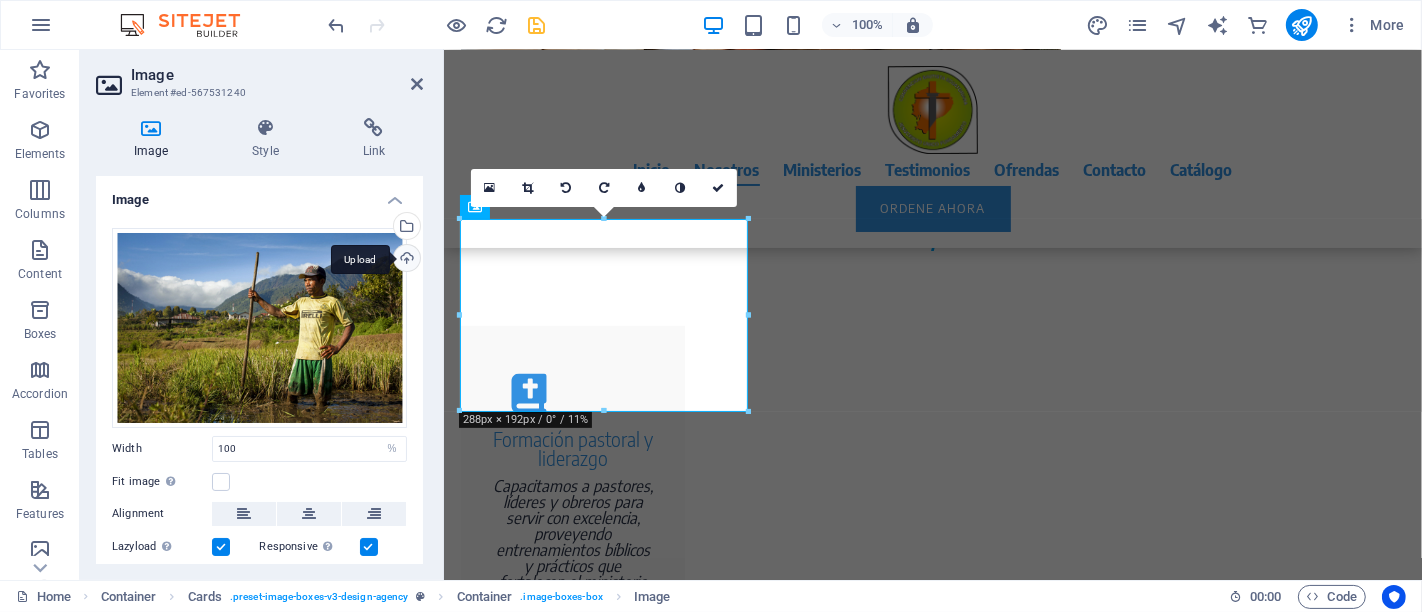 click on "Upload" at bounding box center (405, 260) 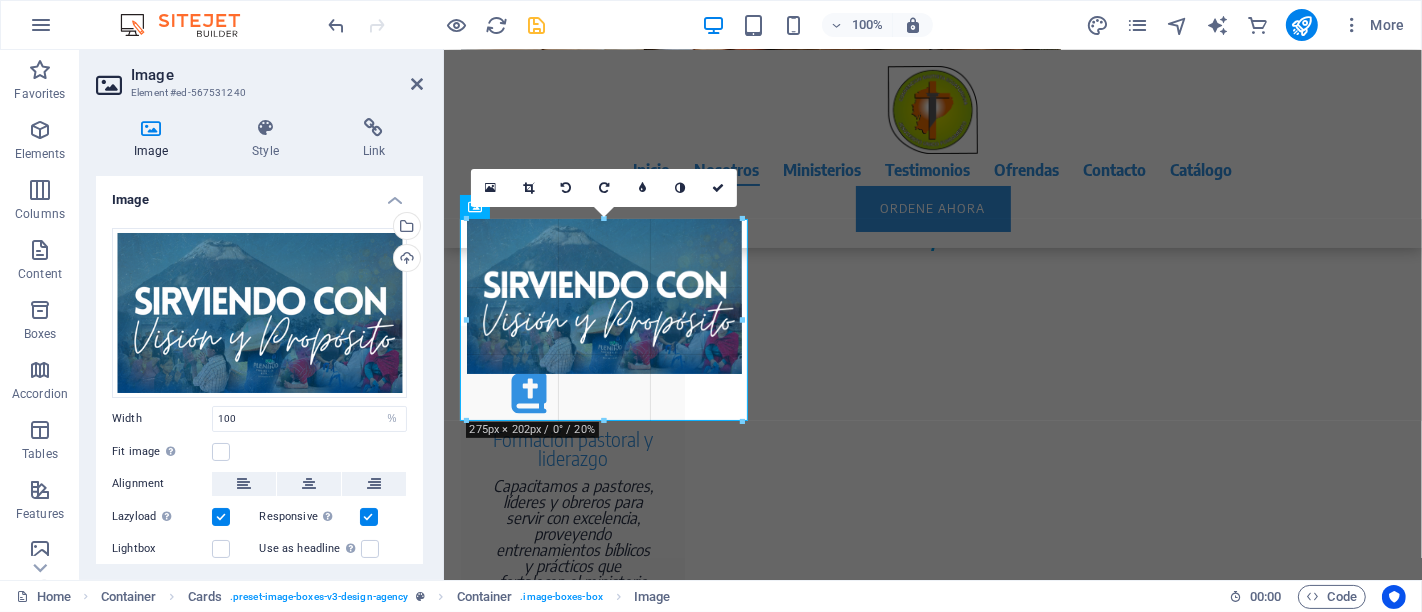 drag, startPoint x: 603, startPoint y: 382, endPoint x: 610, endPoint y: 422, distance: 40.60788 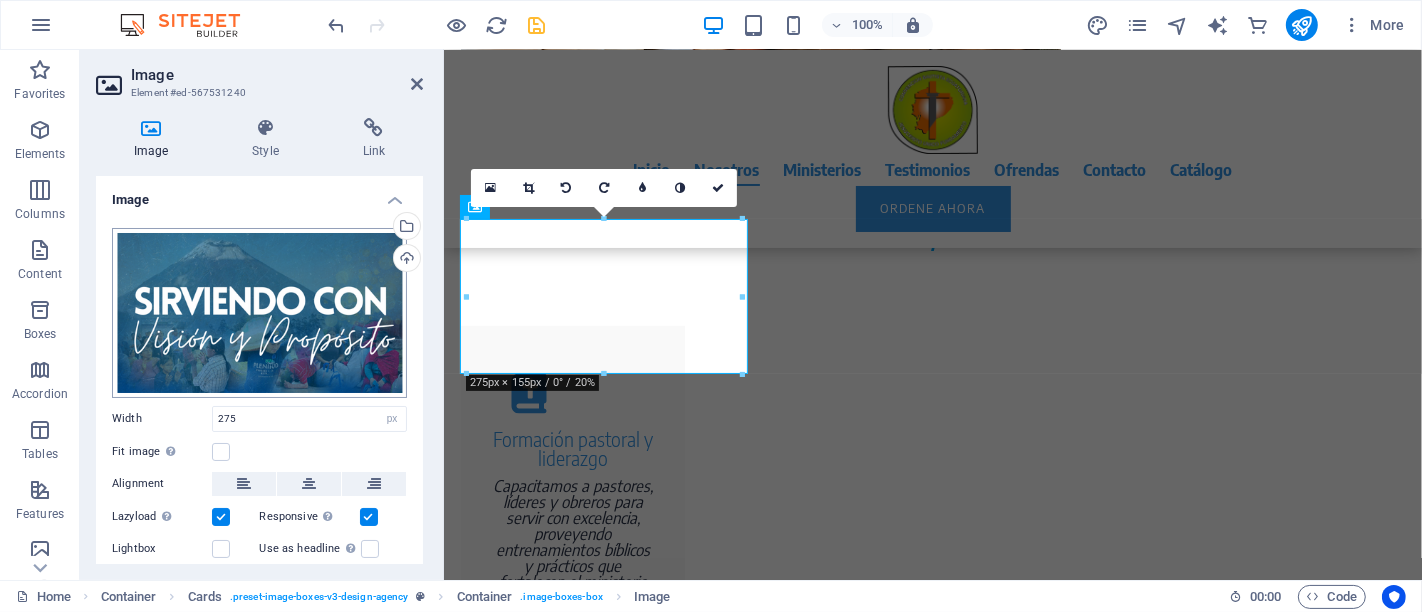 type on "100" 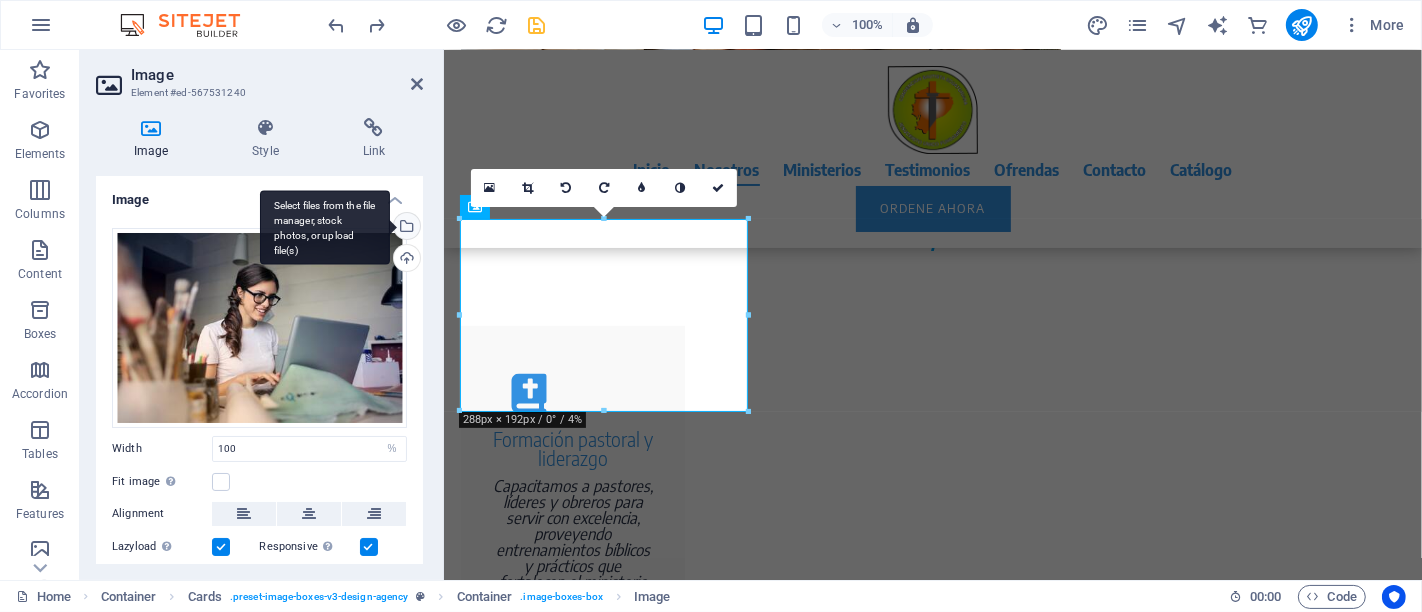 click on "Select files from the file manager, stock photos, or upload file(s)" at bounding box center (405, 228) 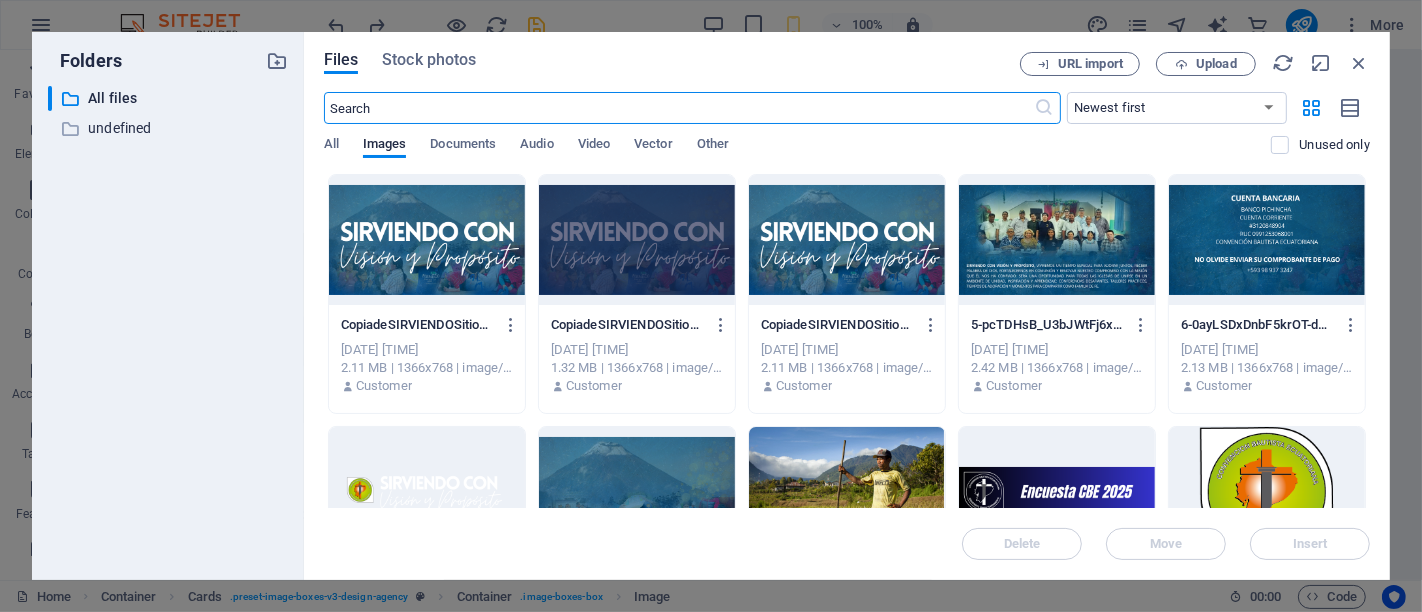 scroll, scrollTop: 3922, scrollLeft: 0, axis: vertical 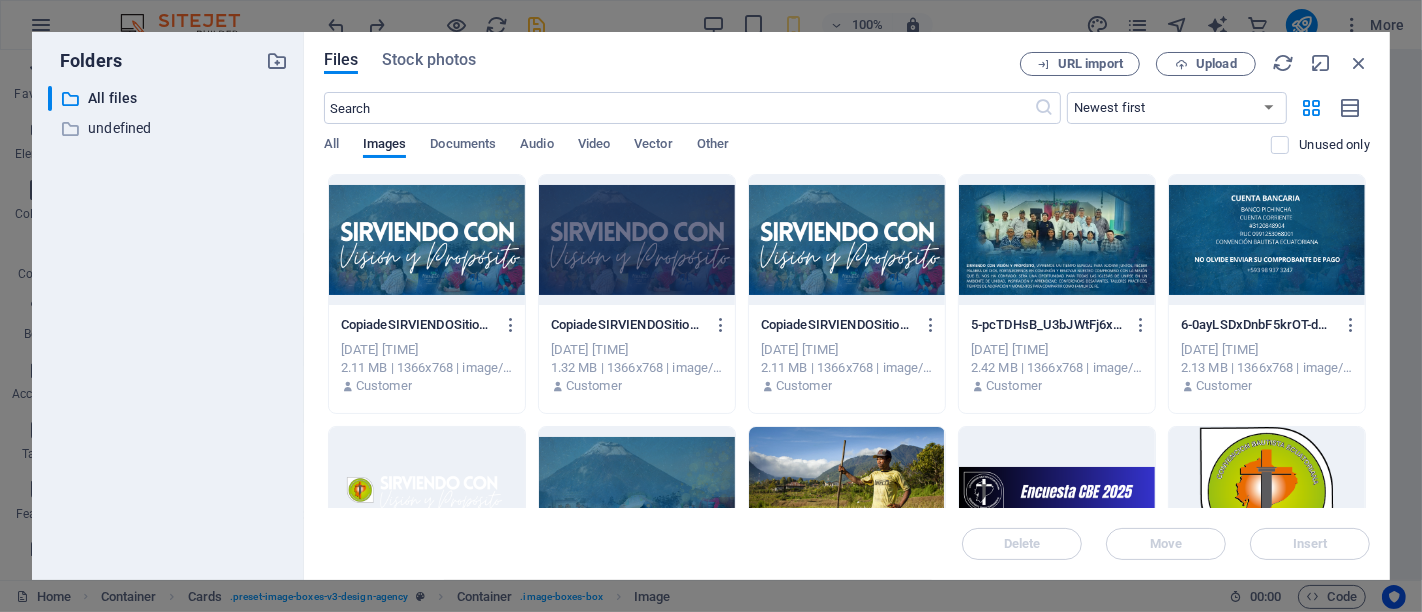 click on "URL import Upload" at bounding box center [1195, 64] 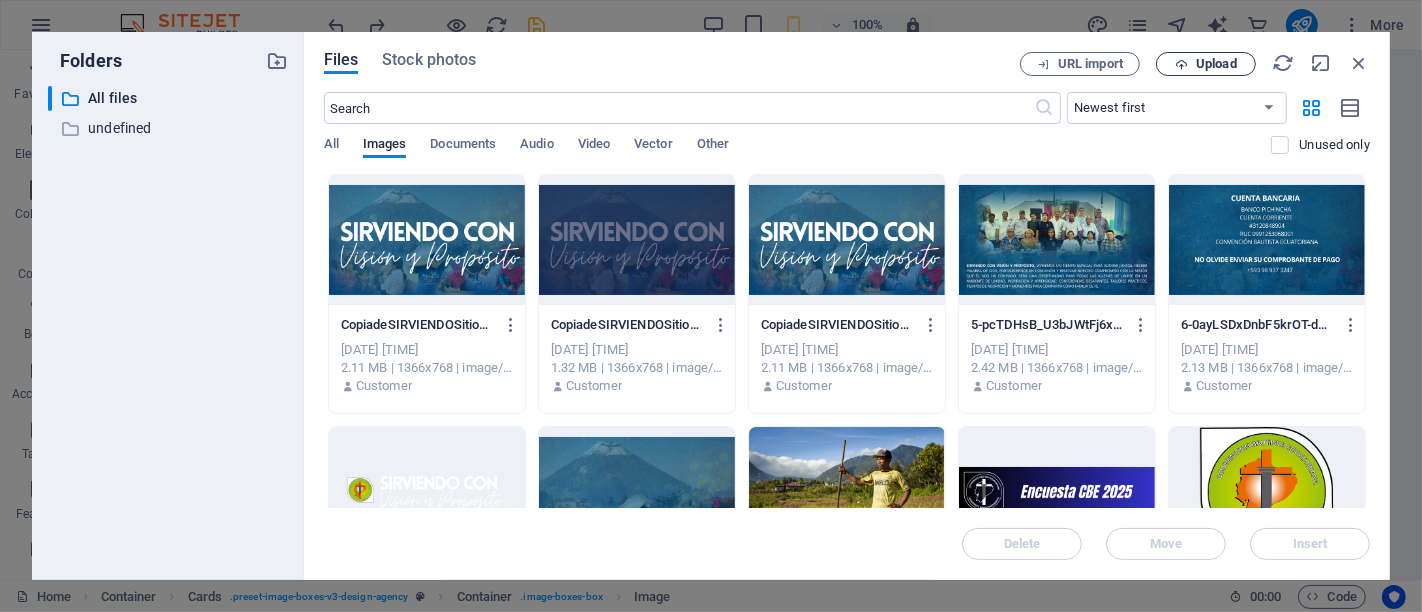 click on "Upload" at bounding box center [1206, 64] 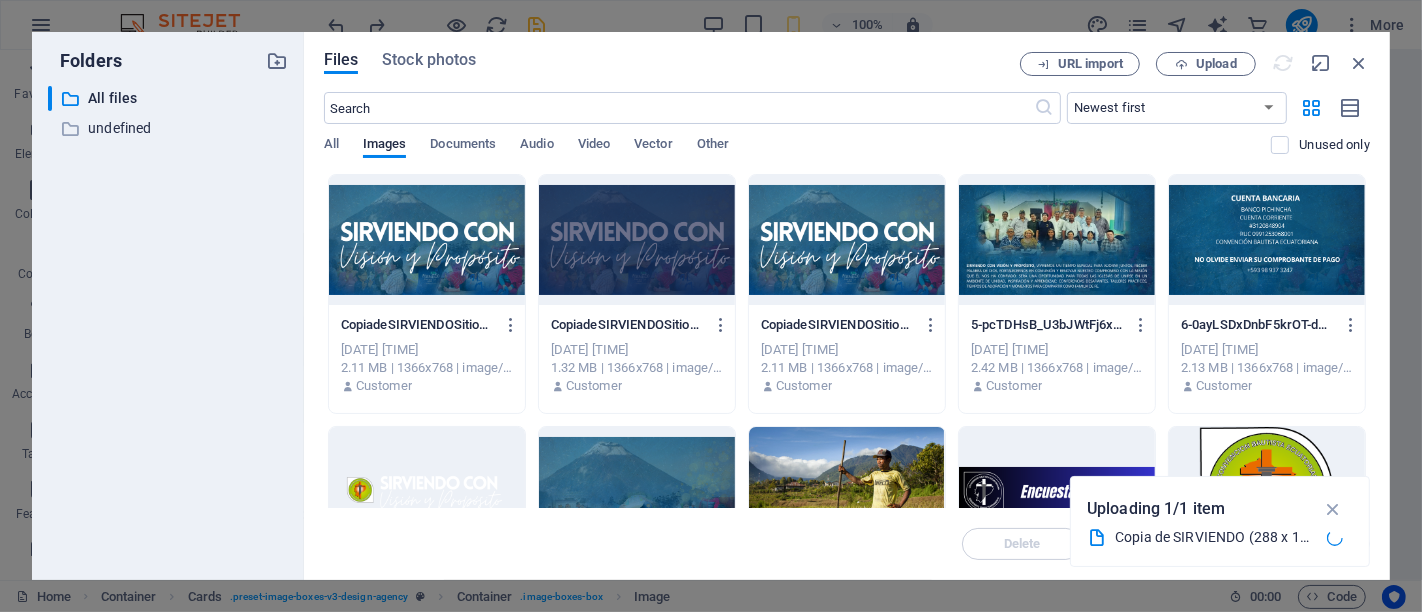 scroll, scrollTop: 2654, scrollLeft: 0, axis: vertical 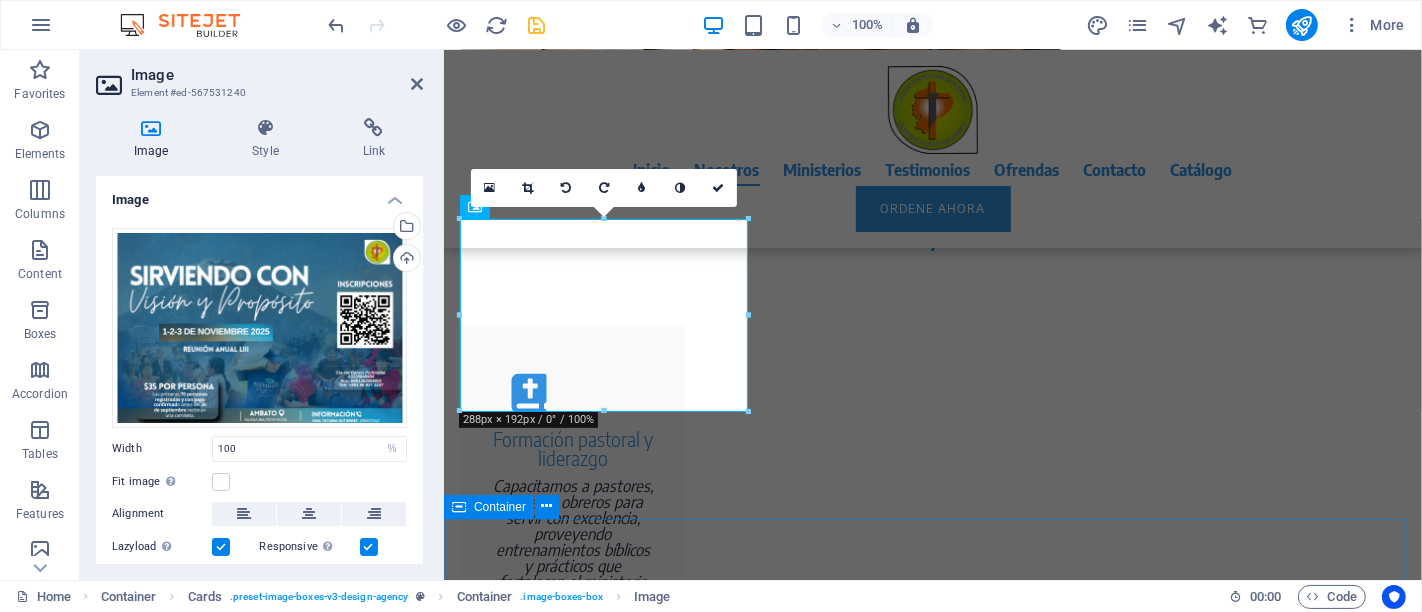 click on "Precios Nuestros paquetes incluyen la creación completa del sitio web, consultoría y soporte técnico adicional. Cada uno de nuestros sitios web está optimizado para su visualización en smartphones y tablets, y usted puede actualizarlo y ampliarlo indefinidamente tras su creación. Incluso después de programar el sitio web, siempre estaremos a su disposición y le ofreceremos un soporte confiable. ¡Aproveche nuestra amplia experiencia! Más información" at bounding box center (932, 2869) 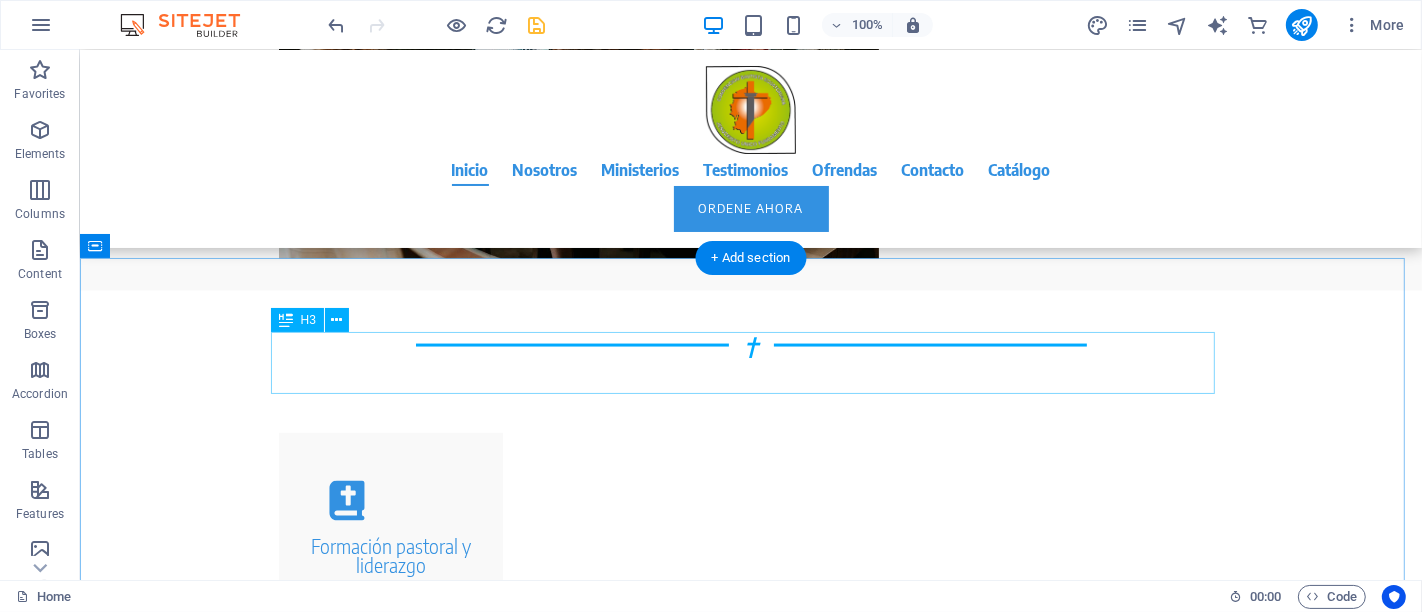 scroll, scrollTop: 2436, scrollLeft: 0, axis: vertical 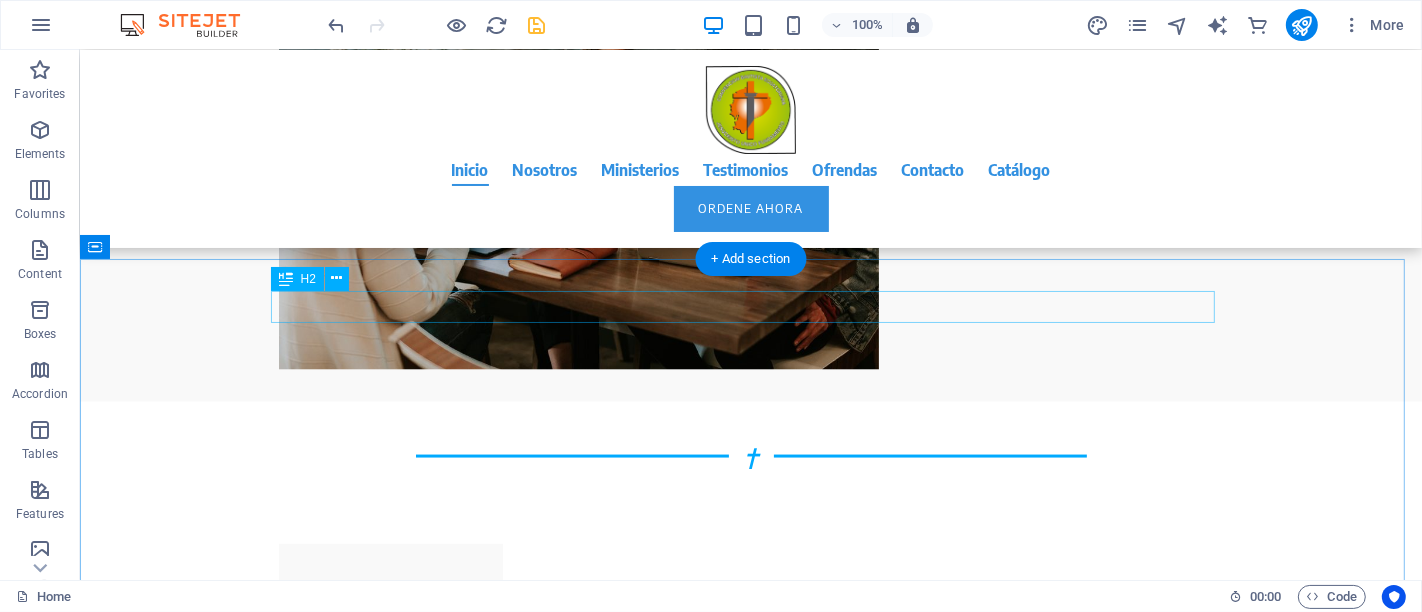click on "Cartera" at bounding box center [750, 1942] 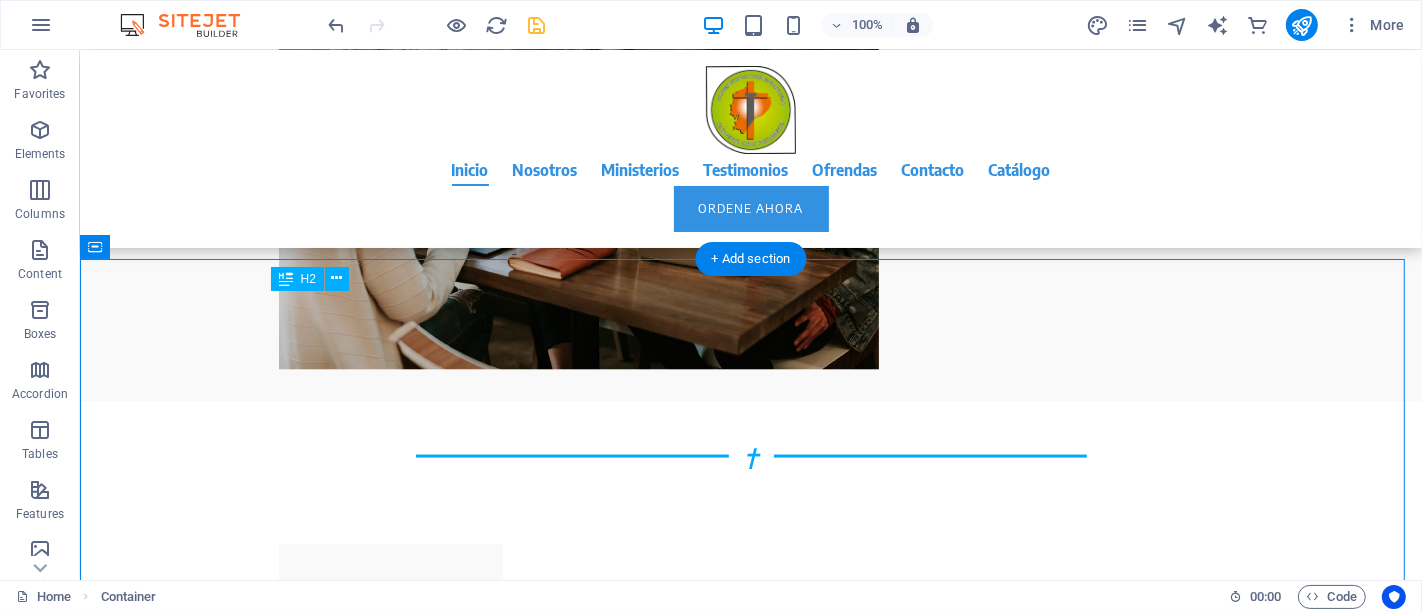click on "Cartera" at bounding box center (750, 1942) 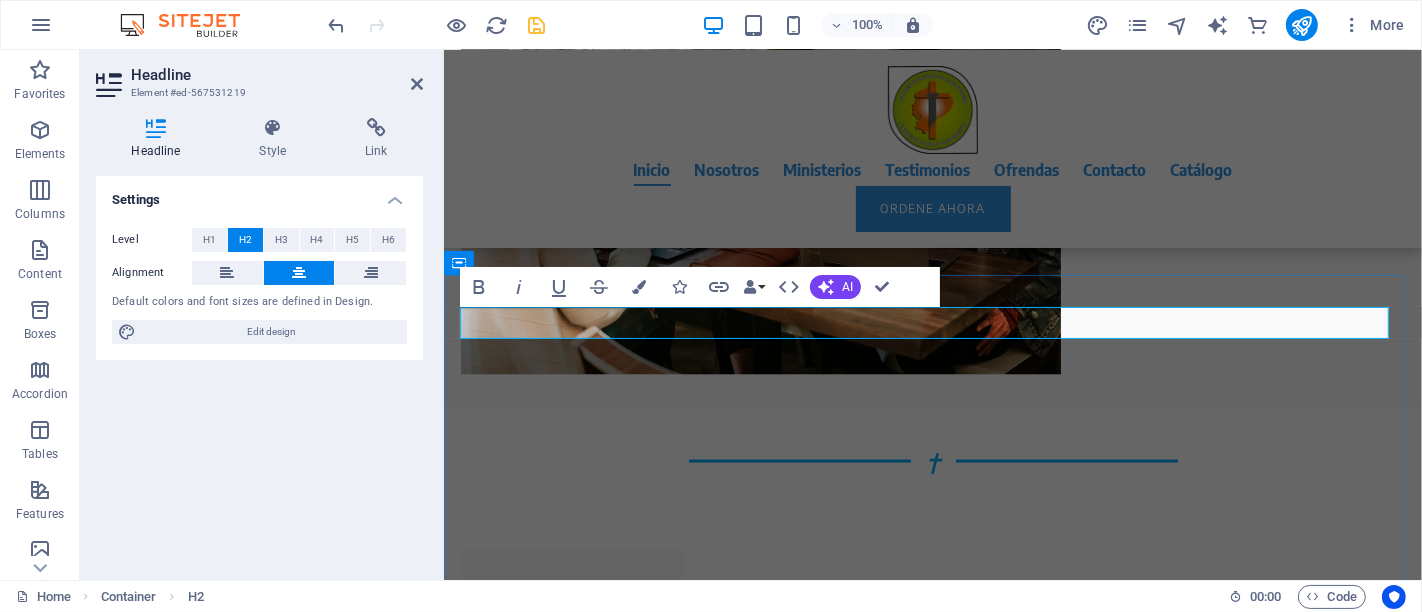 type 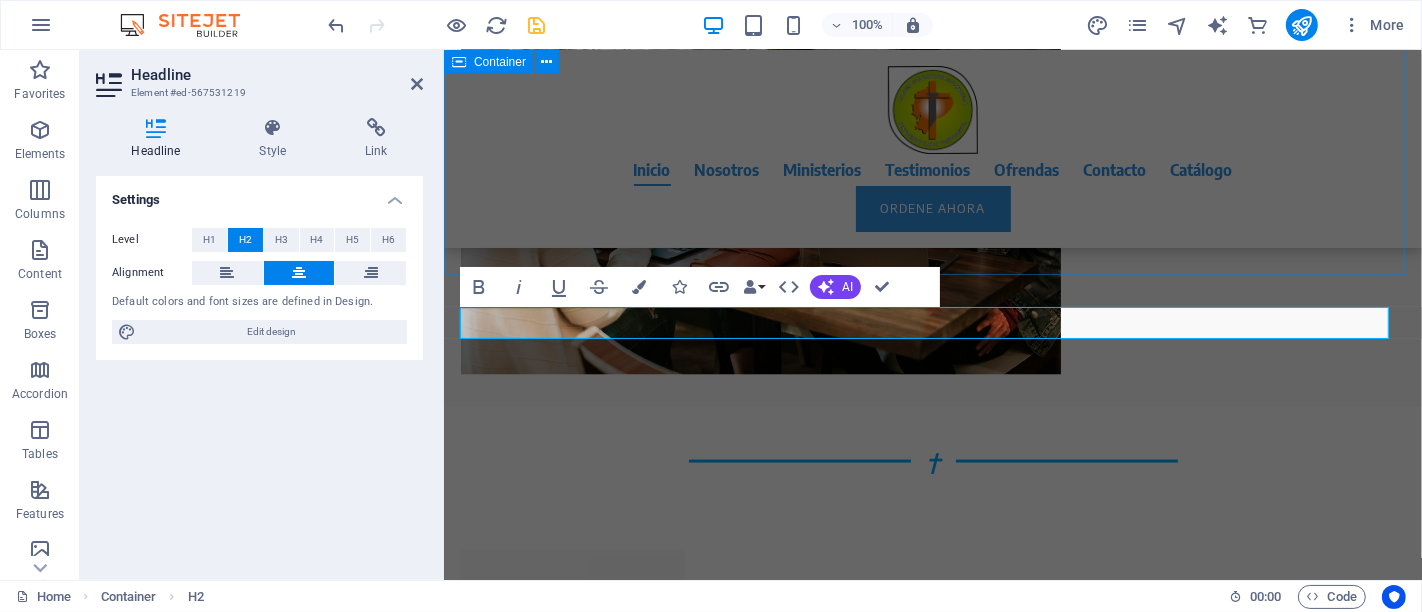 click on "Formación pastoral y liderazgo Capacitamos a pastores, líderes y obreros para servir con excelencia, proveyendo entrenamientos bíblicos y prácticos que fortalecen el ministerio en cada iglesia bautista del Ecuador. Movilización misionera Impulsamos el envío de misioneros a nivel nacional e internacional, apoyando el cumplimiento de la Gran Comisión y extendiendo el Evangelio a lugares donde Cristo aún no es conocido. Fortalecimiento de iglesias Acompañamos y apoyamos a las iglesias bautistas en su desarrollo espiritual, ministerial y organizacional, fomentando la unidad y la cooperación fraternal. Trabajo colaborativo Conectamos a nuestras iglesias, líderes y misioneros para trabajar juntos en proyectos estratégicos que glorifiquen a Dios y alcancen a más personas con el mensaje de salvación." at bounding box center (932, 1208) 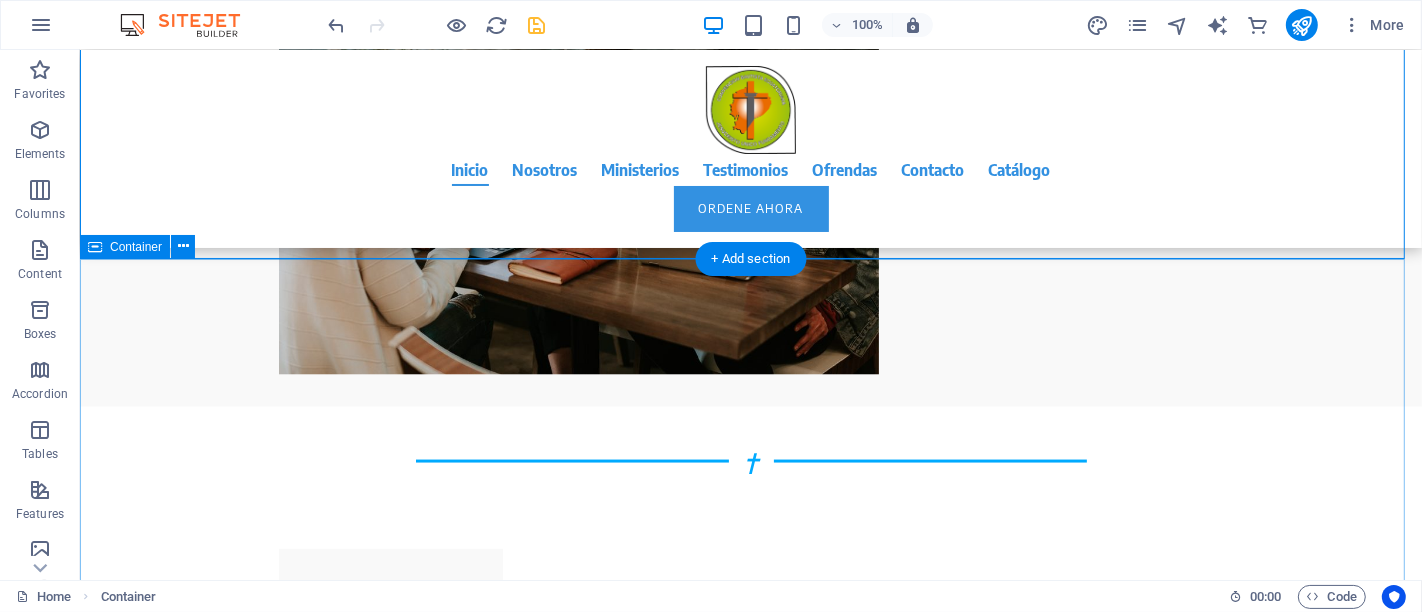 scroll, scrollTop: 2436, scrollLeft: 0, axis: vertical 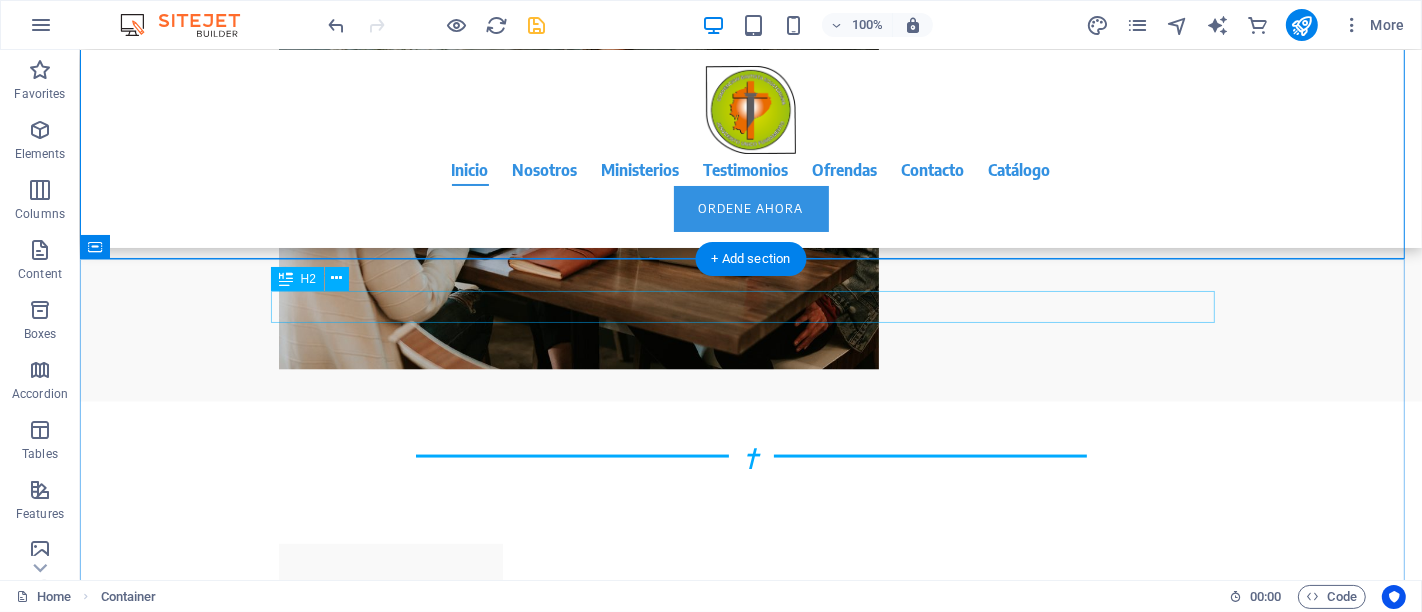 click on "EVENTOS CBE" at bounding box center (750, 1942) 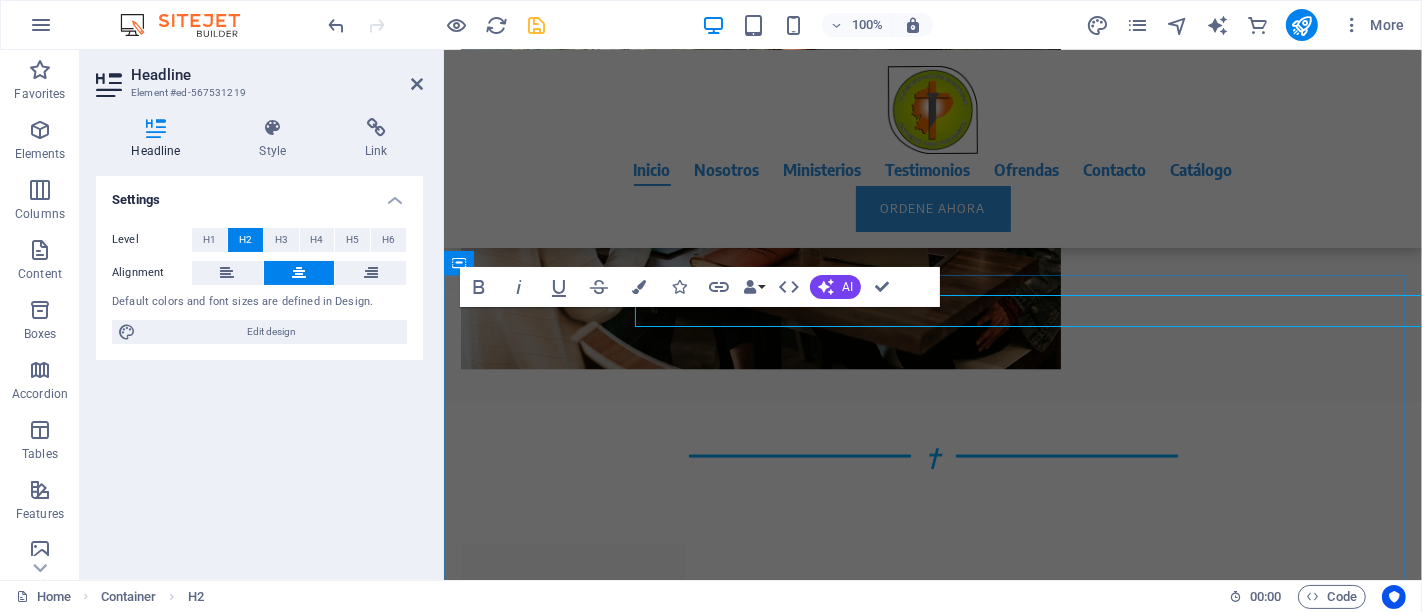scroll, scrollTop: 2431, scrollLeft: 0, axis: vertical 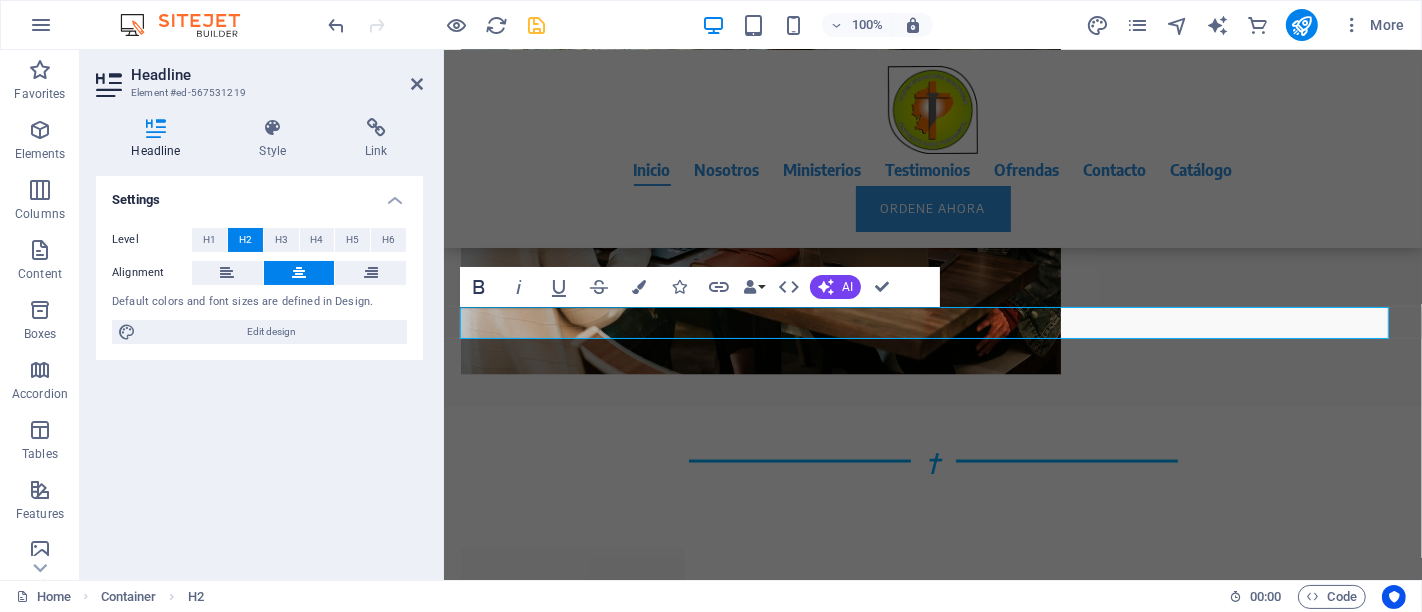 click 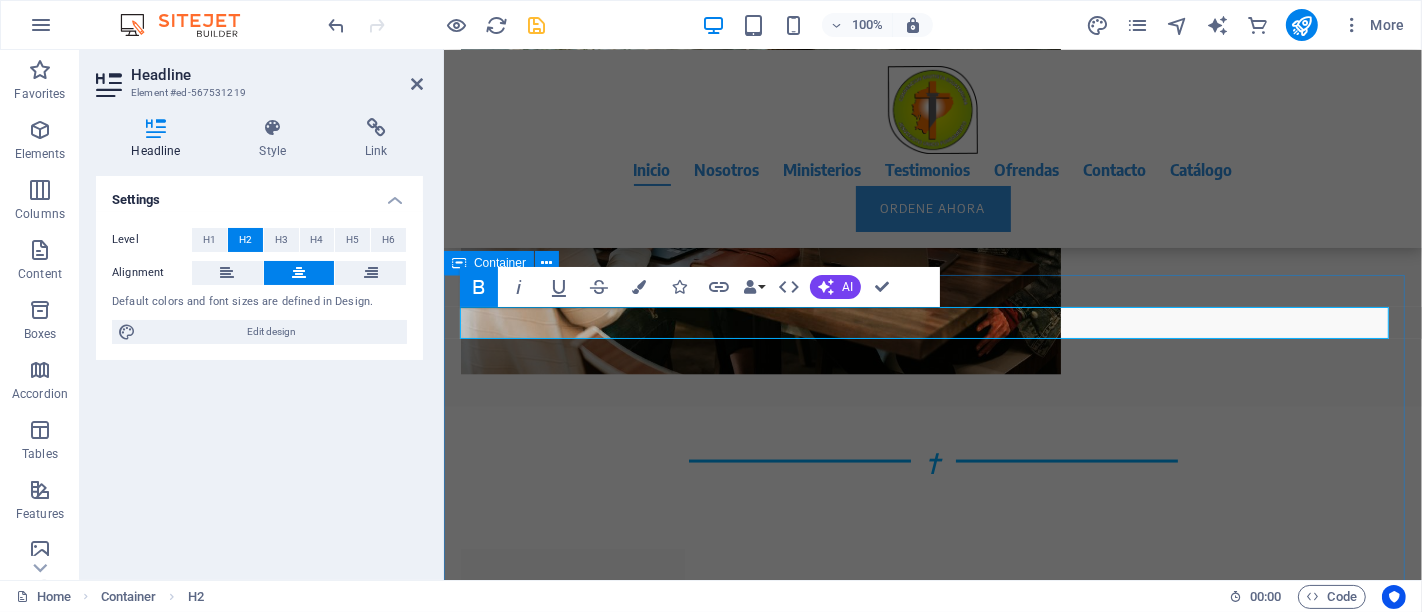 drag, startPoint x: 1239, startPoint y: 264, endPoint x: 1599, endPoint y: 264, distance: 360 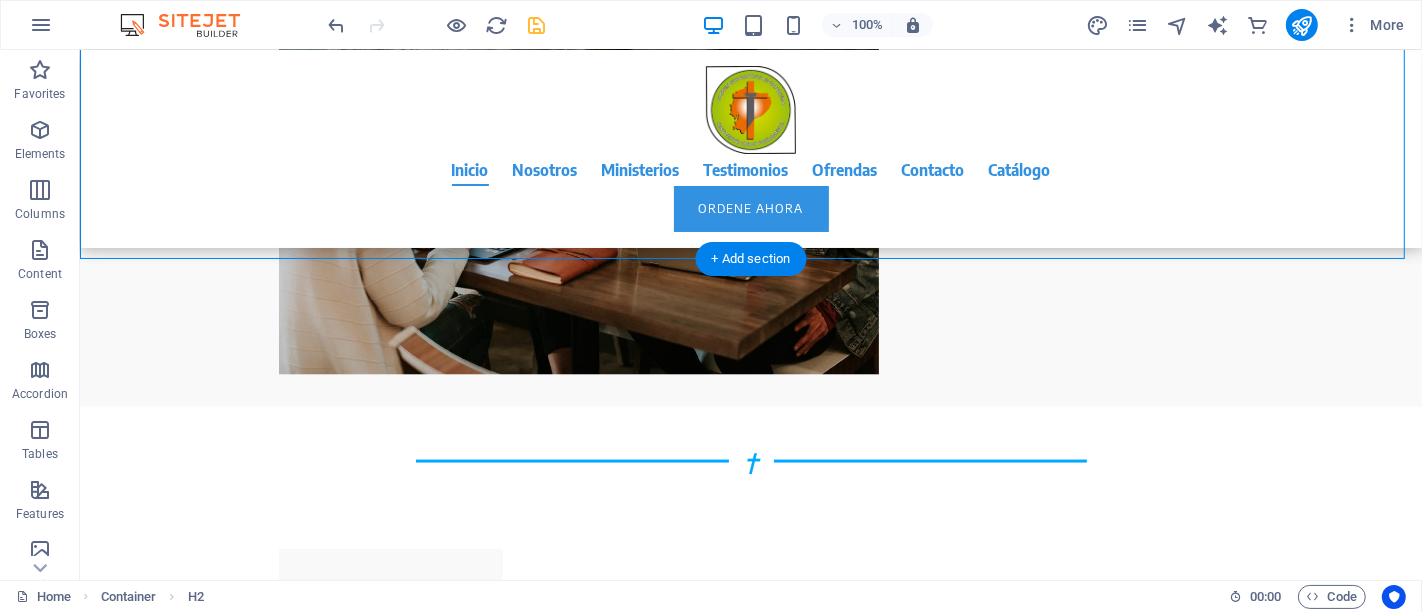 scroll, scrollTop: 2436, scrollLeft: 0, axis: vertical 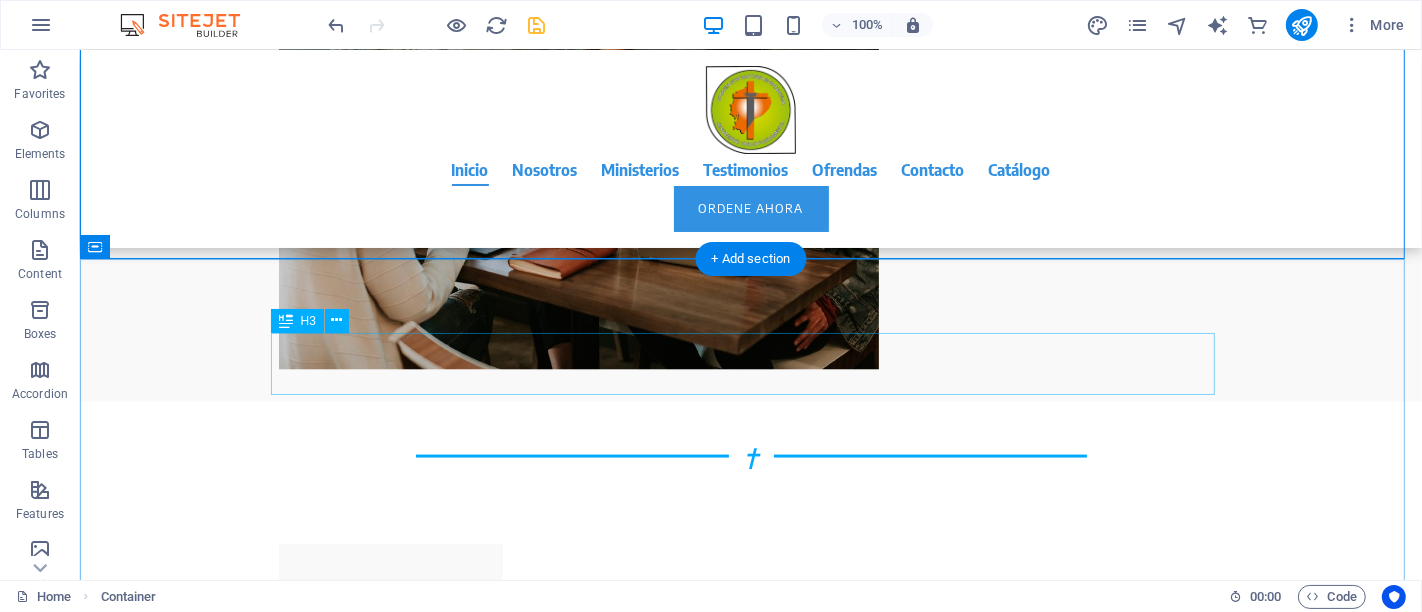 click on "La excelencia técnica y un profundo conocimiento de los procesos de su negocio son el sello distintivo de nuestro trabajo. Estamos orgullosos de que clientes de una amplia variedad de industrias confíen en nuestro trabajo. ¡Únase a nosotros!" at bounding box center [750, 1999] 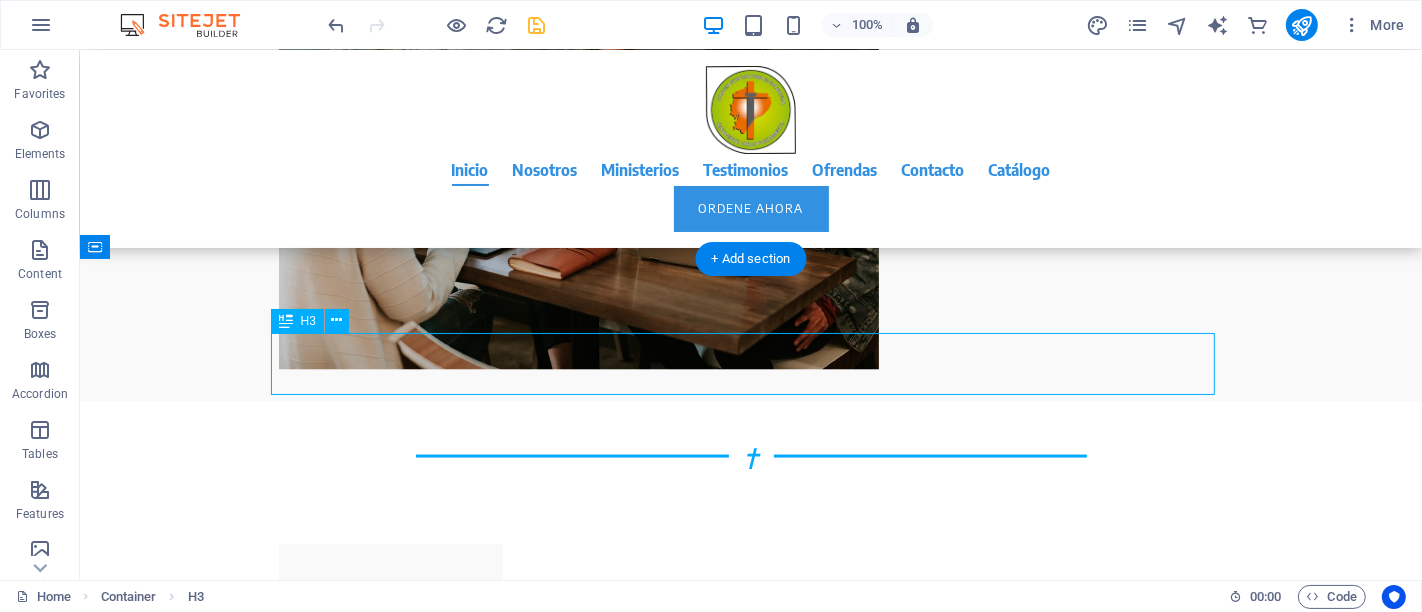 click on "La excelencia técnica y un profundo conocimiento de los procesos de su negocio son el sello distintivo de nuestro trabajo. Estamos orgullosos de que clientes de una amplia variedad de industrias confíen en nuestro trabajo. ¡Únase a nosotros!" at bounding box center [750, 1999] 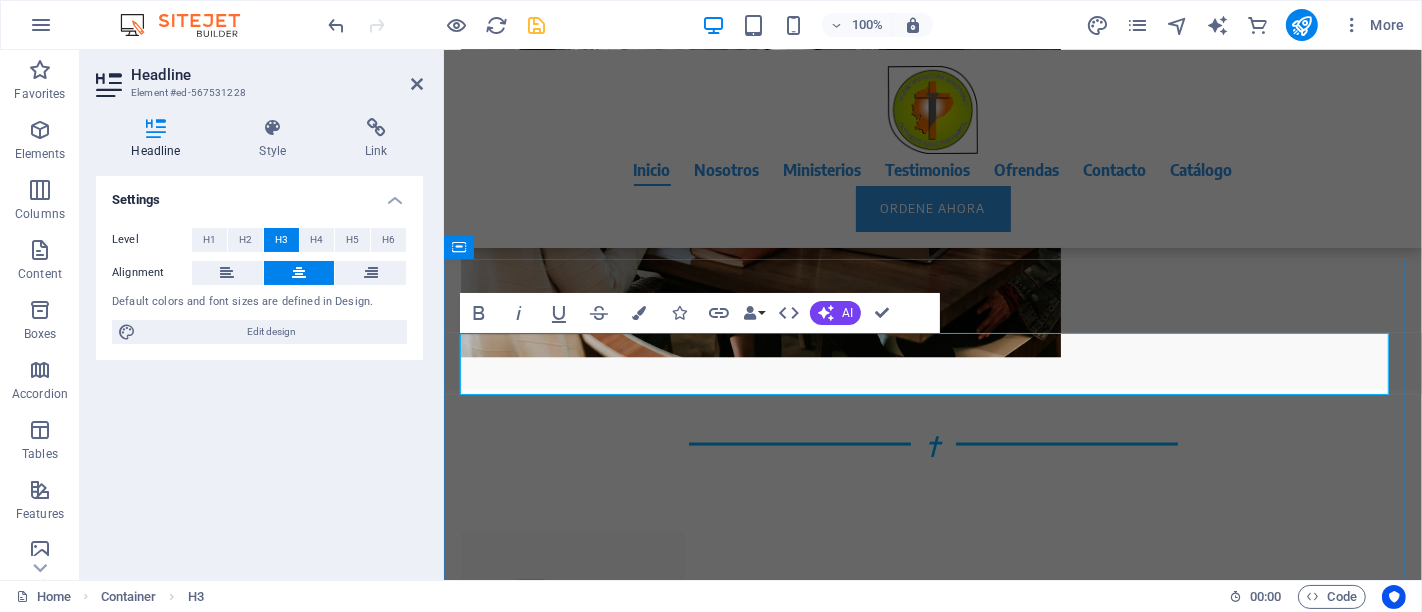 drag, startPoint x: 1120, startPoint y: 379, endPoint x: 851, endPoint y: 391, distance: 269.26752 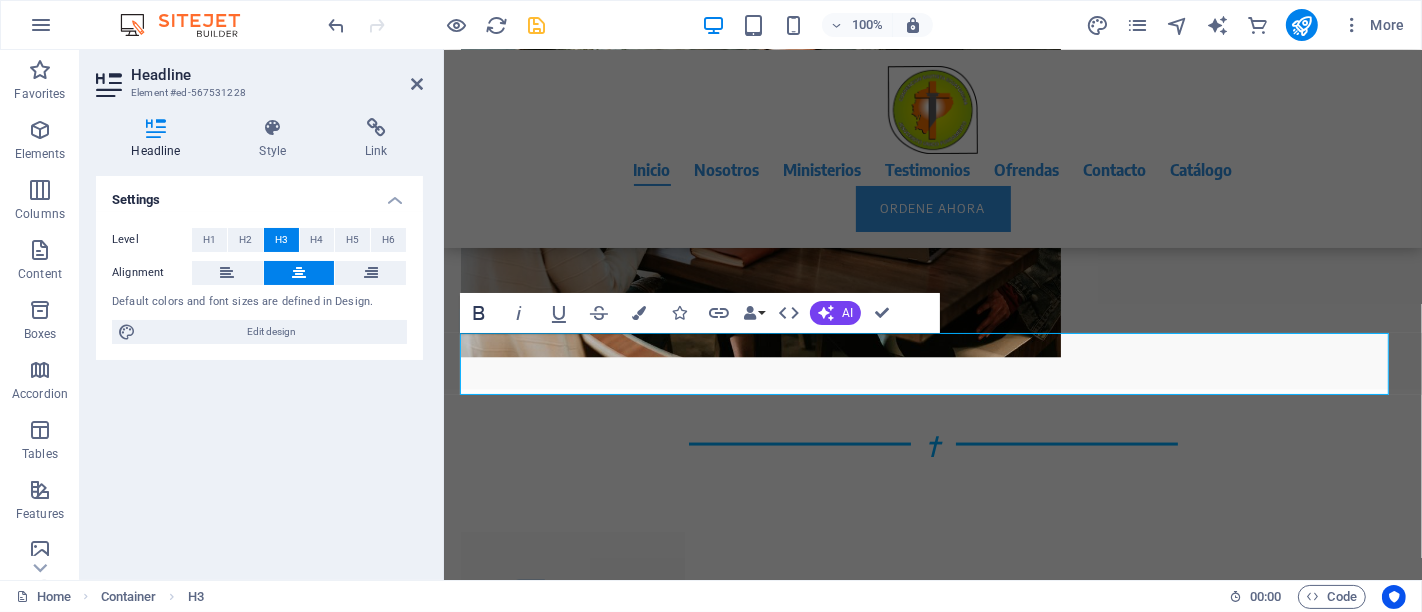 click 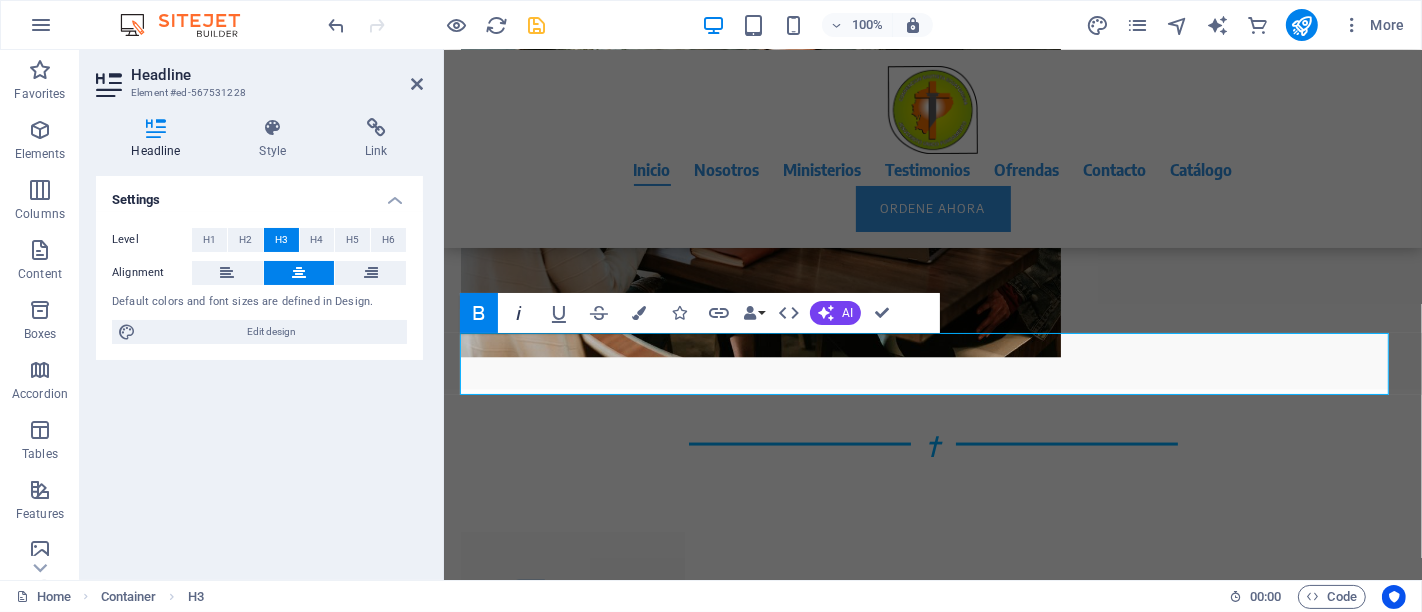 click 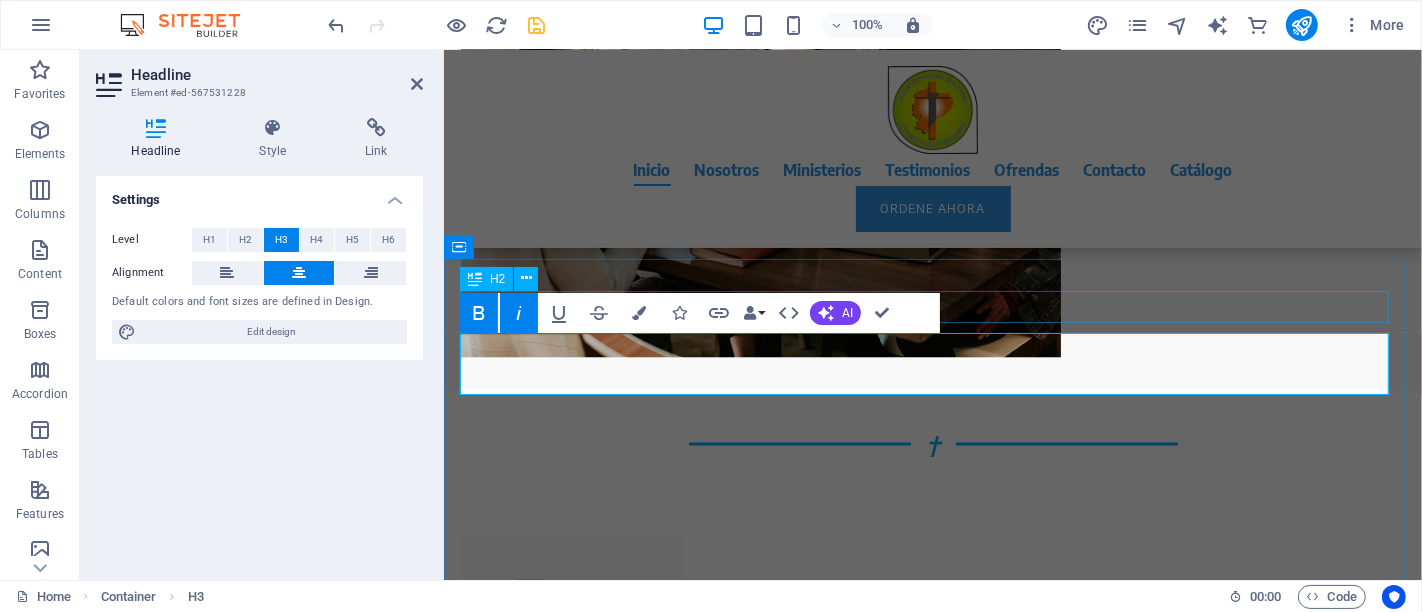 click on "EVENTOS CBE" at bounding box center [932, 1930] 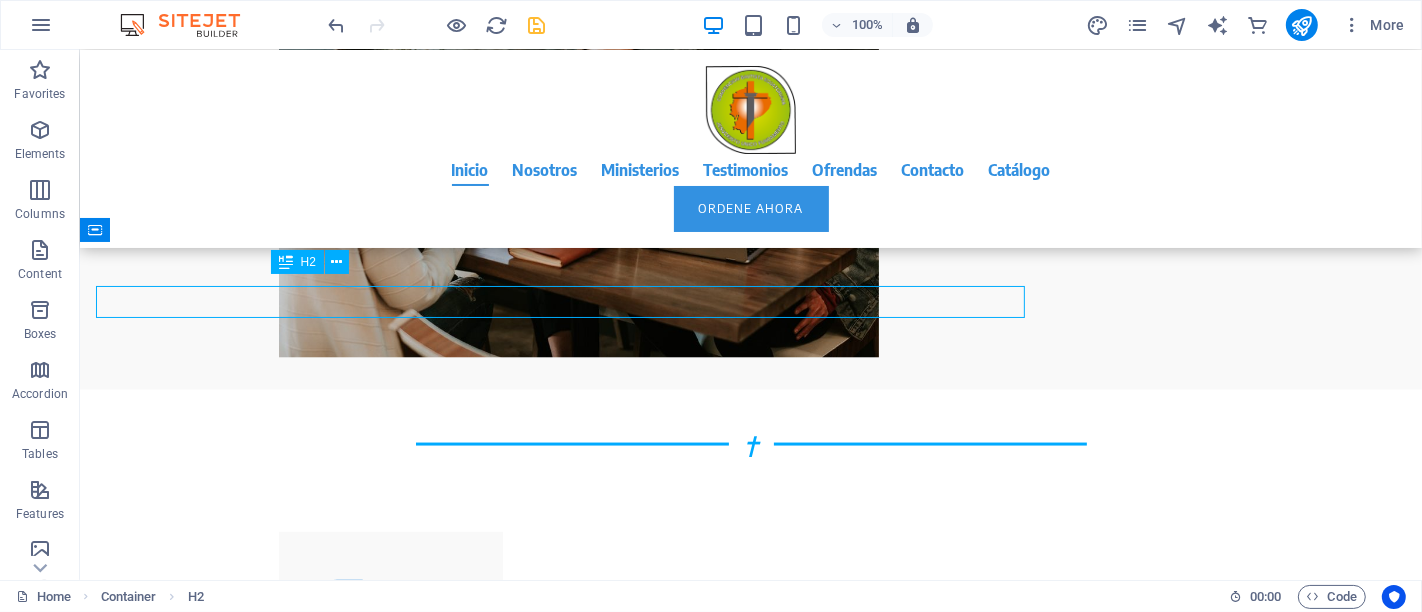 scroll, scrollTop: 2452, scrollLeft: 0, axis: vertical 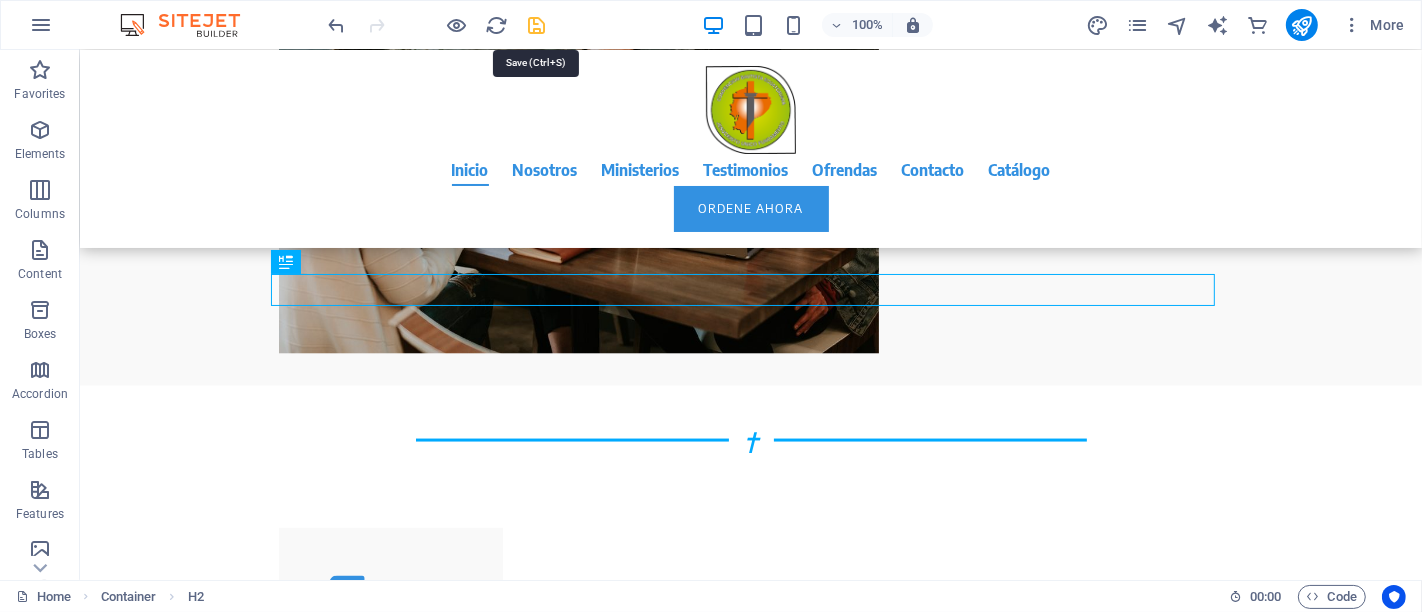 click at bounding box center (537, 25) 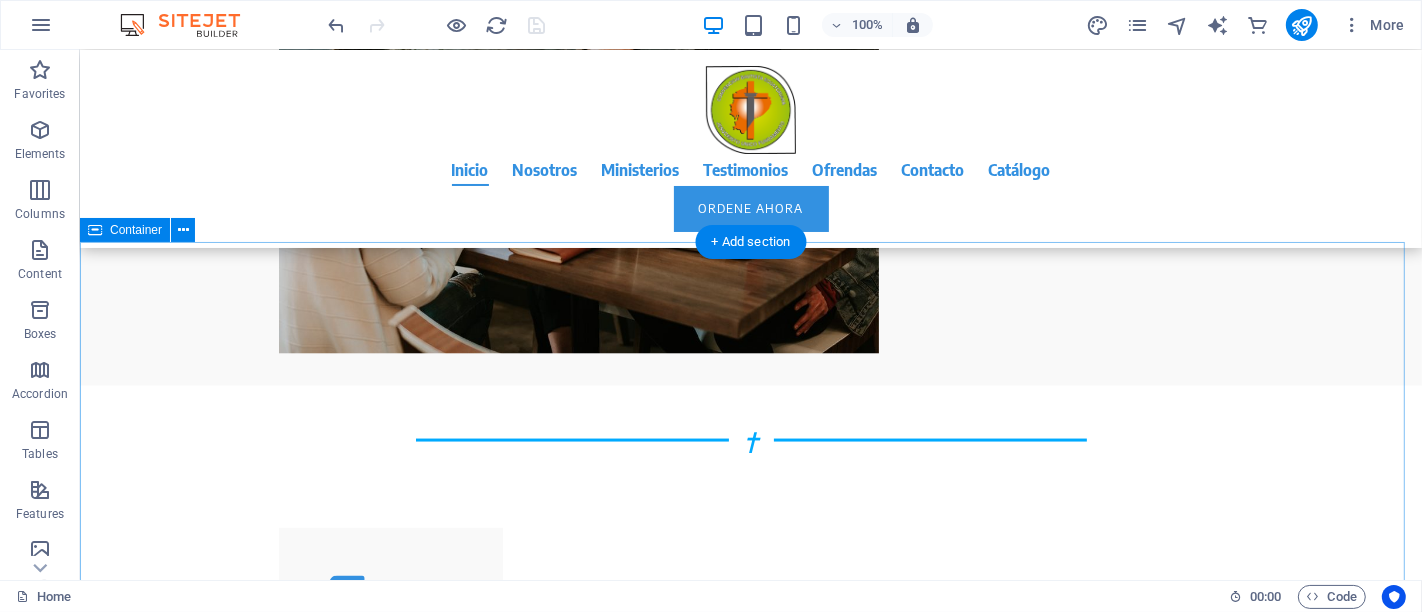 click on "EVENTOS CBE Participa en nuestras actividades diseñadas para fortalecer el liderazgo y la unidad de las iglesias bautistas en Ecuador. Encuentros, capacitaciones y campañas misioneras que inspiran y movilizan al cuerpo pastoral y la comunidad.  ¡Únete y sé parte del cambio! Eventos Sensación Versión en vivo Residencia Bienes Raíces Versión en vivo Cafetería Keola Versión en vivo" at bounding box center (750, 2395) 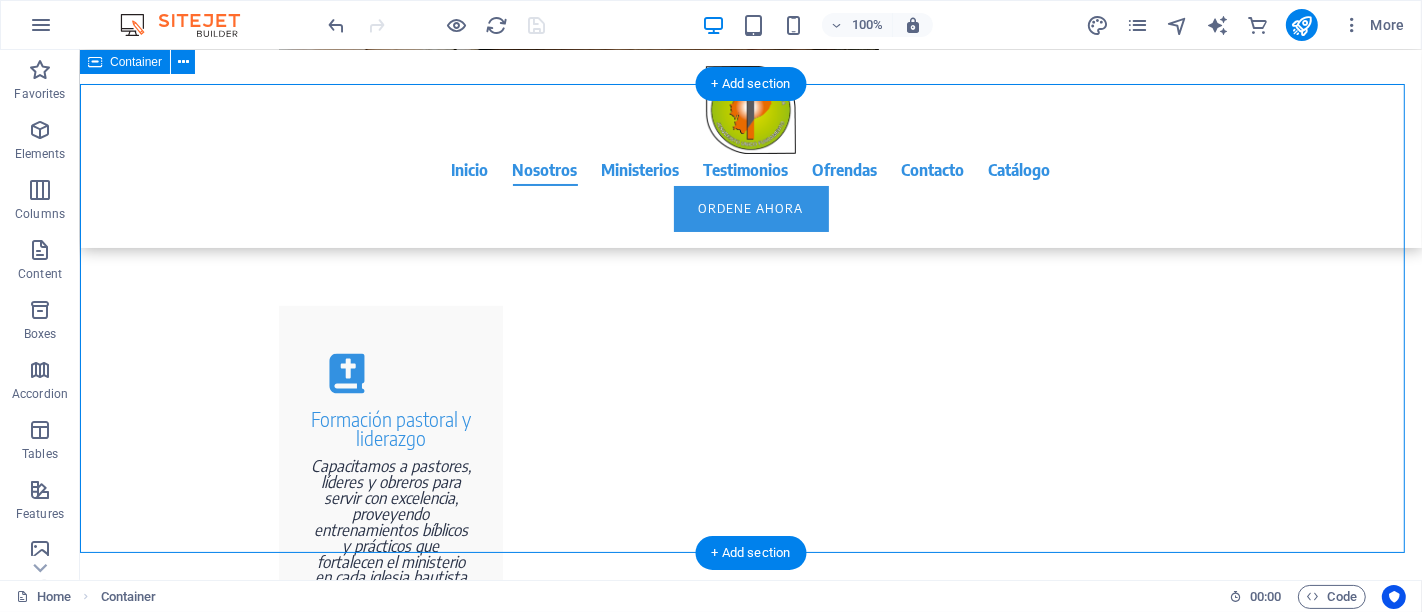 scroll, scrollTop: 2563, scrollLeft: 0, axis: vertical 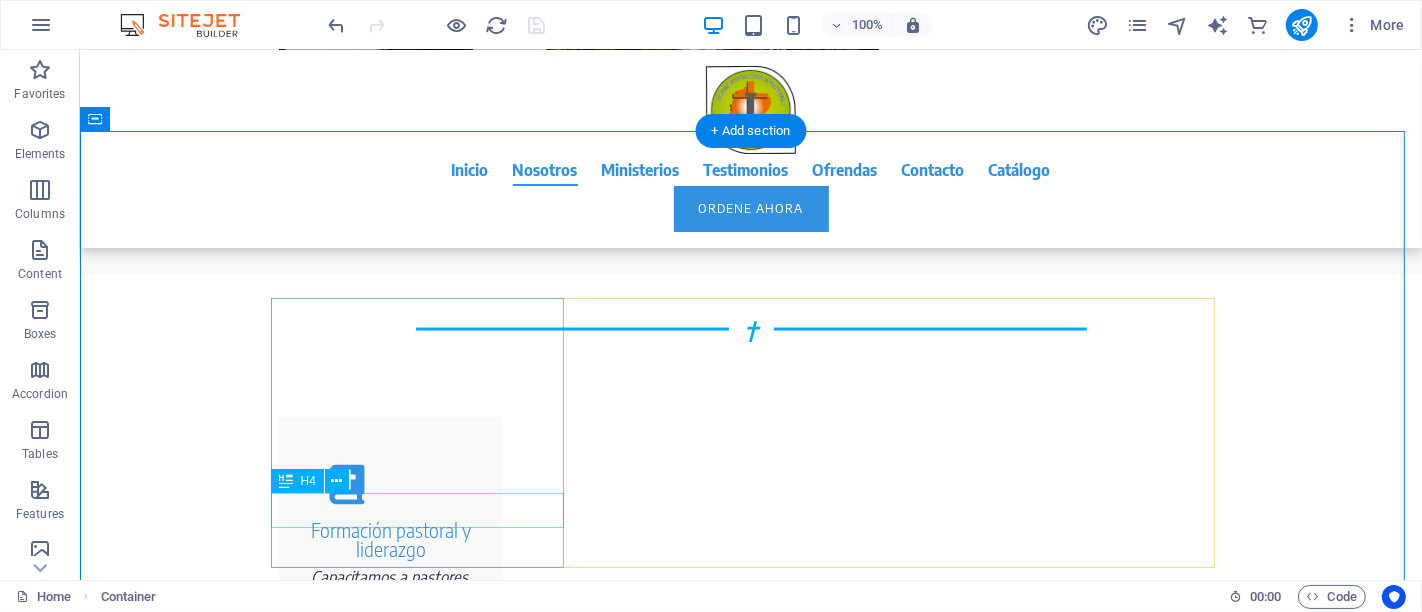 click on "Eventos Sensación" at bounding box center (424, 2146) 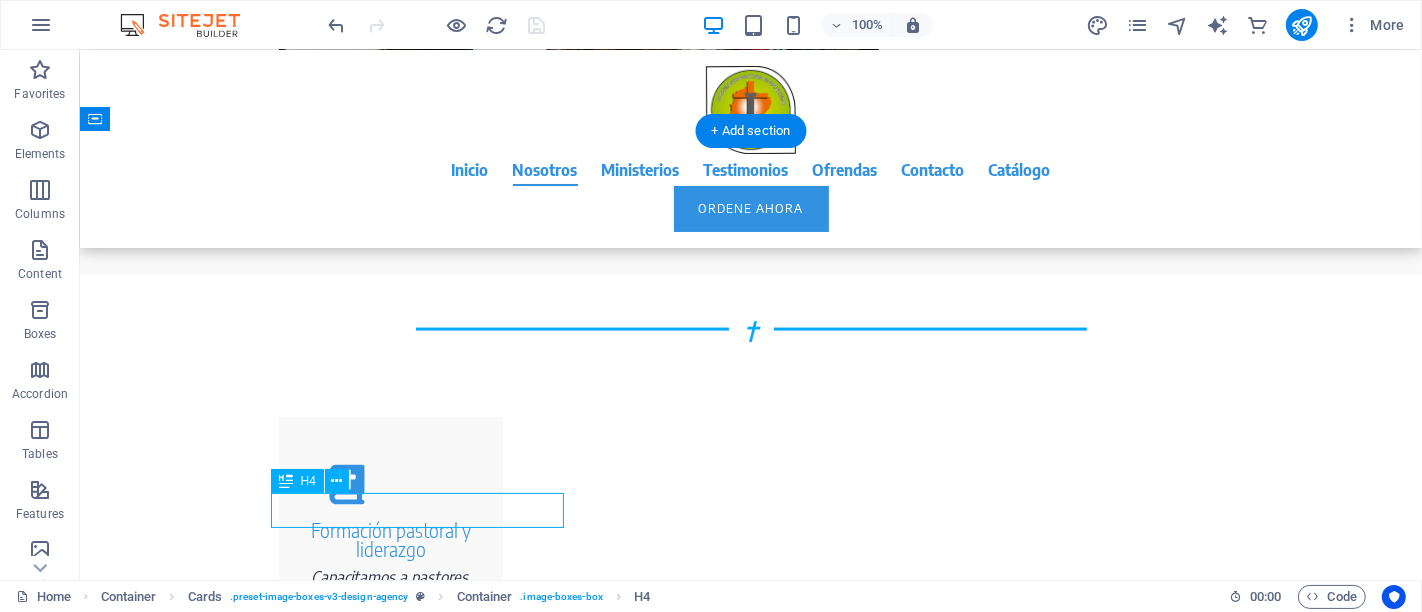 drag, startPoint x: 473, startPoint y: 524, endPoint x: 157, endPoint y: 515, distance: 316.12814 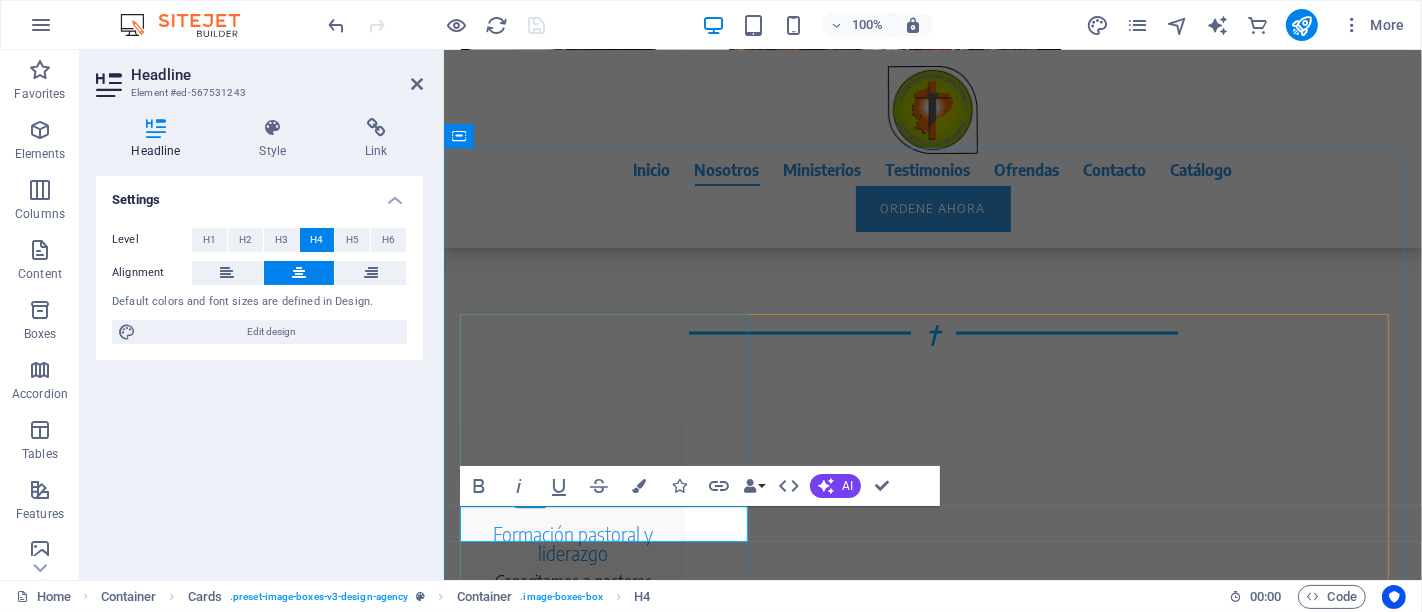 type 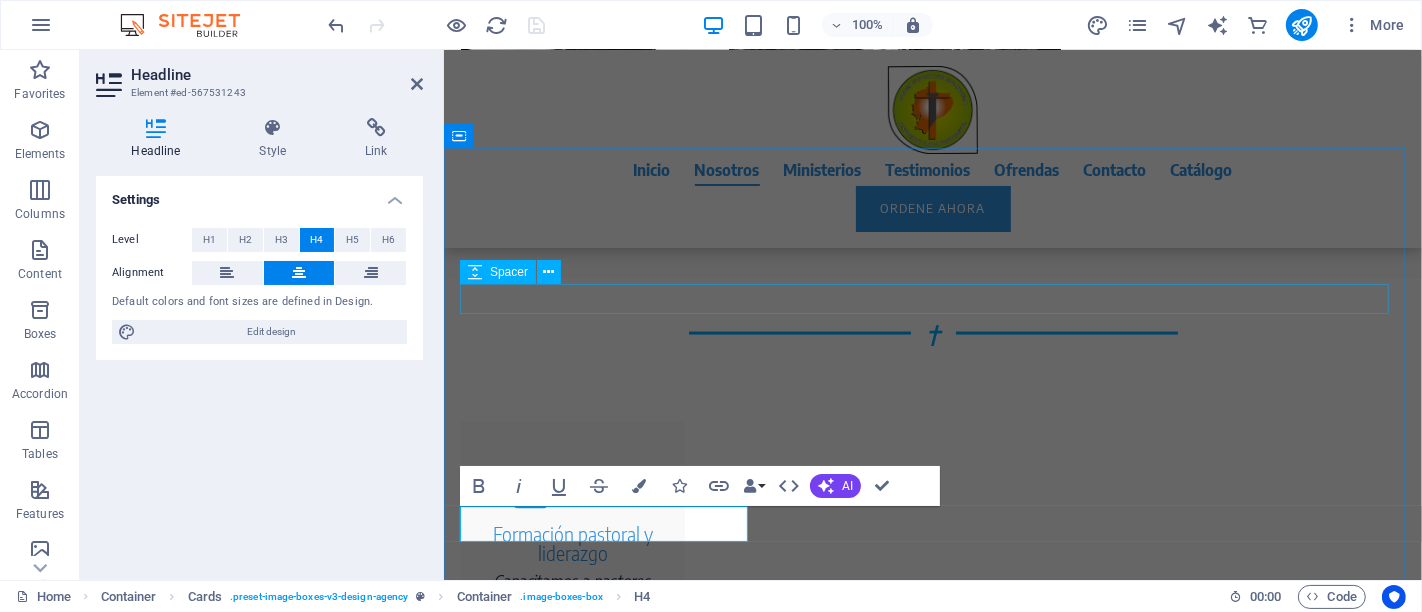 click at bounding box center (932, 1922) 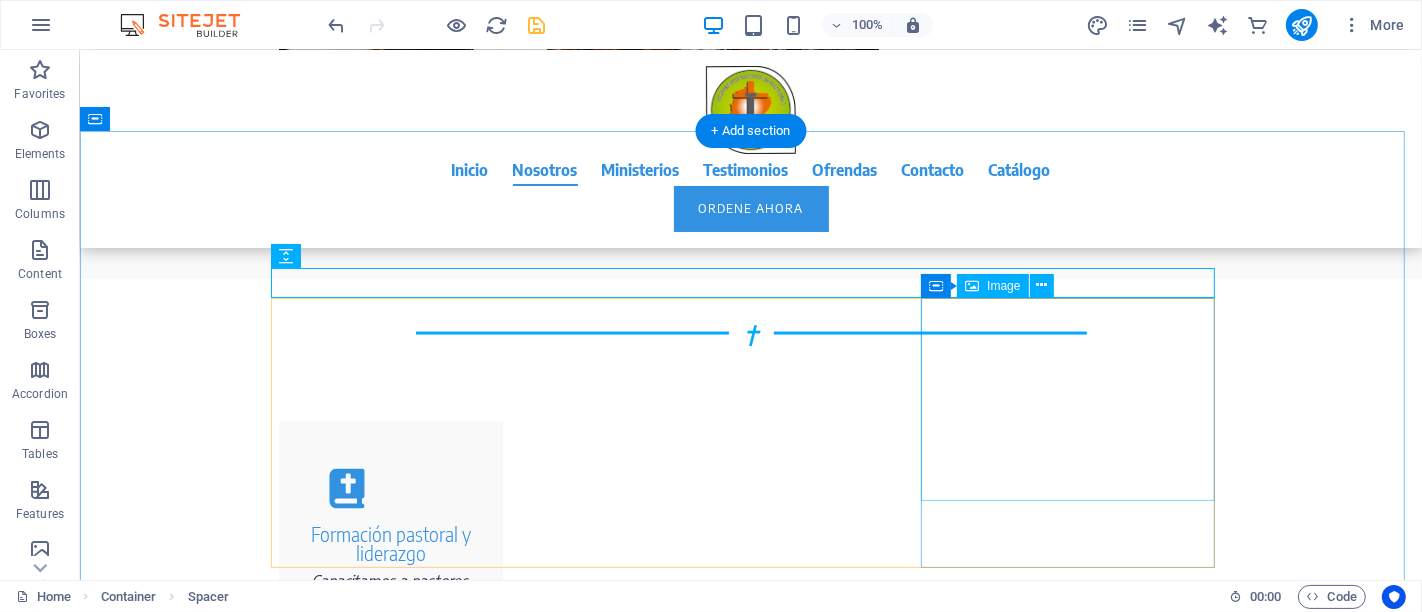 scroll, scrollTop: 2563, scrollLeft: 0, axis: vertical 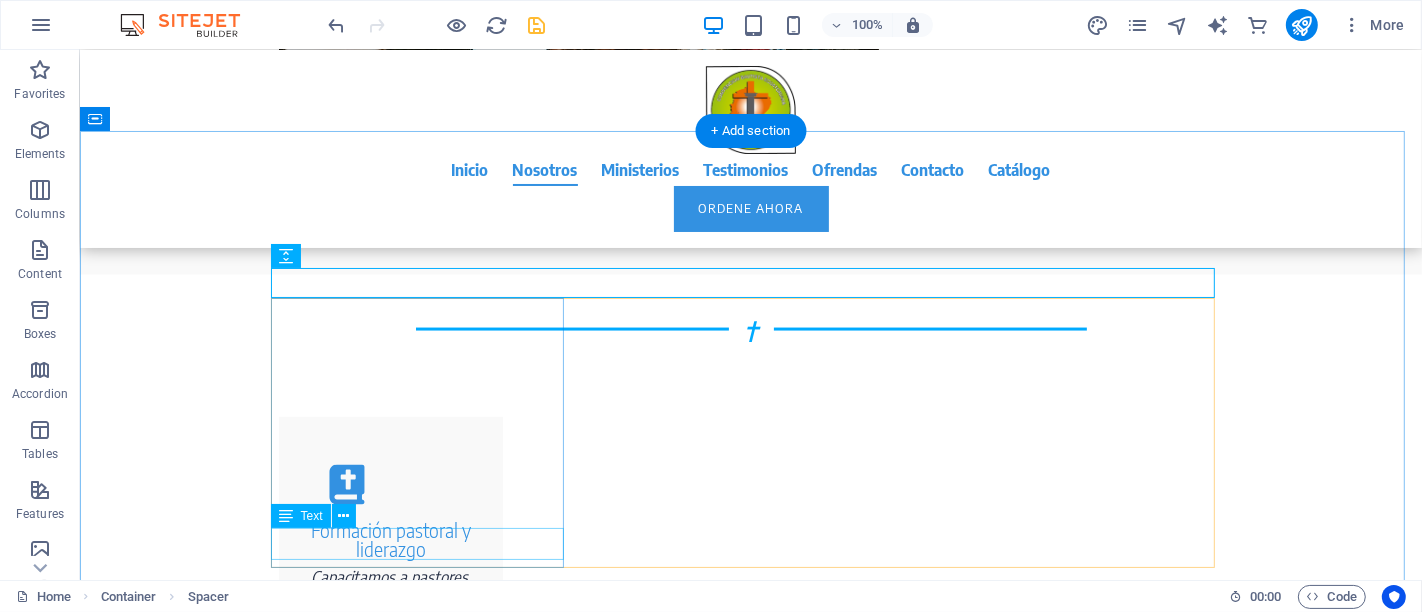 click on "Versión en vivo" at bounding box center (424, 2180) 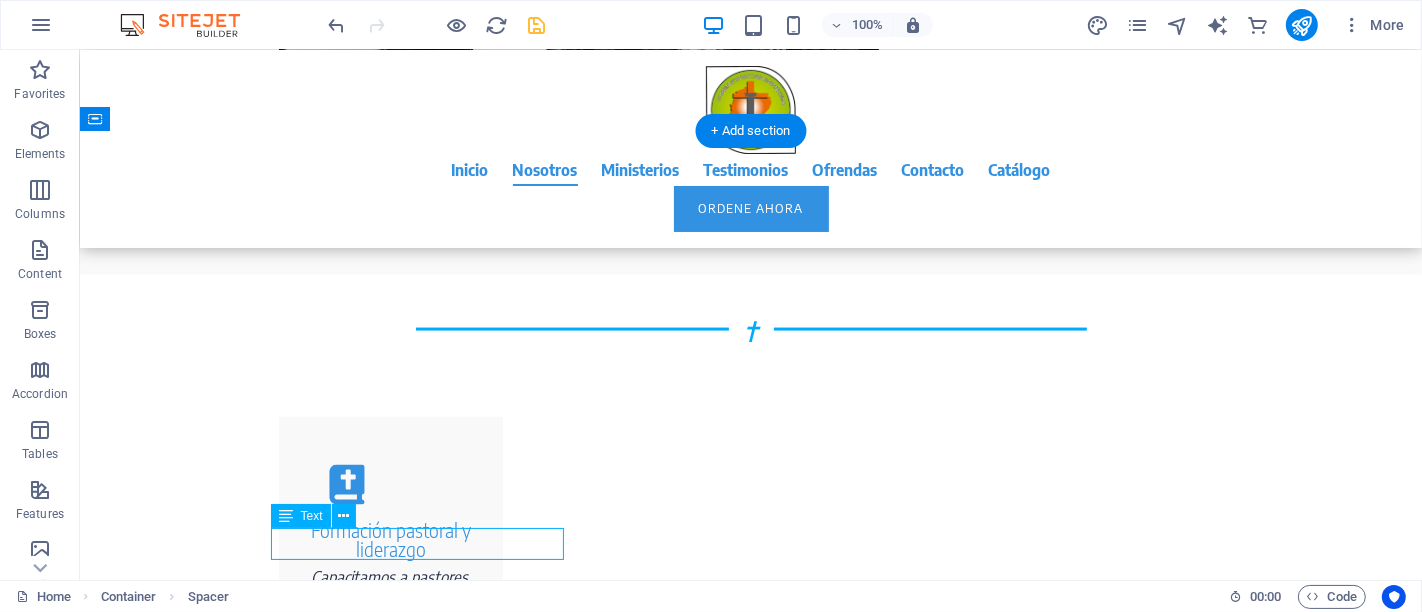 click on "Versión en vivo" at bounding box center [424, 2180] 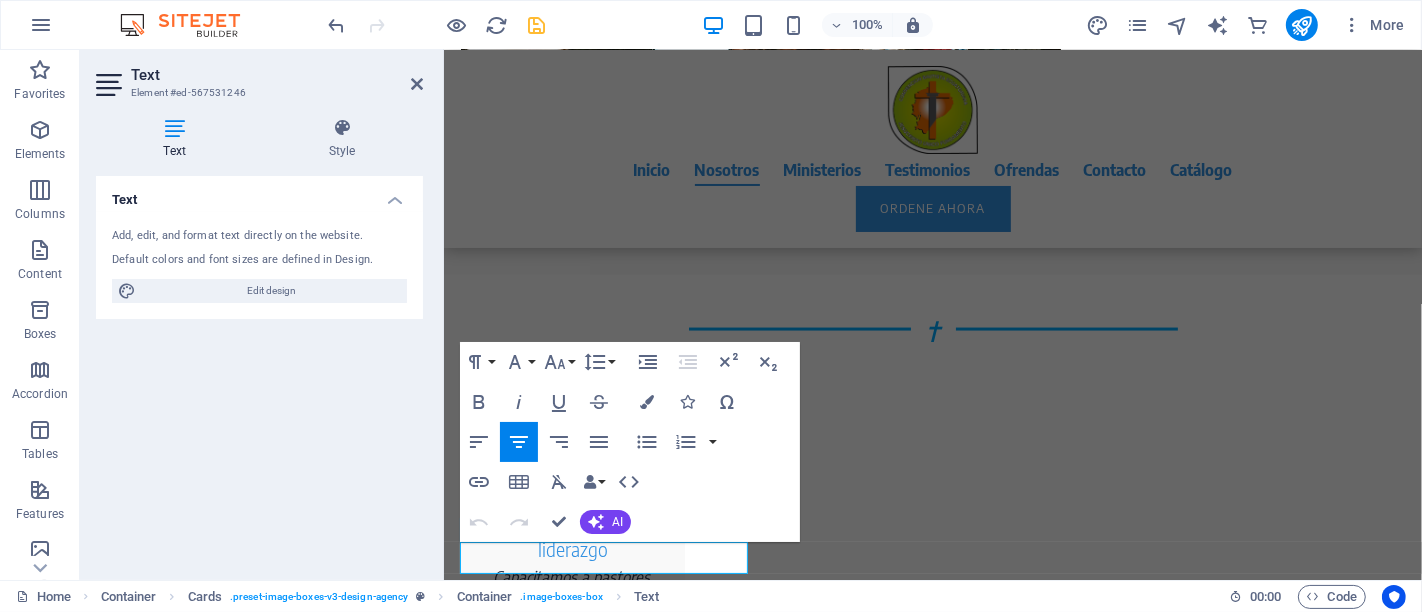 scroll, scrollTop: 2559, scrollLeft: 0, axis: vertical 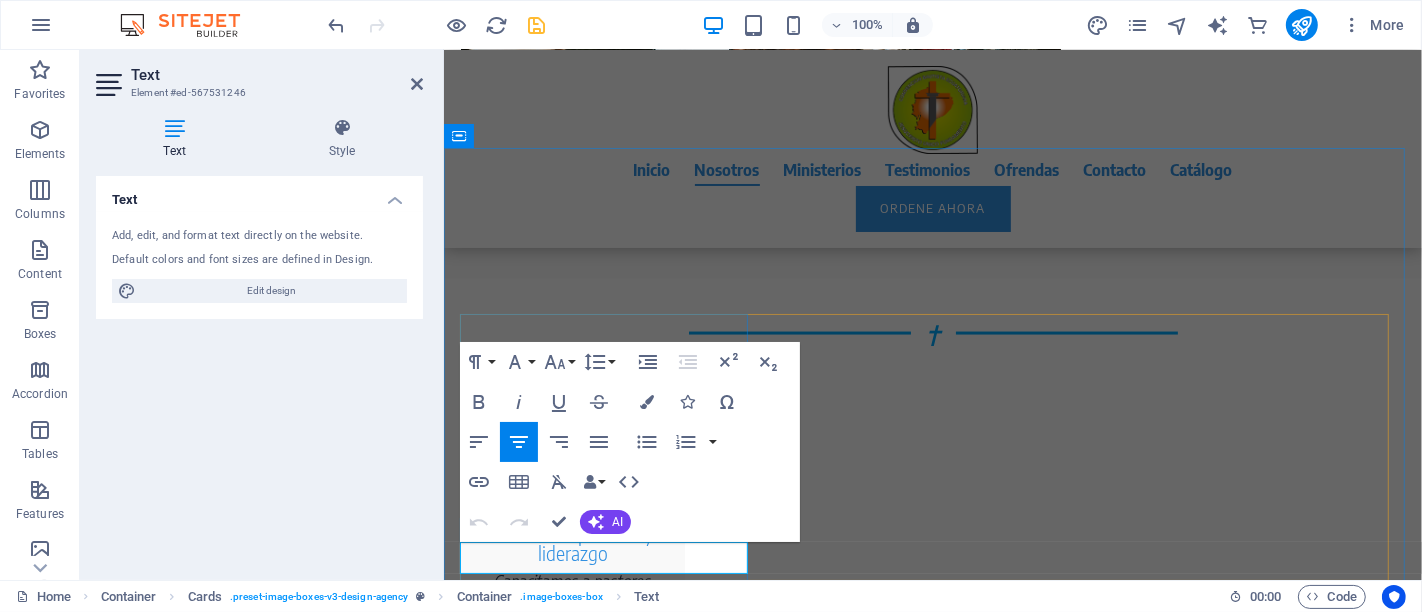 click on "Versión en vivo" at bounding box center [606, 2176] 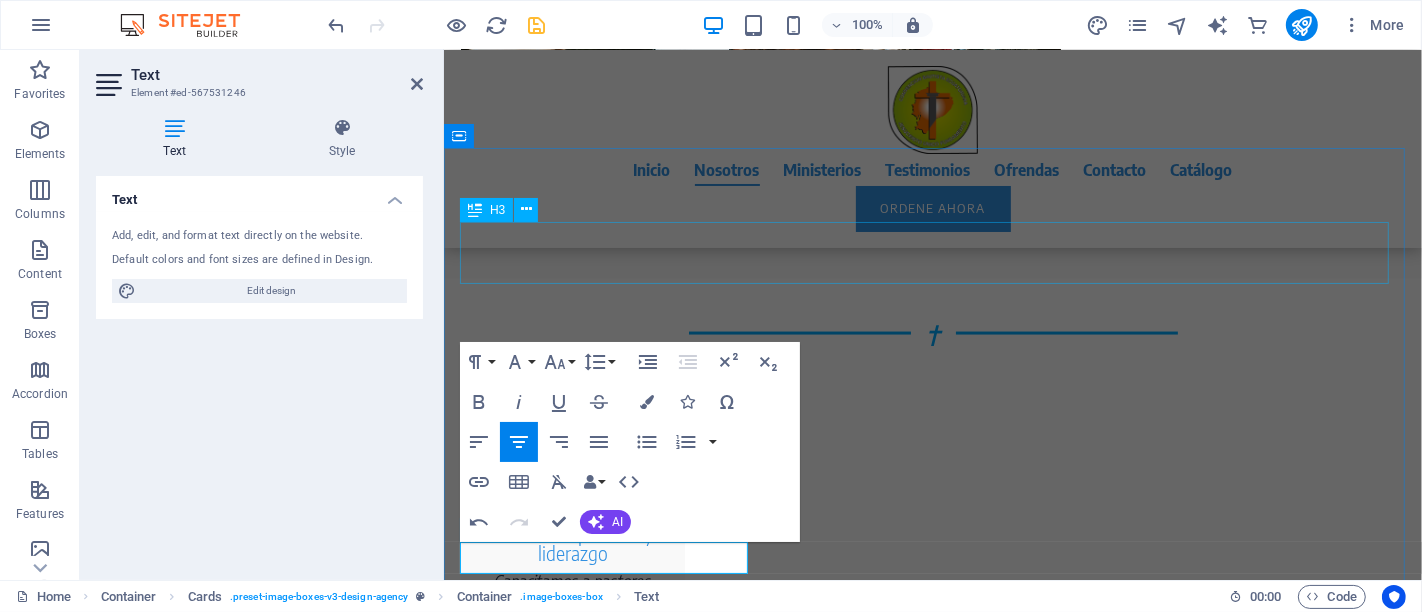 click on "Participa en nuestras actividades diseñadas para fortalecer el liderazgo y la unidad de las iglesias bautistas en Ecuador. Encuentros, capacitaciones y campañas misioneras que inspiran y movilizan al cuerpo pastoral y la comunidad.  ¡Únete y sé parte del cambio!" at bounding box center (932, 1876) 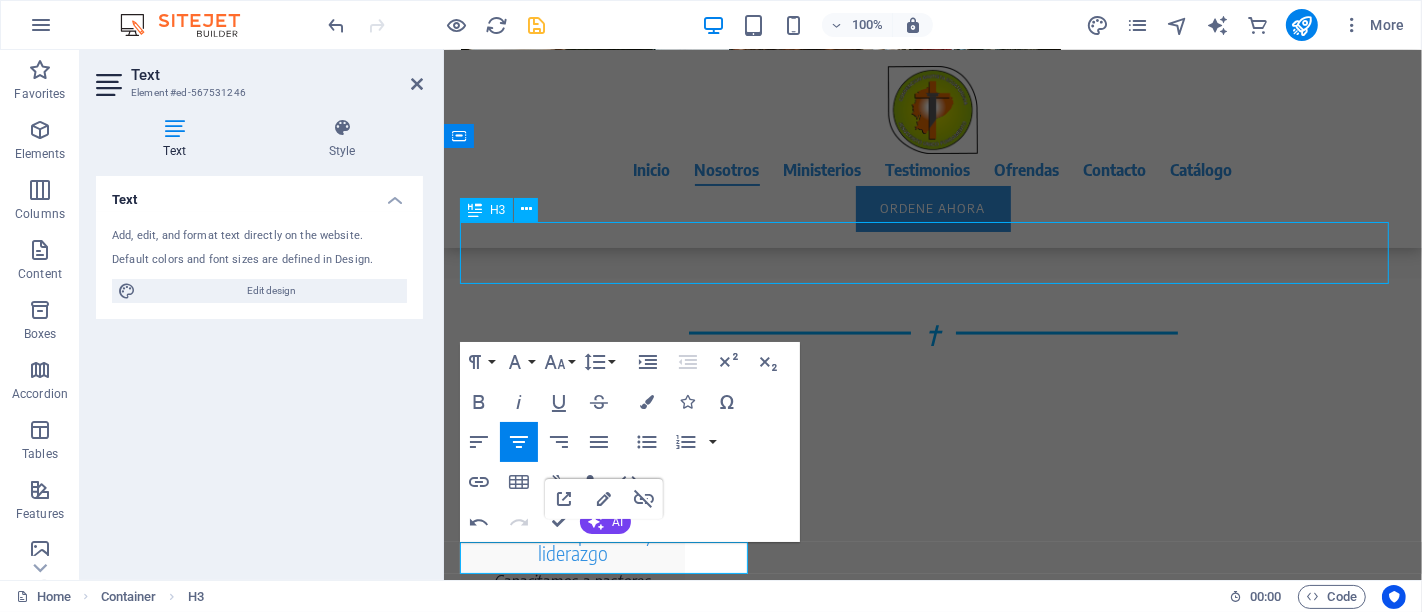 scroll, scrollTop: 2550, scrollLeft: 0, axis: vertical 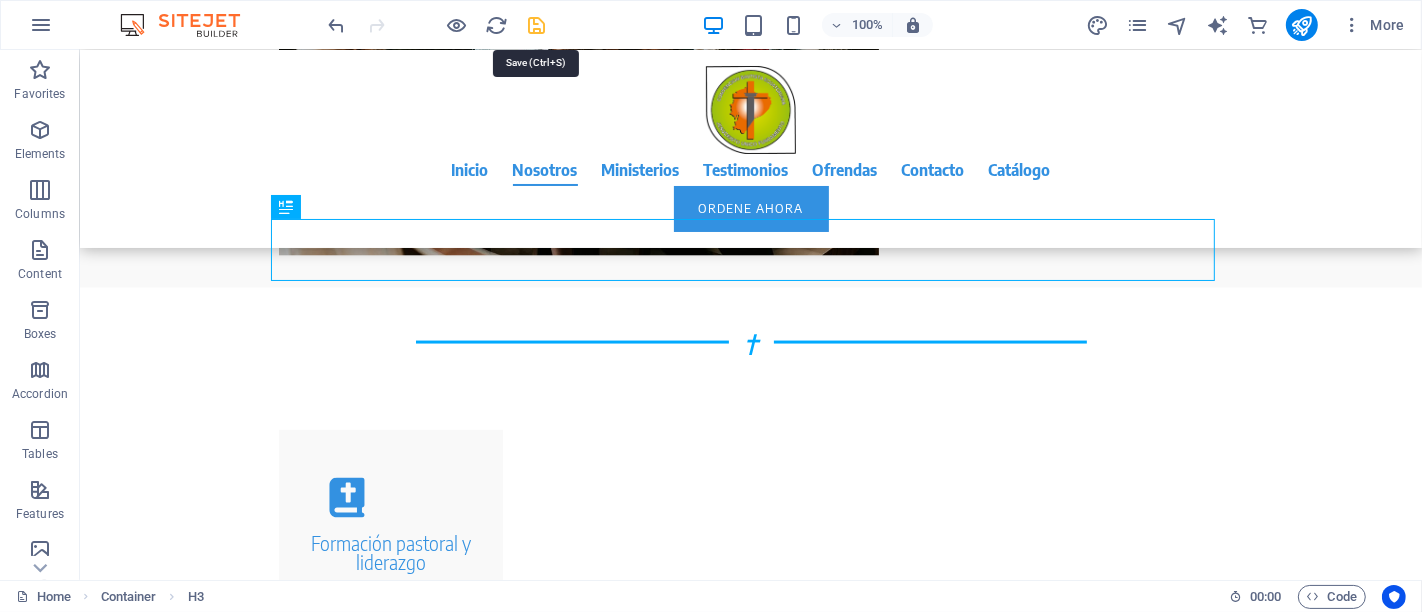 click at bounding box center (537, 25) 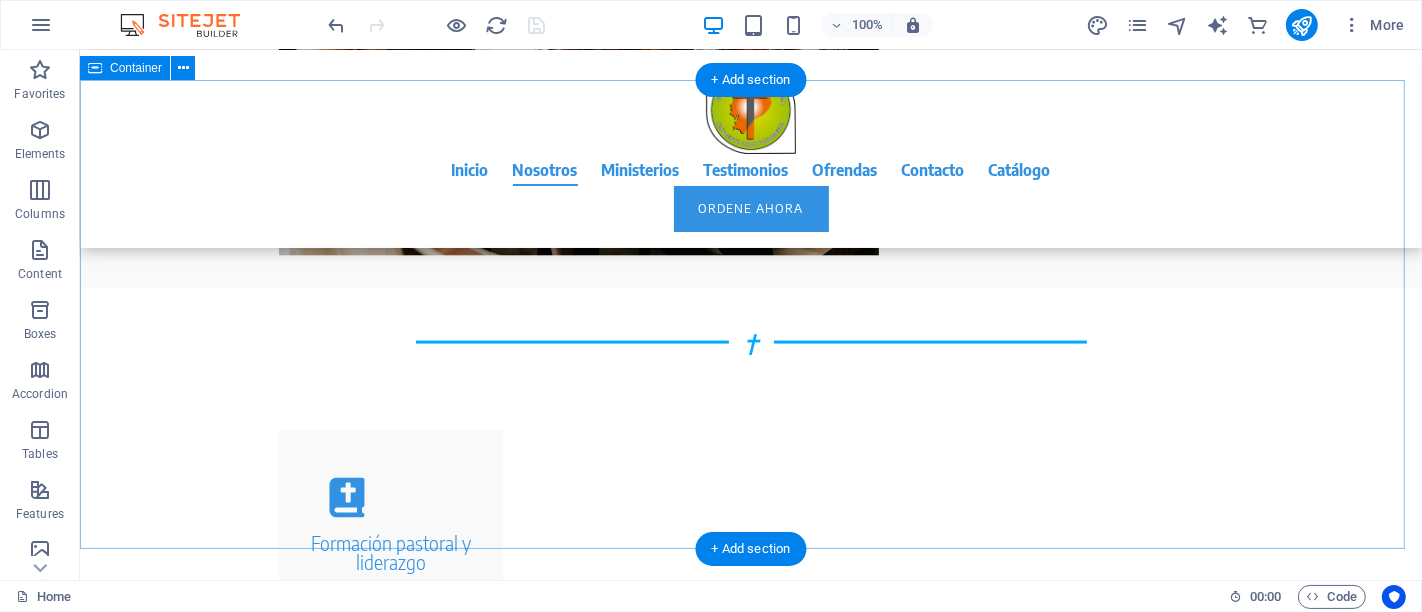 scroll, scrollTop: 2661, scrollLeft: 0, axis: vertical 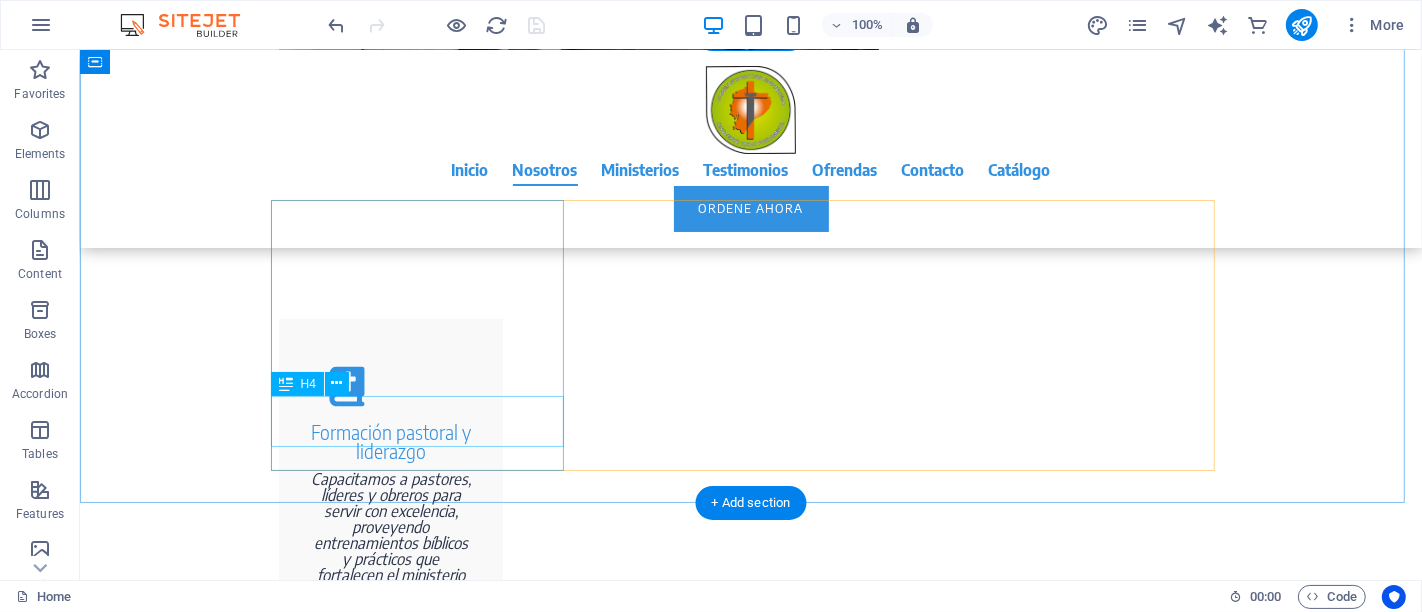 click on "REUNIÓN ANUAL 2025" at bounding box center [424, 2056] 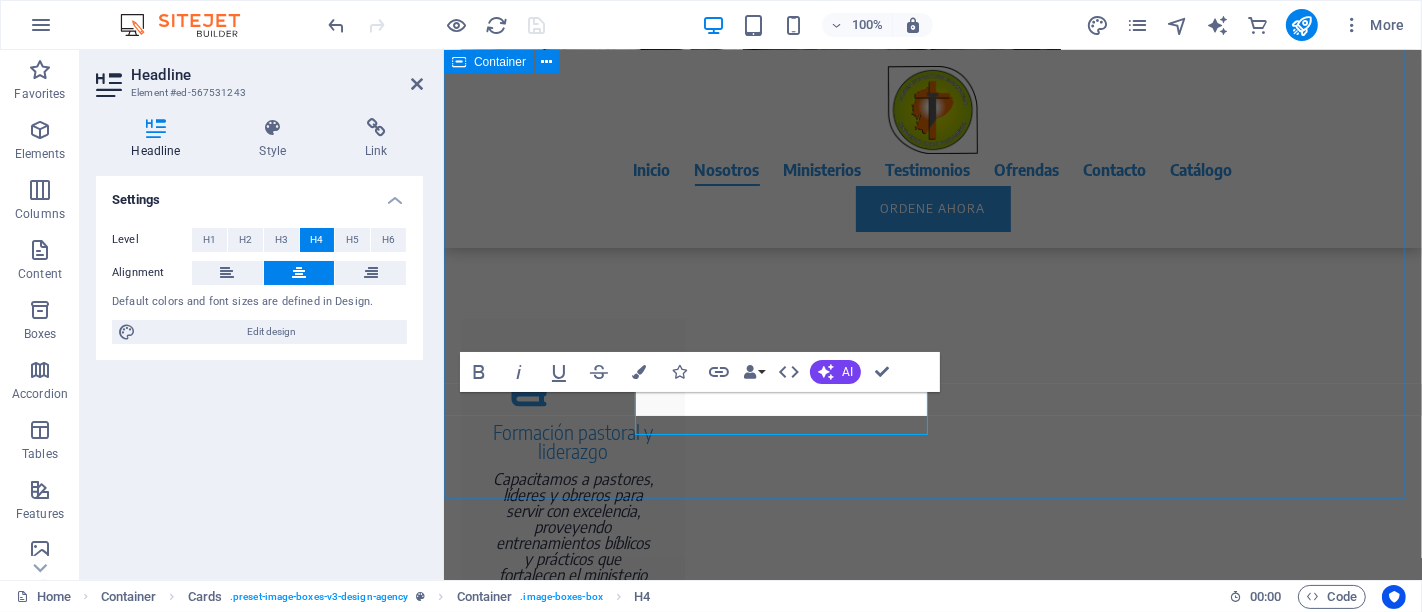 scroll, scrollTop: 2673, scrollLeft: 0, axis: vertical 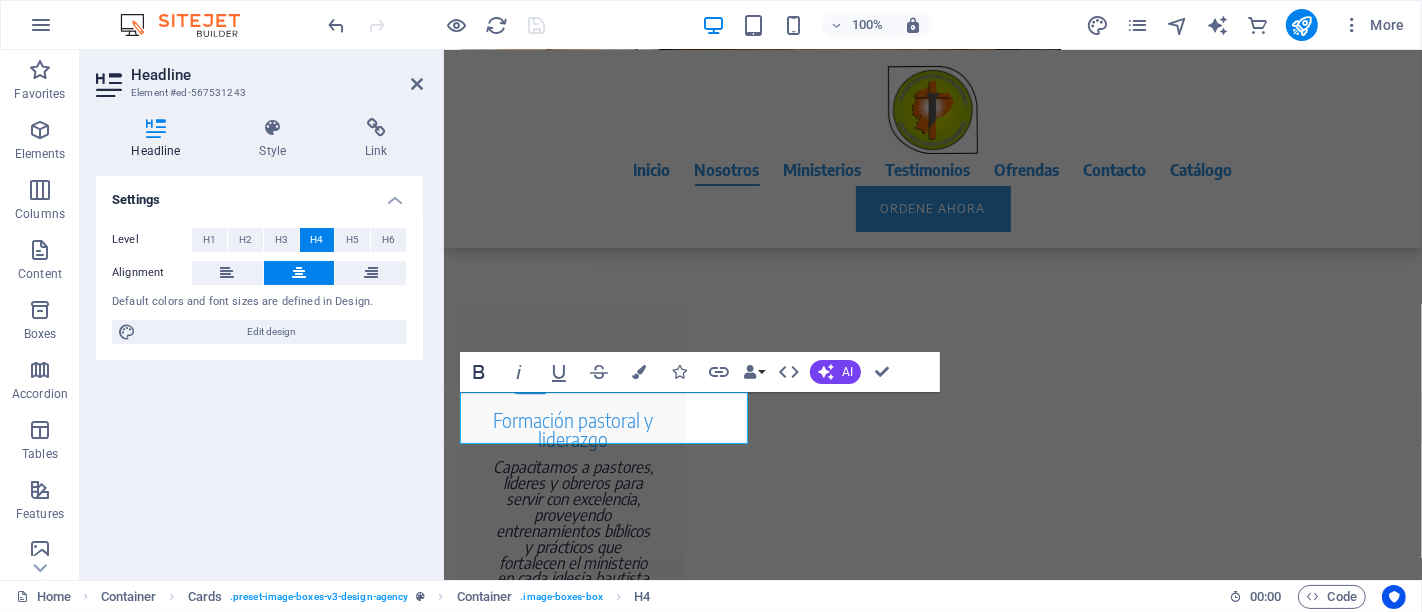 click 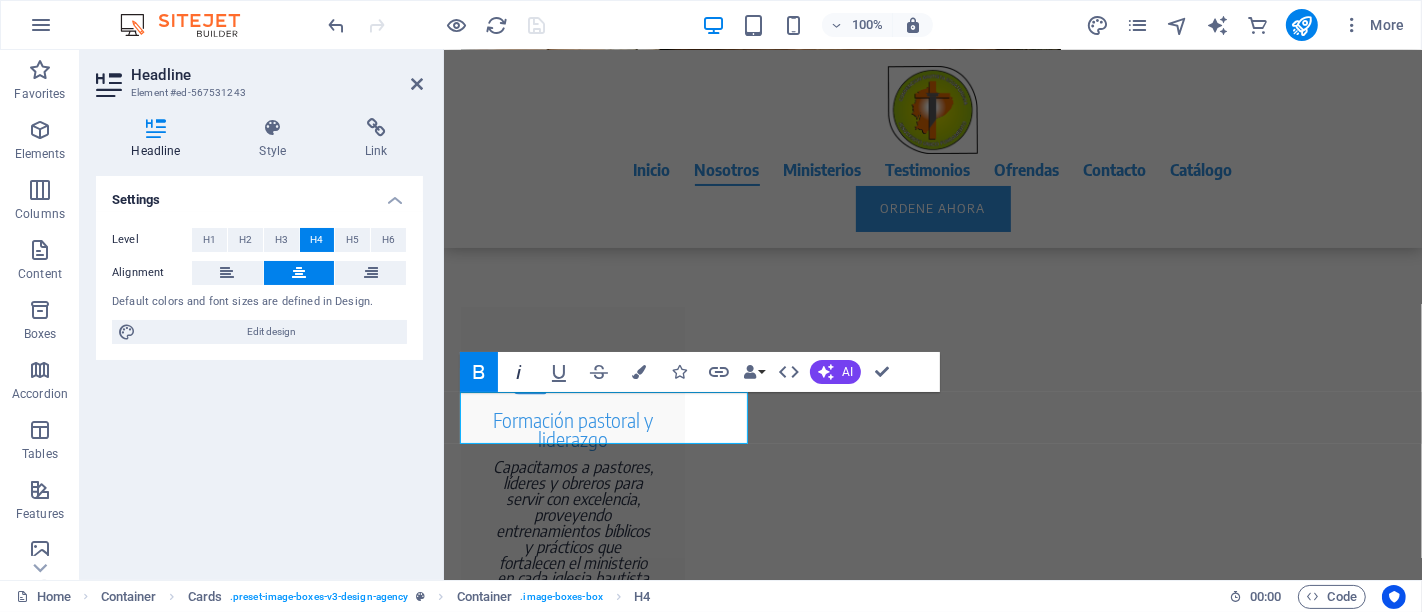 click on "Italic" at bounding box center (519, 372) 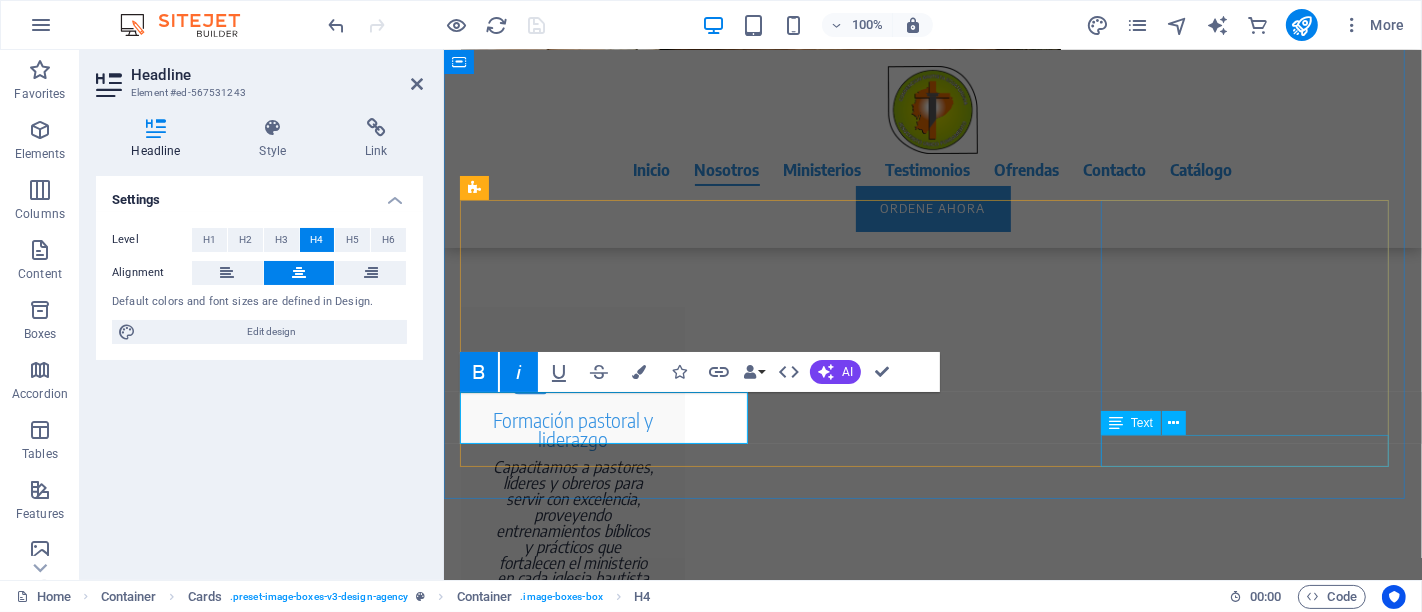 click on "Versión en vivo" at bounding box center (606, 2628) 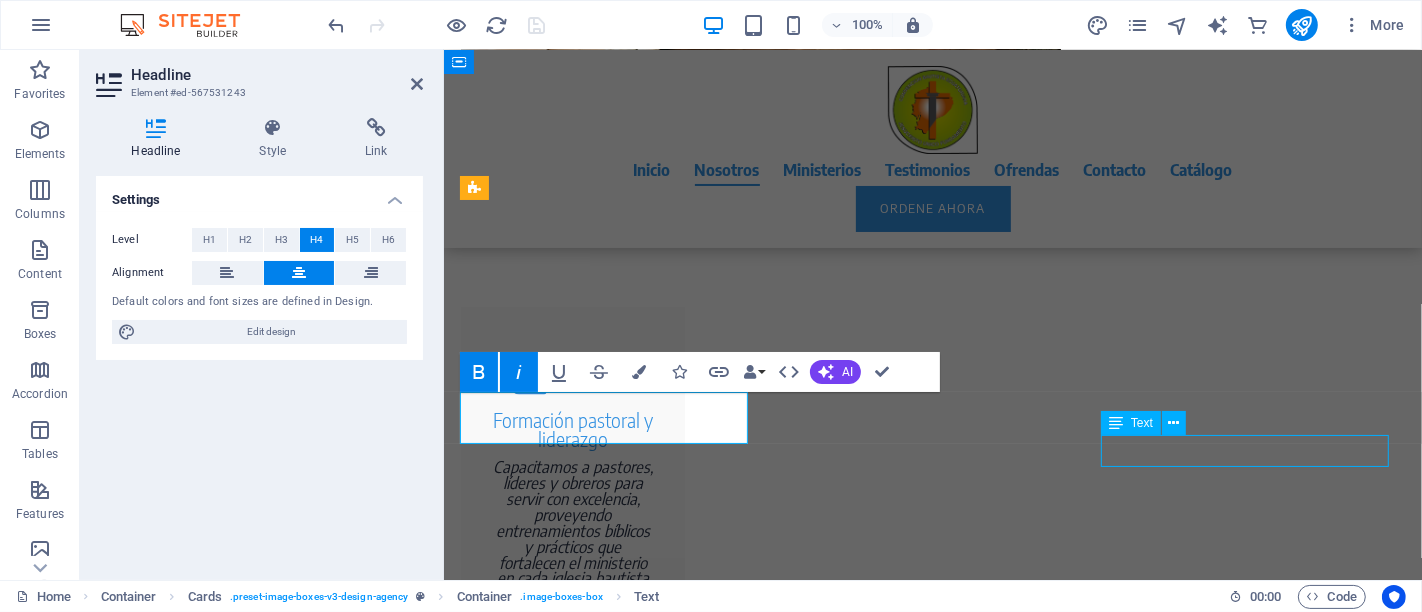 scroll, scrollTop: 2661, scrollLeft: 0, axis: vertical 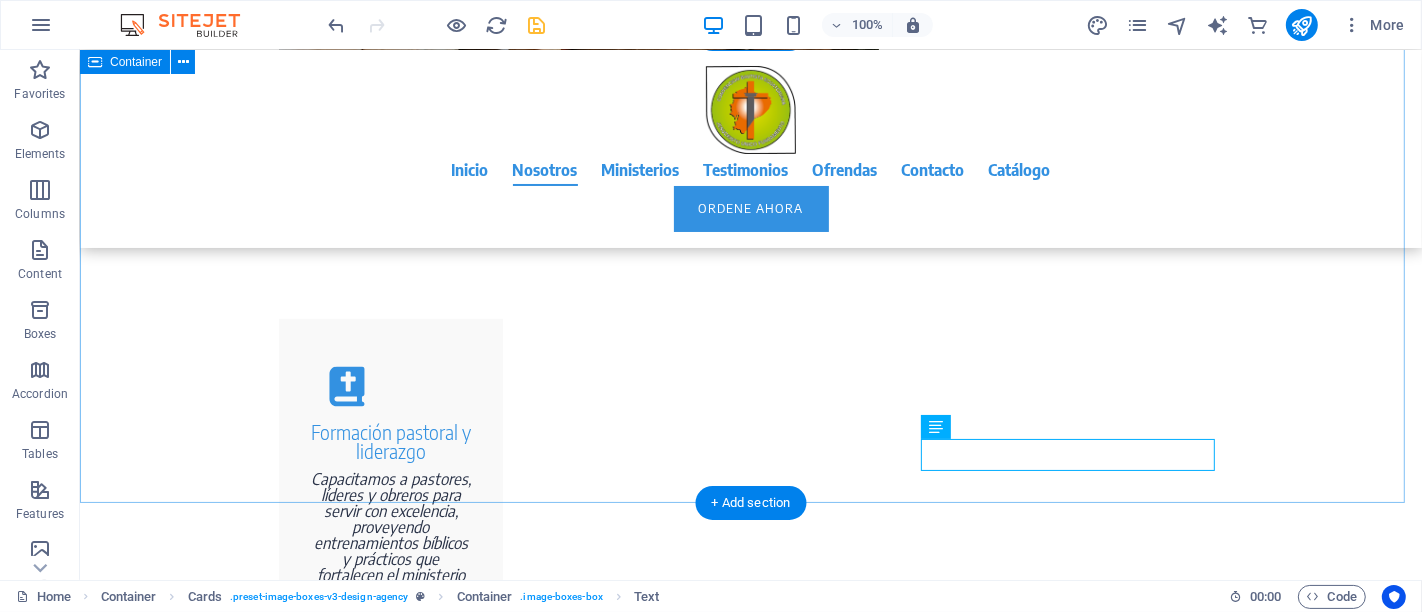 click on "EVENTOS CBE Participa en nuestras actividades diseñadas para fortalecer el liderazgo y la unidad de las iglesias bautistas en Ecuador. Encuentros, capacitaciones y campañas misioneras que inspiran y movilizan al cuerpo pastoral y la comunidad.  ¡Únete y sé parte del cambio! REUNIÓN ANUAL 2025 Residencia Bienes Raíces Versión en vivo Cafetería Keola Versión en vivo" at bounding box center (750, 2178) 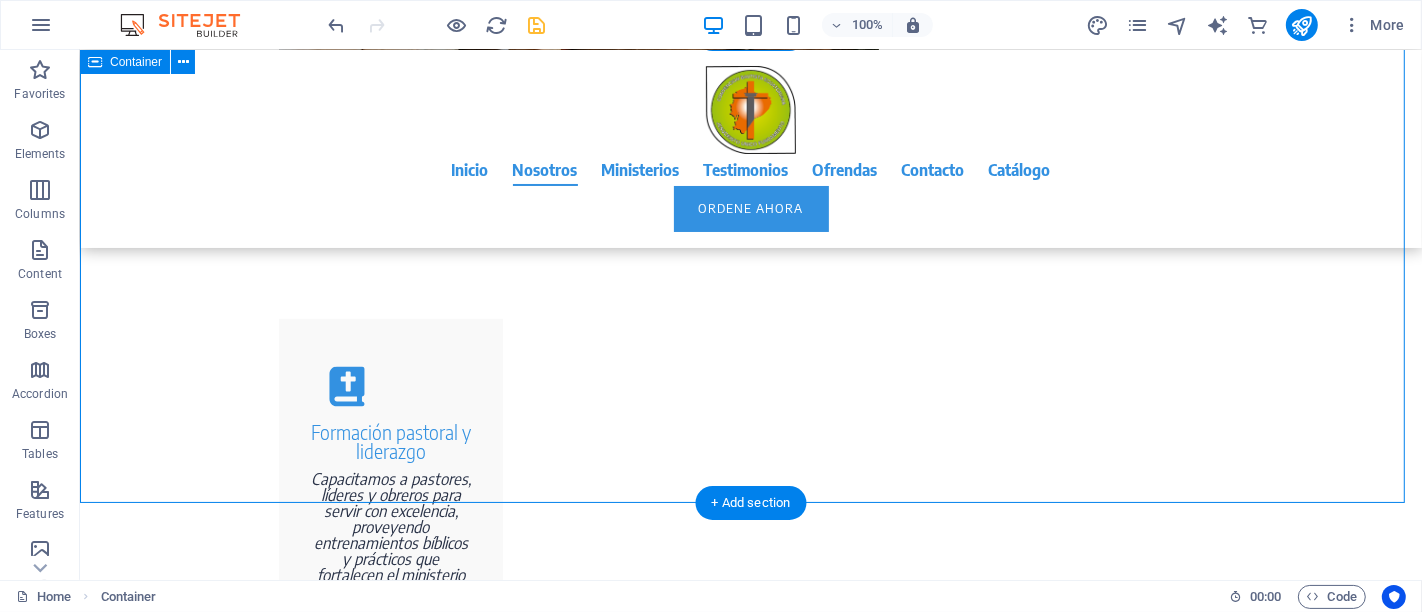 click on "EVENTOS CBE Participa en nuestras actividades diseñadas para fortalecer el liderazgo y la unidad de las iglesias bautistas en Ecuador. Encuentros, capacitaciones y campañas misioneras que inspiran y movilizan al cuerpo pastoral y la comunidad.  ¡Únete y sé parte del cambio! REUNIÓN ANUAL 2025 Residencia Bienes Raíces Versión en vivo Cafetería Keola Versión en vivo" at bounding box center [750, 2178] 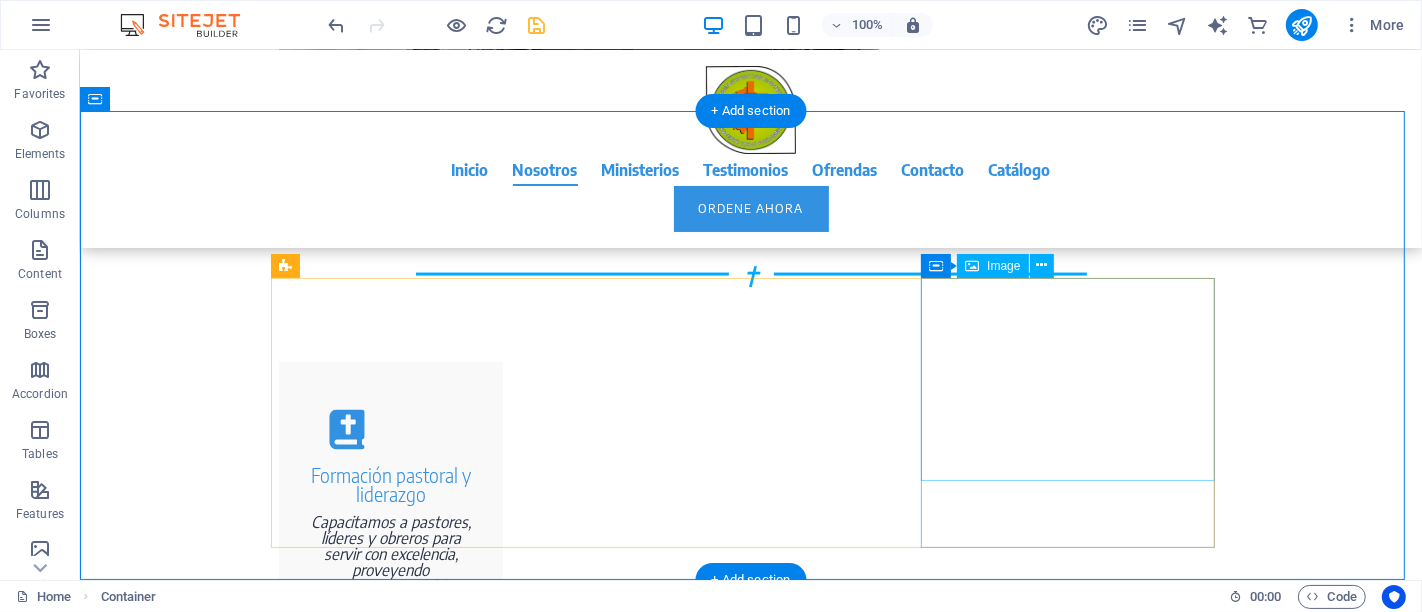 scroll, scrollTop: 2661, scrollLeft: 0, axis: vertical 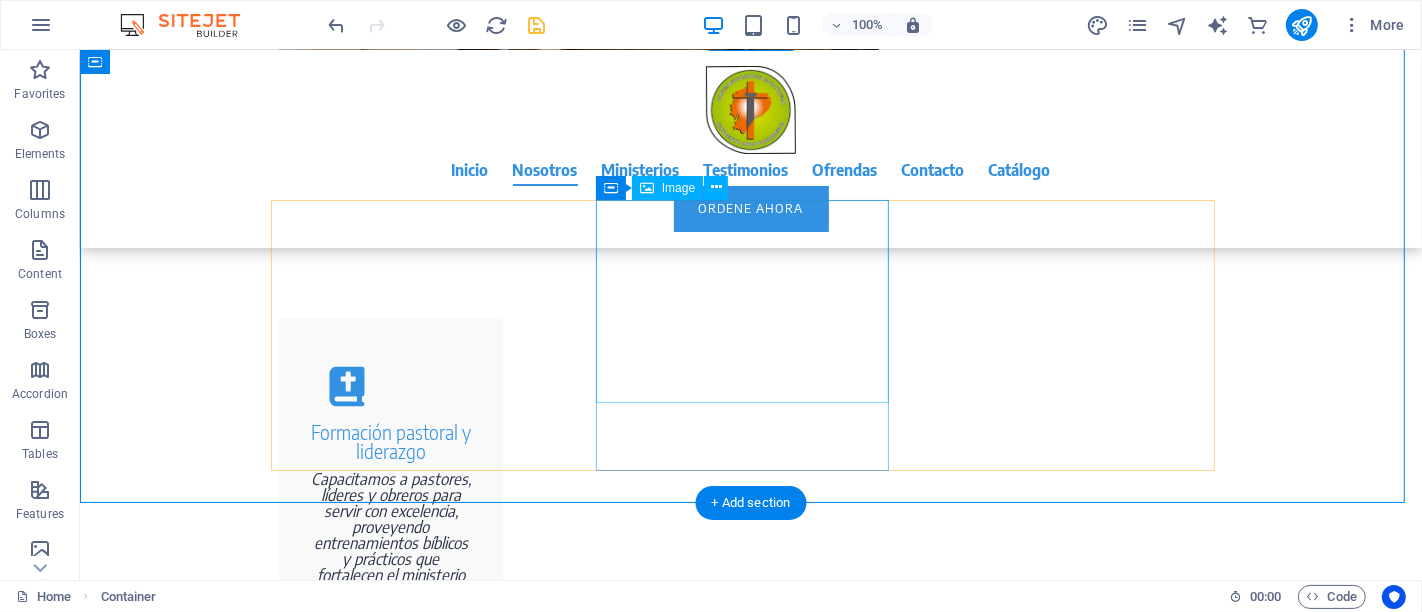 click at bounding box center [424, 2200] 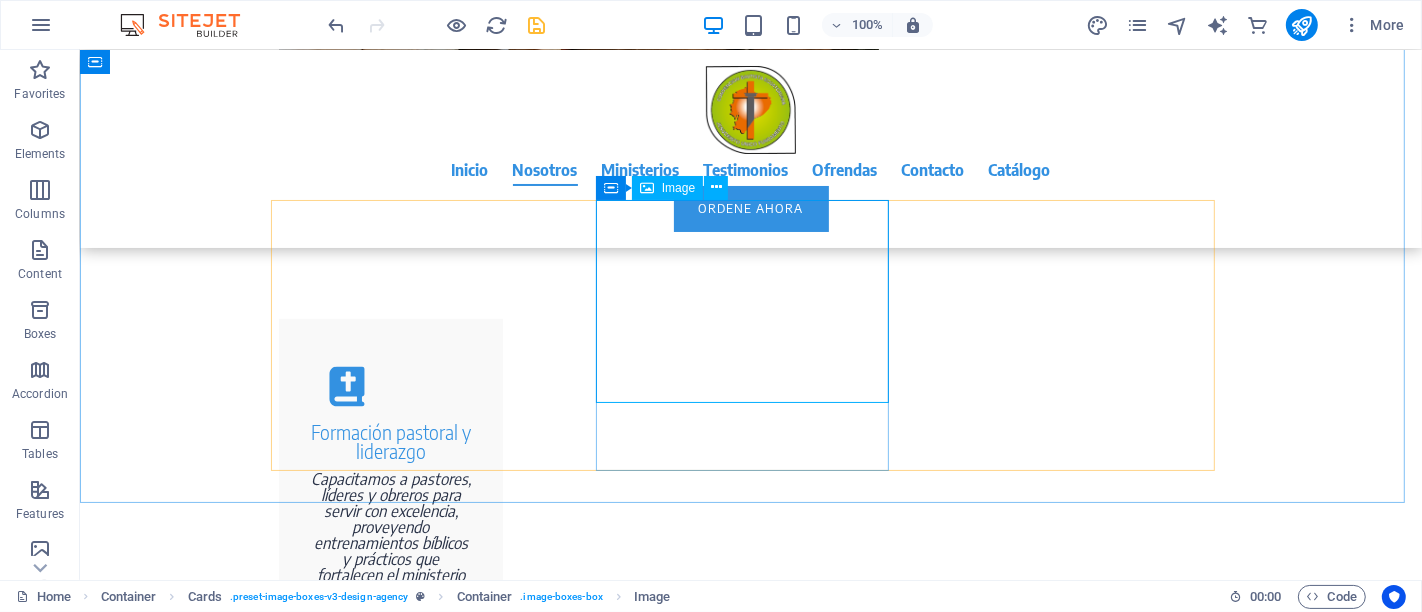 click on "Image" at bounding box center (678, 188) 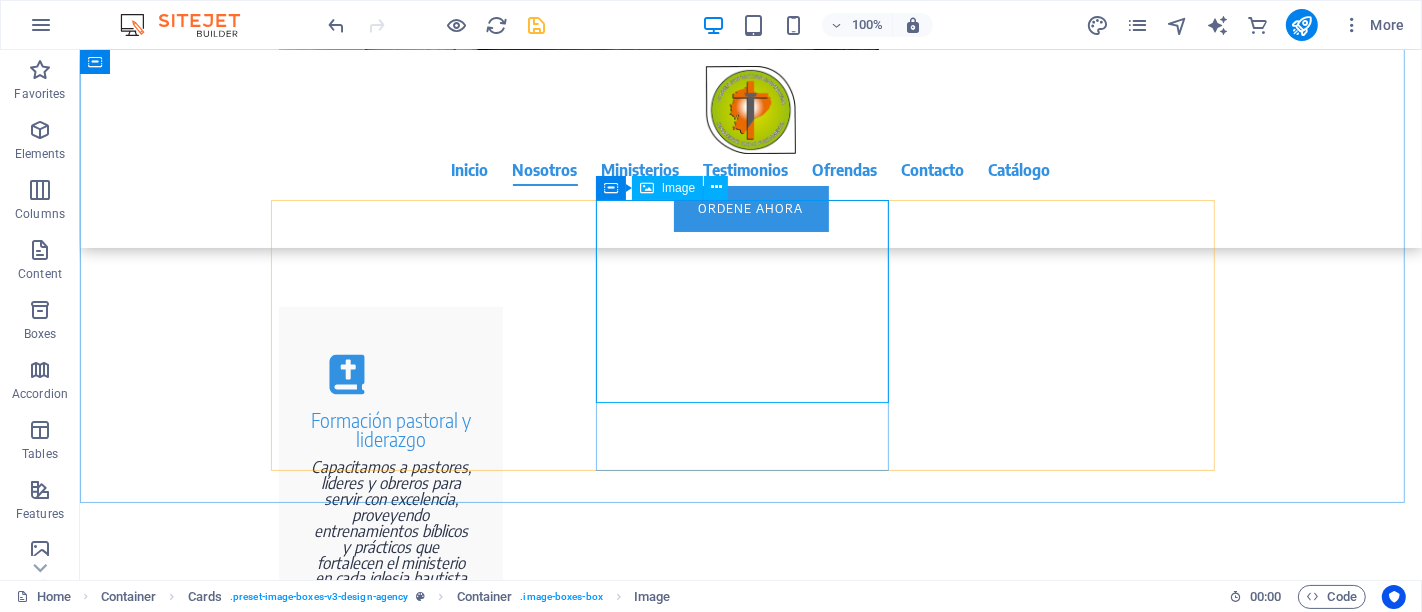select on "%" 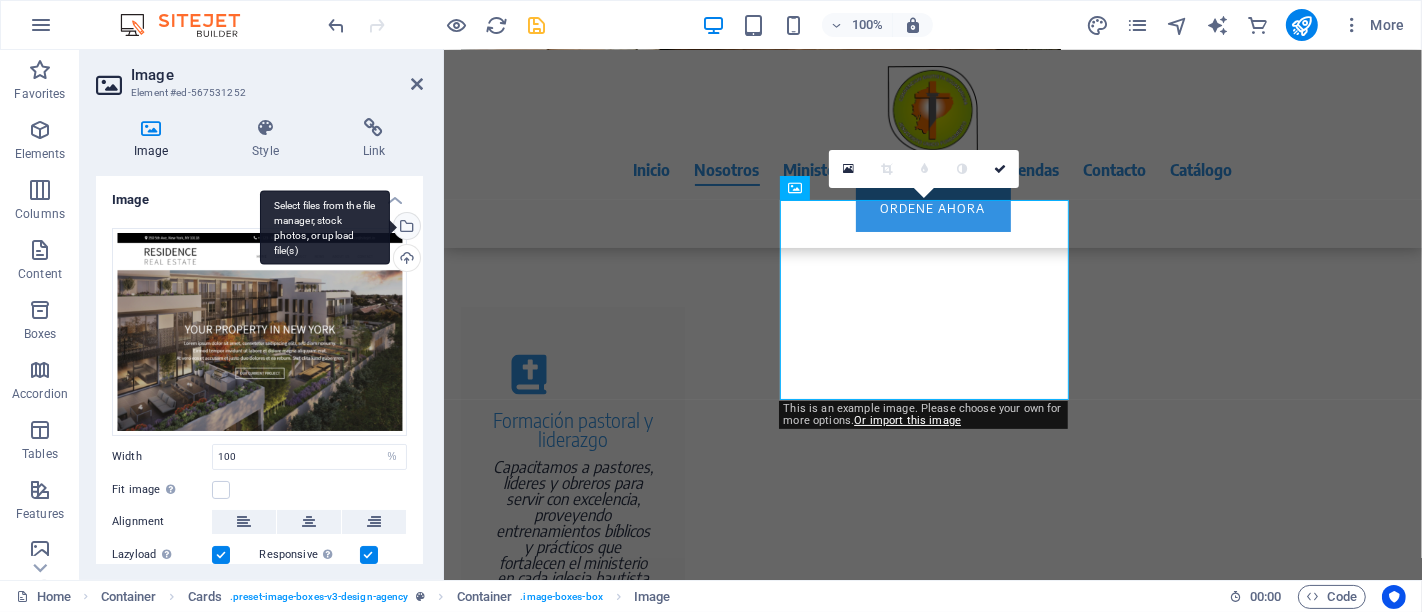 click on "Select files from the file manager, stock photos, or upload file(s)" at bounding box center (405, 228) 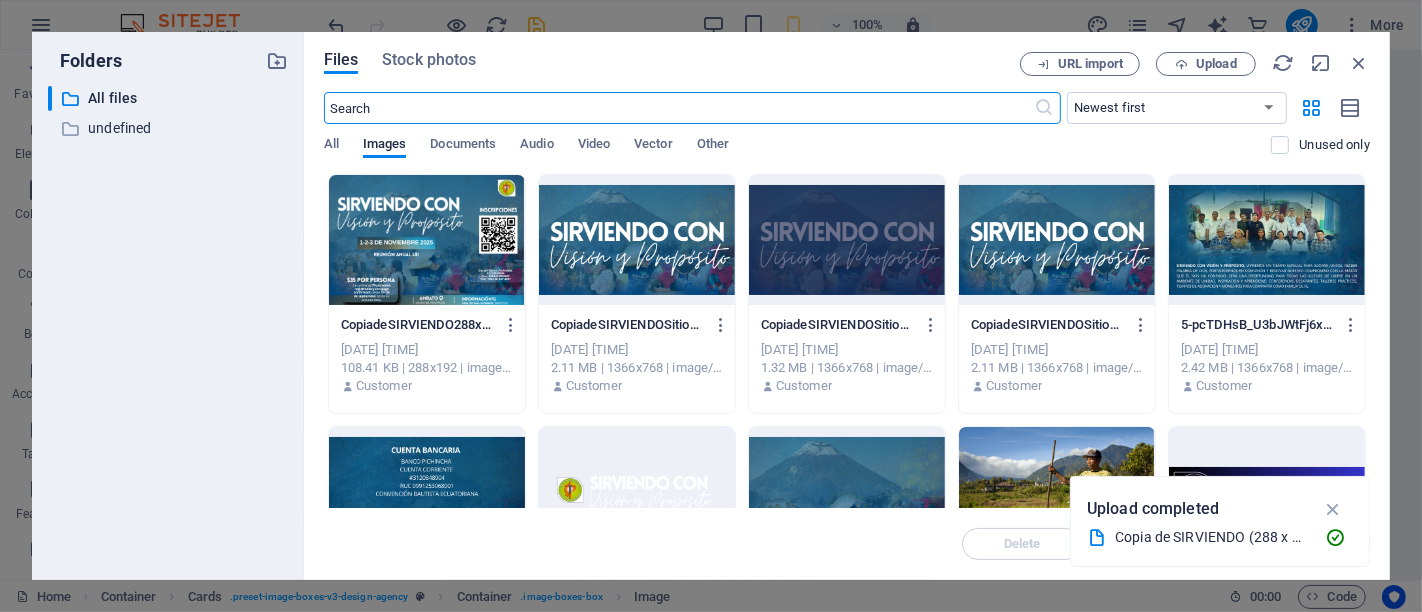 scroll, scrollTop: 4302, scrollLeft: 0, axis: vertical 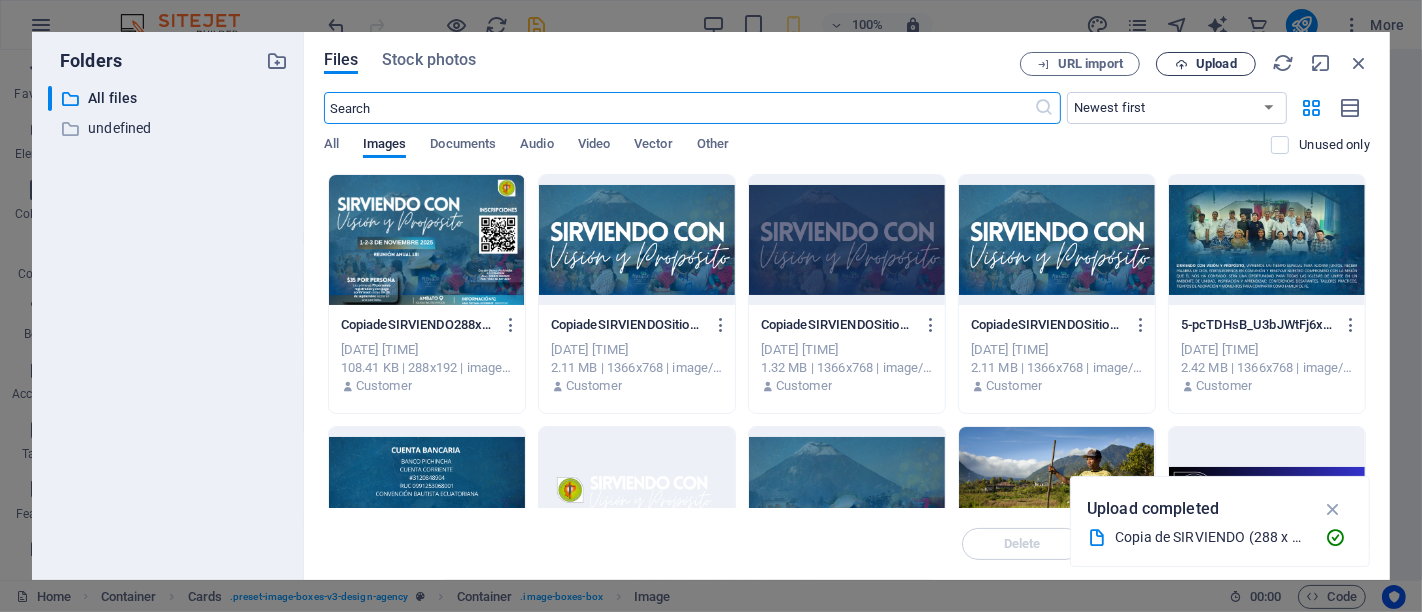 click on "Upload" at bounding box center [1206, 64] 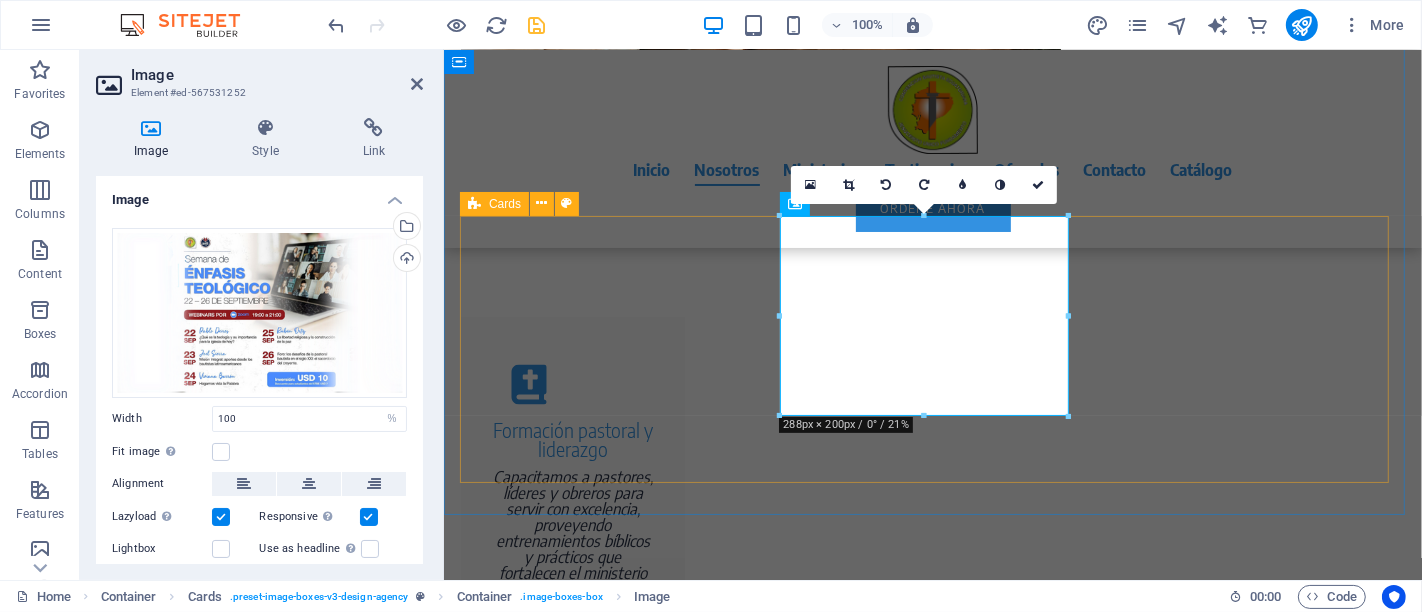scroll, scrollTop: 2657, scrollLeft: 0, axis: vertical 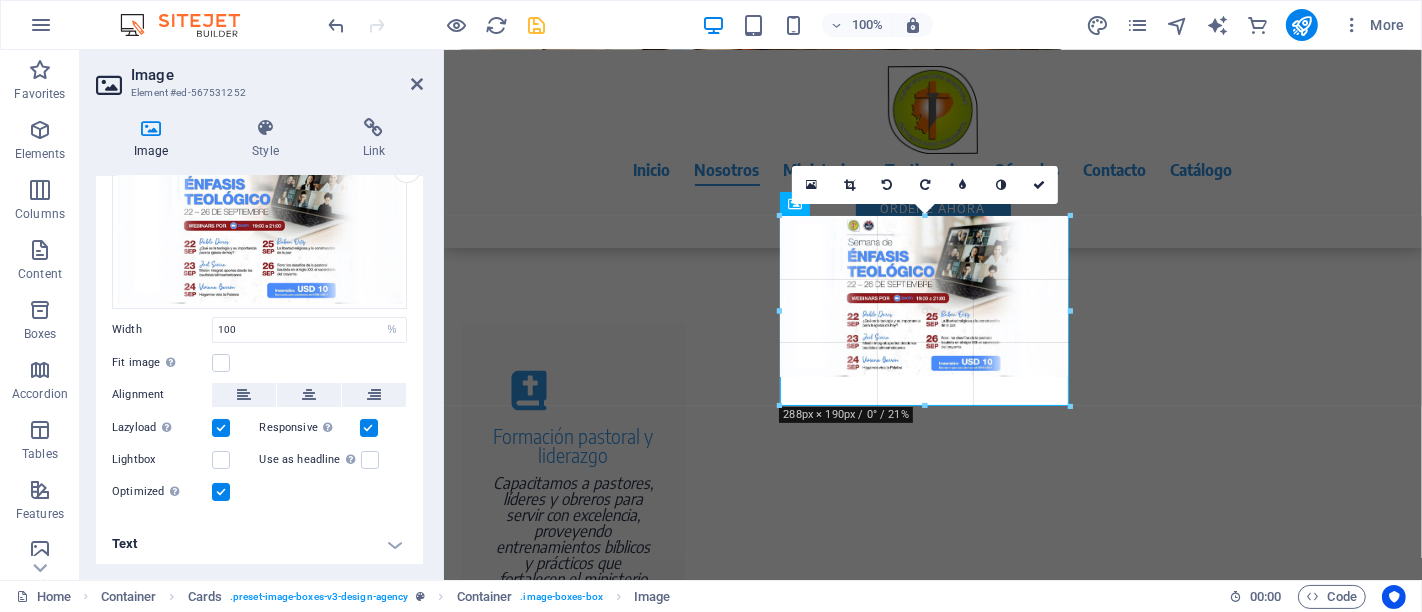 drag, startPoint x: 925, startPoint y: 379, endPoint x: 484, endPoint y: 357, distance: 441.5484 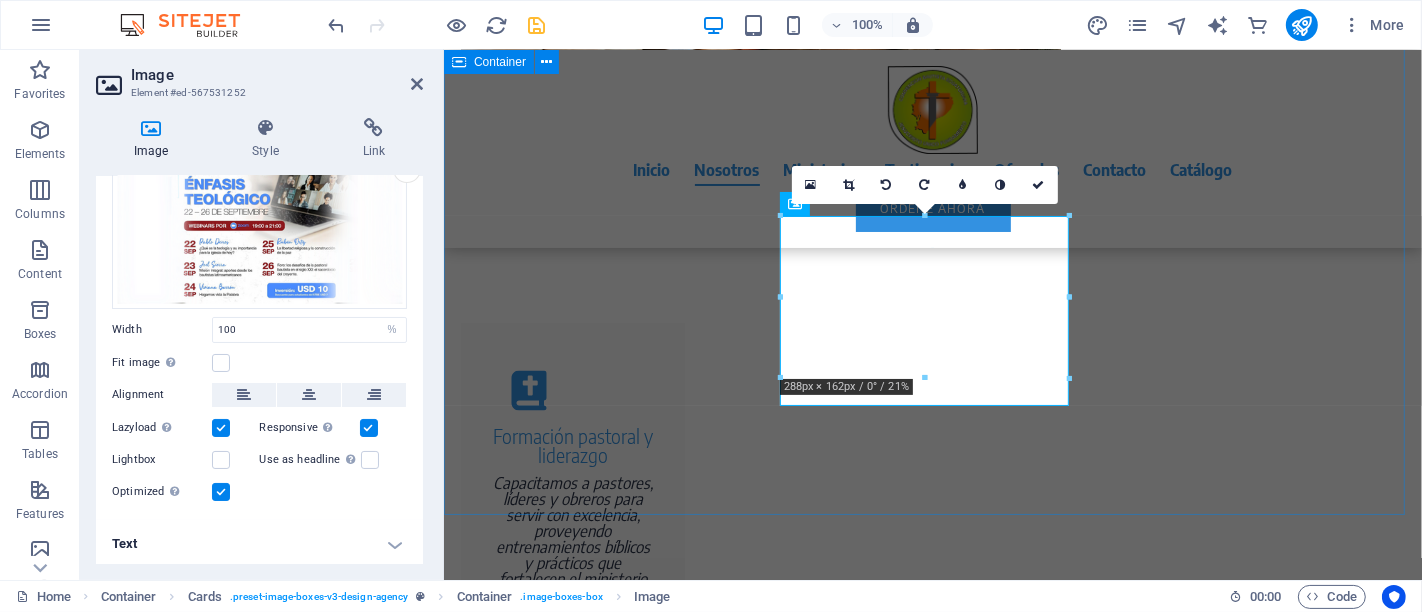 click on "EVENTOS CBE Participa en nuestras actividades diseñadas para fortalecer el liderazgo y la unidad de las iglesias bautistas en Ecuador. Encuentros, capacitaciones y campañas misioneras que inspiran y movilizan al cuerpo pastoral y la comunidad.  ¡Únete y sé parte del cambio! REUNIÓN ANUAL 2025 Residencia Bienes Raíces Versión en vivo Cafetería Keola Versión en vivo" at bounding box center [932, 2175] 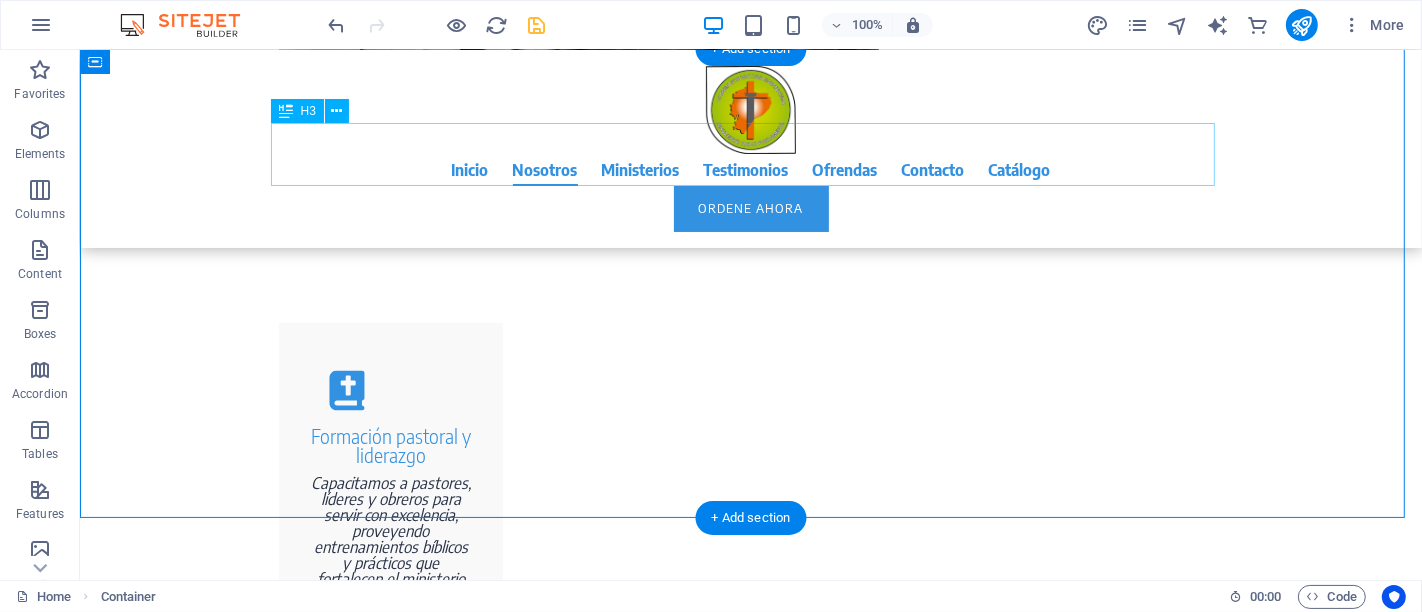 scroll, scrollTop: 2645, scrollLeft: 0, axis: vertical 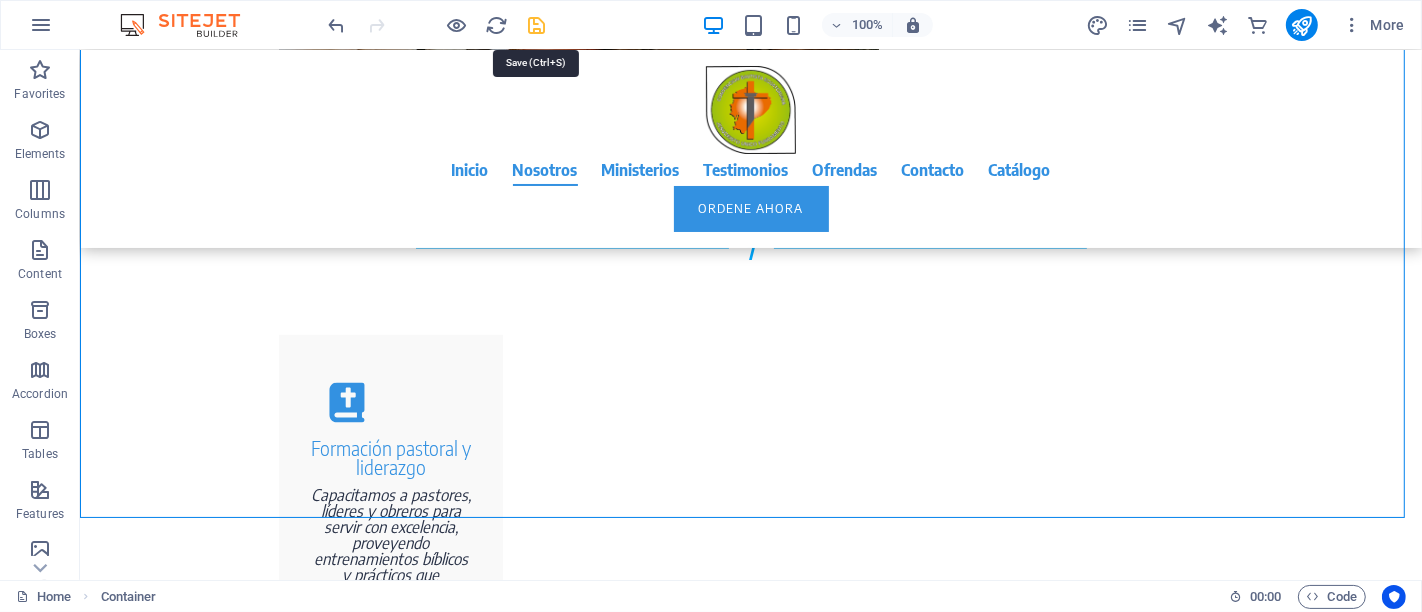 click at bounding box center [537, 25] 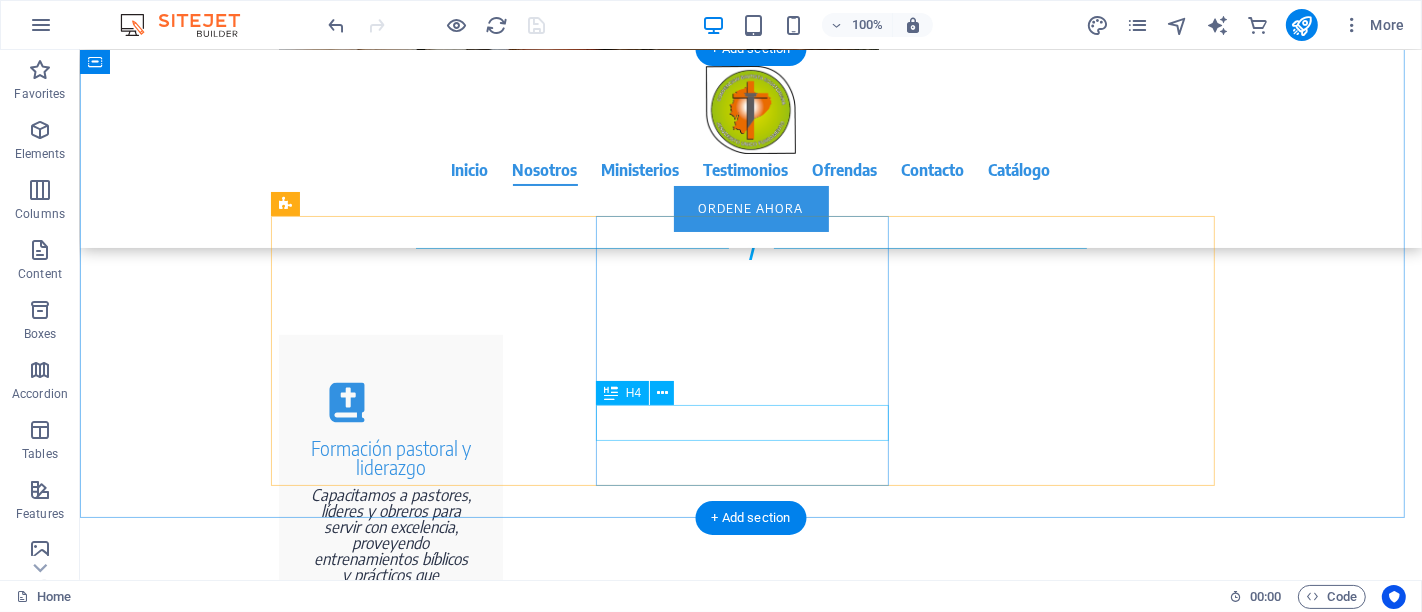 click on "Residencia Bienes Raíces" at bounding box center (424, 2321) 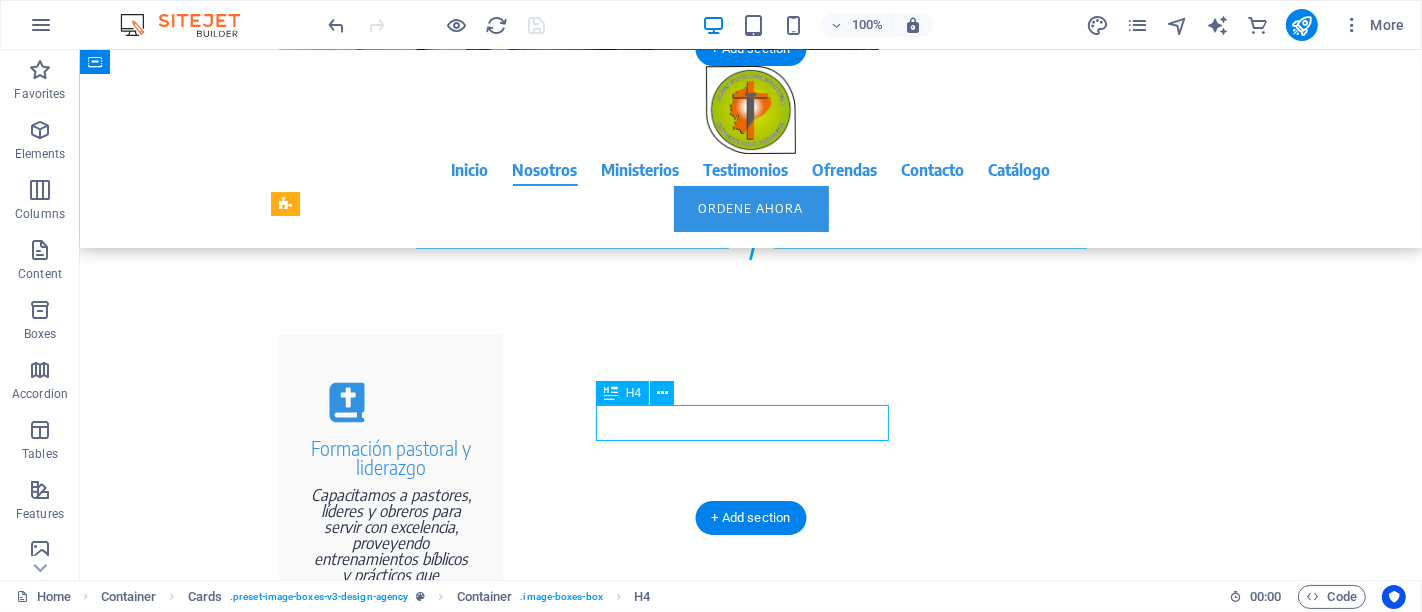 click on "Residencia Bienes Raíces" at bounding box center (424, 2321) 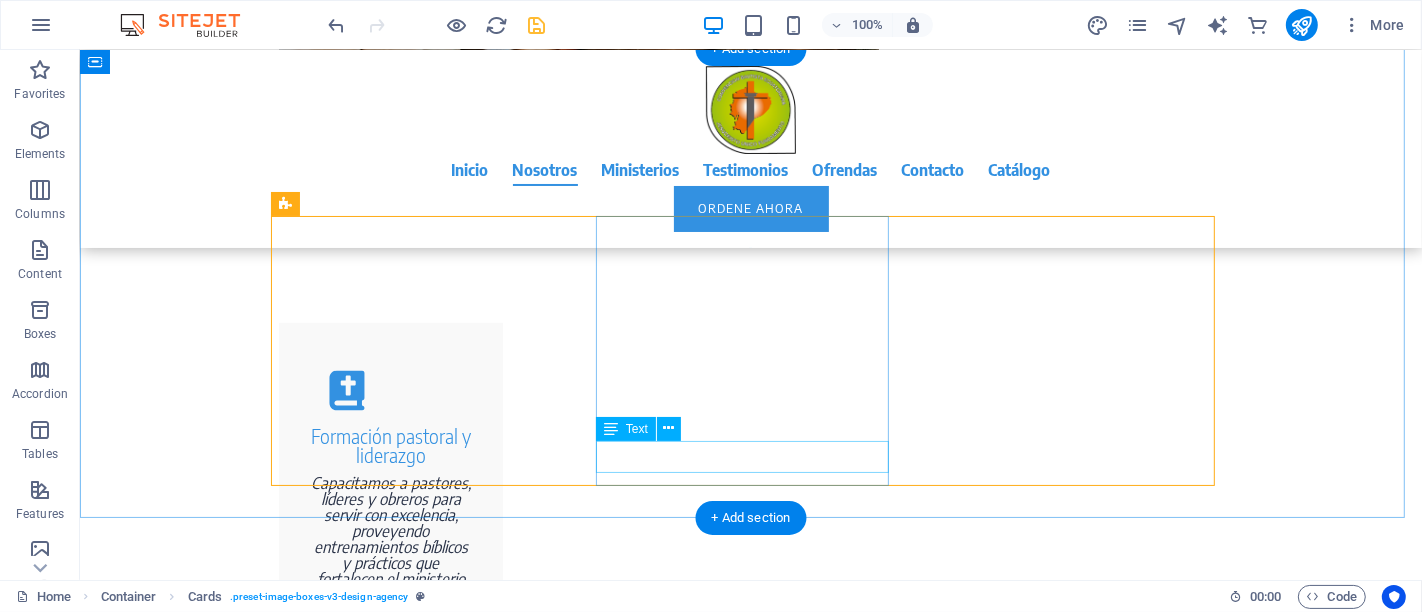 scroll, scrollTop: 2645, scrollLeft: 0, axis: vertical 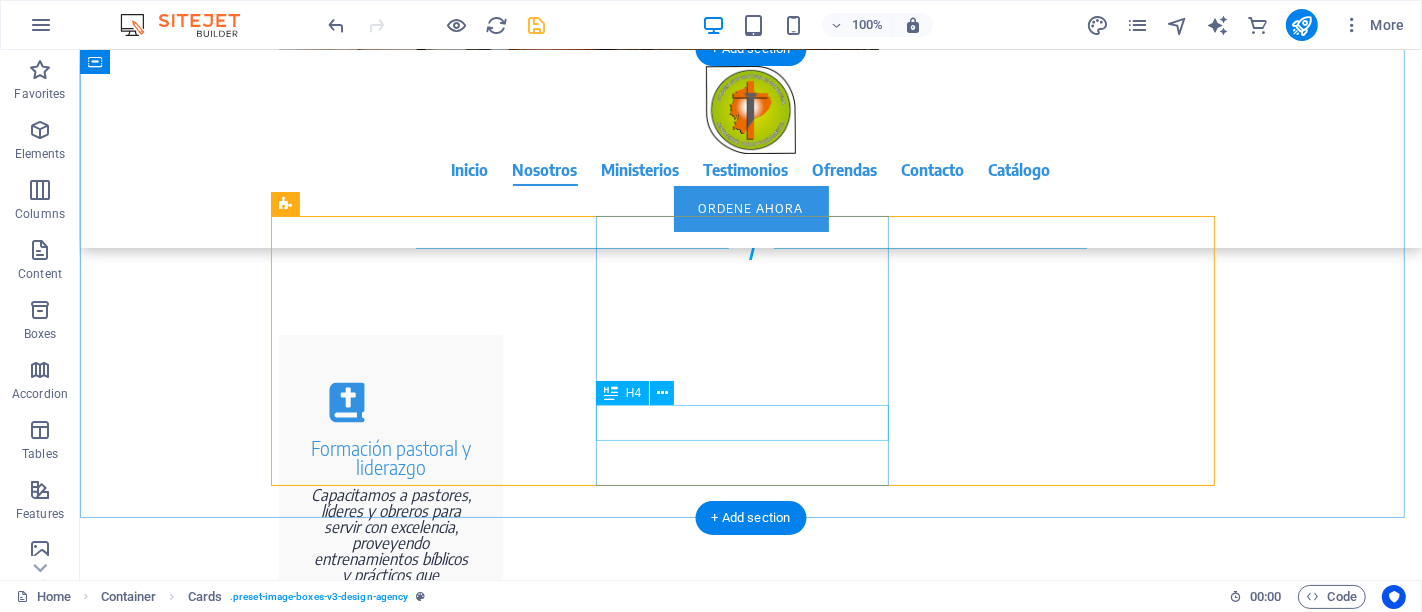 click on "Residencia Bienes Raíces" at bounding box center [424, 2321] 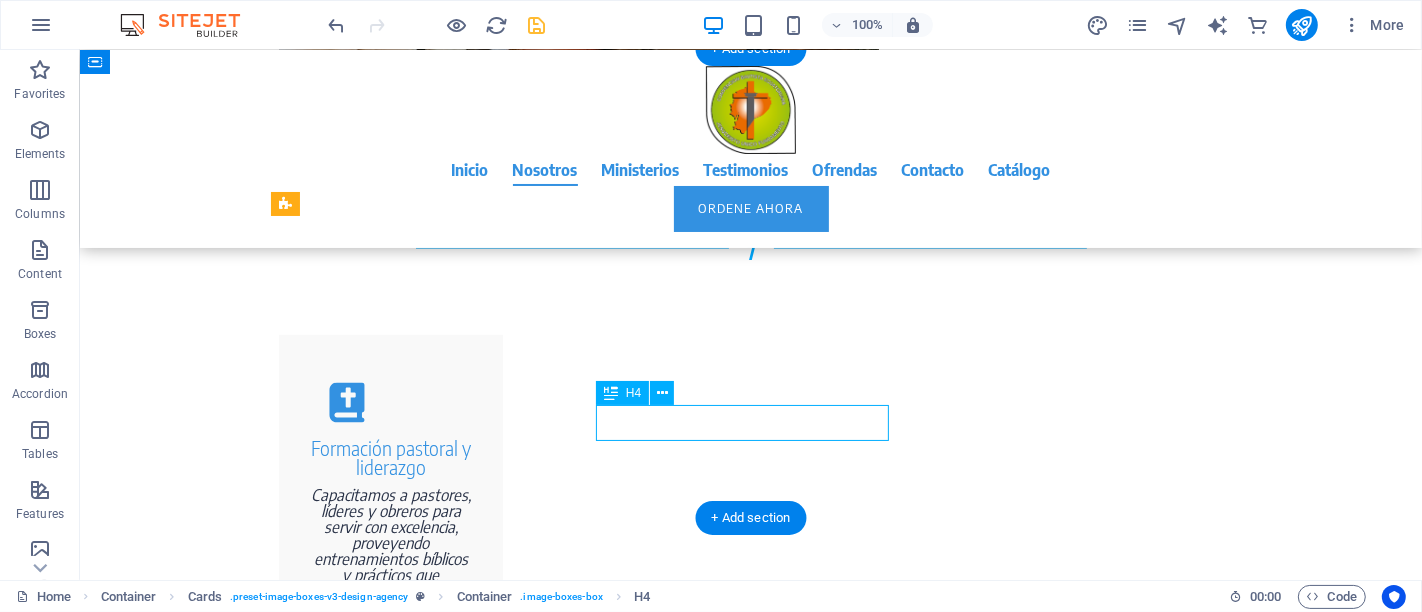 click on "Residencia Bienes Raíces" at bounding box center [424, 2321] 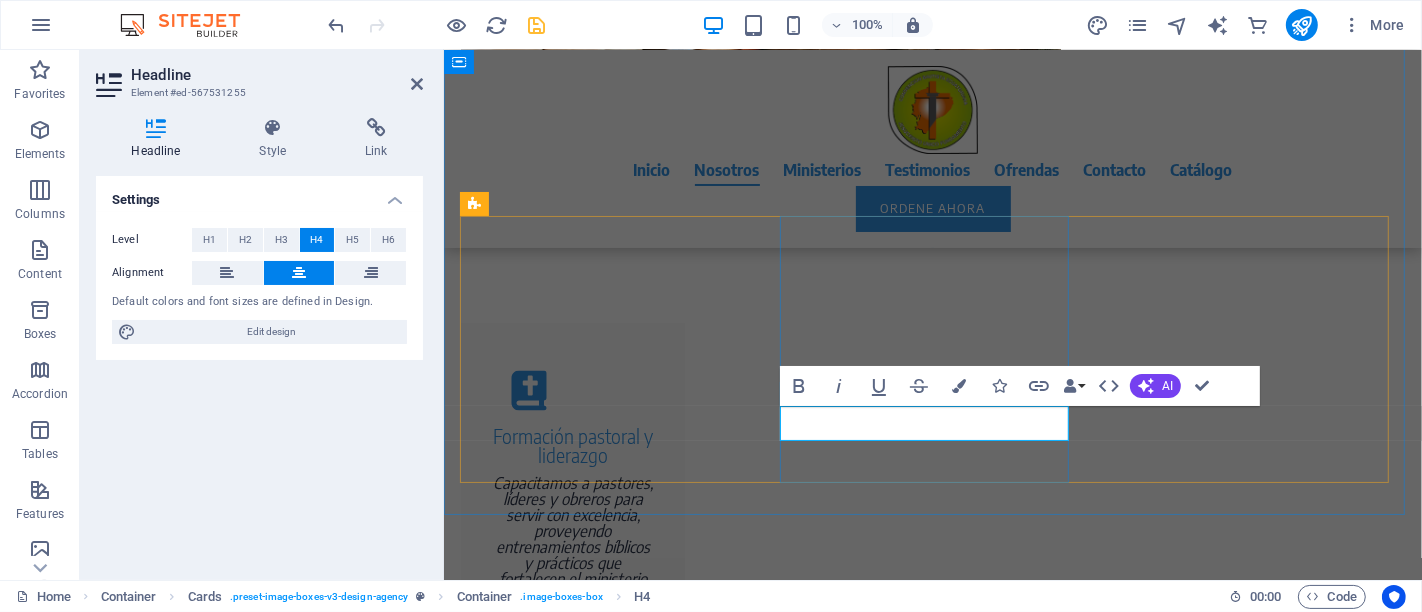 type 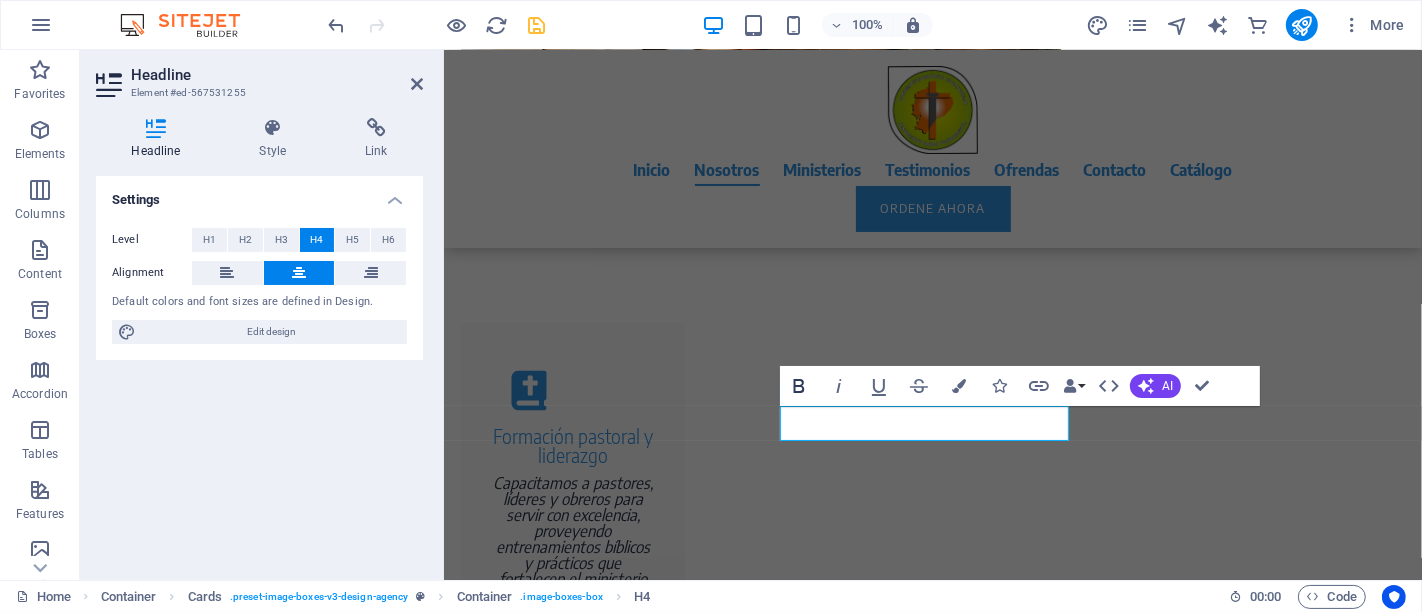 click 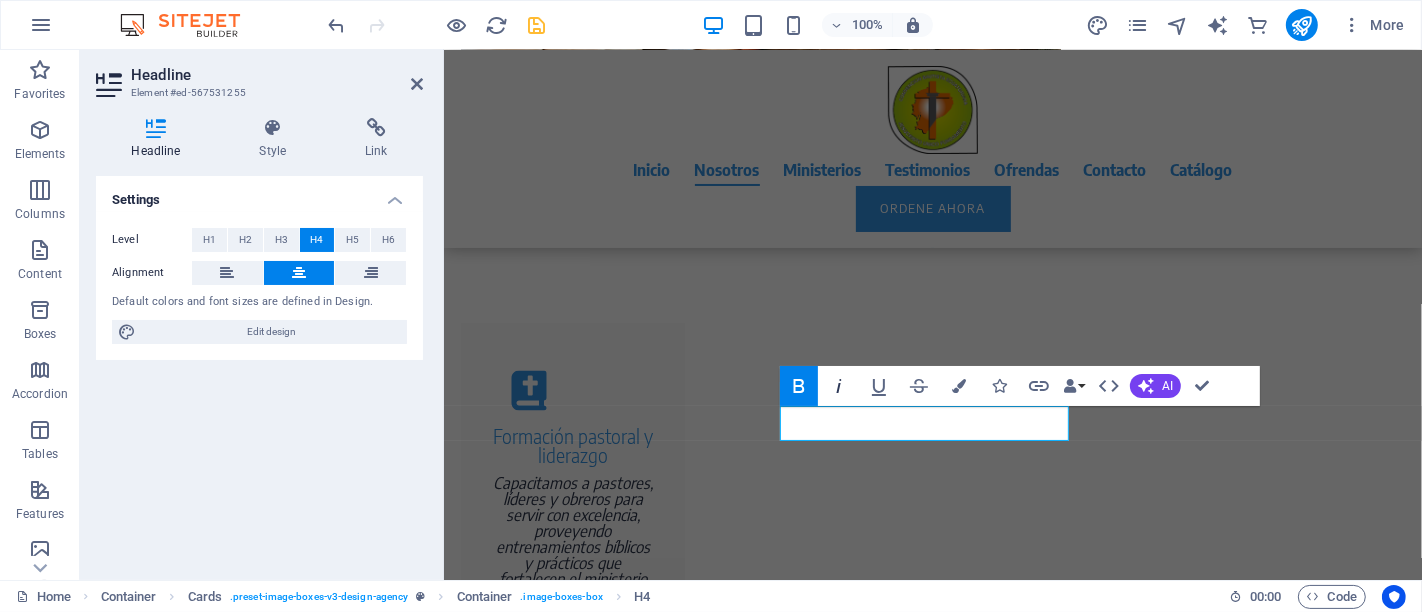 click 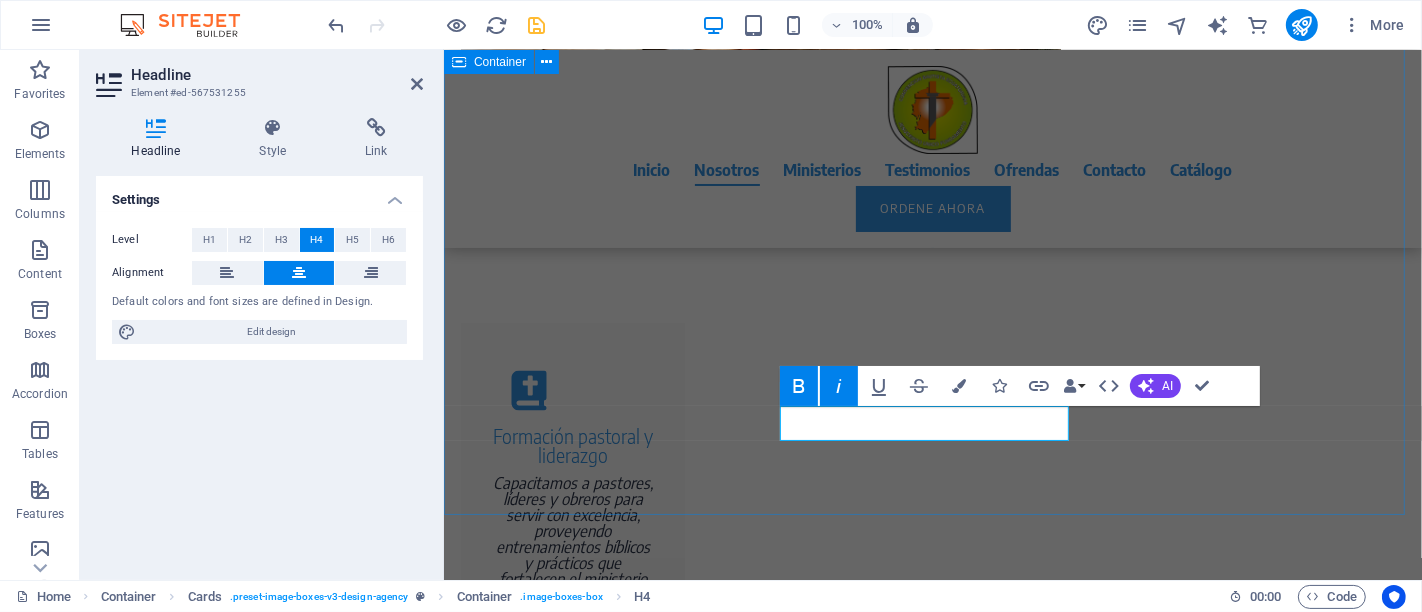 click on "EVENTOS CBE Participa en nuestras actividades diseñadas para fortalecer el liderazgo y la unidad de las iglesias bautistas en Ecuador. Encuentros, capacitaciones y campañas misioneras que inspiran y movilizan al cuerpo pastoral y la comunidad.  ¡Únete y sé parte del cambio! REUNIÓN ANUAL 2025 ​ÉNFASIS TEOLÓGICO Versión en vivo Cafetería Keola Versión en vivo" at bounding box center [932, 2175] 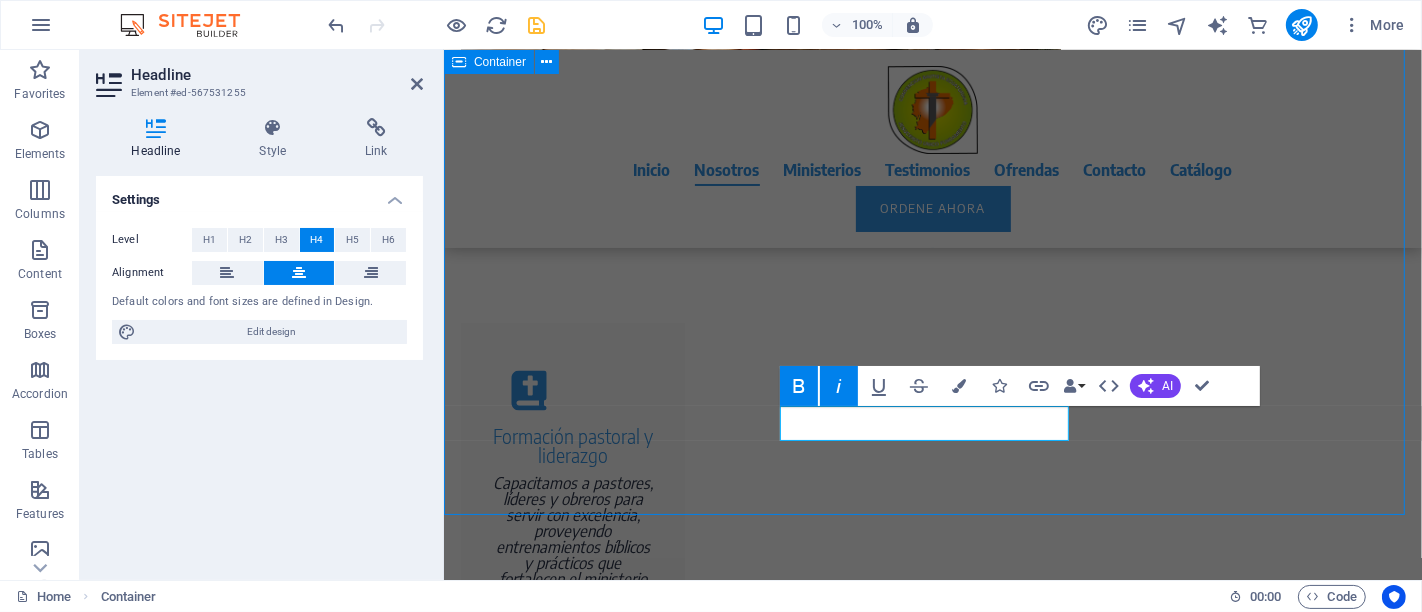 scroll, scrollTop: 2645, scrollLeft: 0, axis: vertical 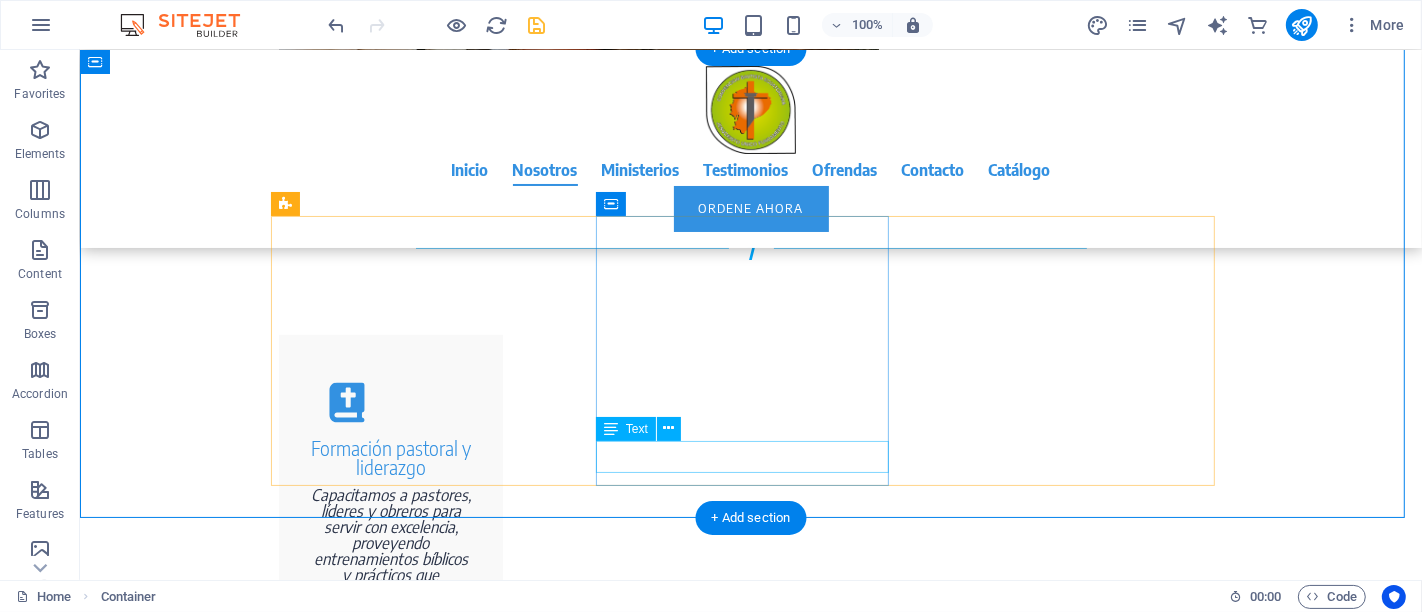 click on "Versión en vivo" at bounding box center (424, 2355) 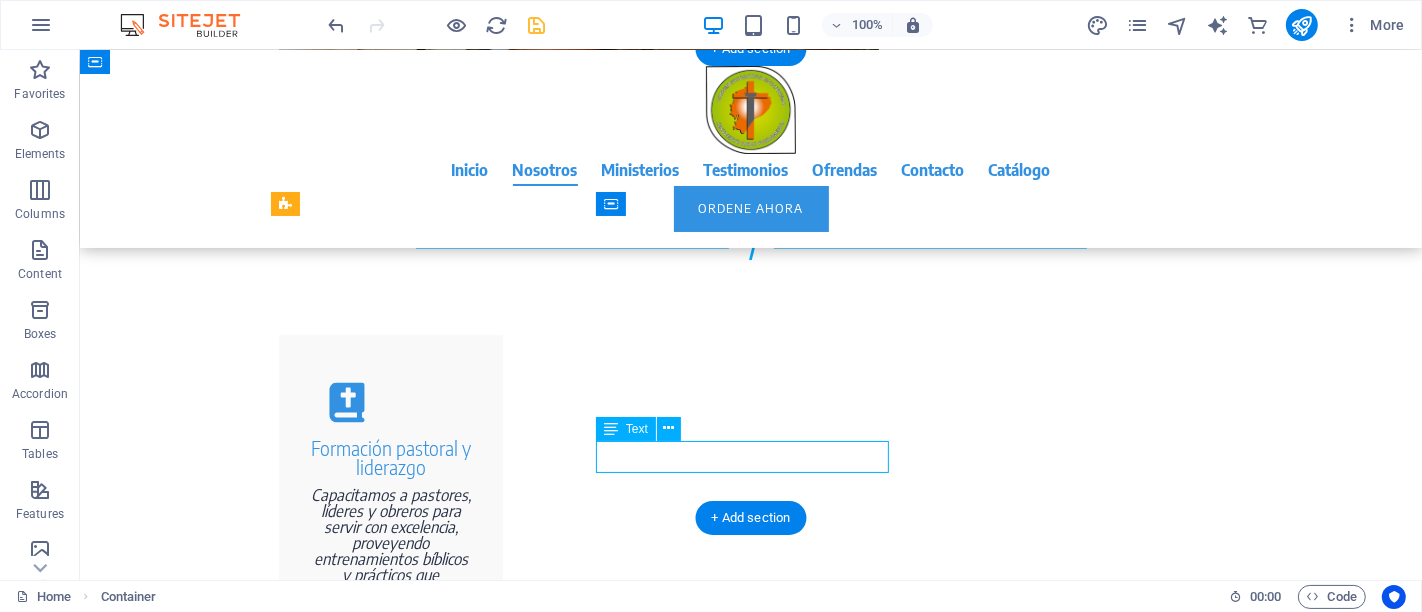 click on "Versión en vivo" at bounding box center [424, 2355] 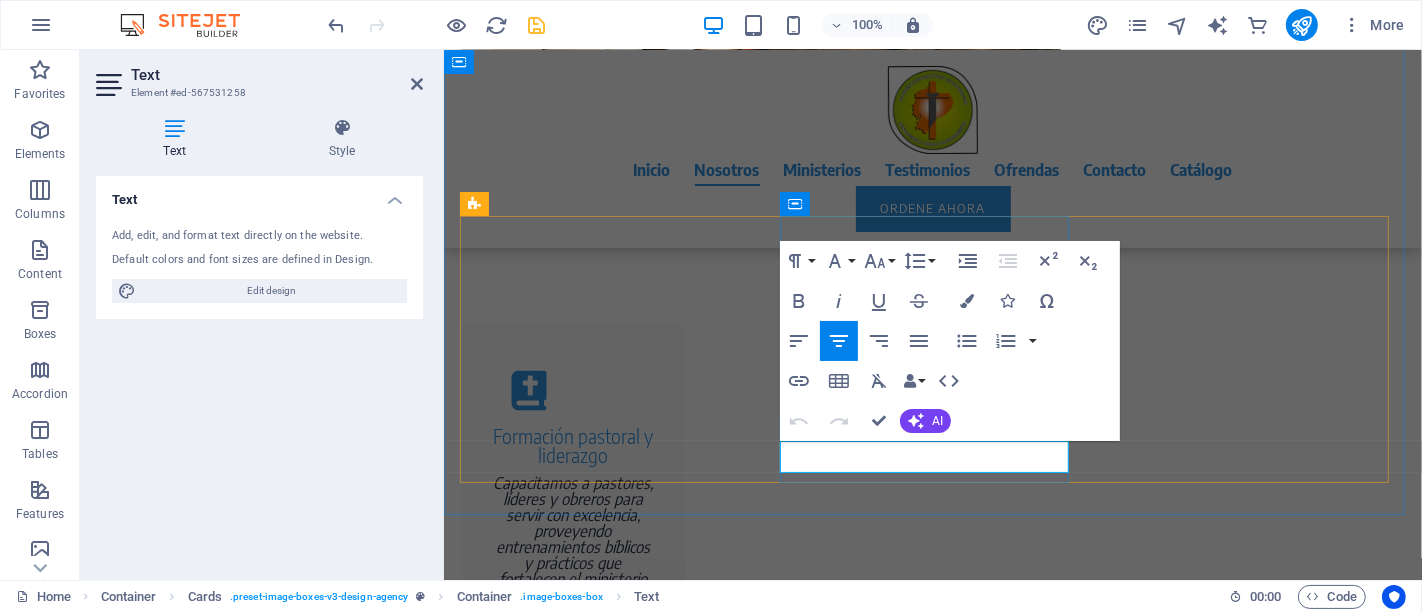 click on "Versión en vivo" at bounding box center (606, 2343) 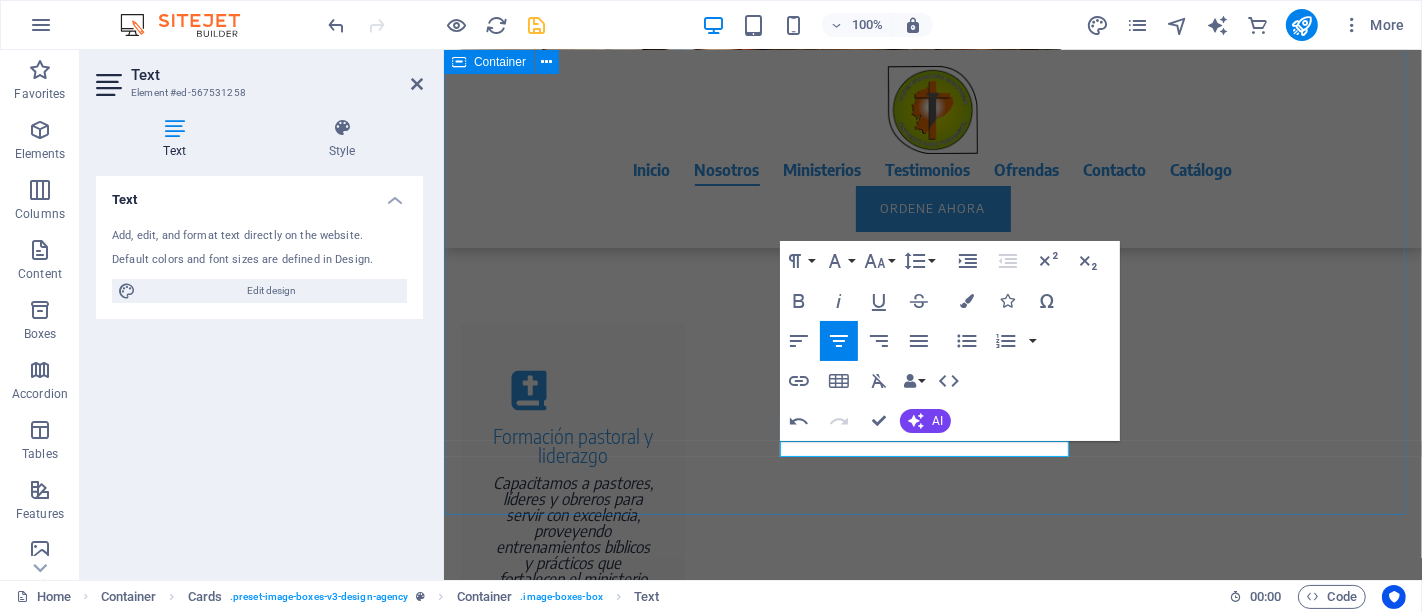 click on "EVENTOS CBE Participa en nuestras actividades diseñadas para fortalecer el liderazgo y la unidad de las iglesias bautistas en Ecuador. Encuentros, capacitaciones y campañas misioneras que inspiran y movilizan al cuerpo pastoral y la comunidad.  ¡Únete y sé parte del cambio! REUNIÓN ANUAL 2025 ÉNFASIS TEOLÓGICO Cafetería Keola Versión en vivo" at bounding box center (932, 2167) 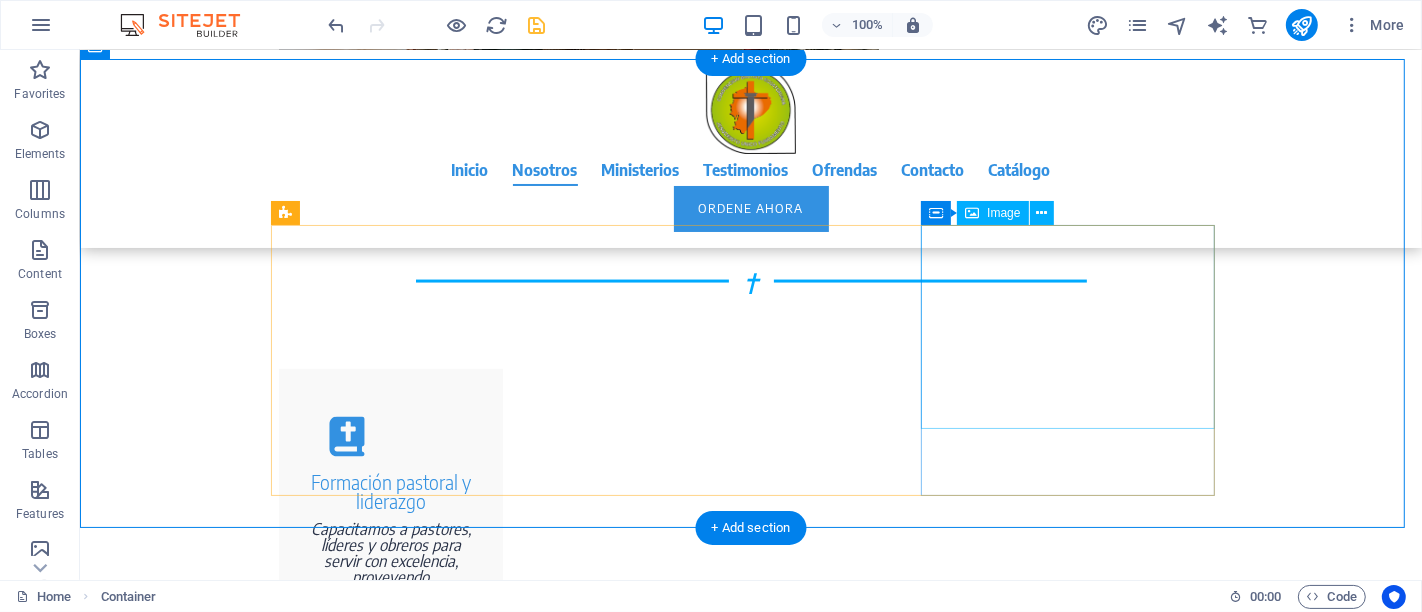 scroll, scrollTop: 2645, scrollLeft: 0, axis: vertical 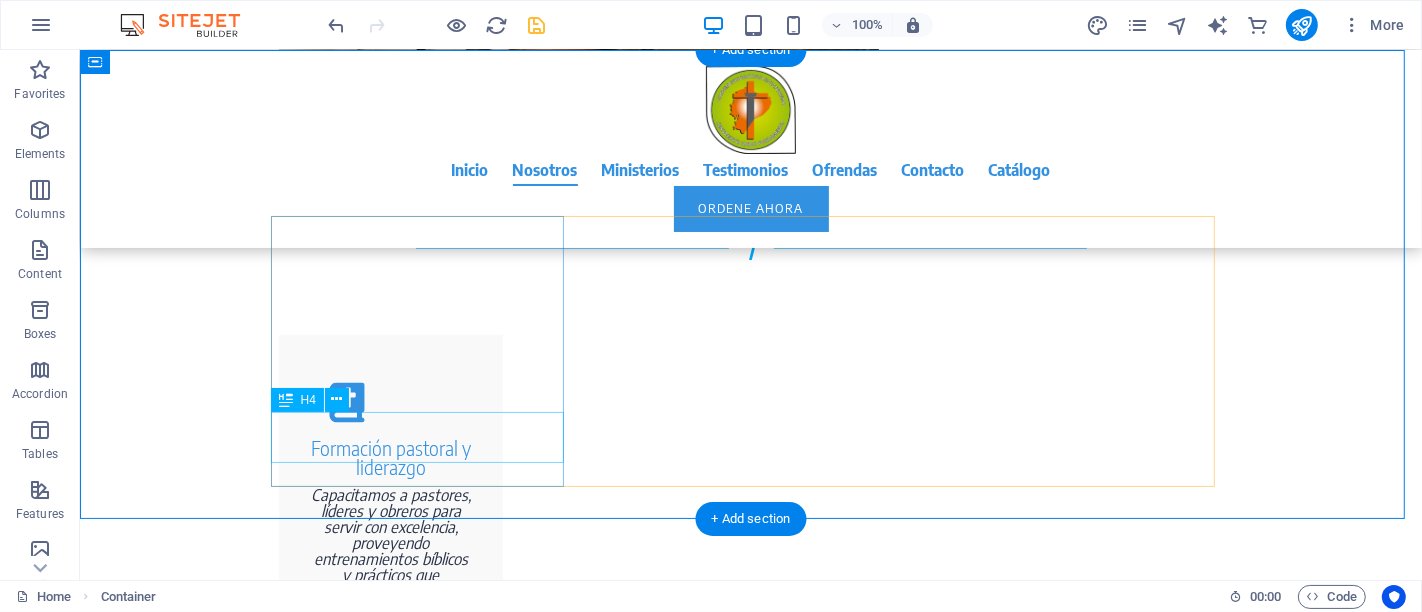 click on "REUNIÓN ANUAL 2025" at bounding box center [424, 2072] 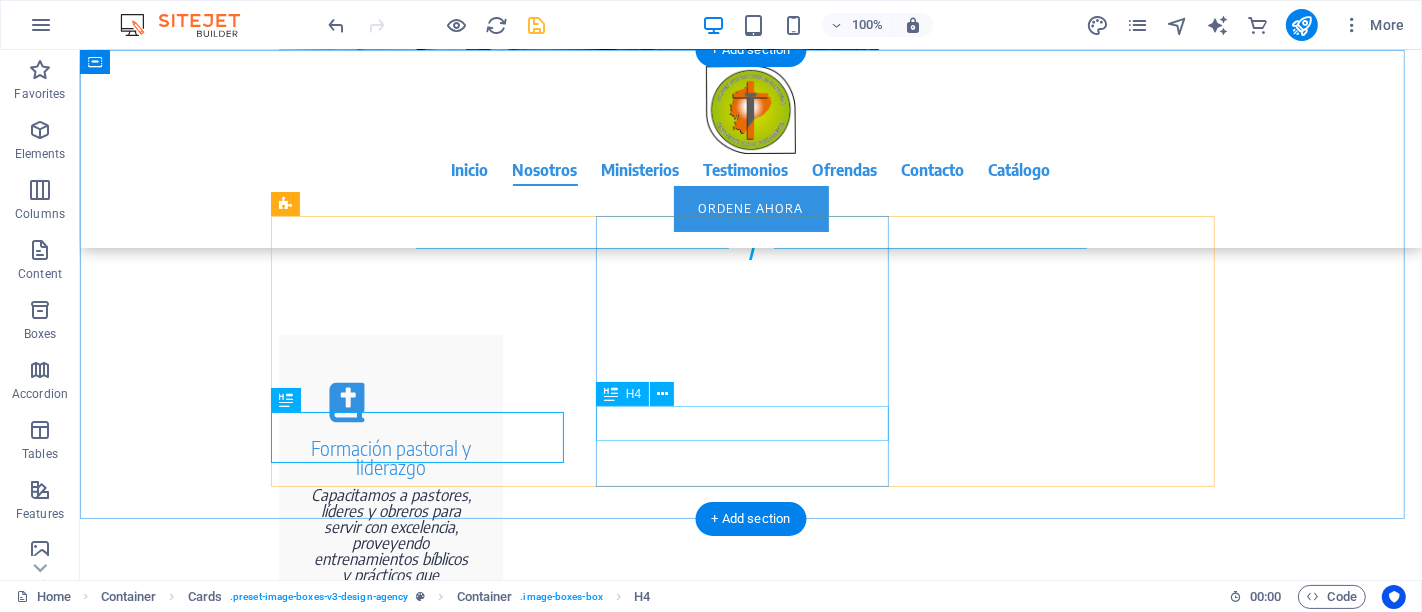 click on "ÉNFASIS TEOLÓGICO" at bounding box center (424, 2321) 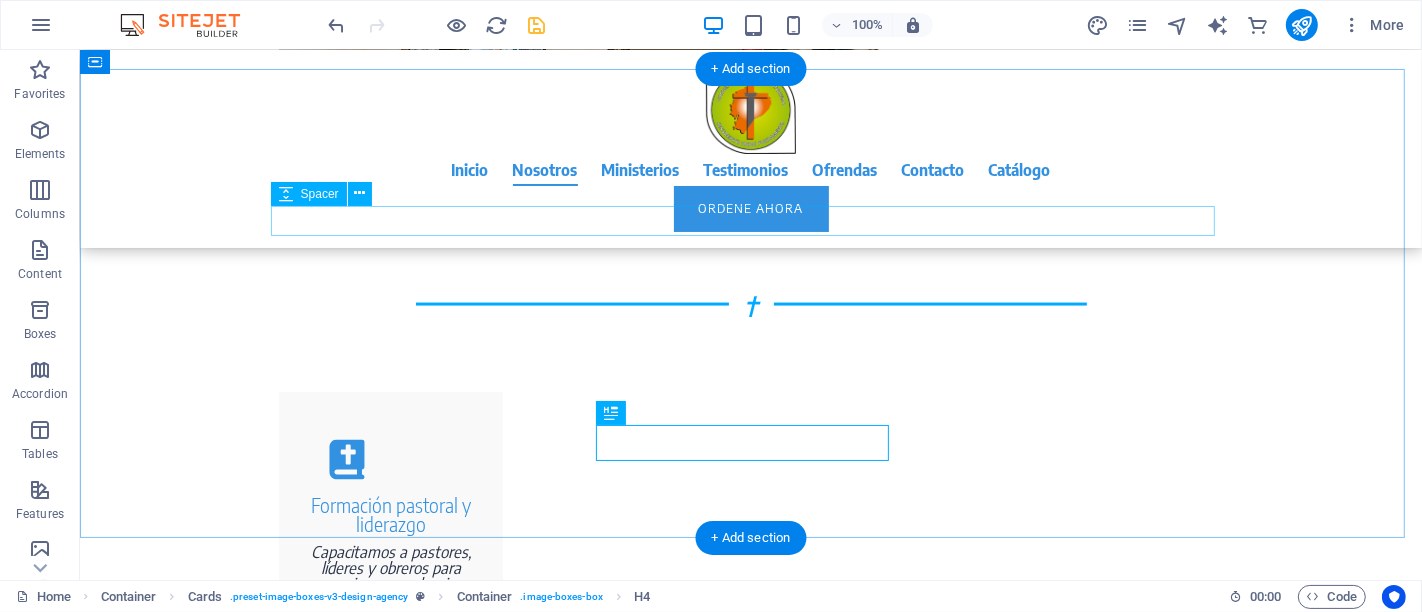 scroll, scrollTop: 2422, scrollLeft: 0, axis: vertical 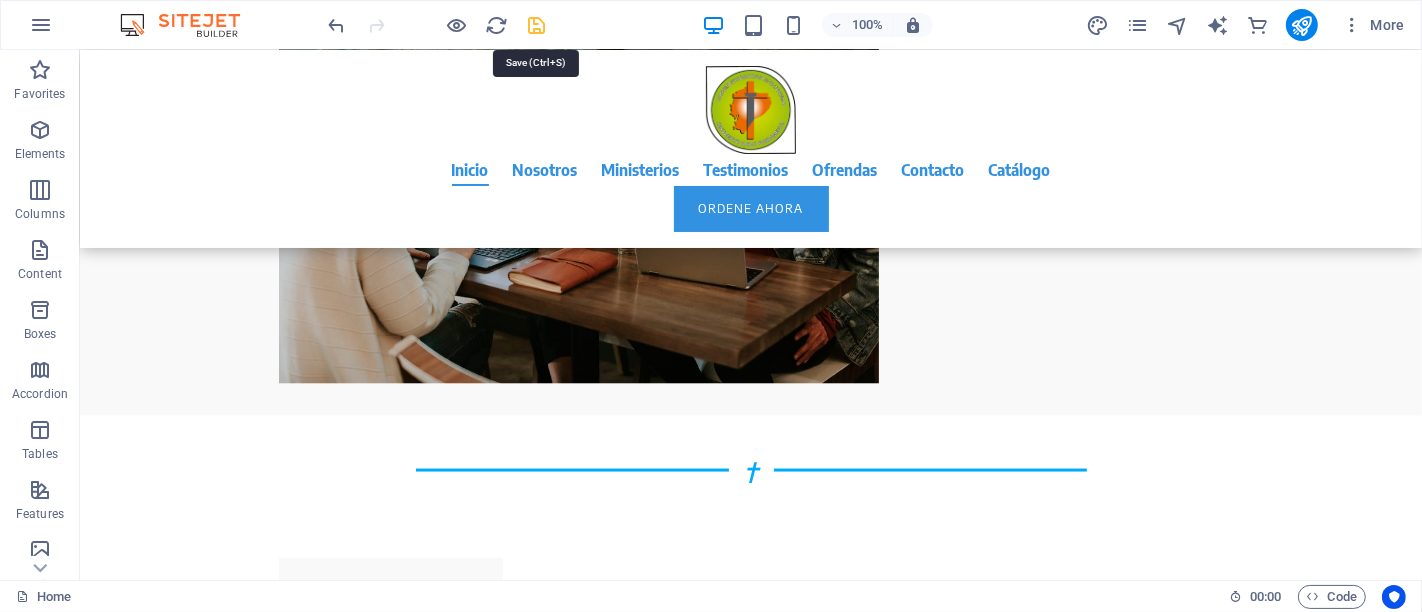 click at bounding box center (537, 25) 